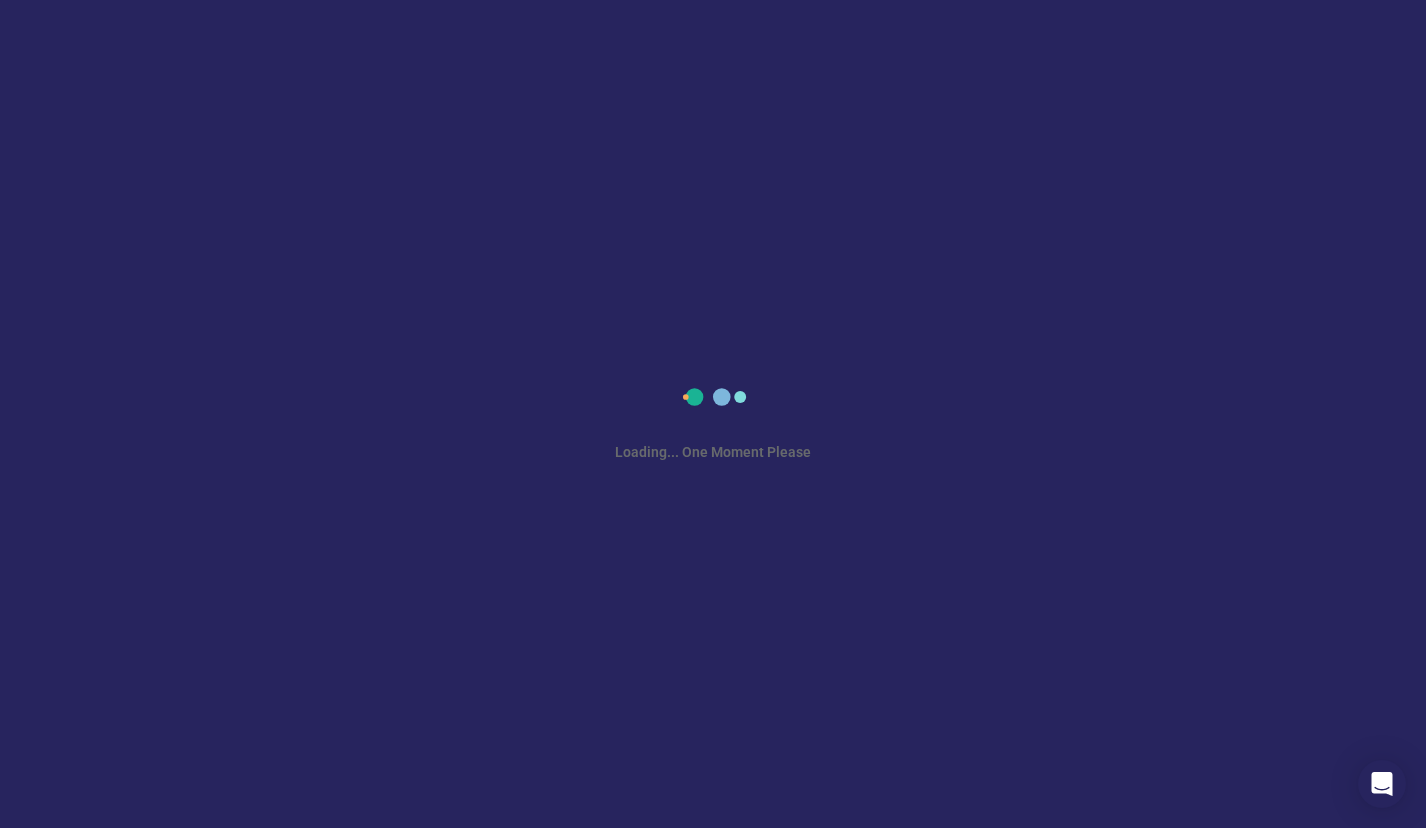 scroll, scrollTop: 0, scrollLeft: 0, axis: both 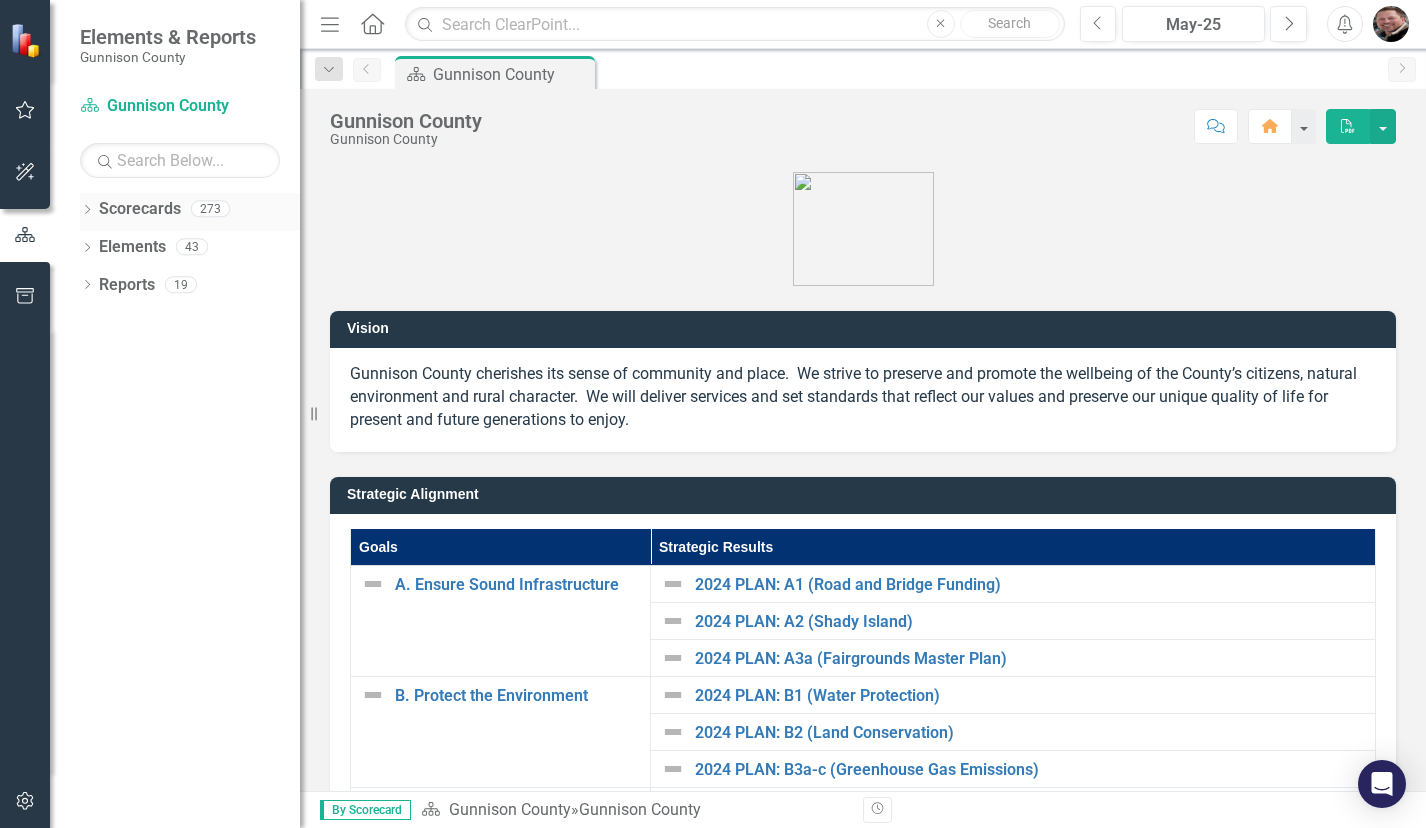 click on "Scorecards" at bounding box center (140, 209) 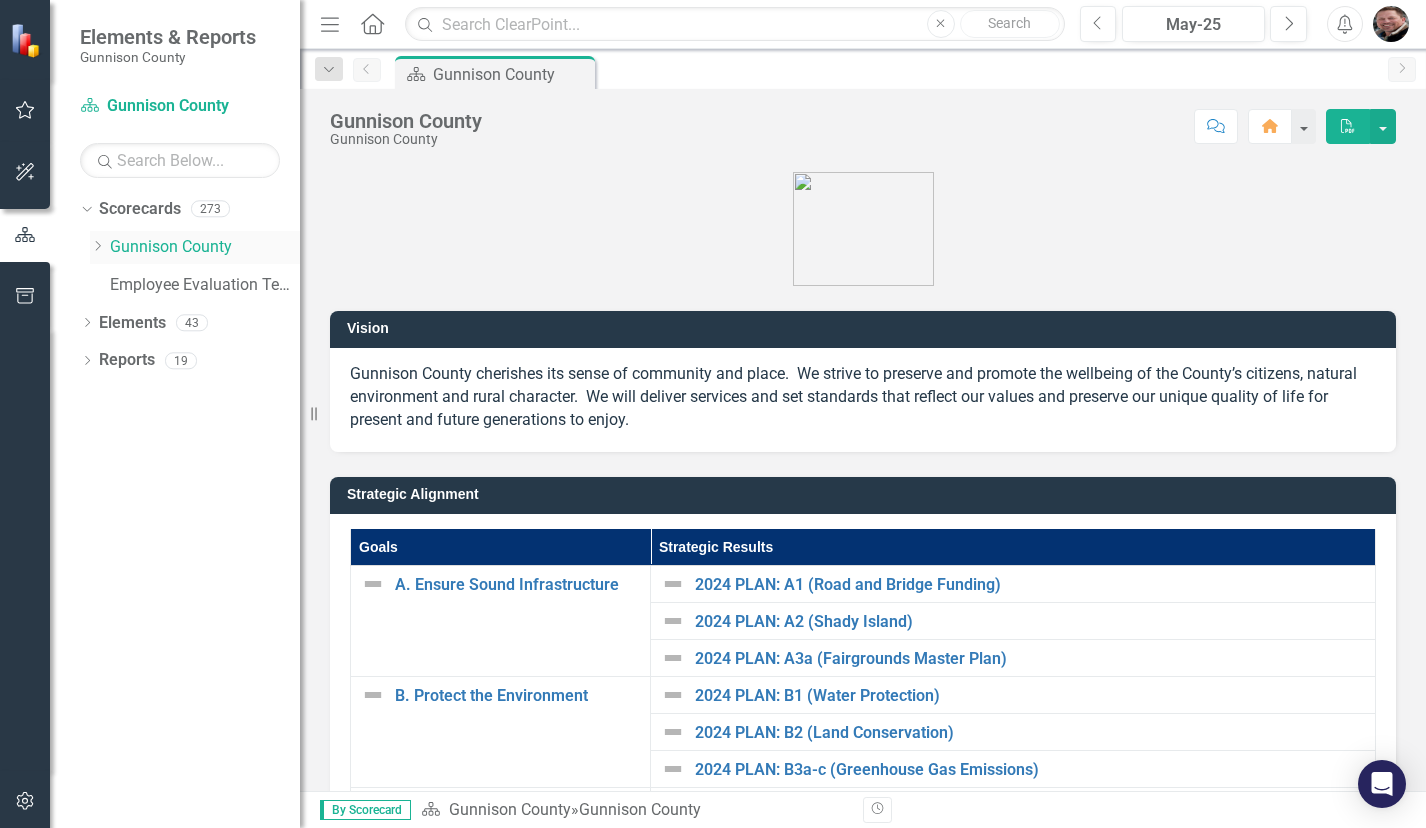 click on "Dropdown" 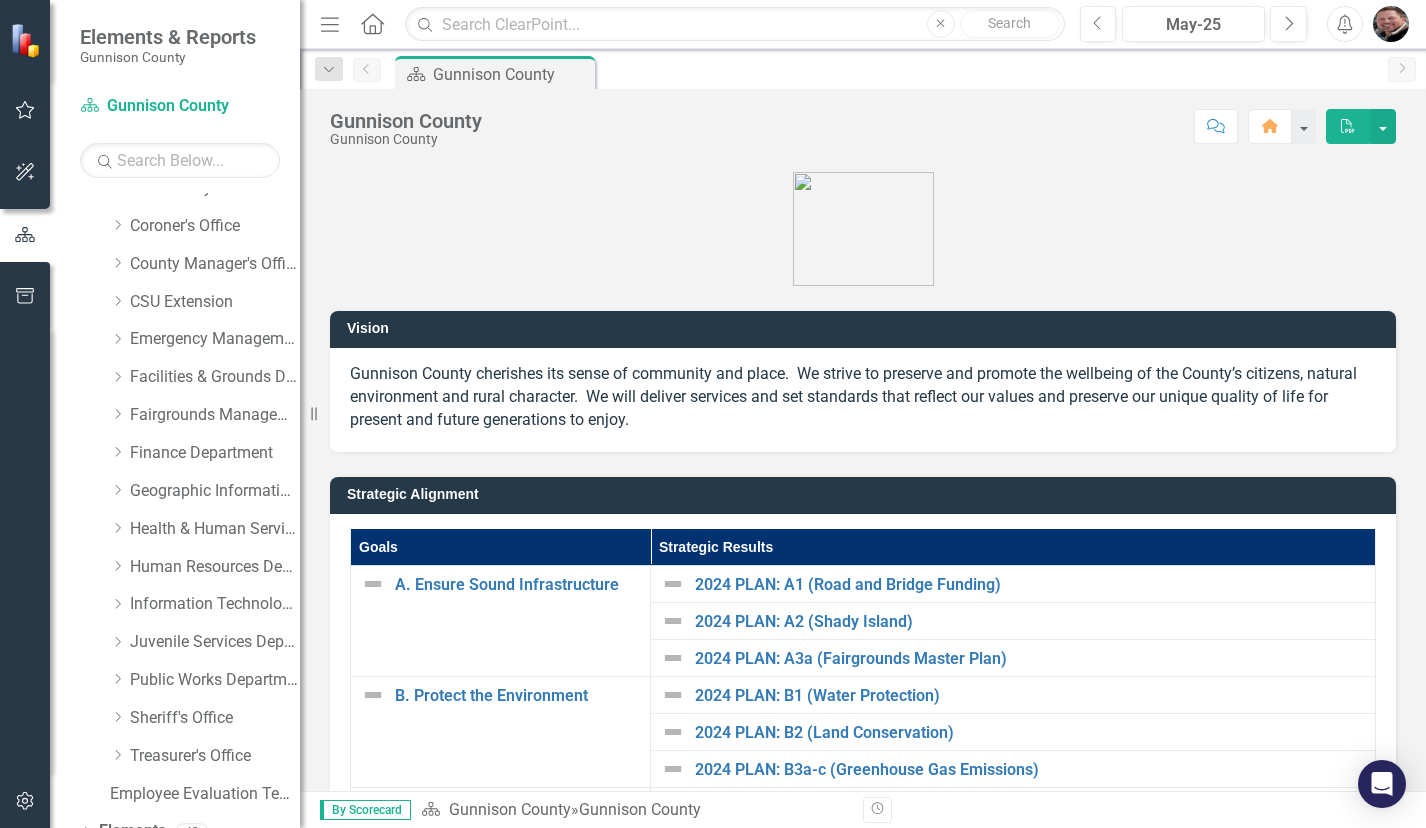 scroll, scrollTop: 311, scrollLeft: 0, axis: vertical 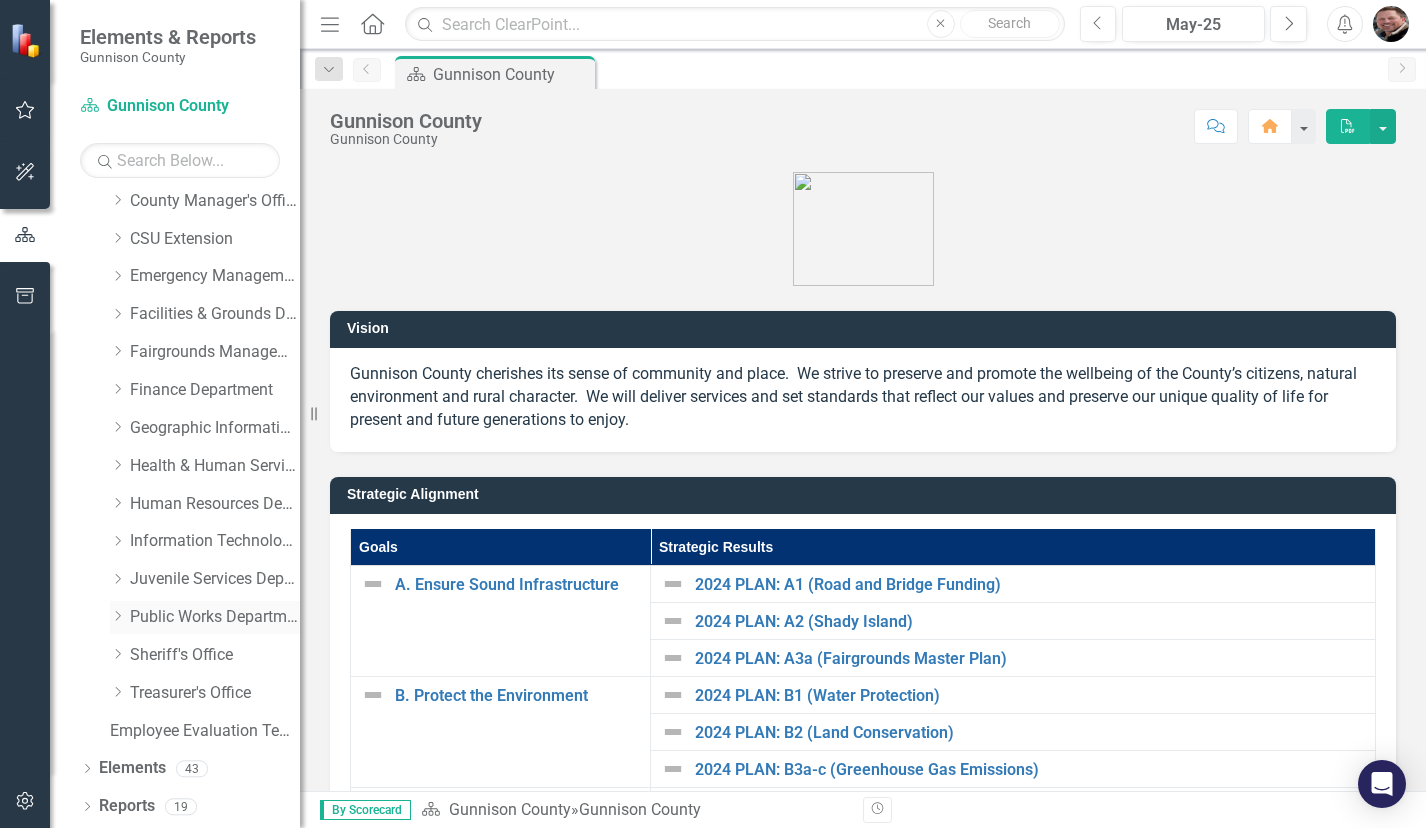 click on "Dropdown" 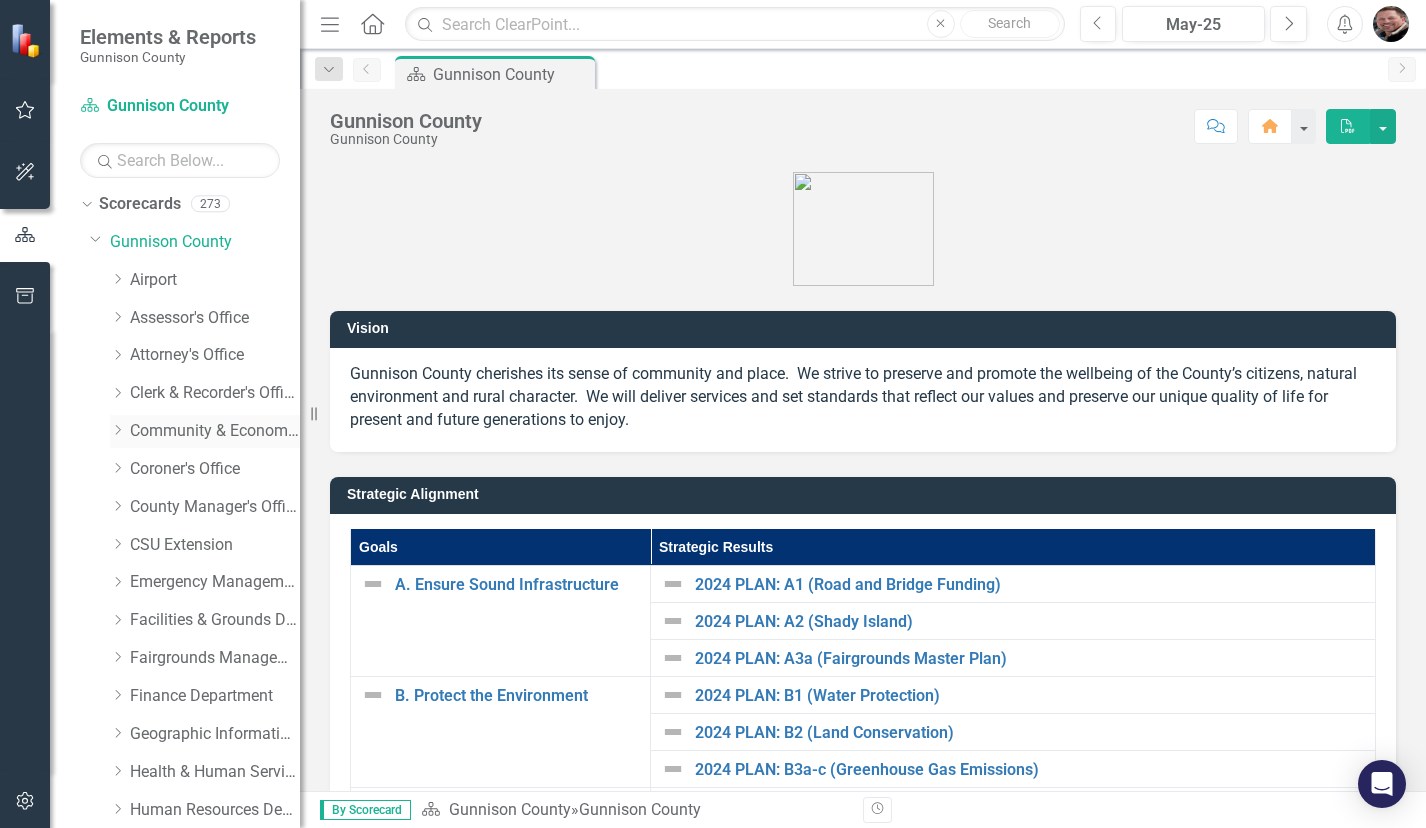 scroll, scrollTop: 0, scrollLeft: 0, axis: both 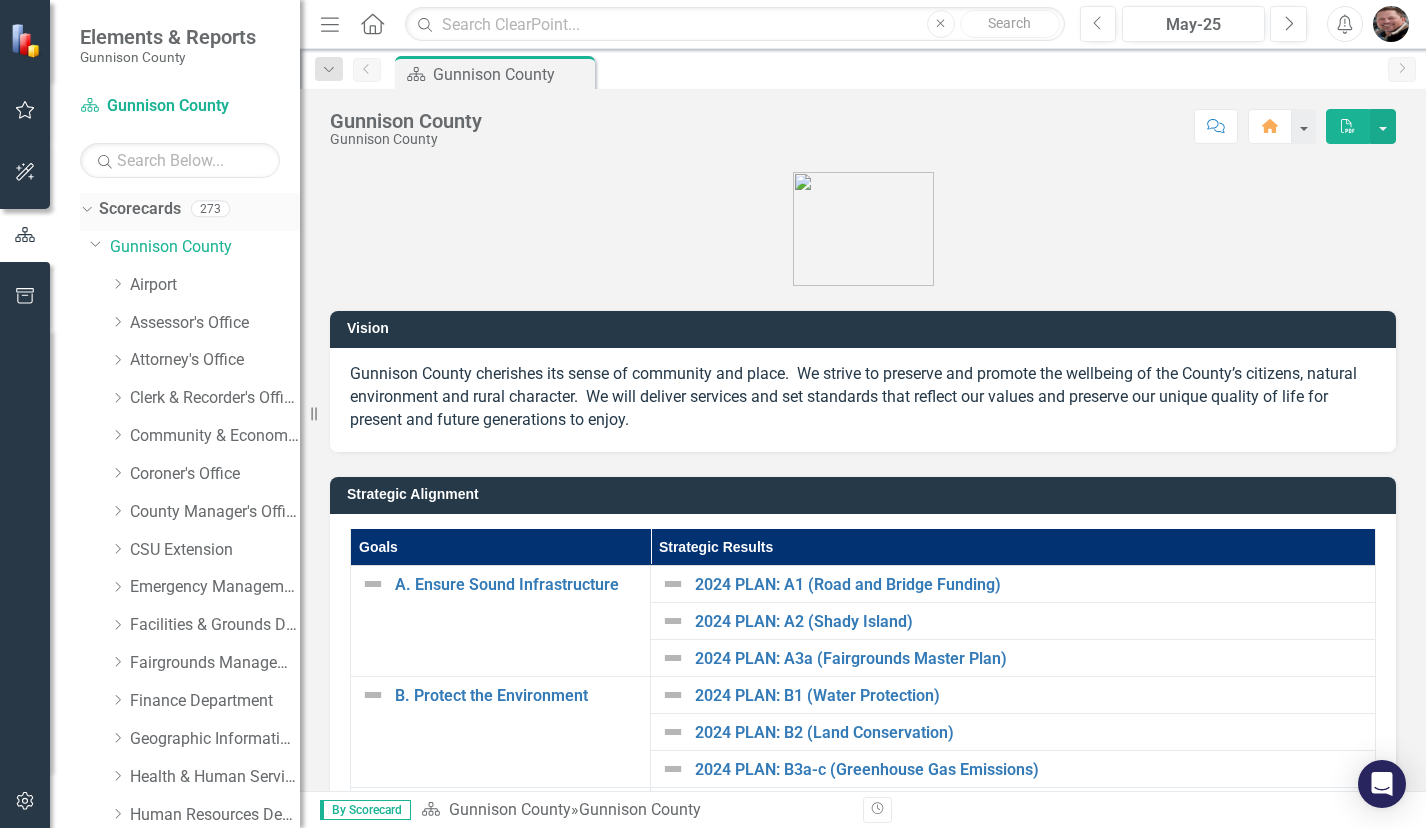click on "Dropdown" 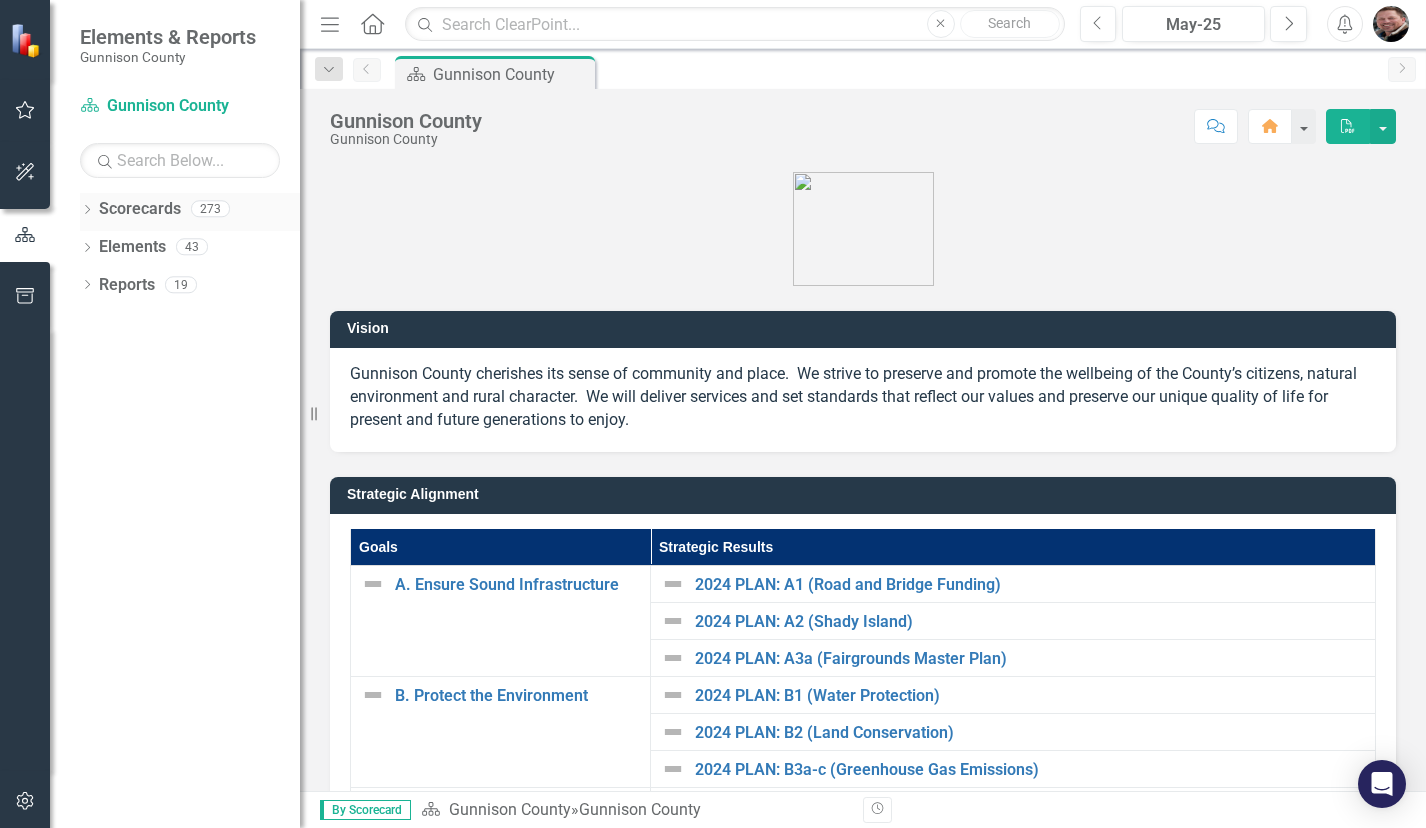 click on "Dropdown" 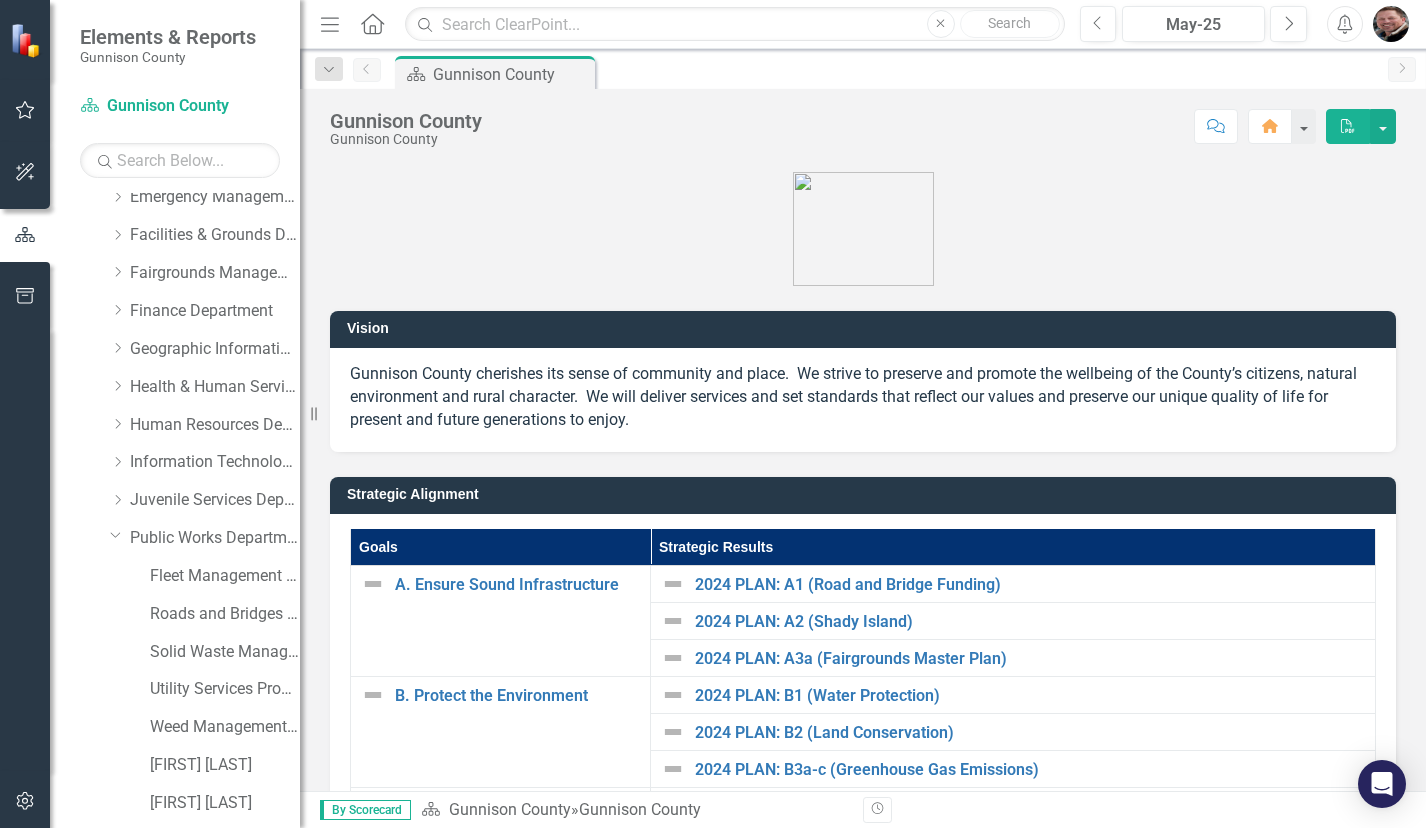 scroll, scrollTop: 400, scrollLeft: 0, axis: vertical 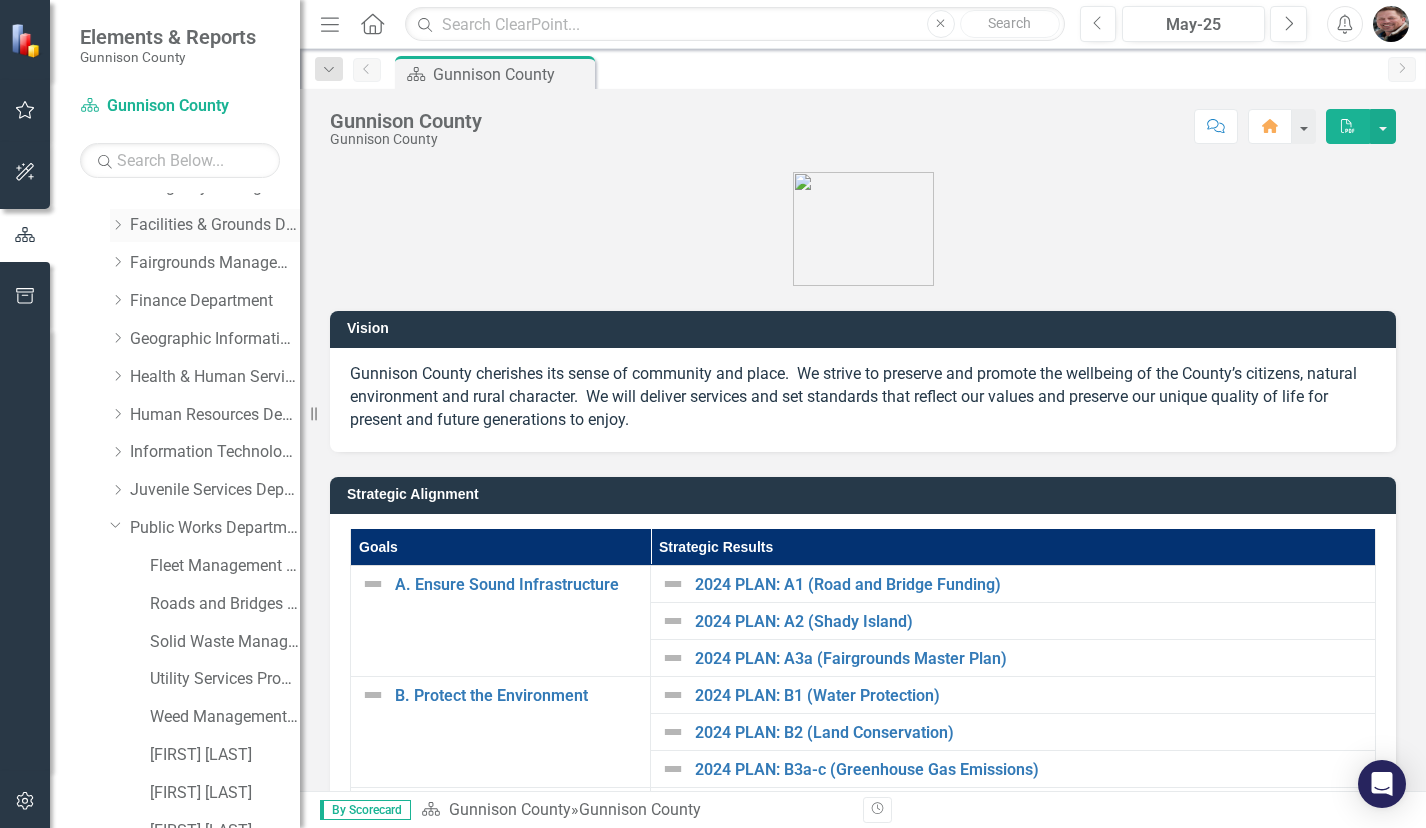 click on "Dropdown" 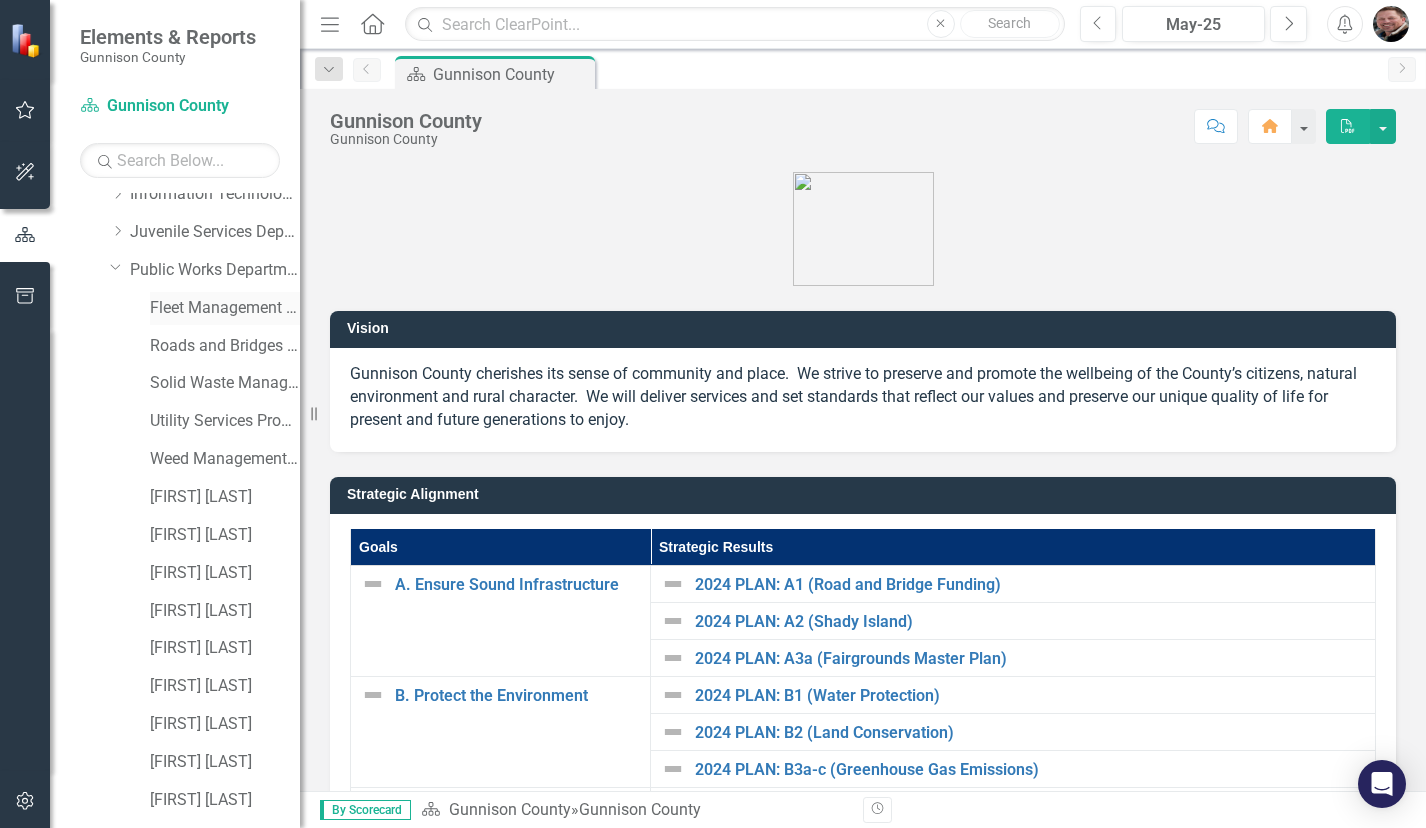 scroll, scrollTop: 900, scrollLeft: 0, axis: vertical 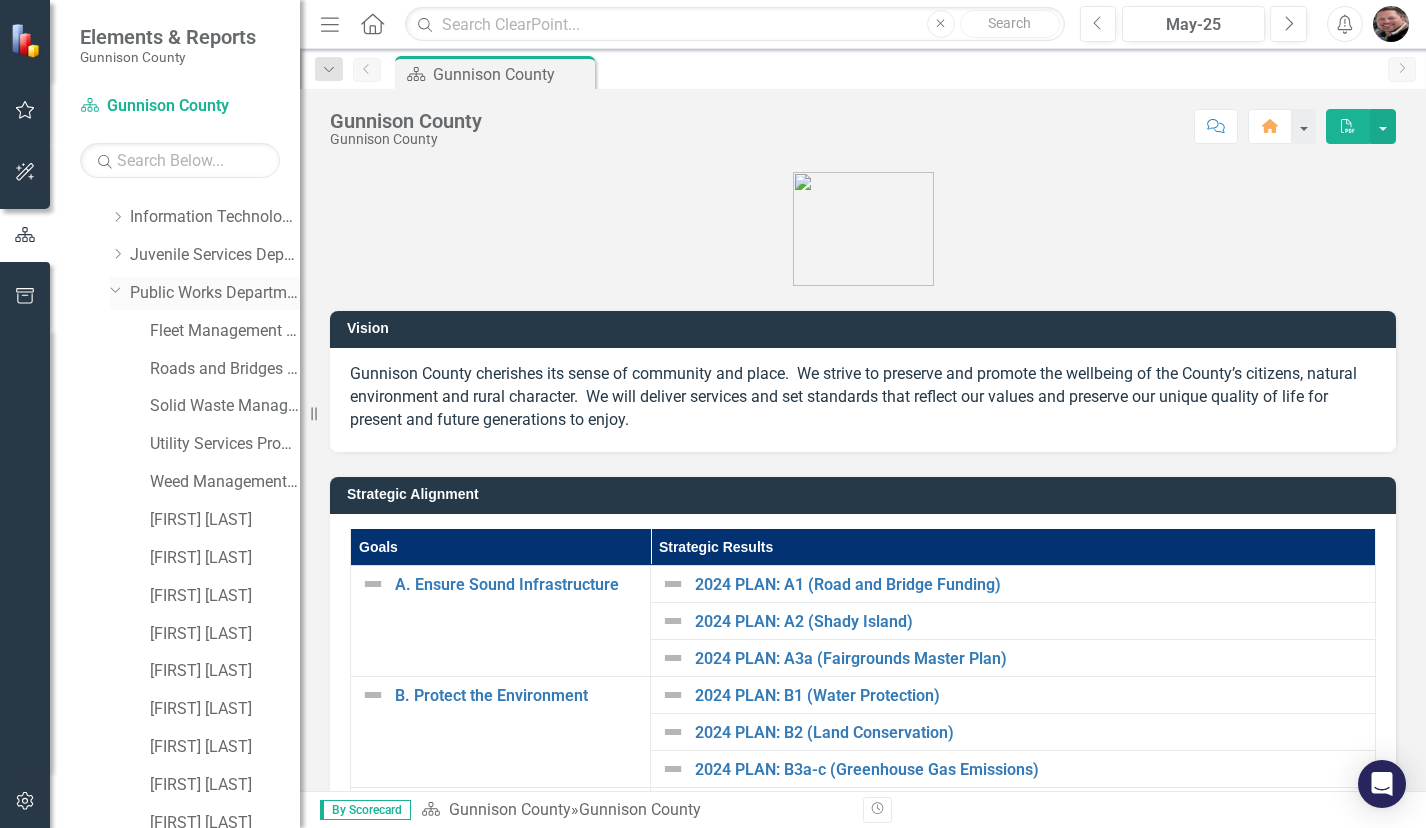 click 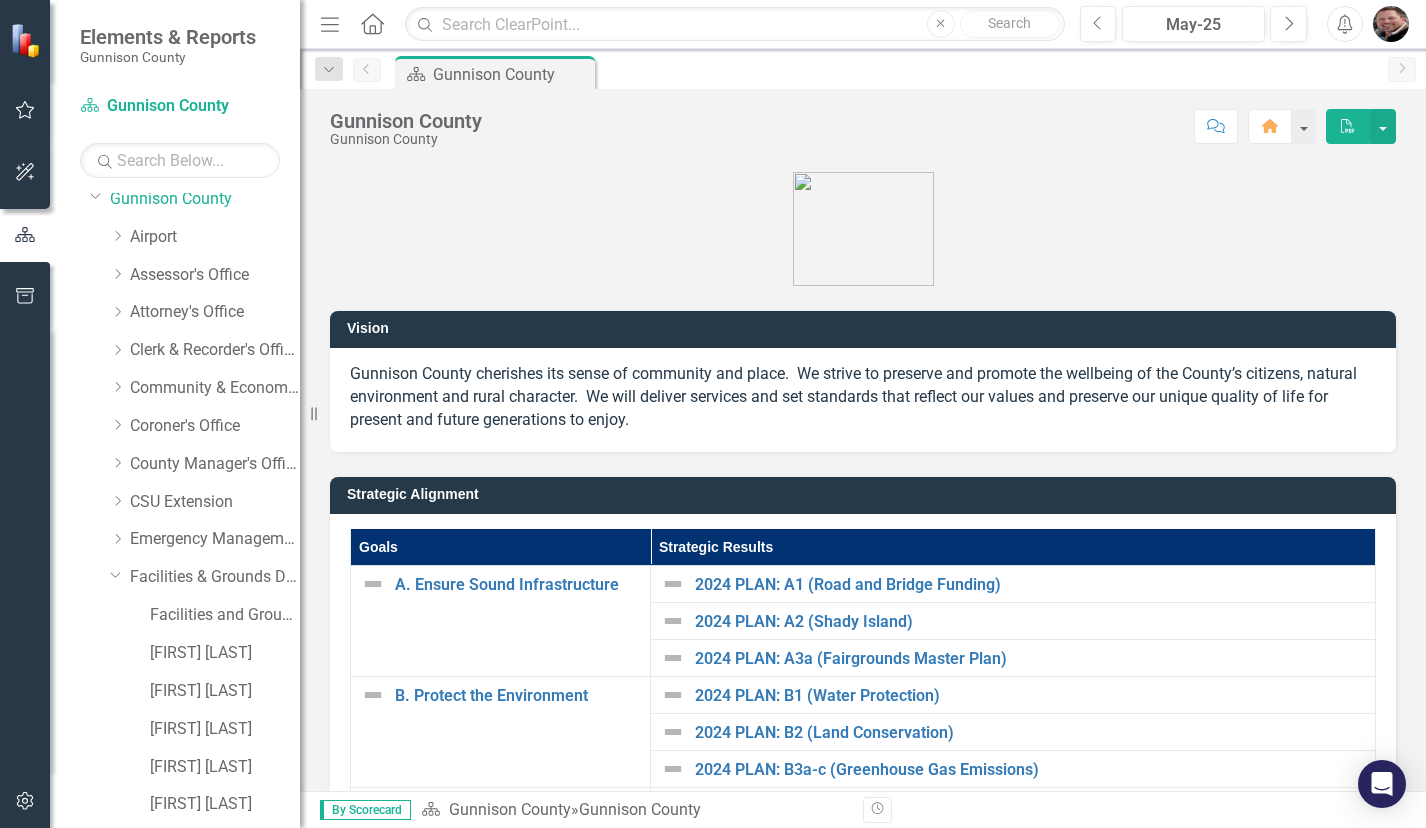 scroll, scrollTop: 0, scrollLeft: 0, axis: both 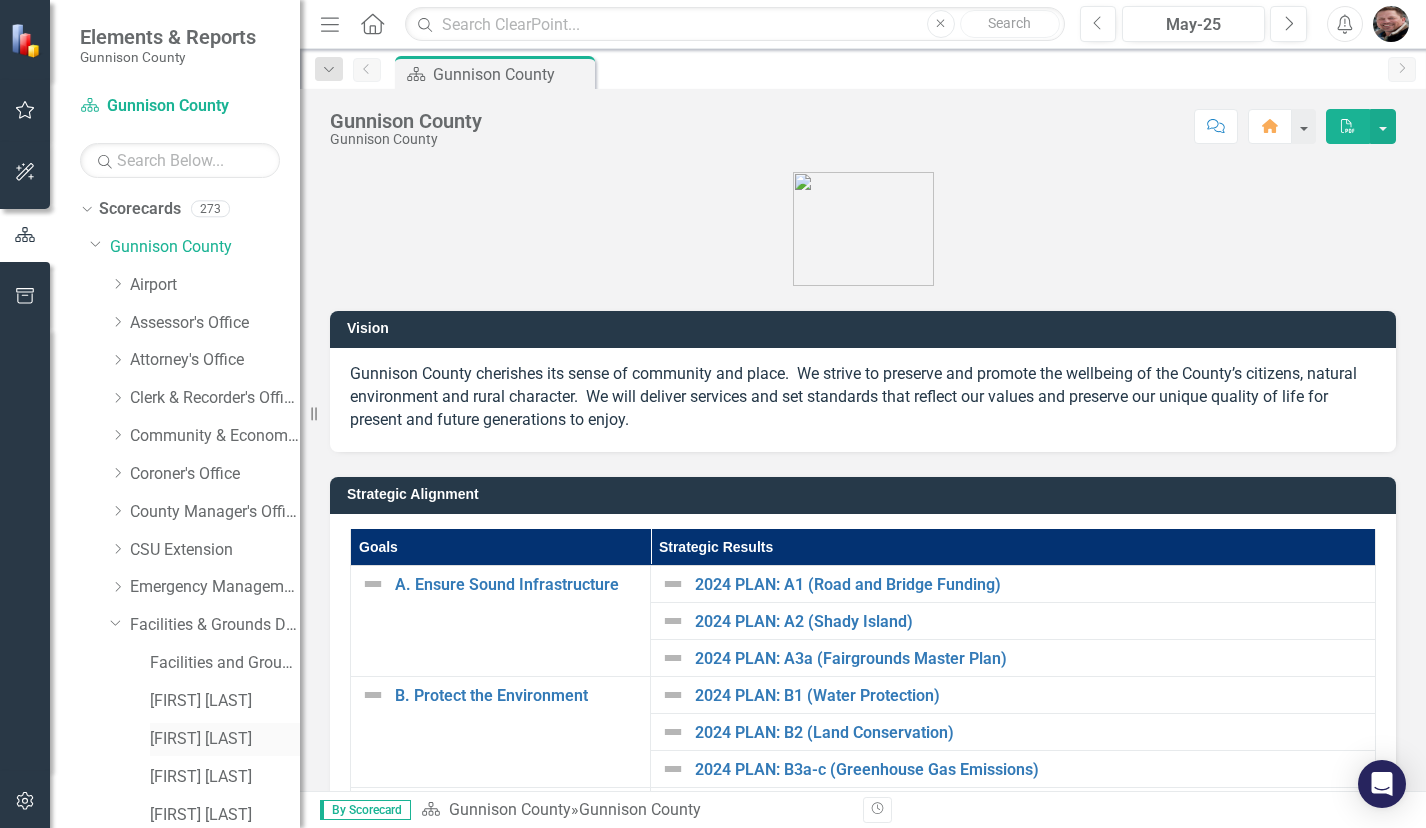 click on "[FIRST] [LAST]" at bounding box center (225, 739) 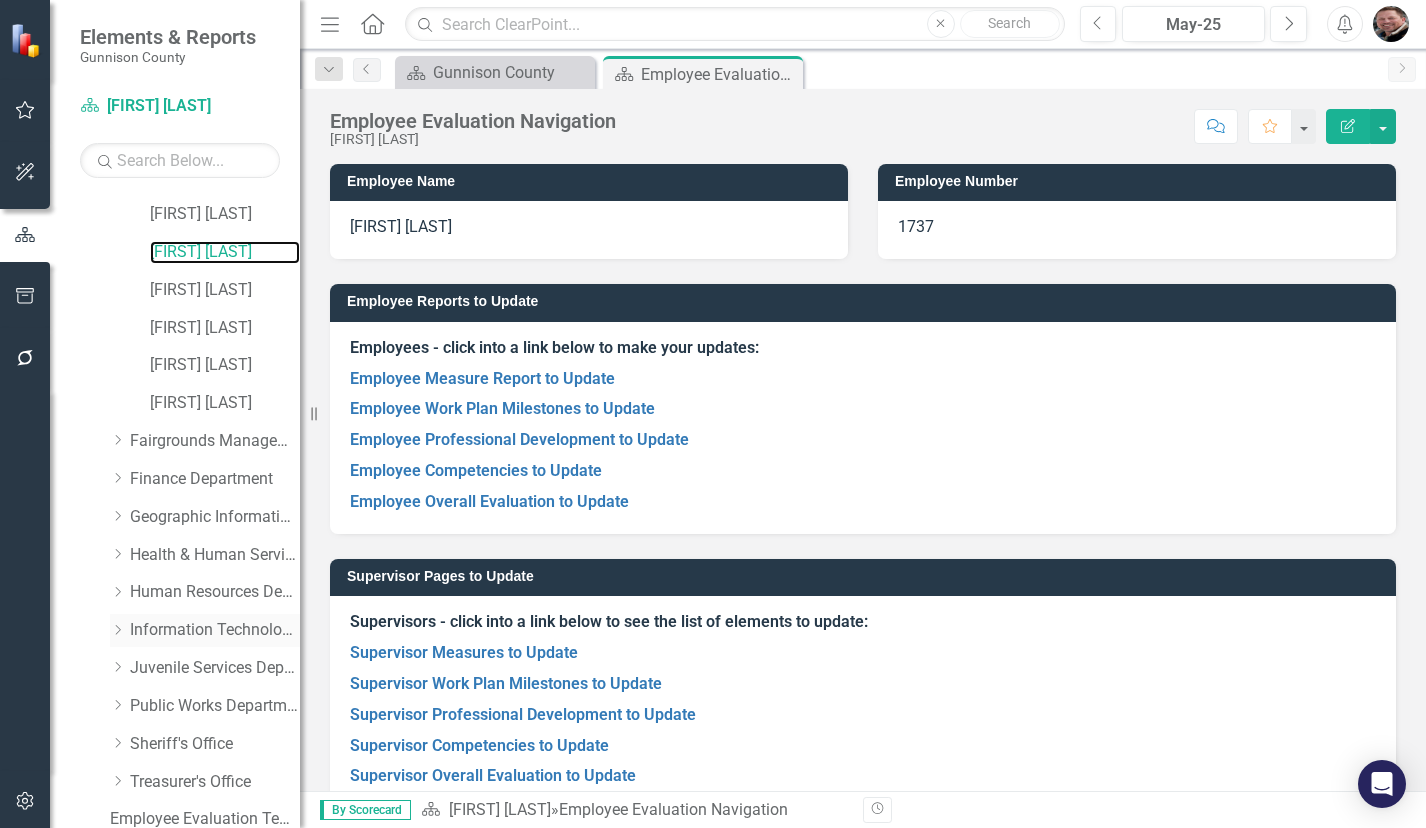 scroll, scrollTop: 576, scrollLeft: 0, axis: vertical 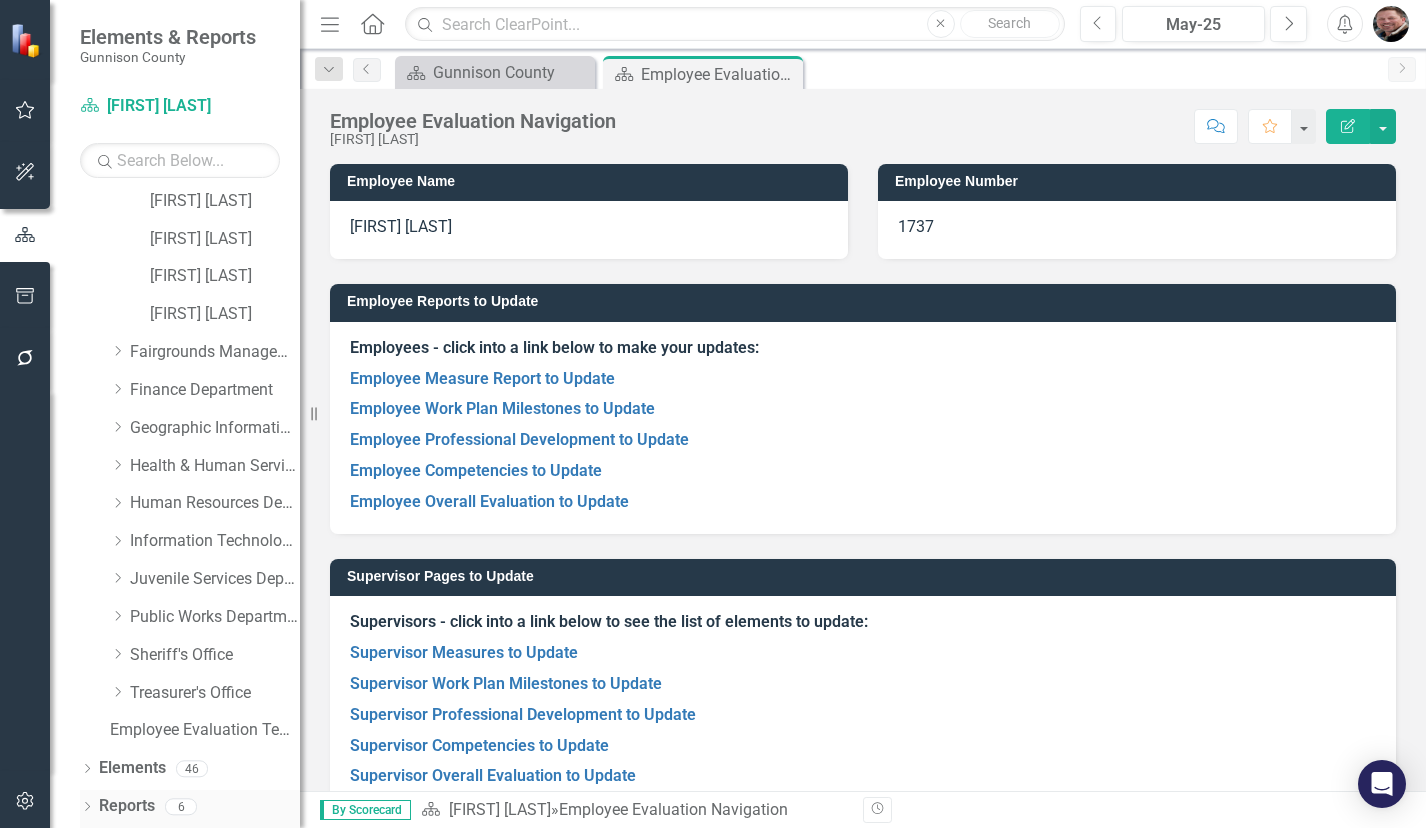 click on "Dropdown Reports 6" at bounding box center (190, 809) 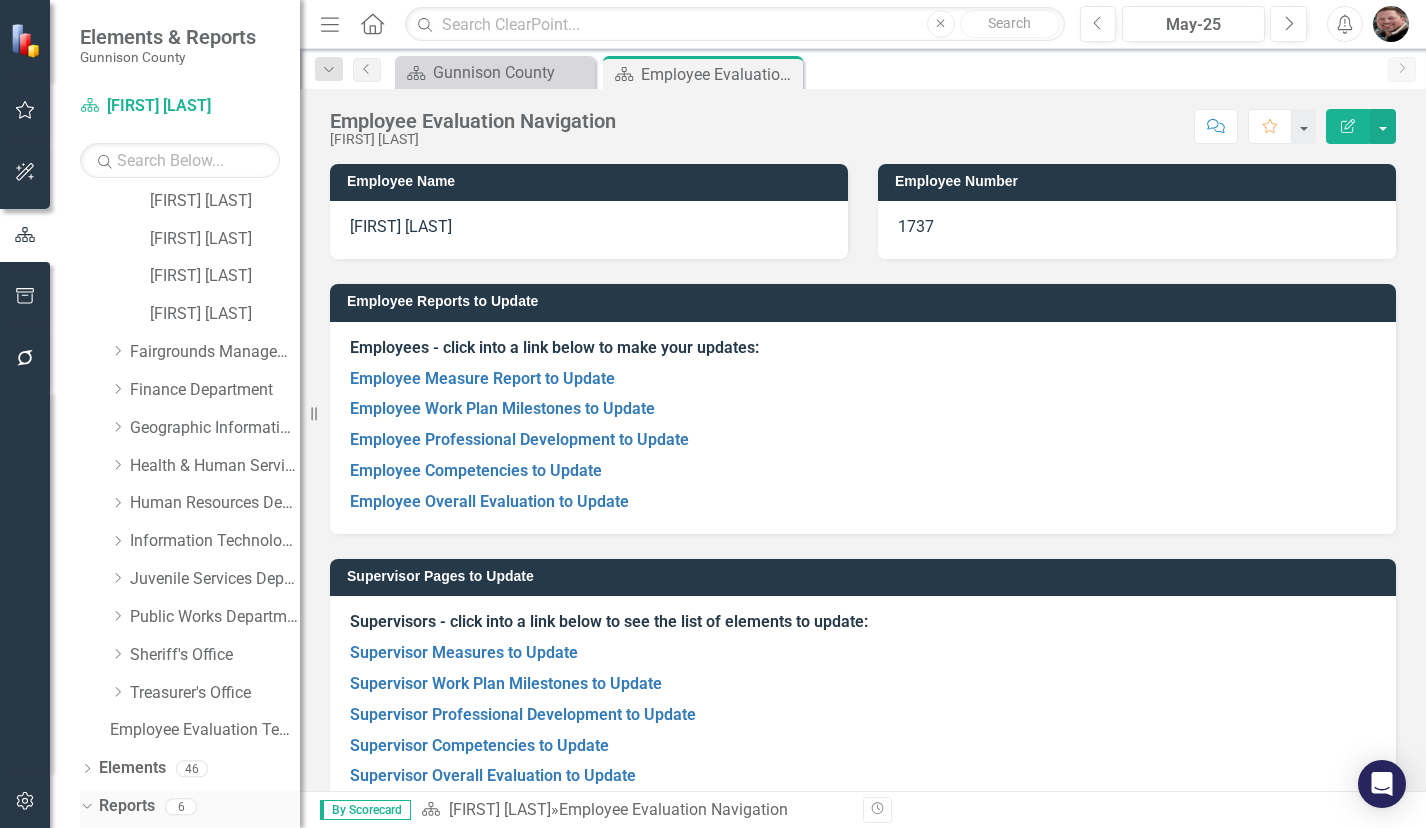 click 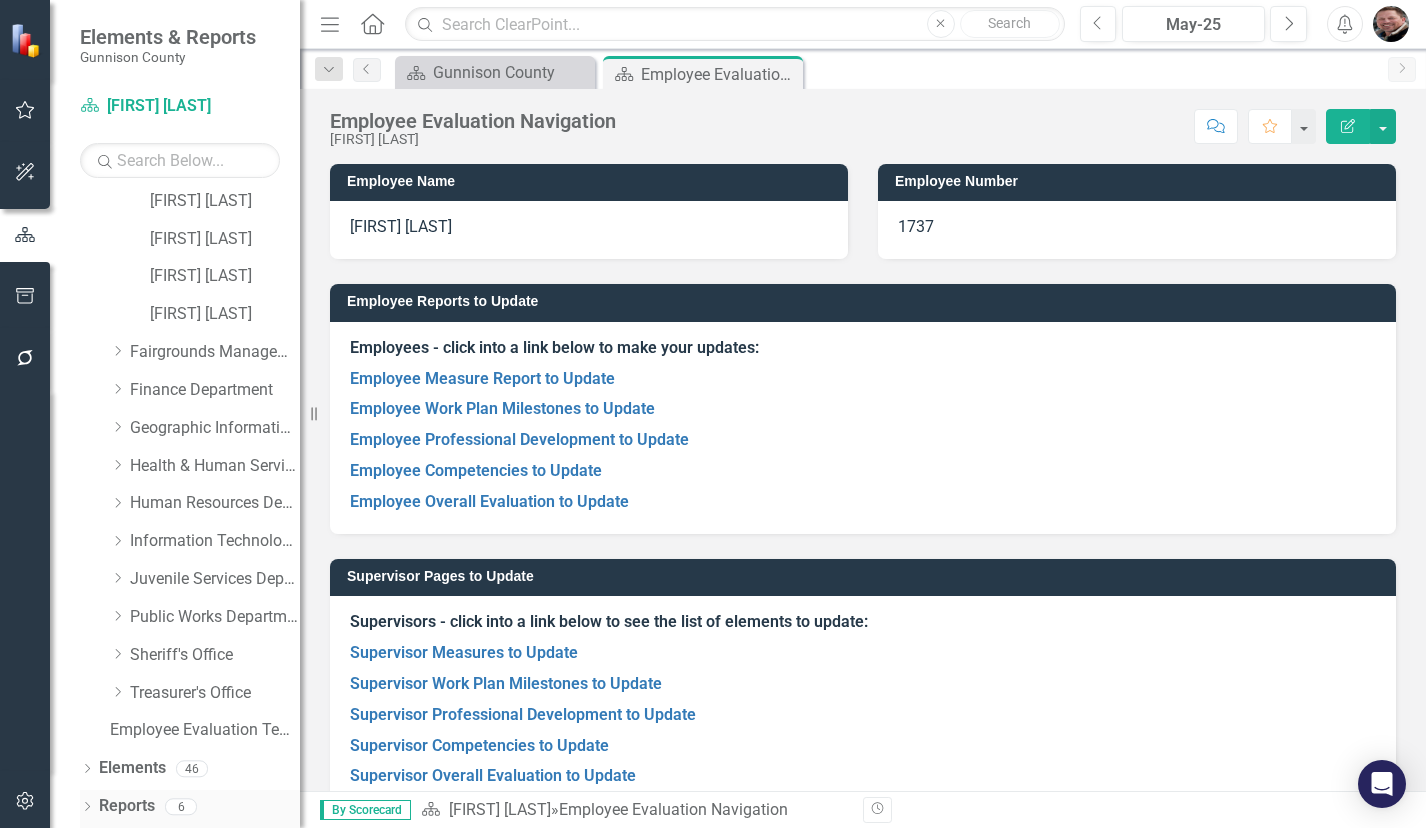 click on "Dropdown" at bounding box center [87, 809] 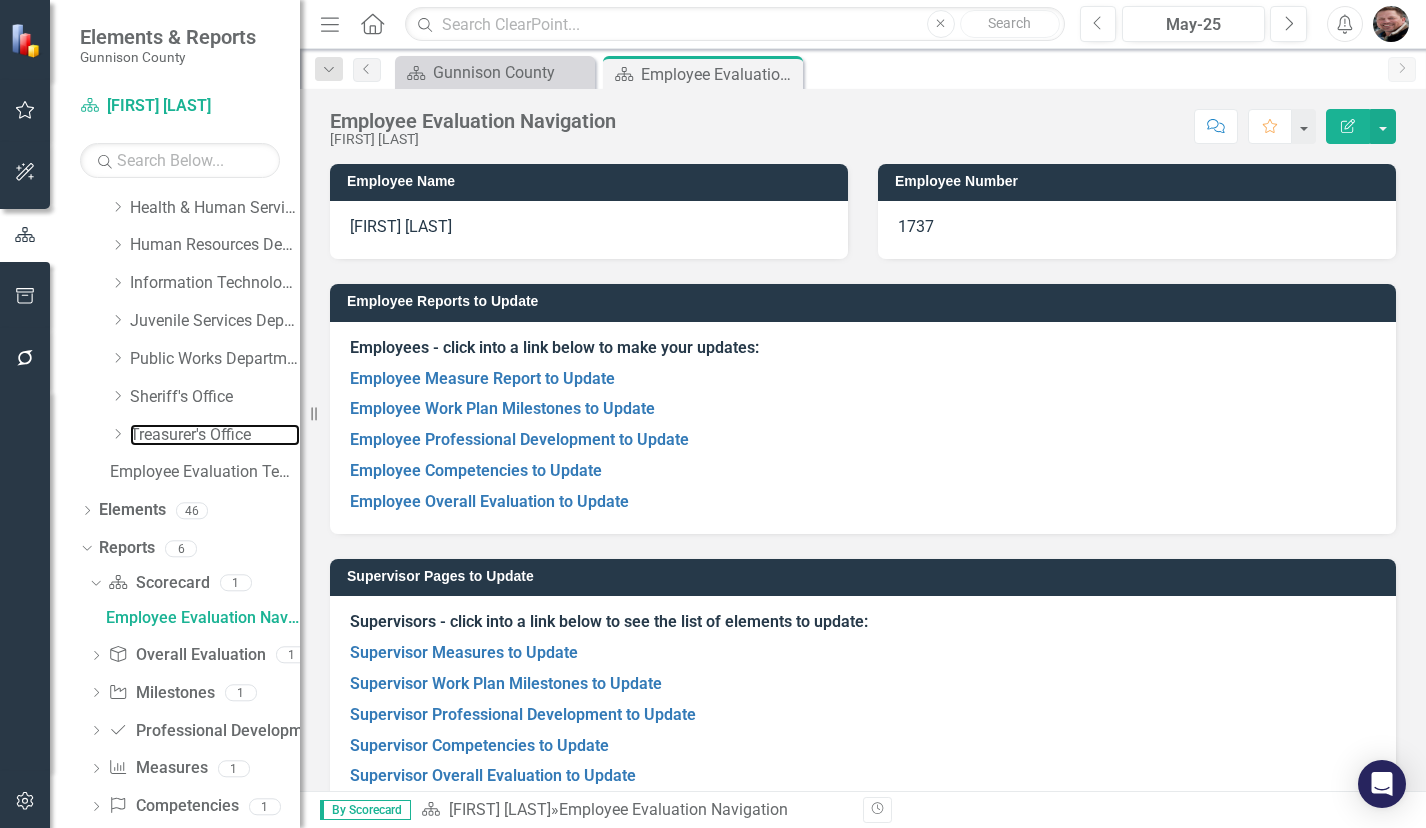 scroll, scrollTop: 864, scrollLeft: 0, axis: vertical 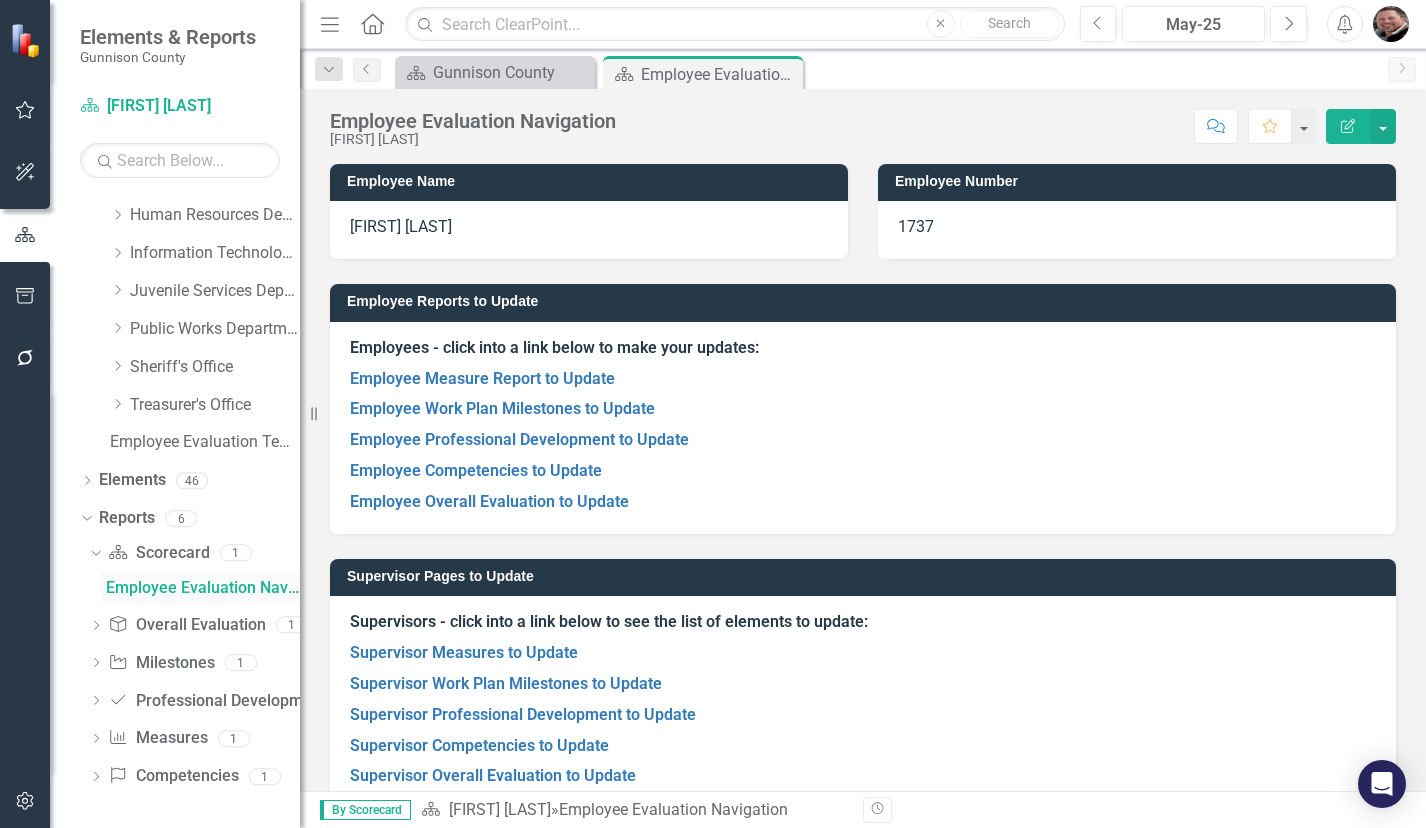 click on "Employee Evaluation Navigation" at bounding box center [203, 588] 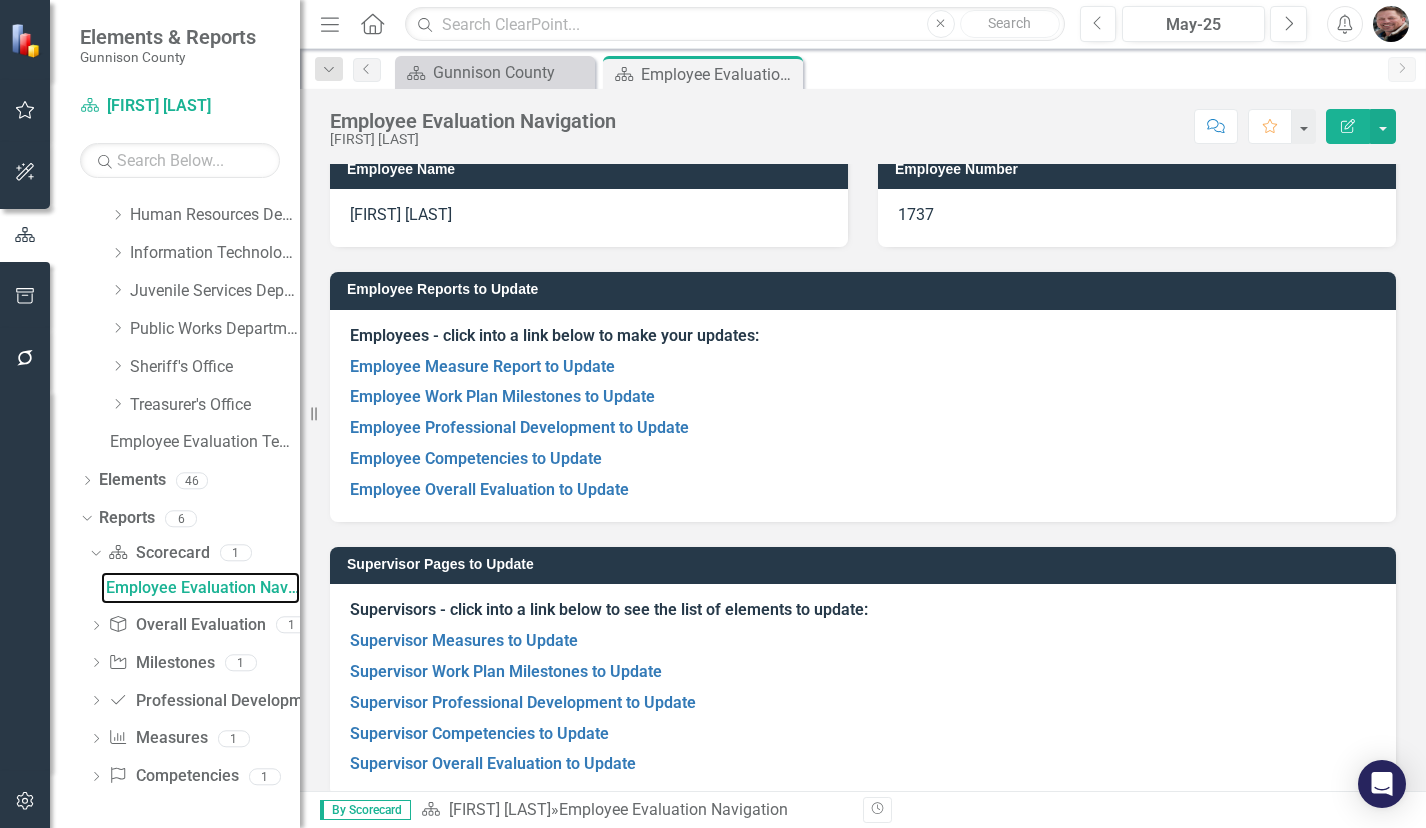 scroll, scrollTop: 0, scrollLeft: 0, axis: both 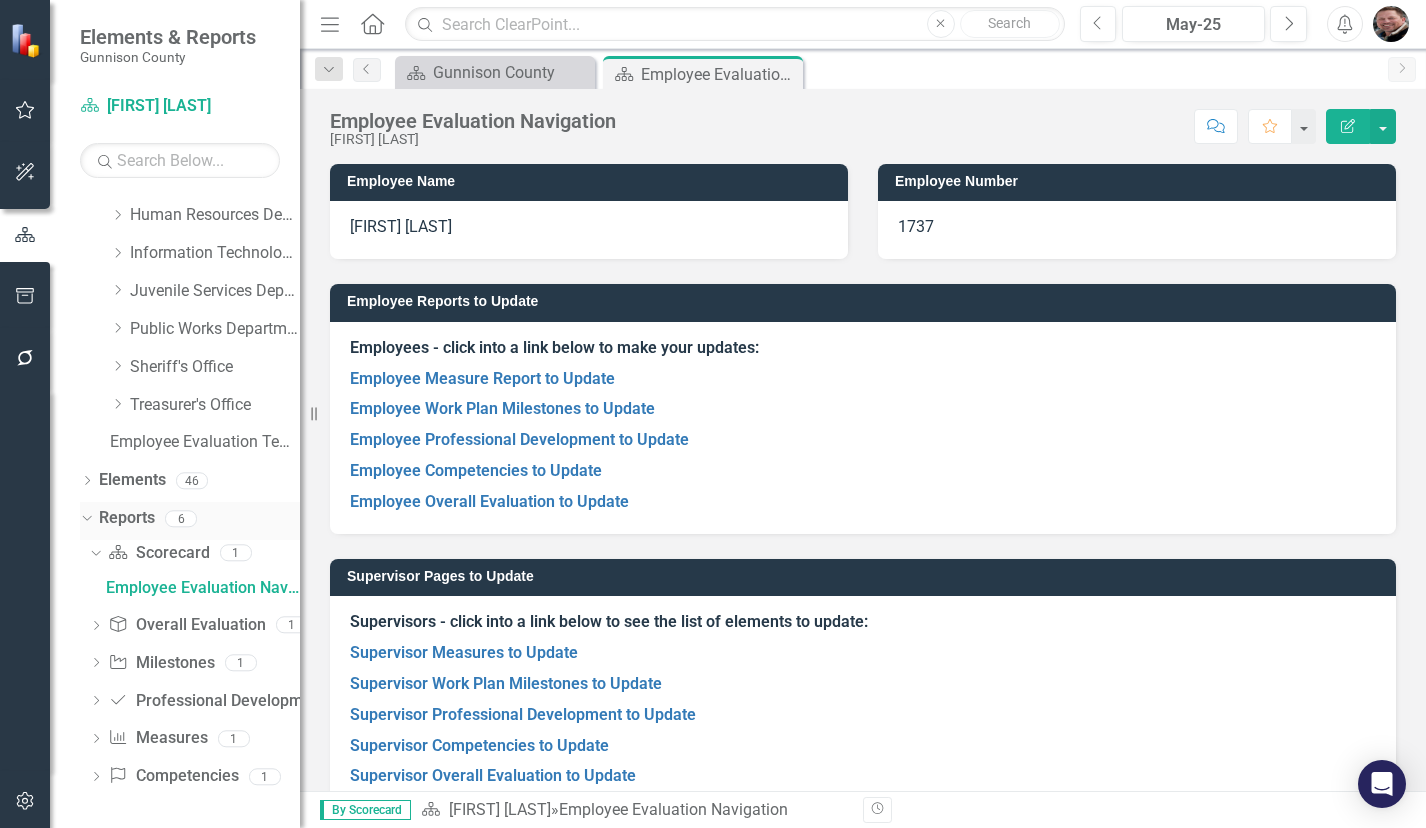 click on "Dropdown" at bounding box center (83, 518) 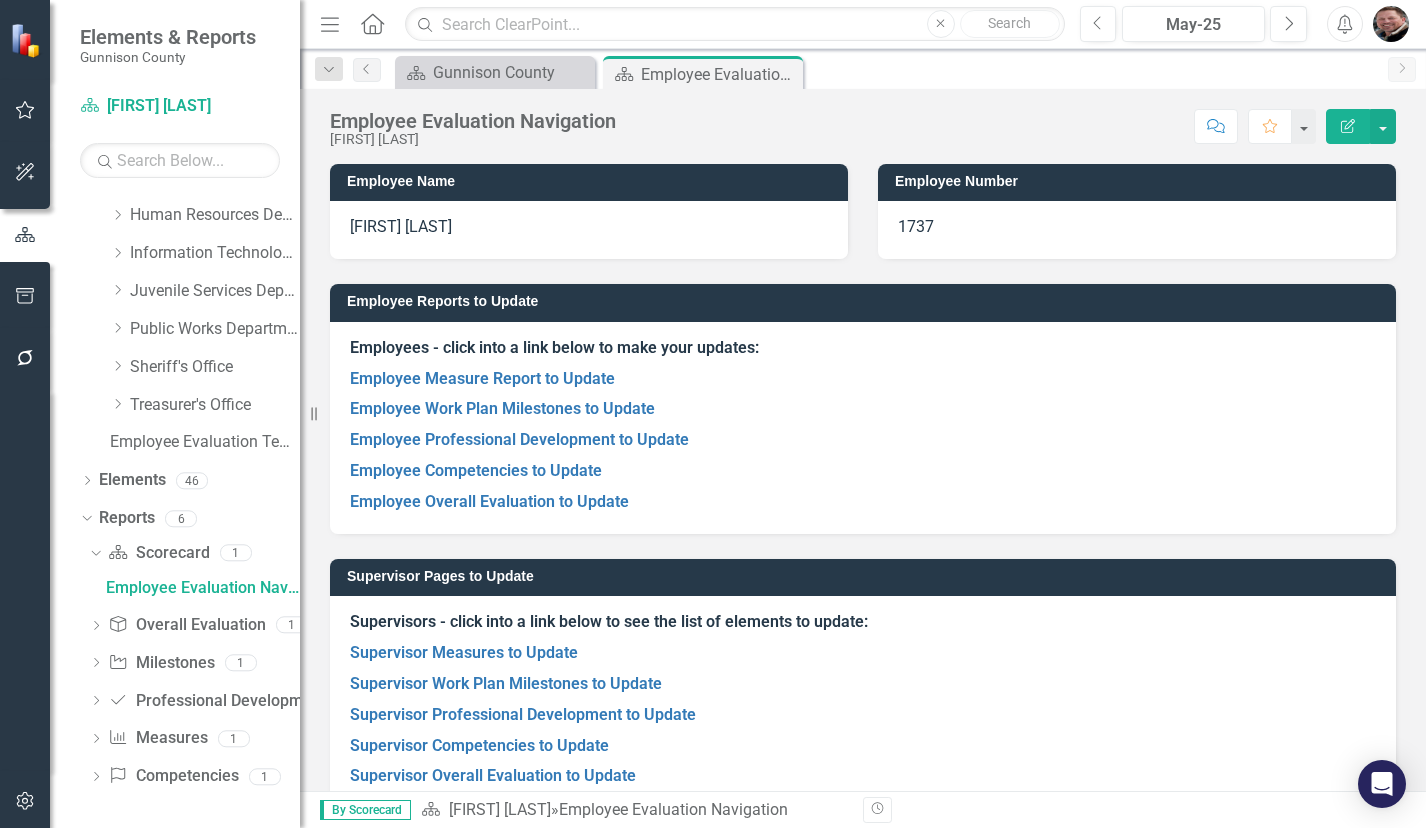 scroll, scrollTop: 576, scrollLeft: 0, axis: vertical 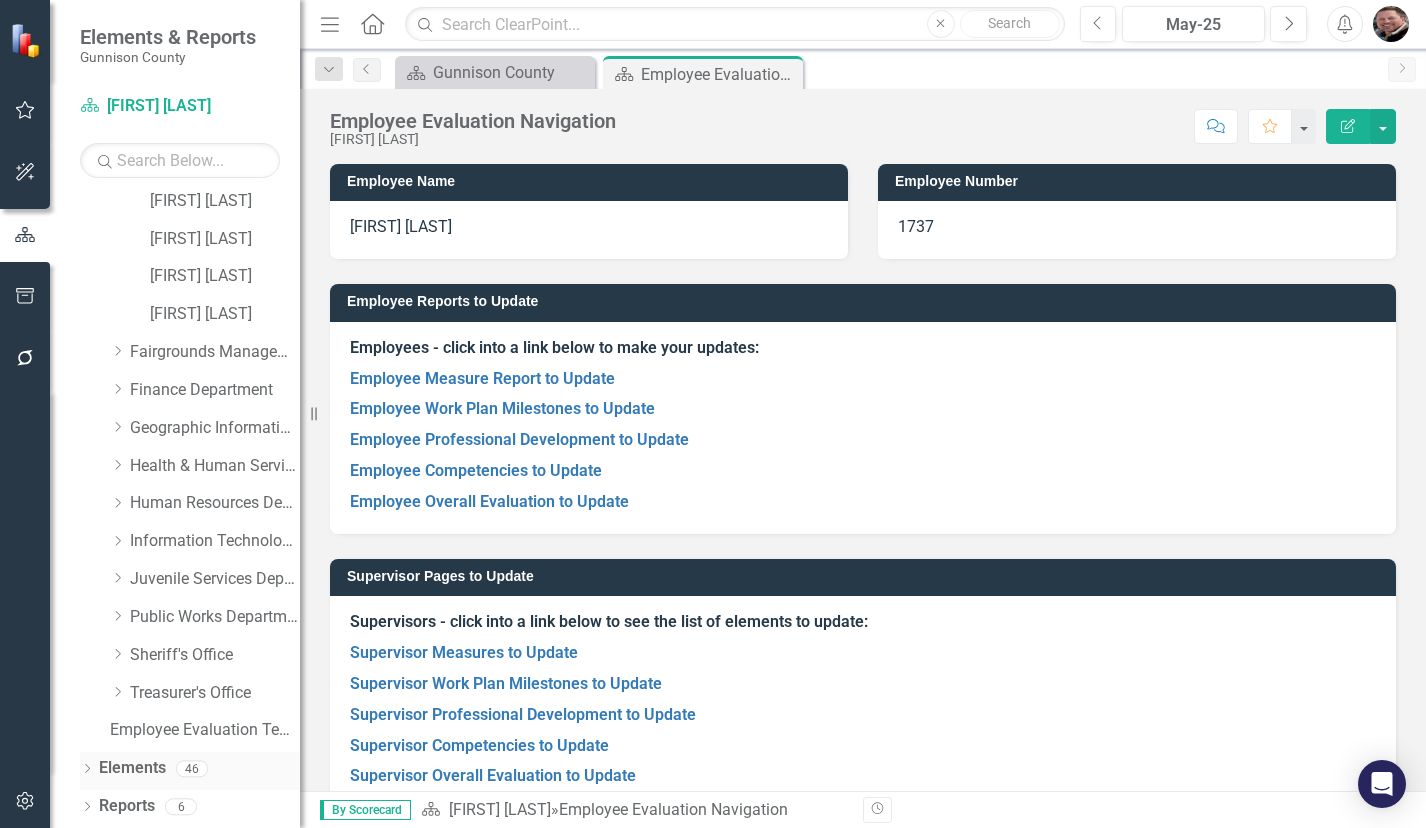 click 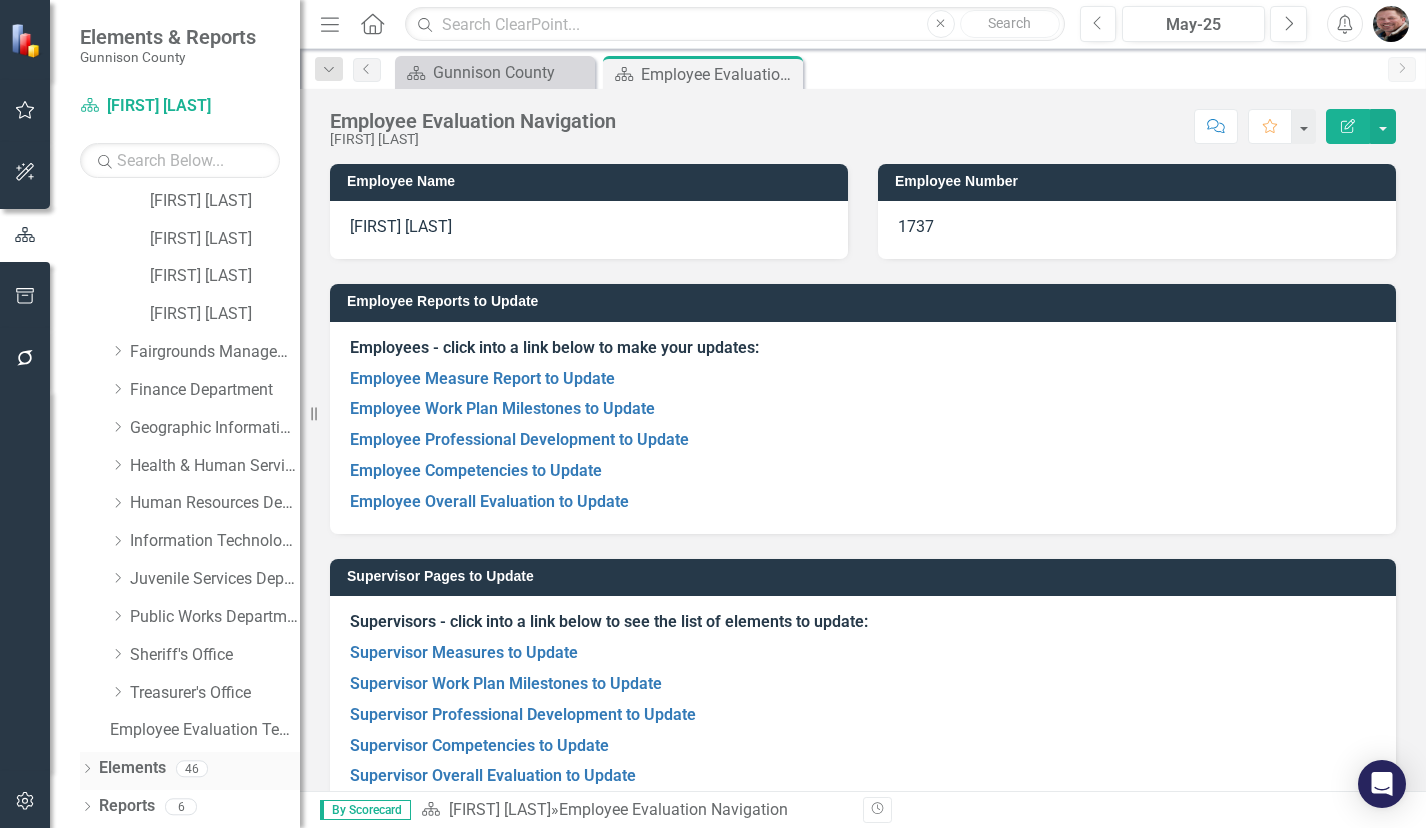 scroll, scrollTop: 765, scrollLeft: 0, axis: vertical 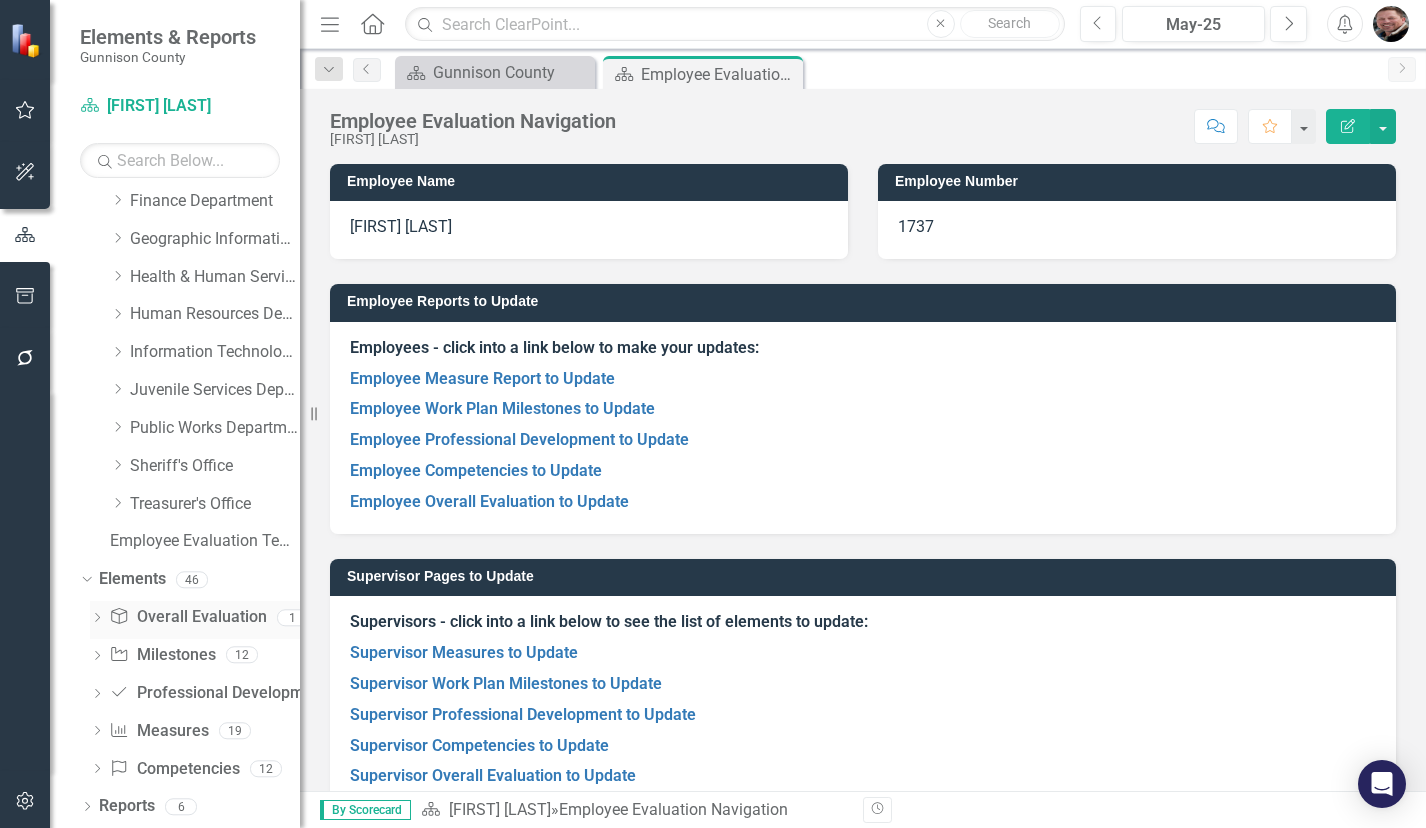 click on "Overall Evaluation Overall Evaluation" at bounding box center [187, 617] 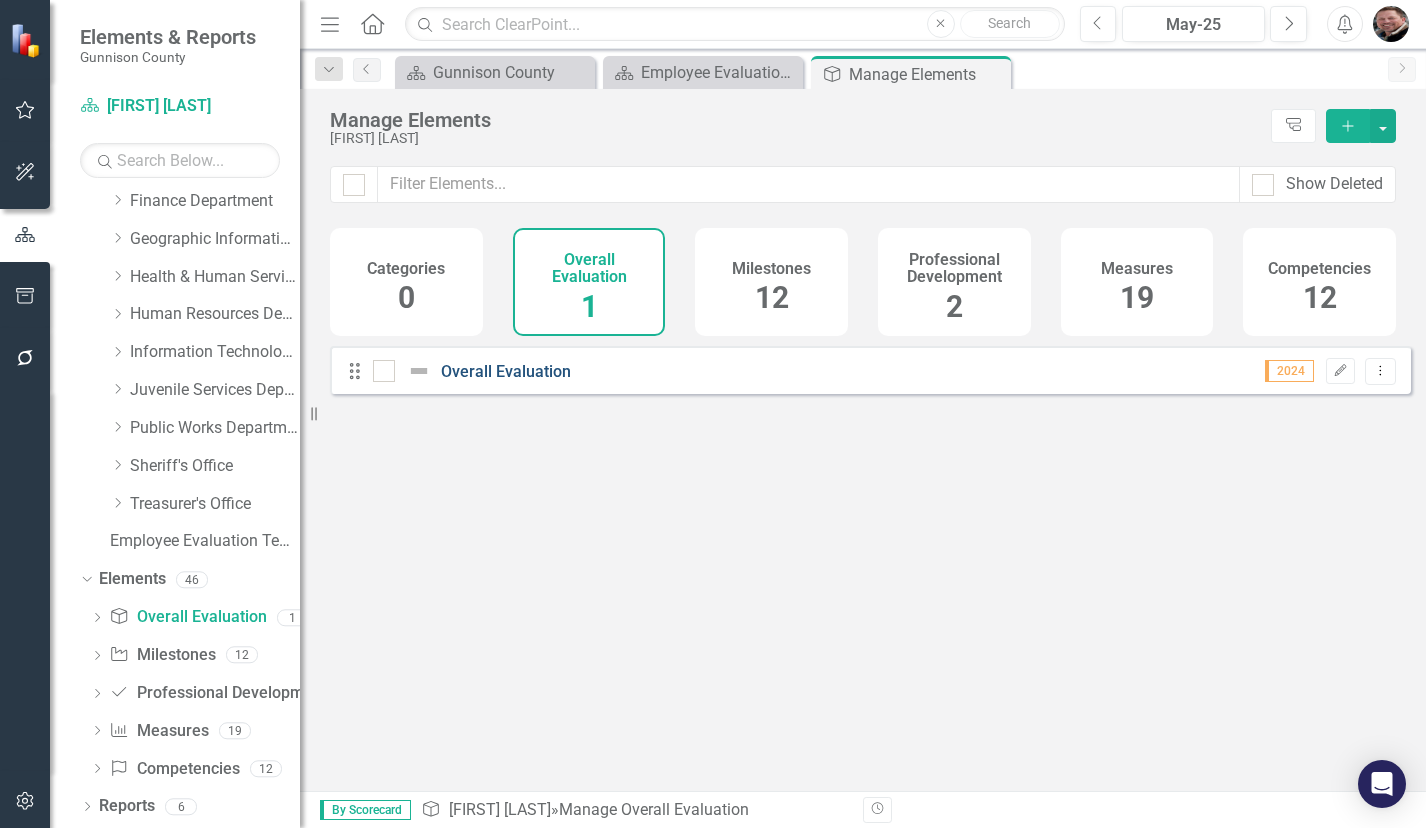 click on "Overall Evaluation" at bounding box center [506, 371] 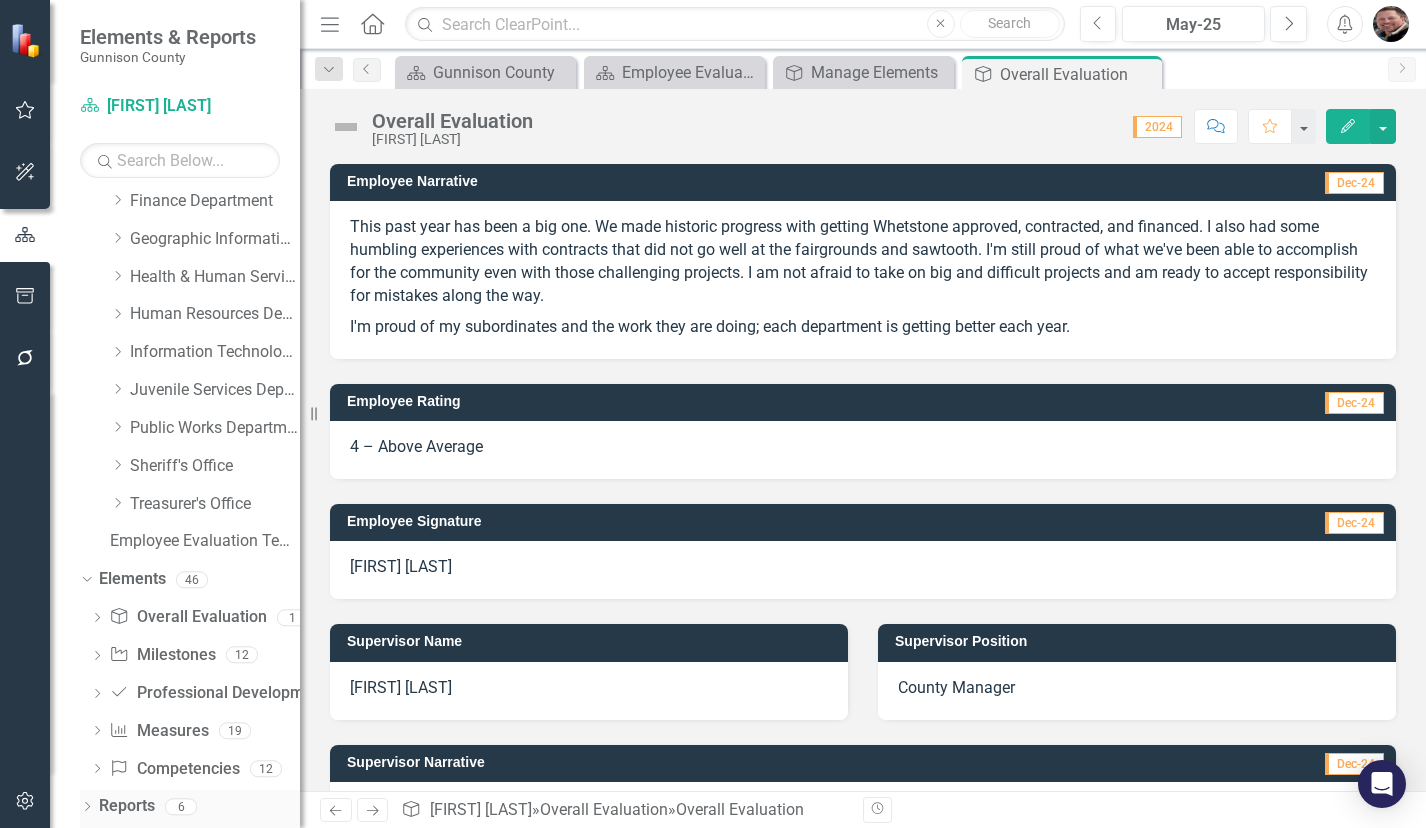 click on "Dropdown" 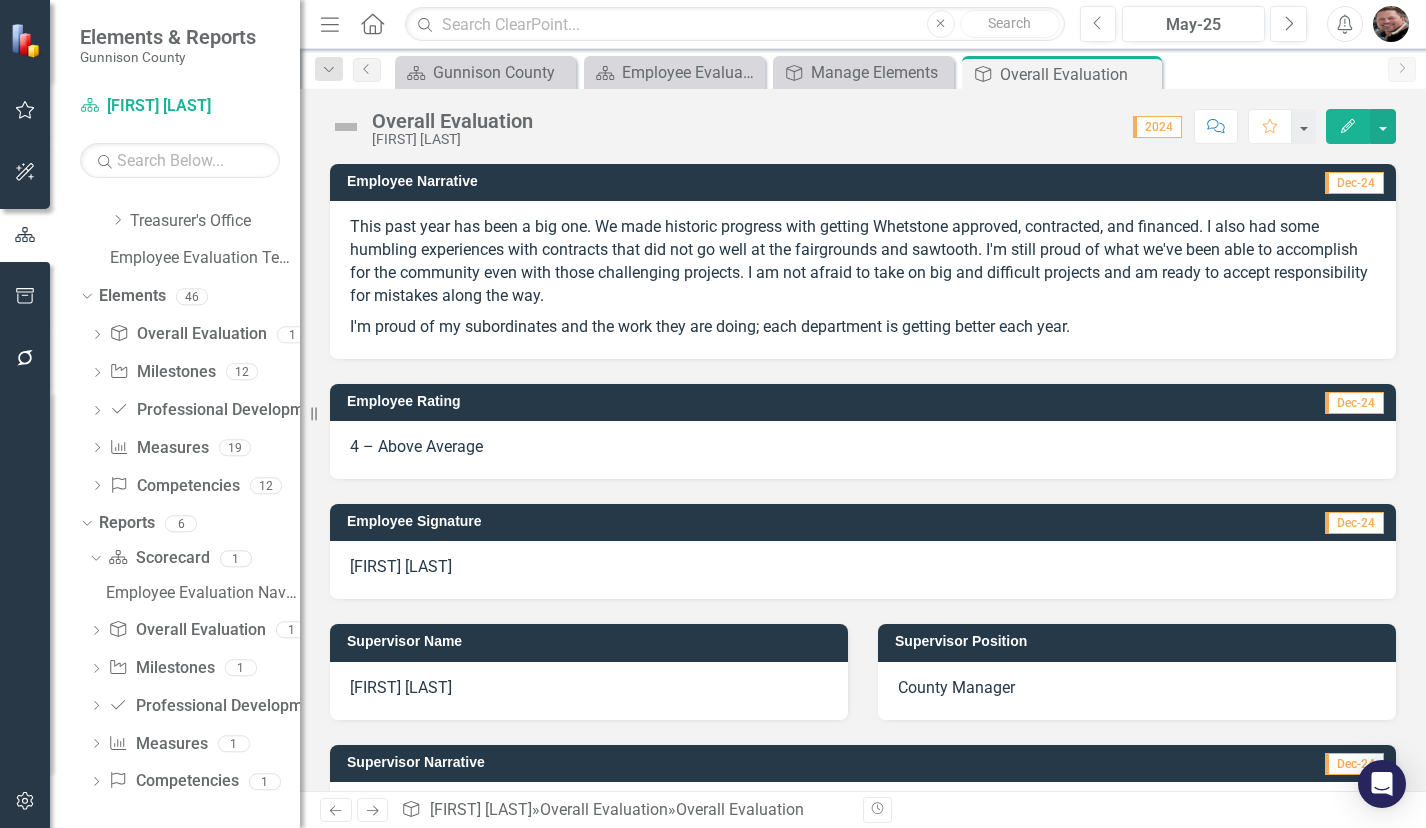 scroll, scrollTop: 1053, scrollLeft: 0, axis: vertical 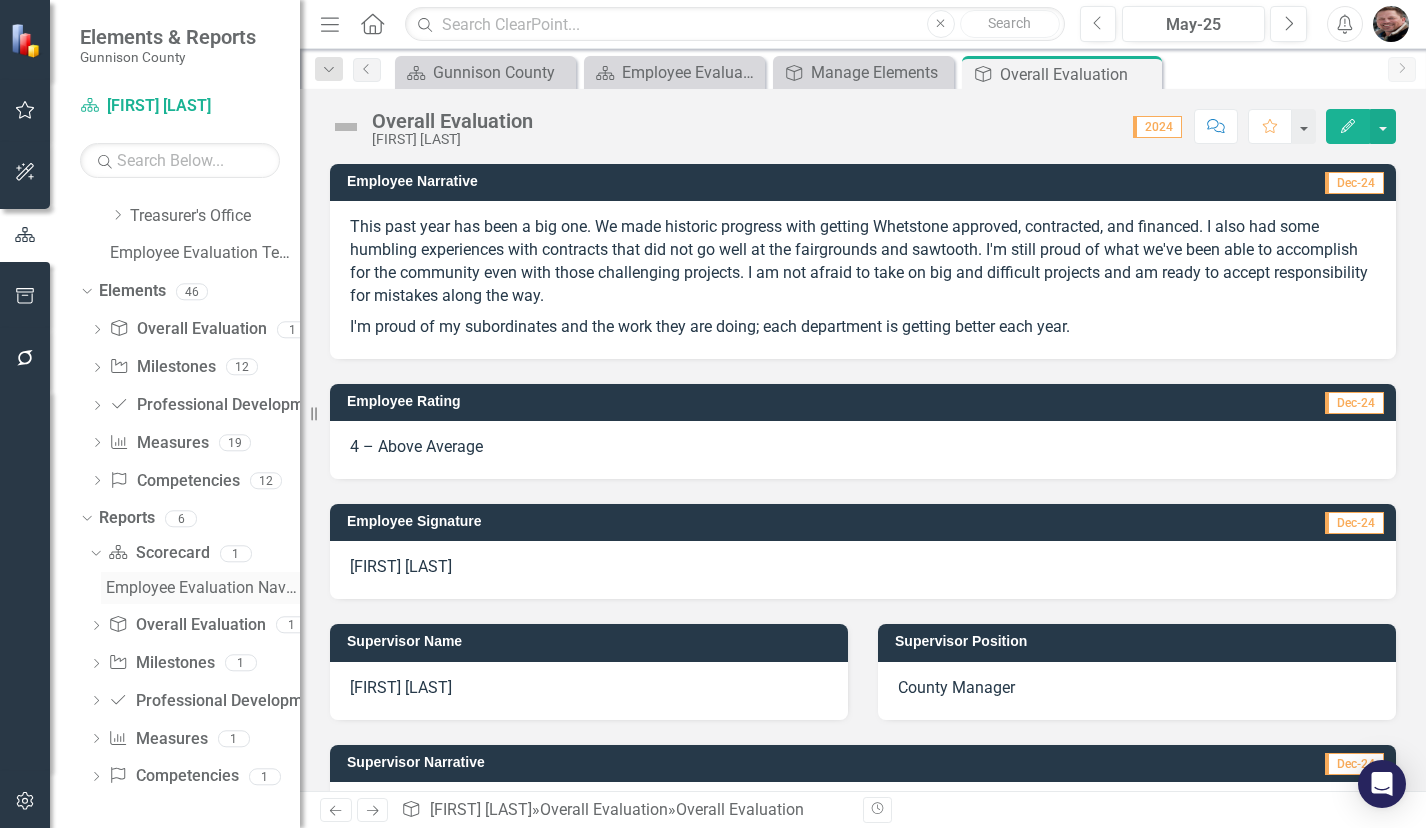 click on "Employee Evaluation Navigation" at bounding box center [203, 588] 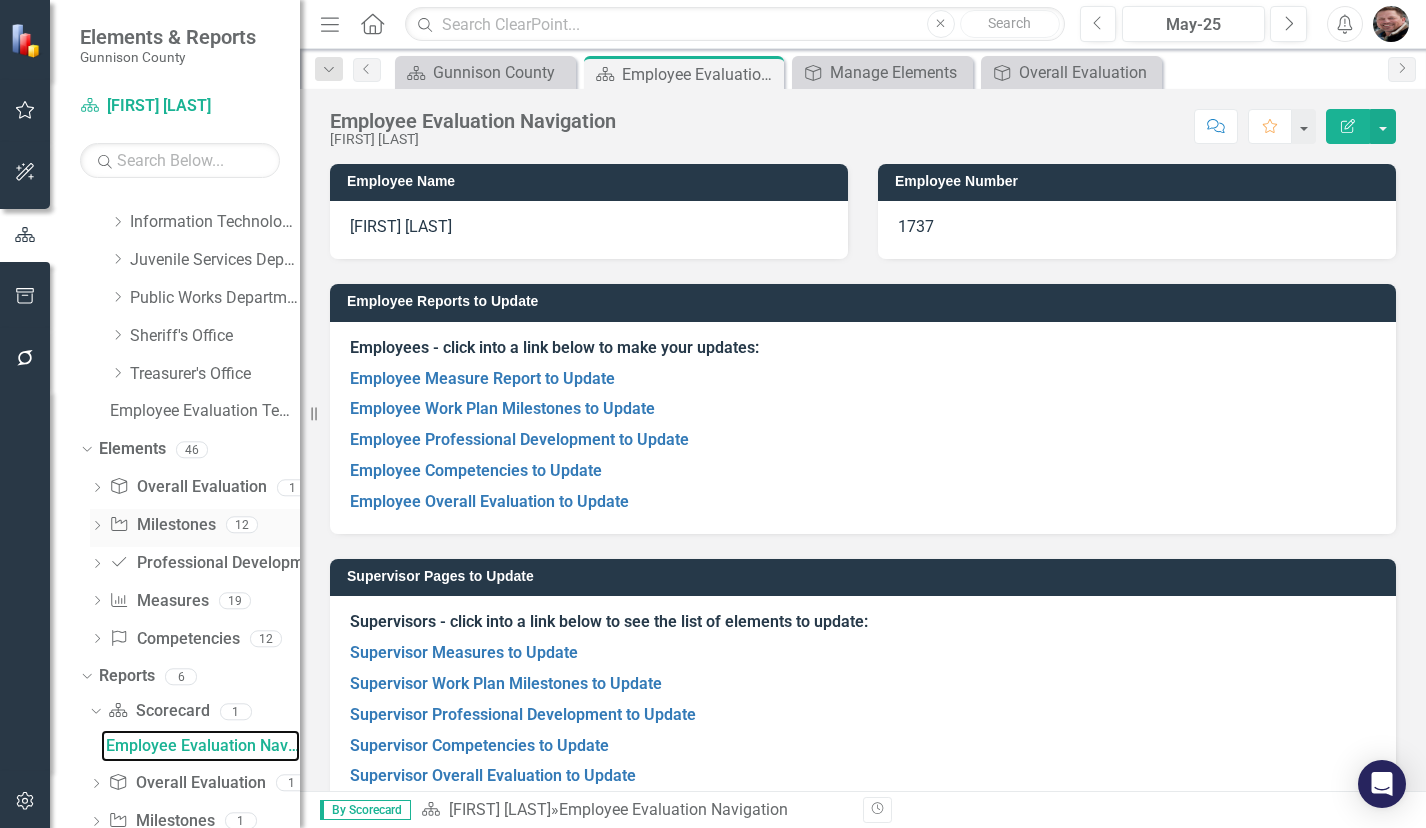 scroll, scrollTop: 929, scrollLeft: 0, axis: vertical 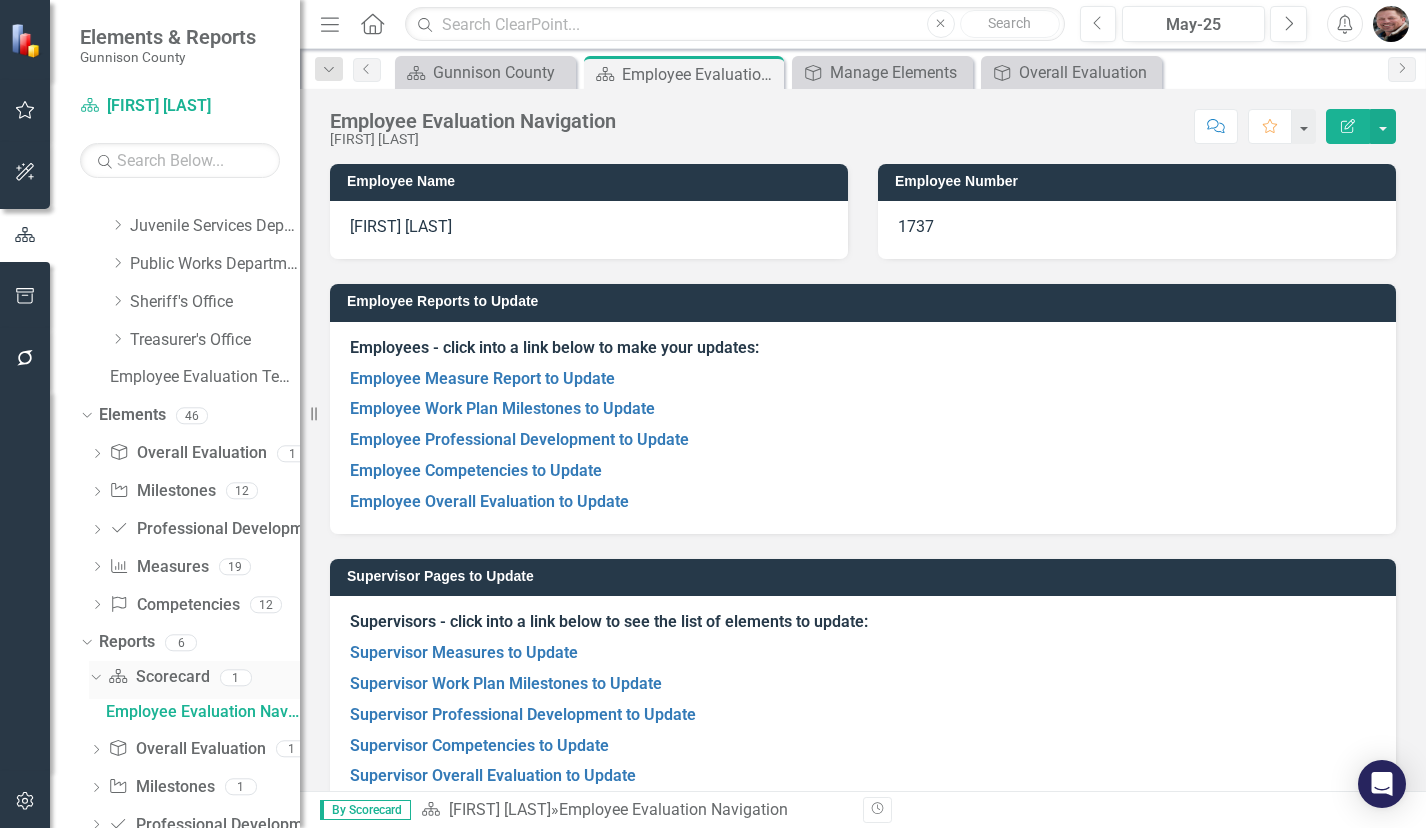 click on "Scorecard Scorecard" at bounding box center (158, 677) 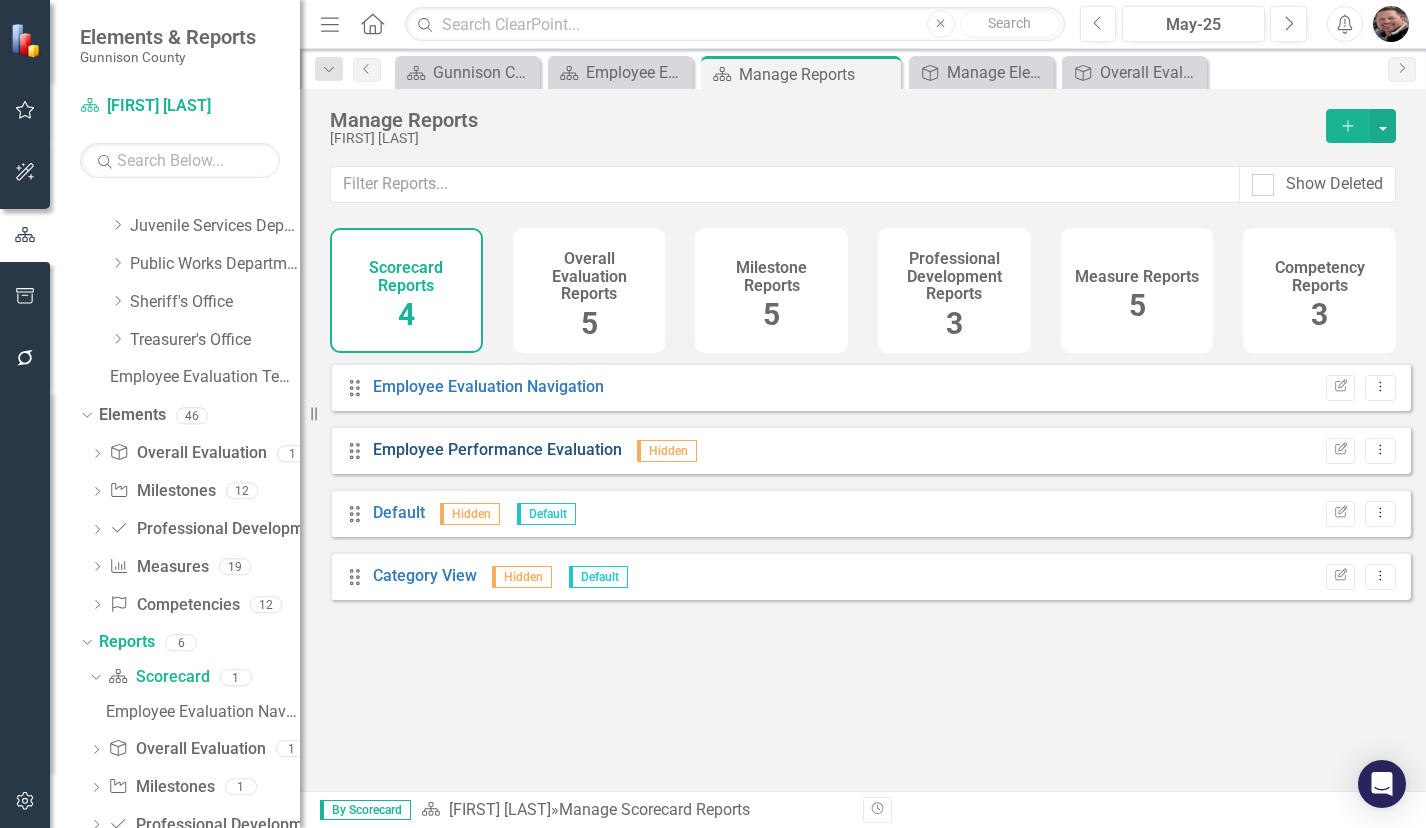click on "Employee Performance Evaluation" at bounding box center (497, 449) 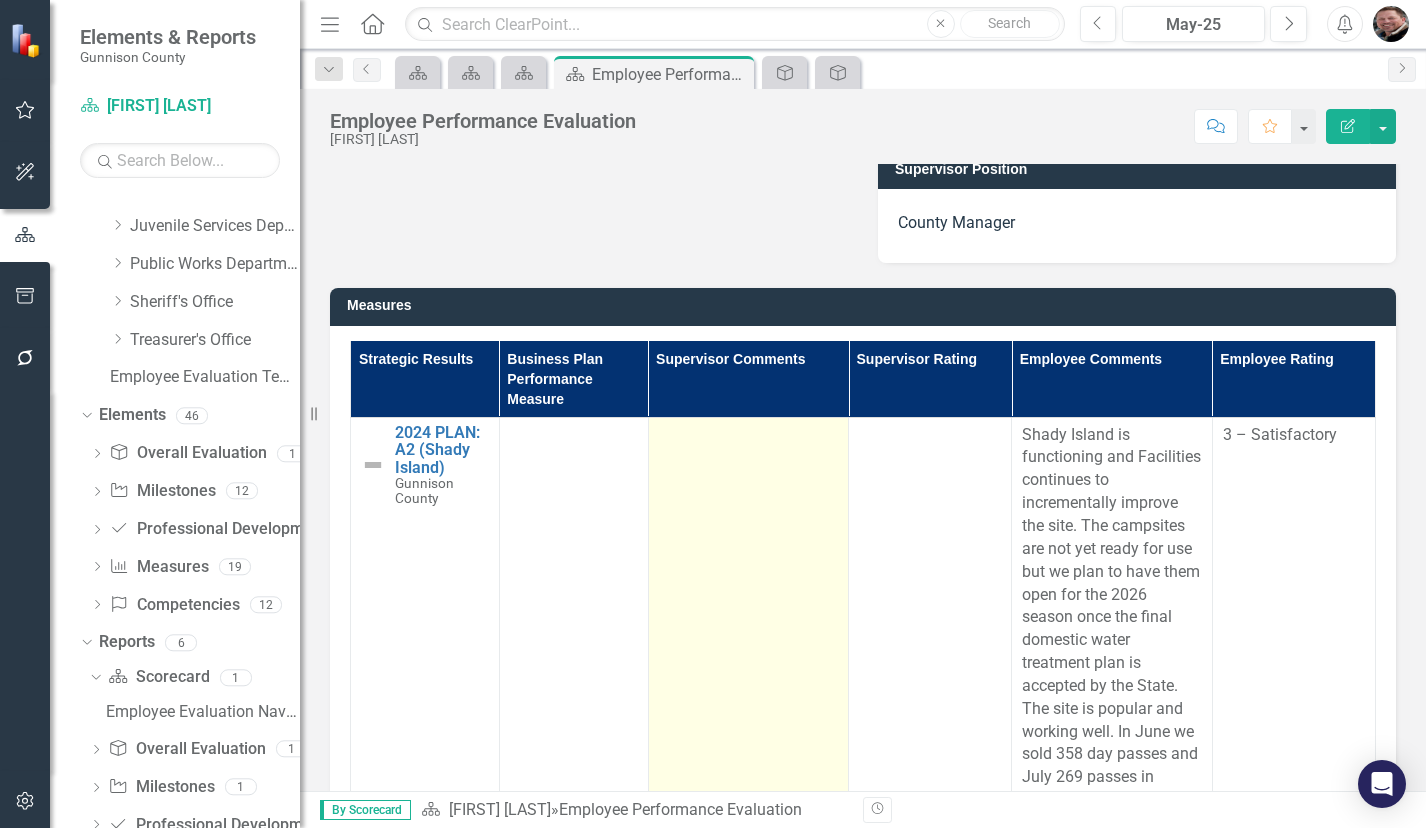 scroll, scrollTop: 400, scrollLeft: 0, axis: vertical 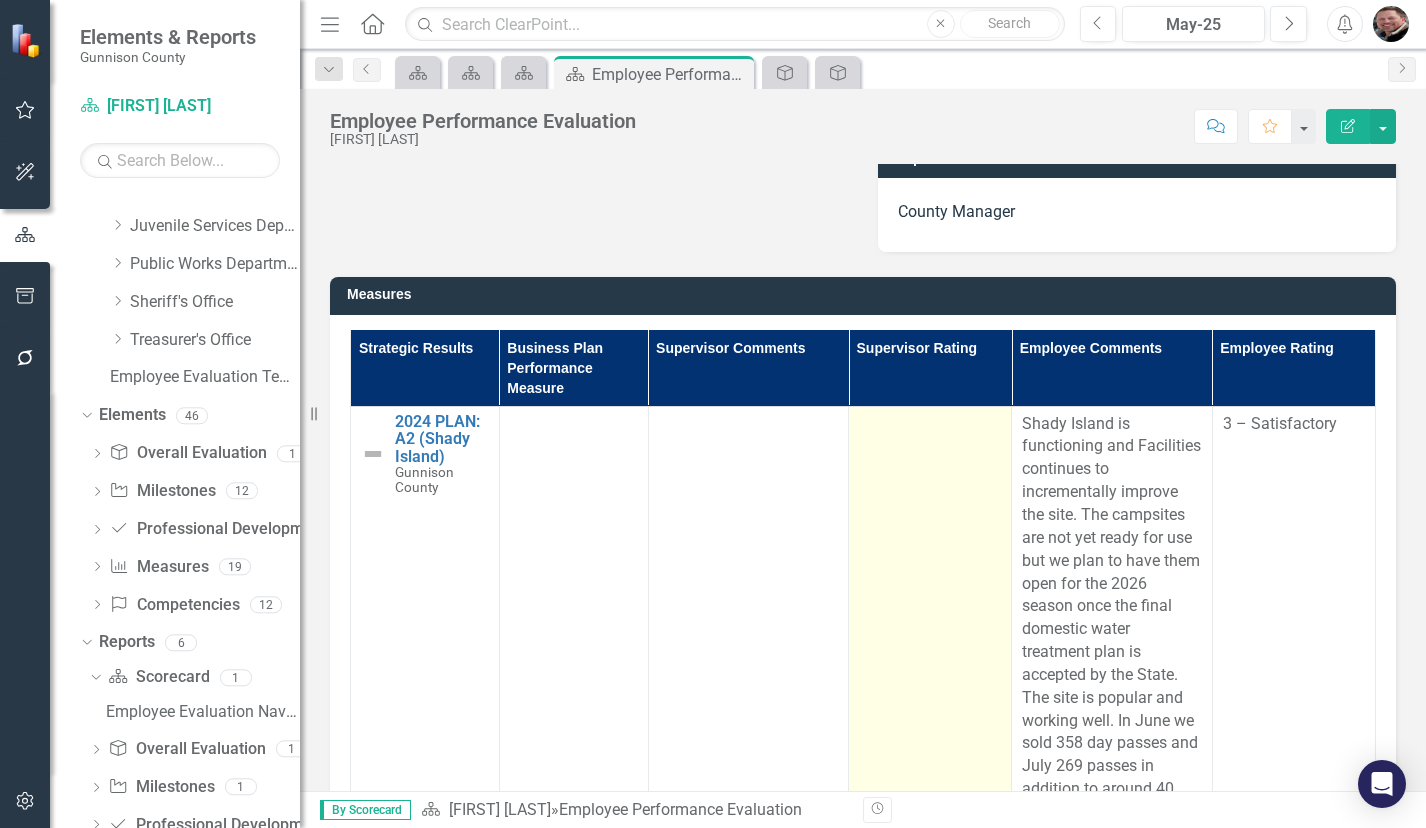 click at bounding box center [930, 618] 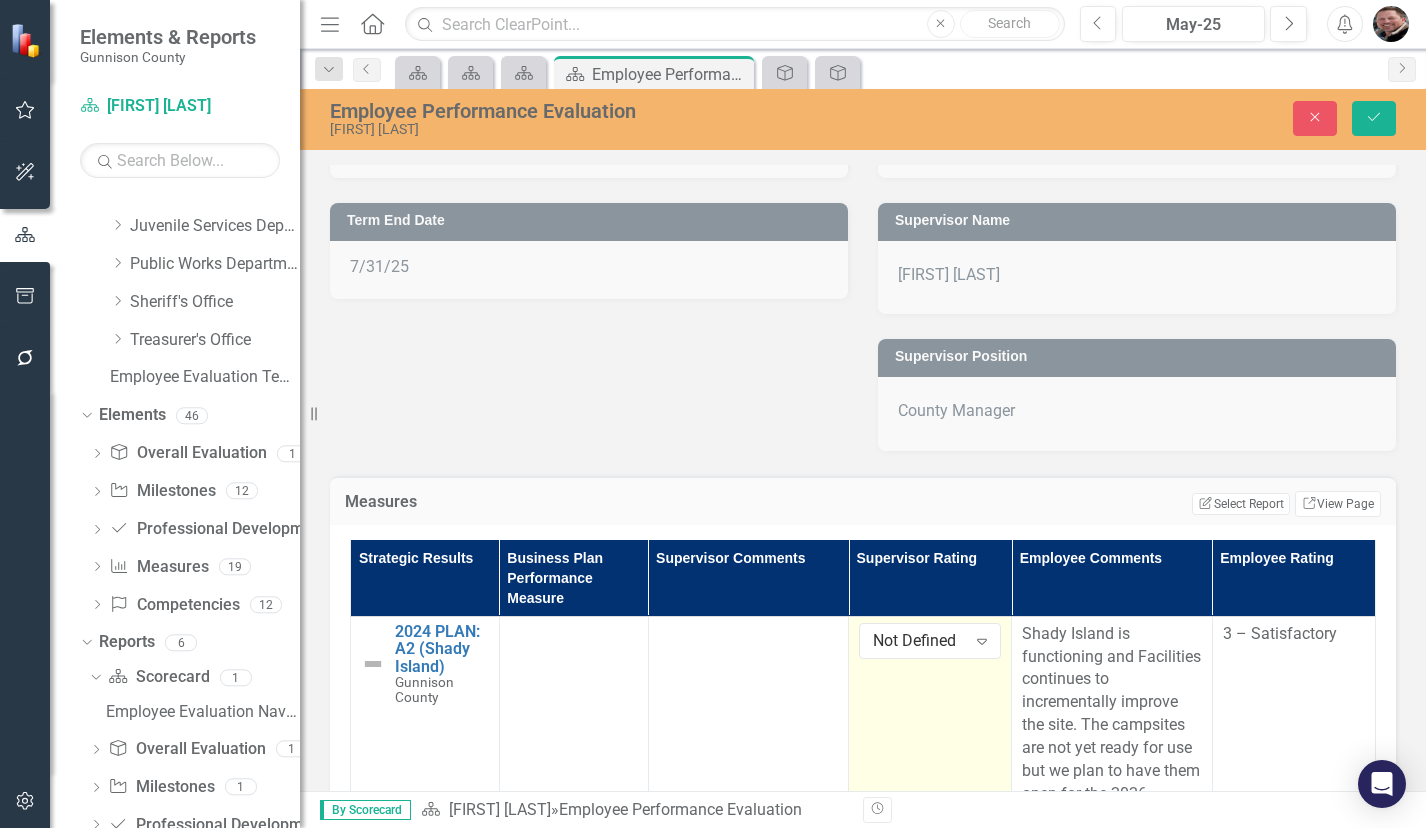 scroll, scrollTop: 0, scrollLeft: 0, axis: both 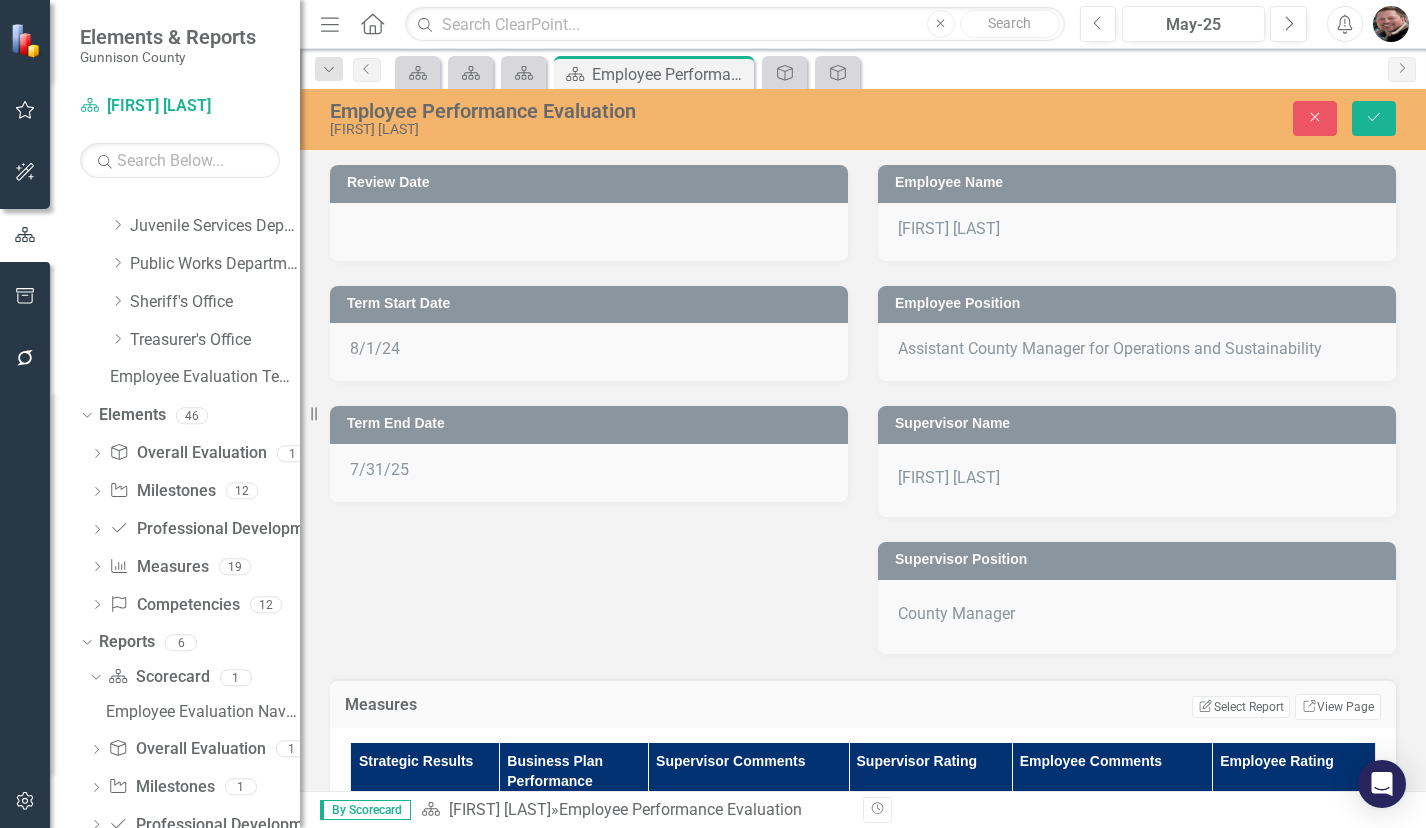 click on "Review Date Term Start Date 8/1/24 Term End Date 7/31/25 Employee Name [FIRST] [LAST] Employee Position Assistant County Manager for Operations and Sustainability Supervisor Name [FIRST] [LAST]  Supervisor Position County Manager" at bounding box center (863, 396) 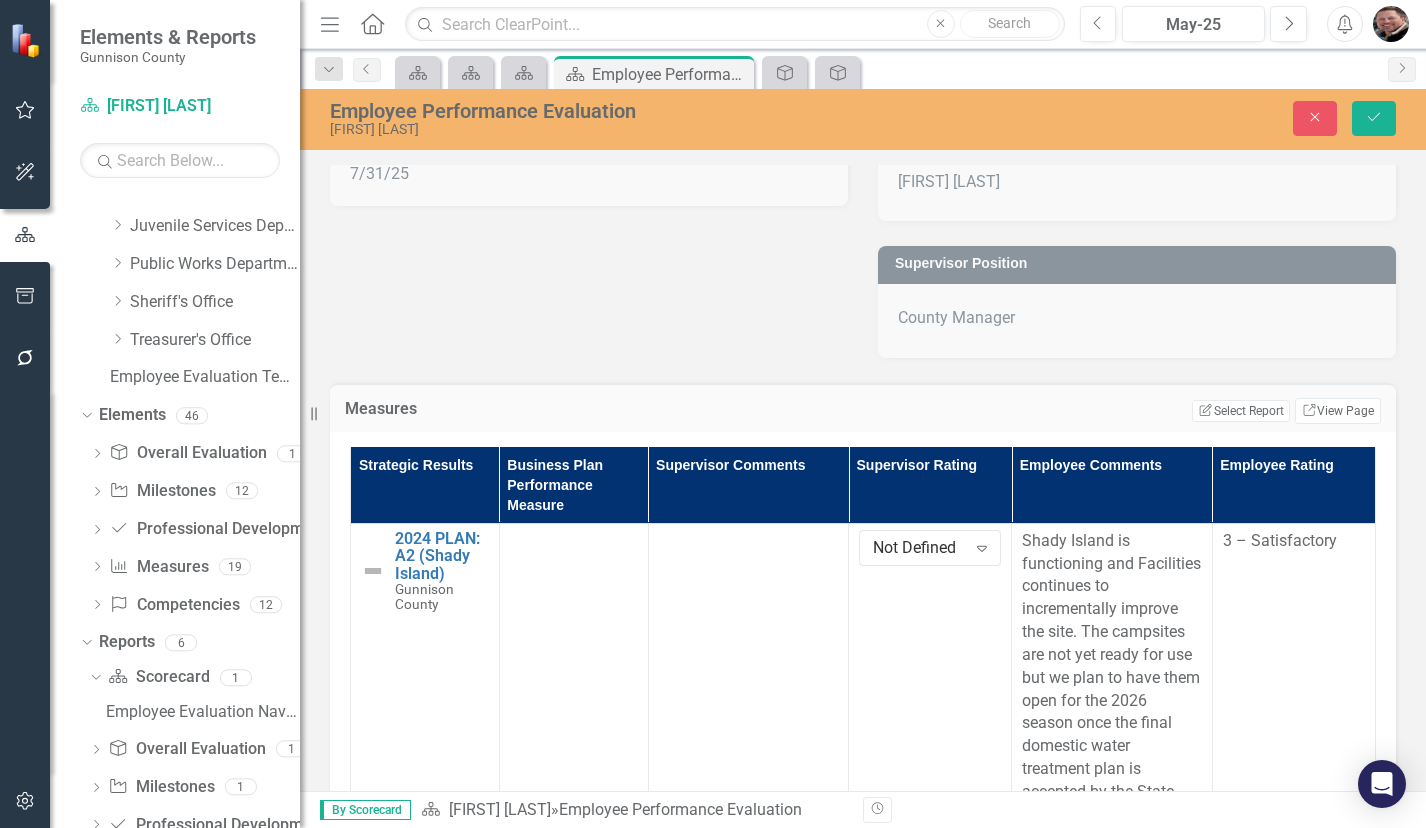 scroll, scrollTop: 300, scrollLeft: 0, axis: vertical 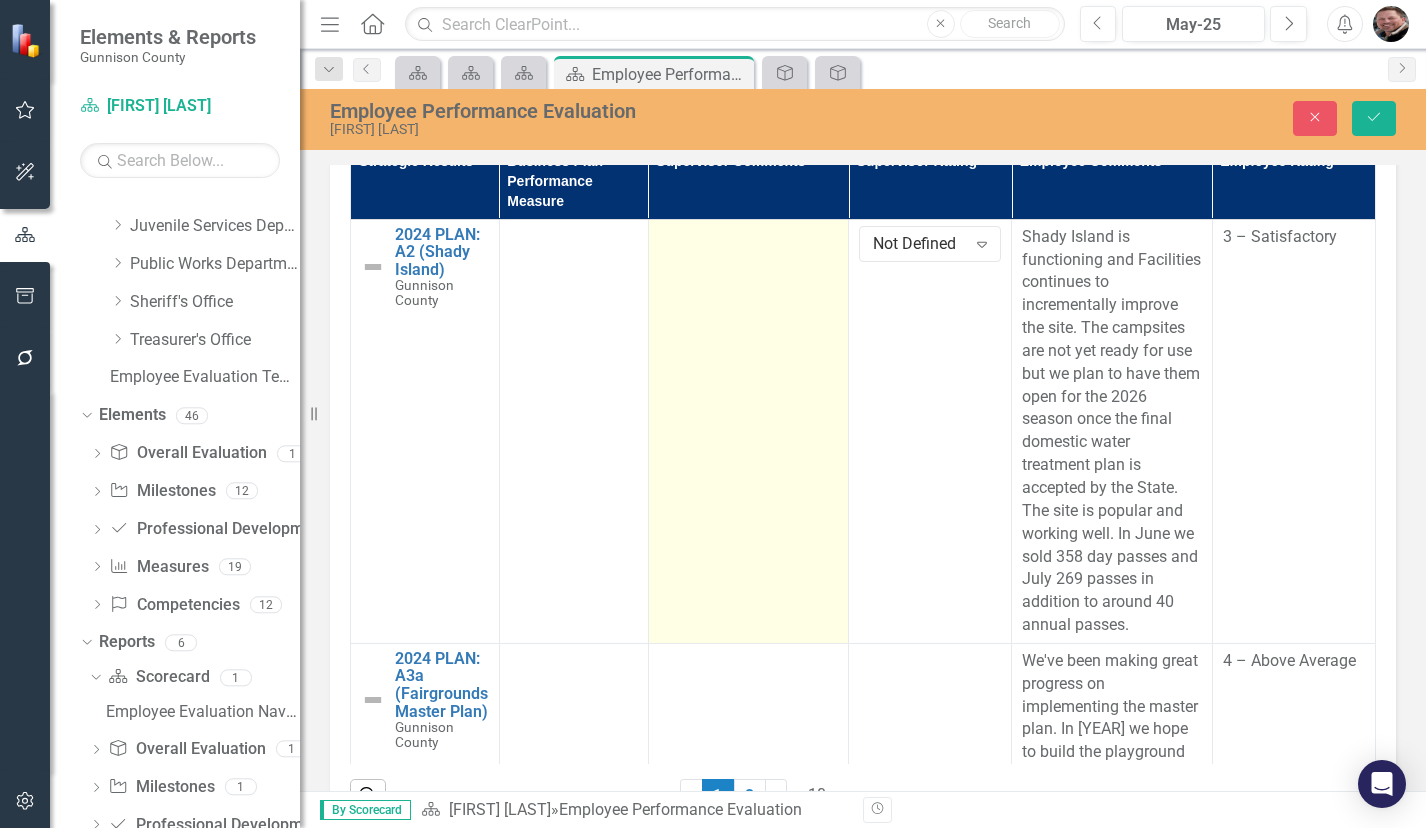 click at bounding box center (748, 431) 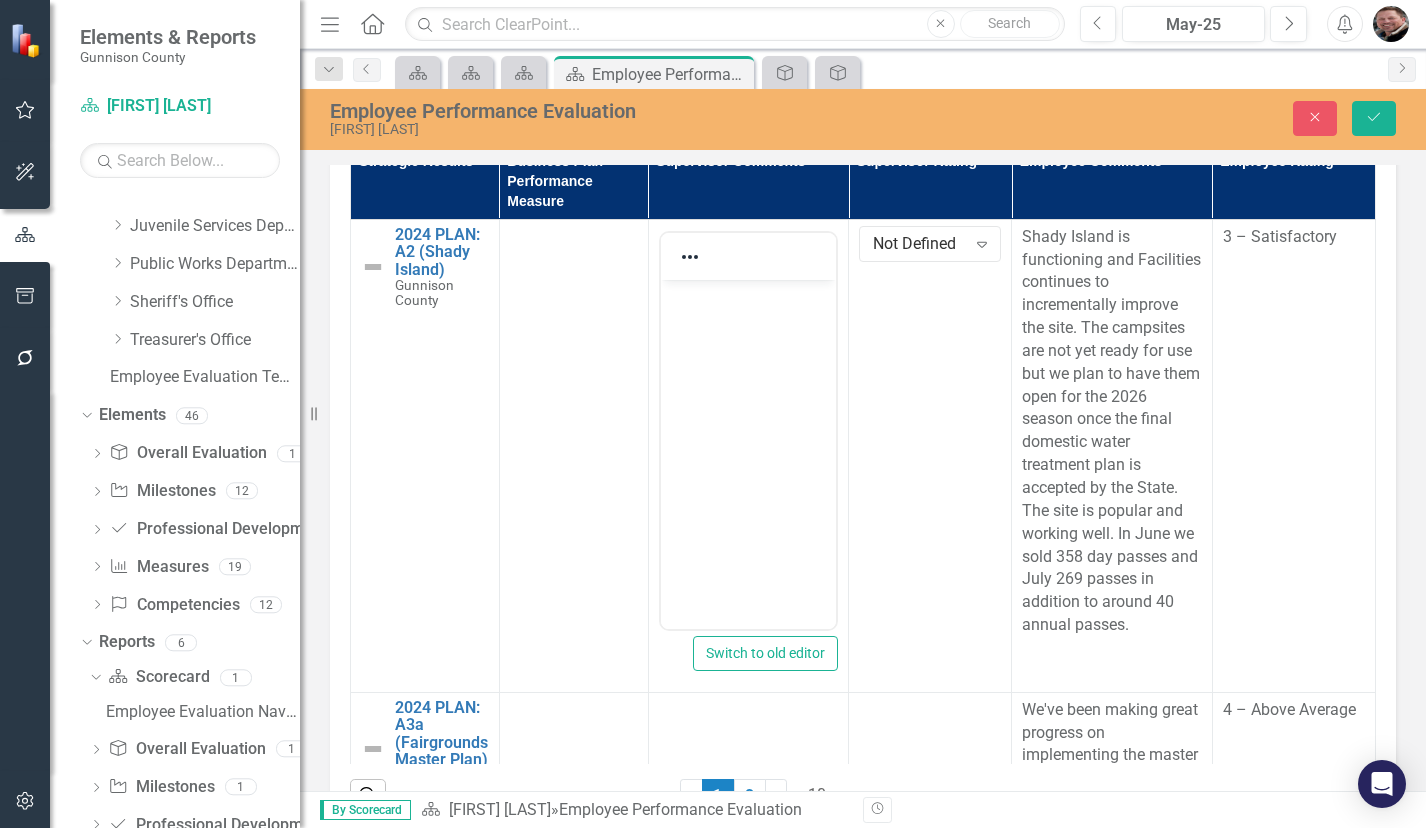 scroll, scrollTop: 0, scrollLeft: 0, axis: both 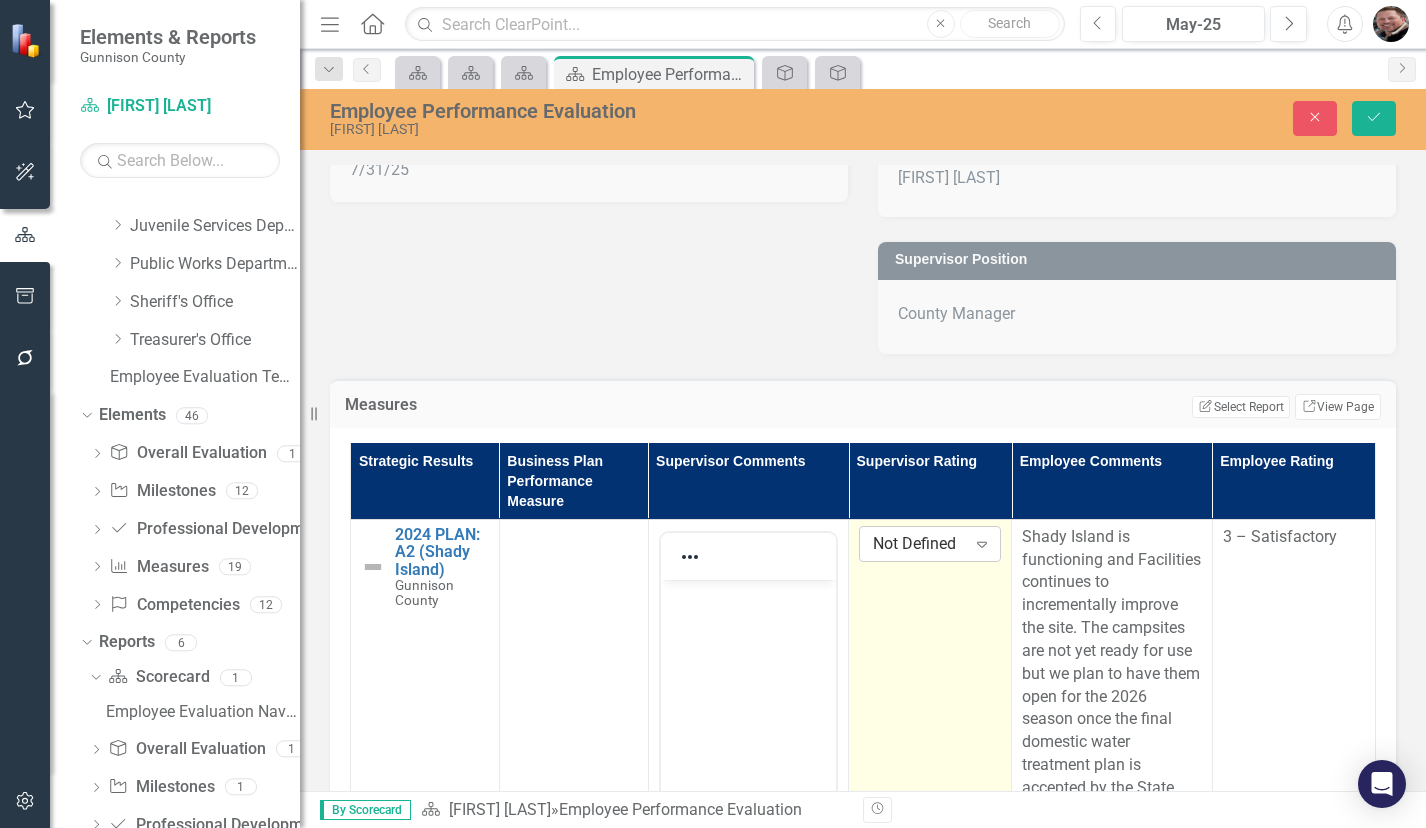 click on "Expand" 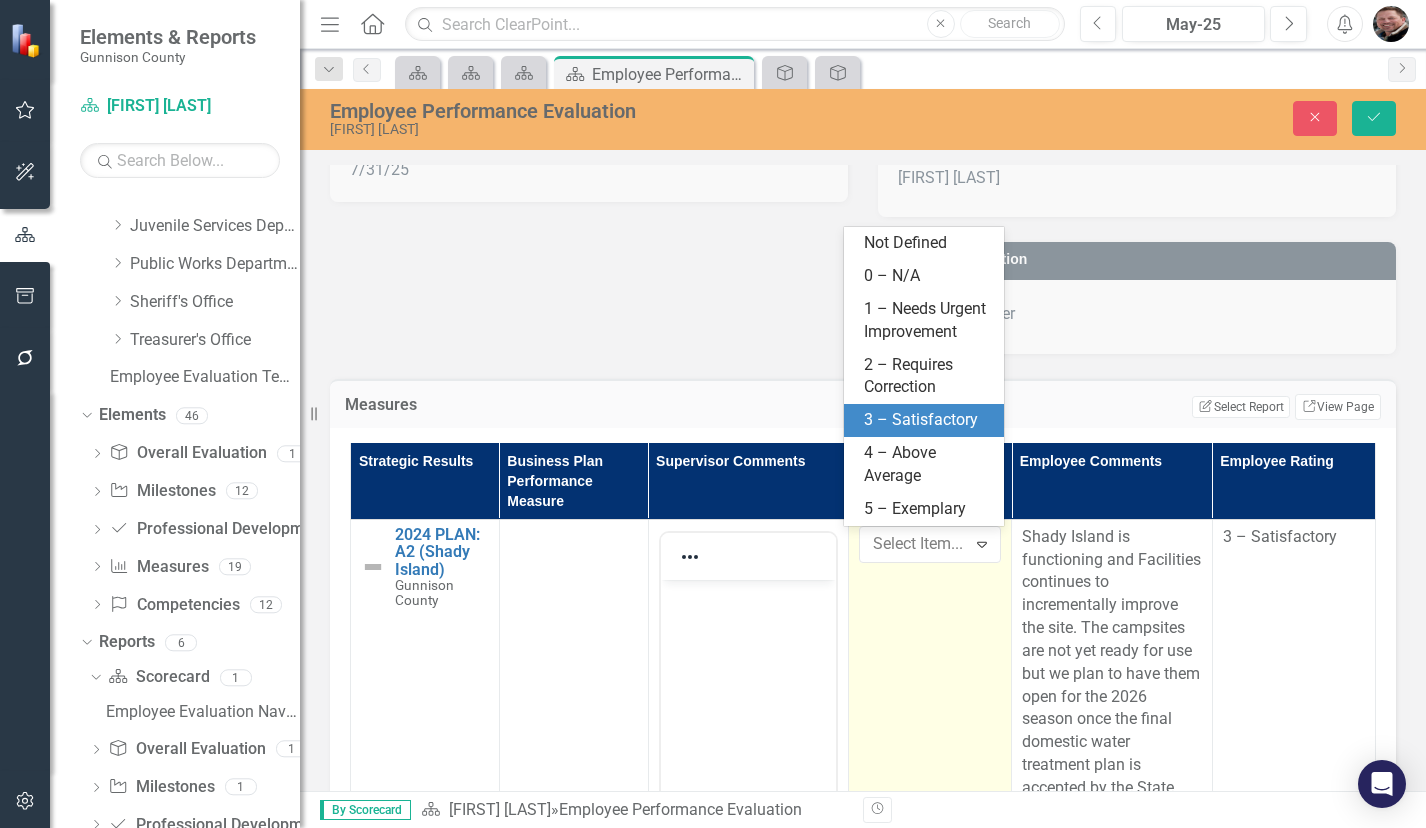 click on "3 – Satisfactory" at bounding box center [928, 420] 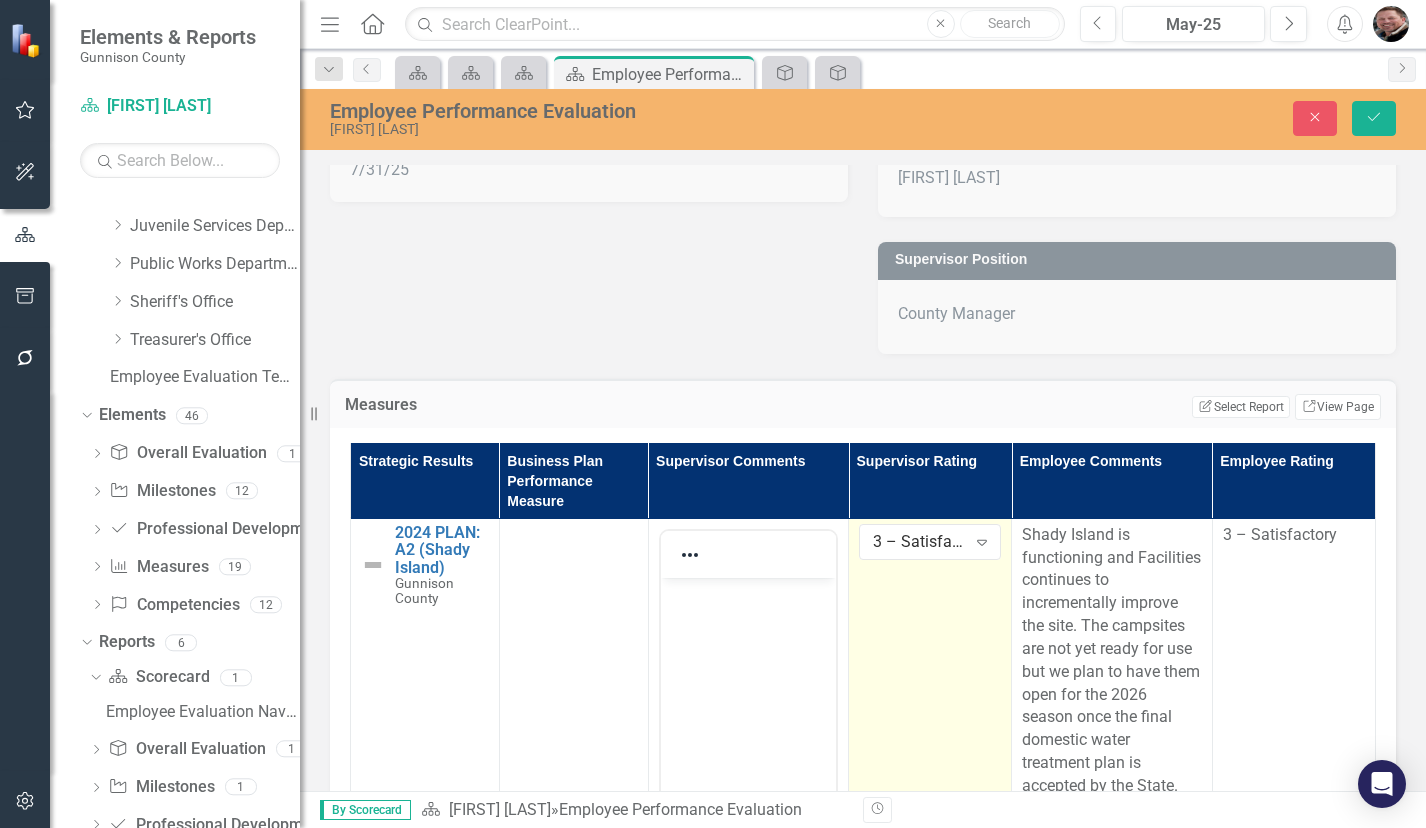 scroll, scrollTop: 0, scrollLeft: 0, axis: both 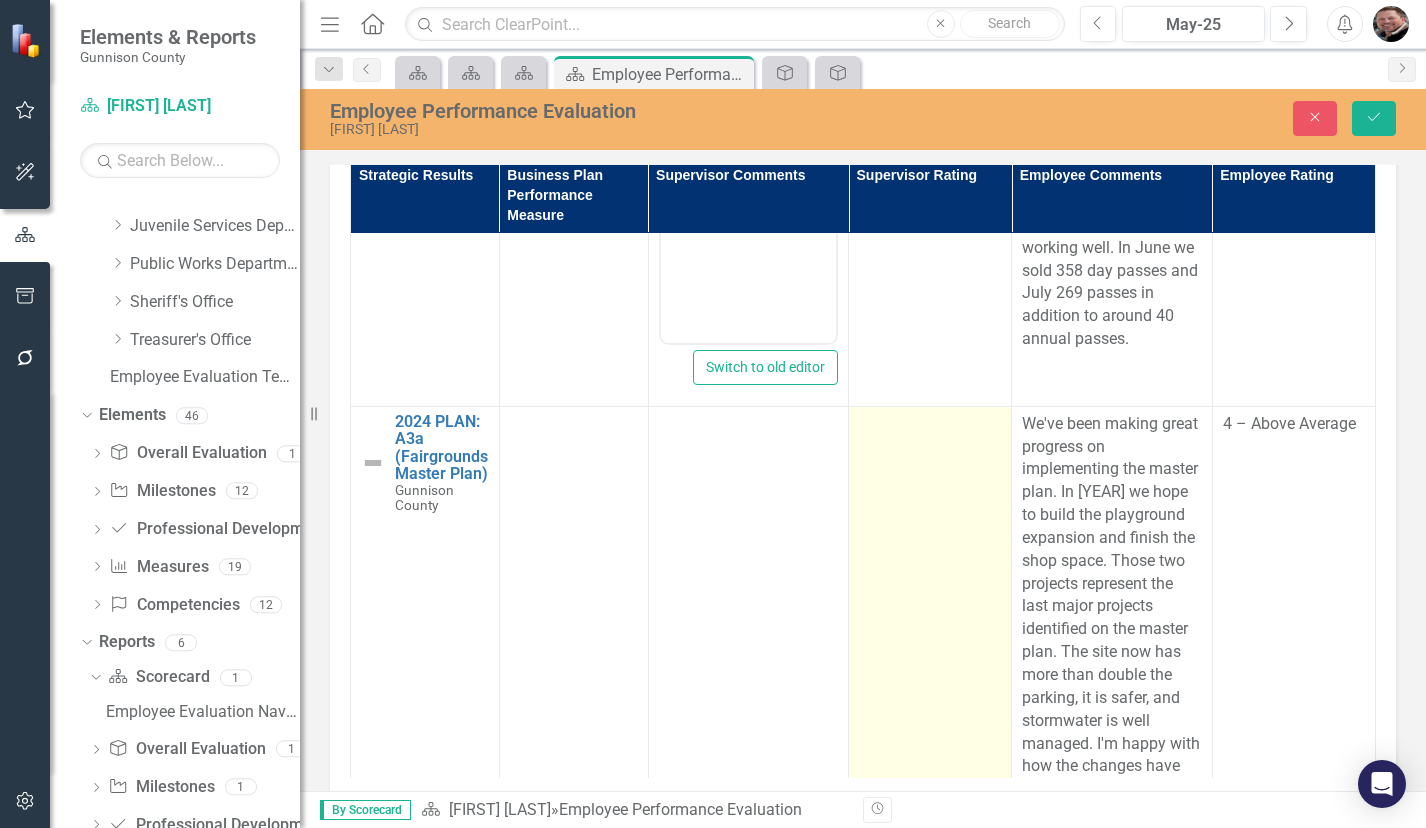 click at bounding box center (930, 618) 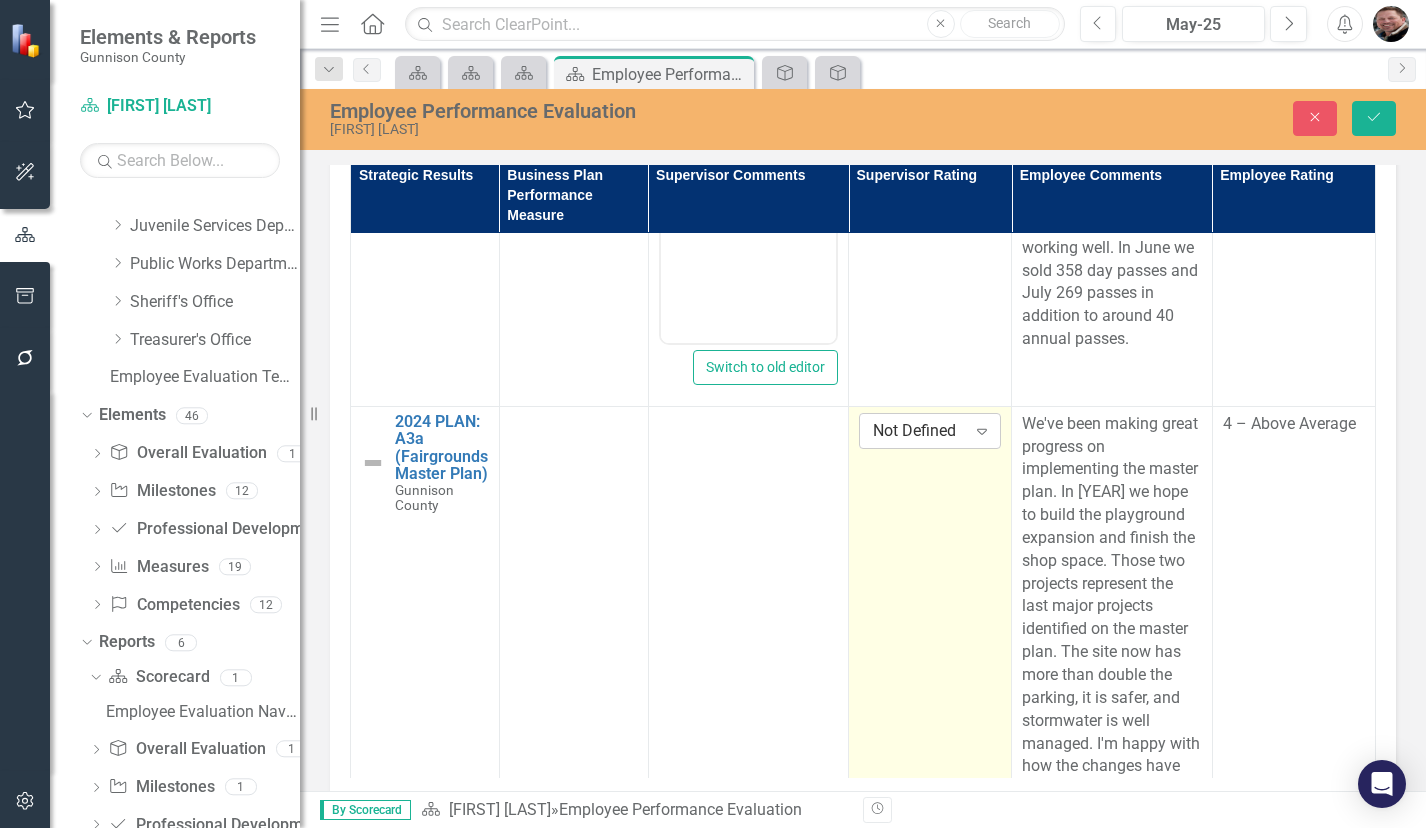 click on "Expand" 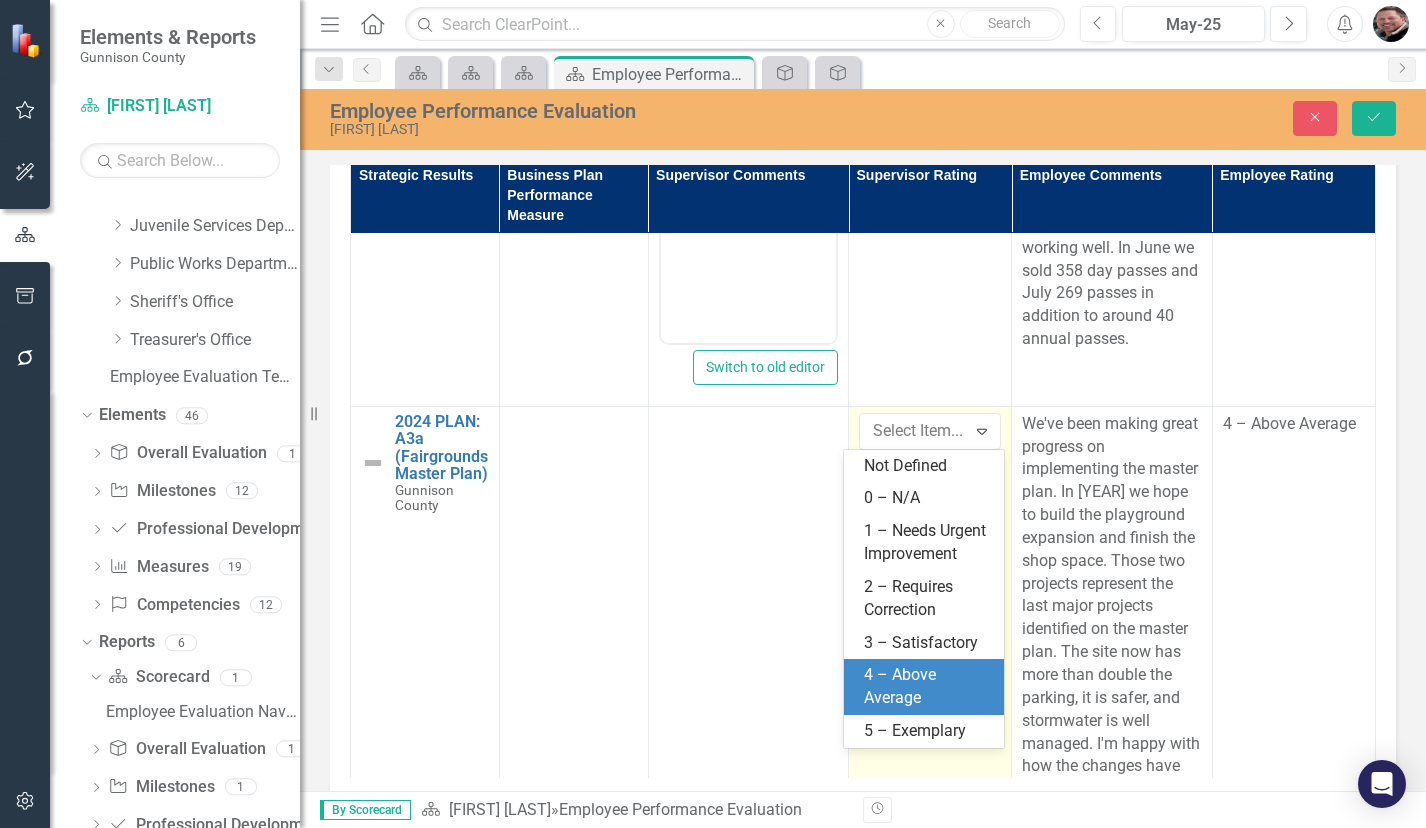 click on "4 – Above Average" at bounding box center (928, 687) 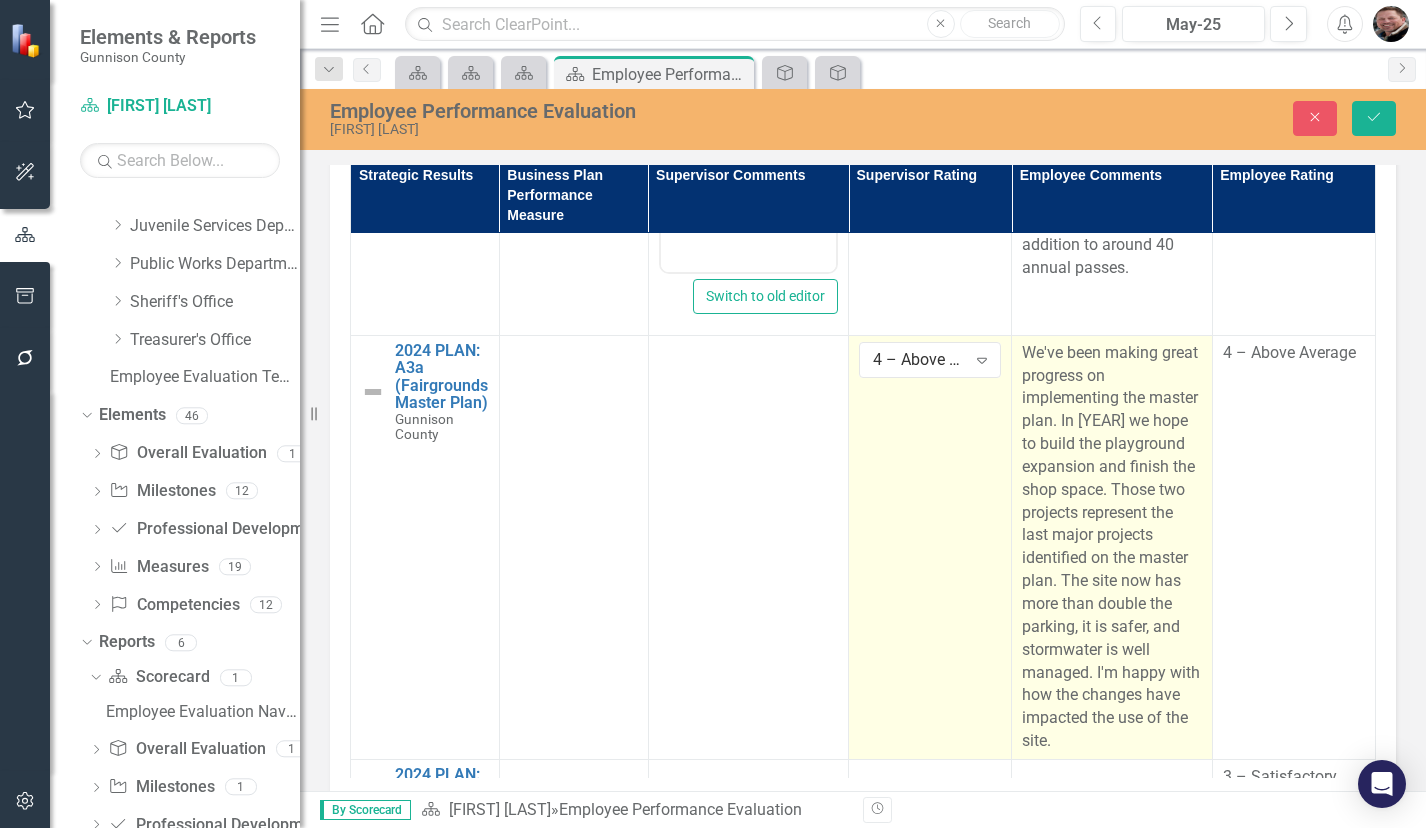 scroll, scrollTop: 400, scrollLeft: 0, axis: vertical 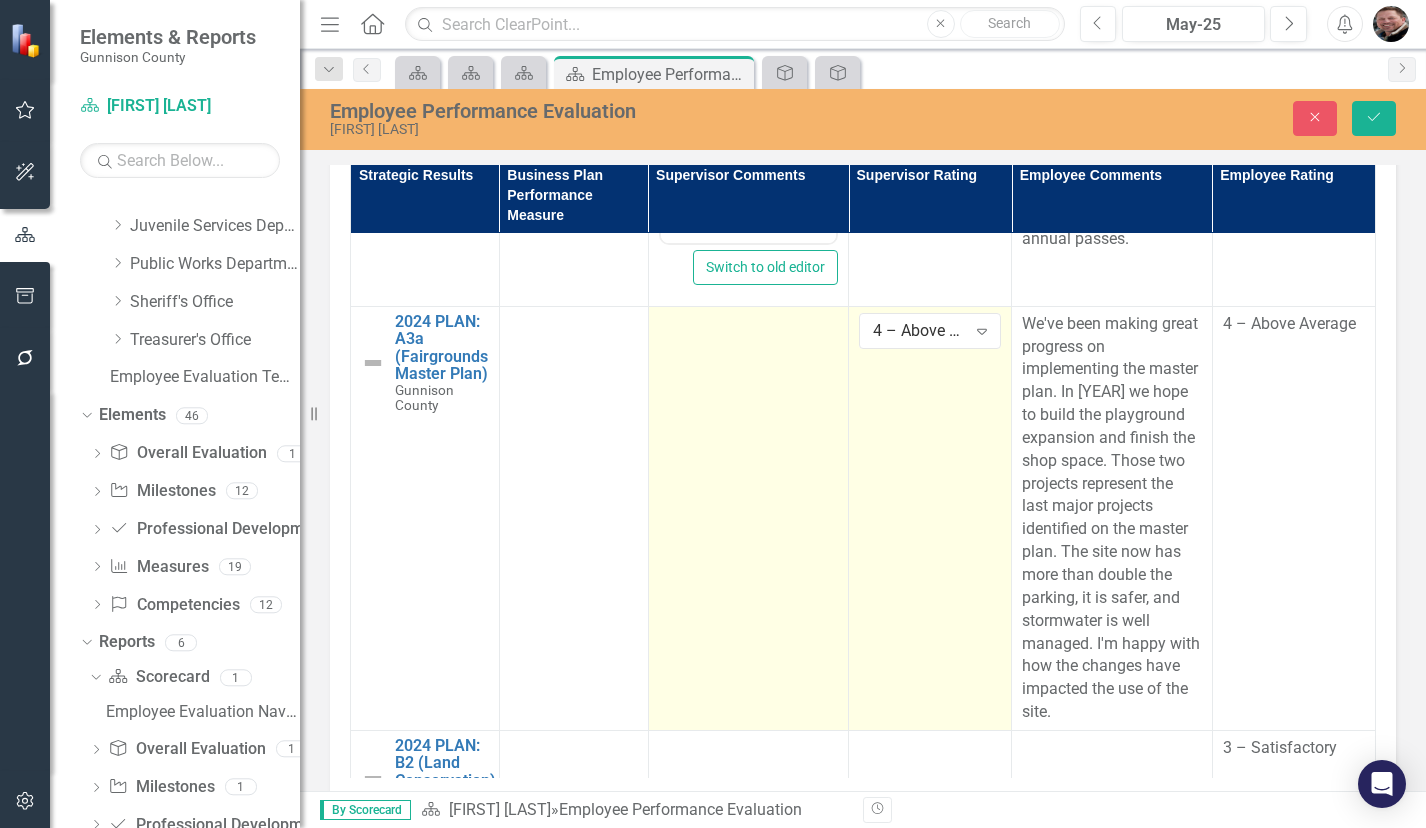 click at bounding box center [748, 518] 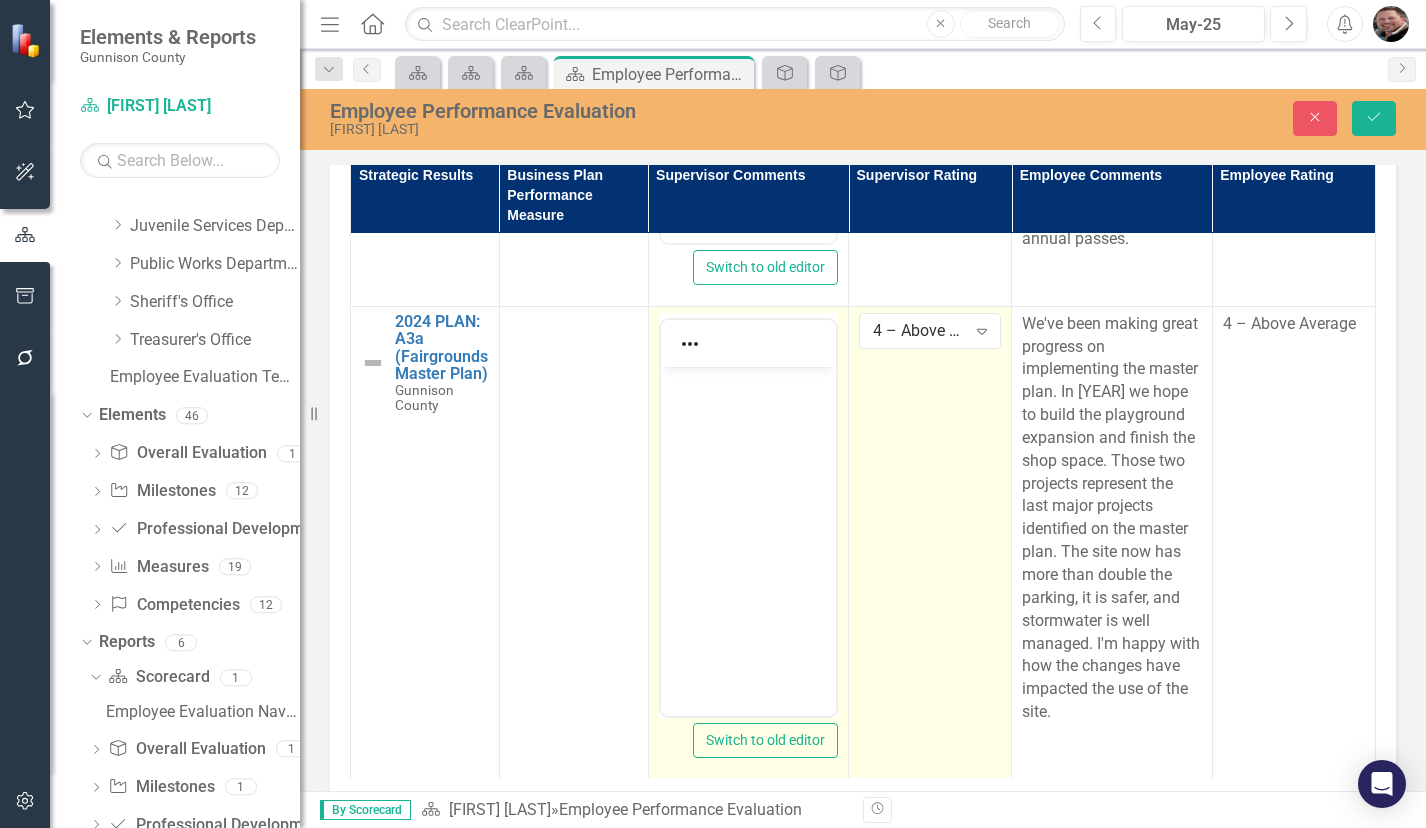scroll, scrollTop: 0, scrollLeft: 0, axis: both 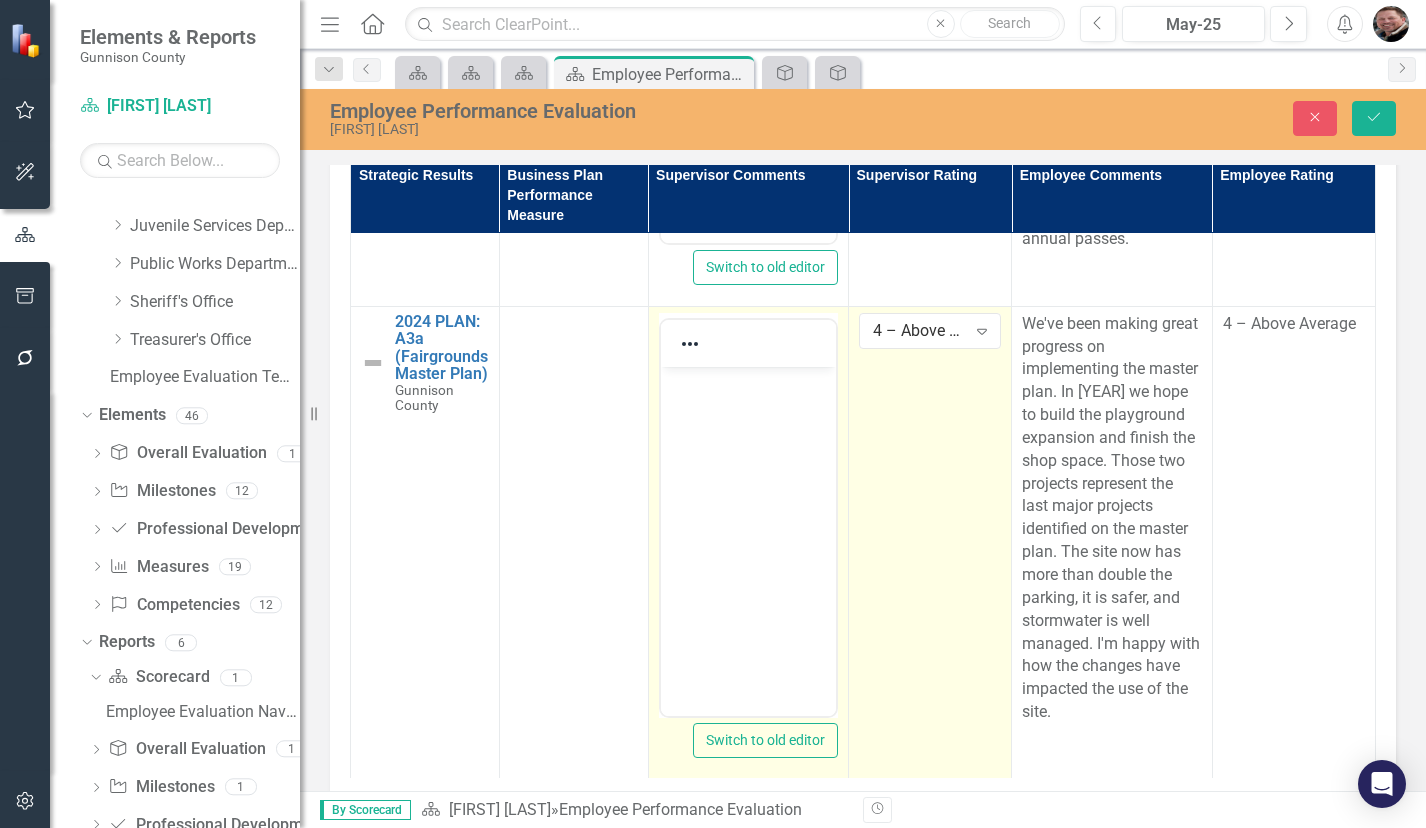 click at bounding box center [747, 516] 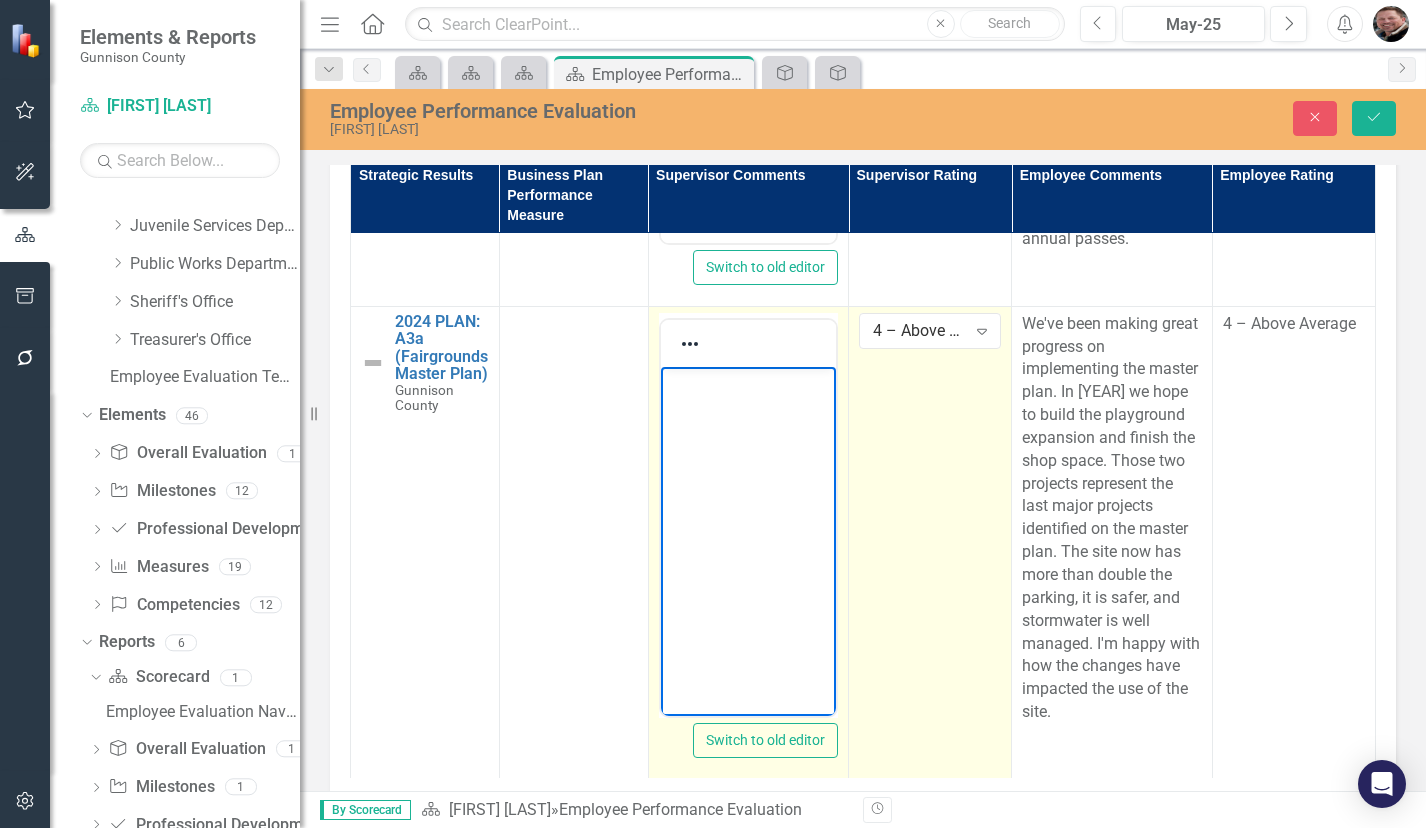 type 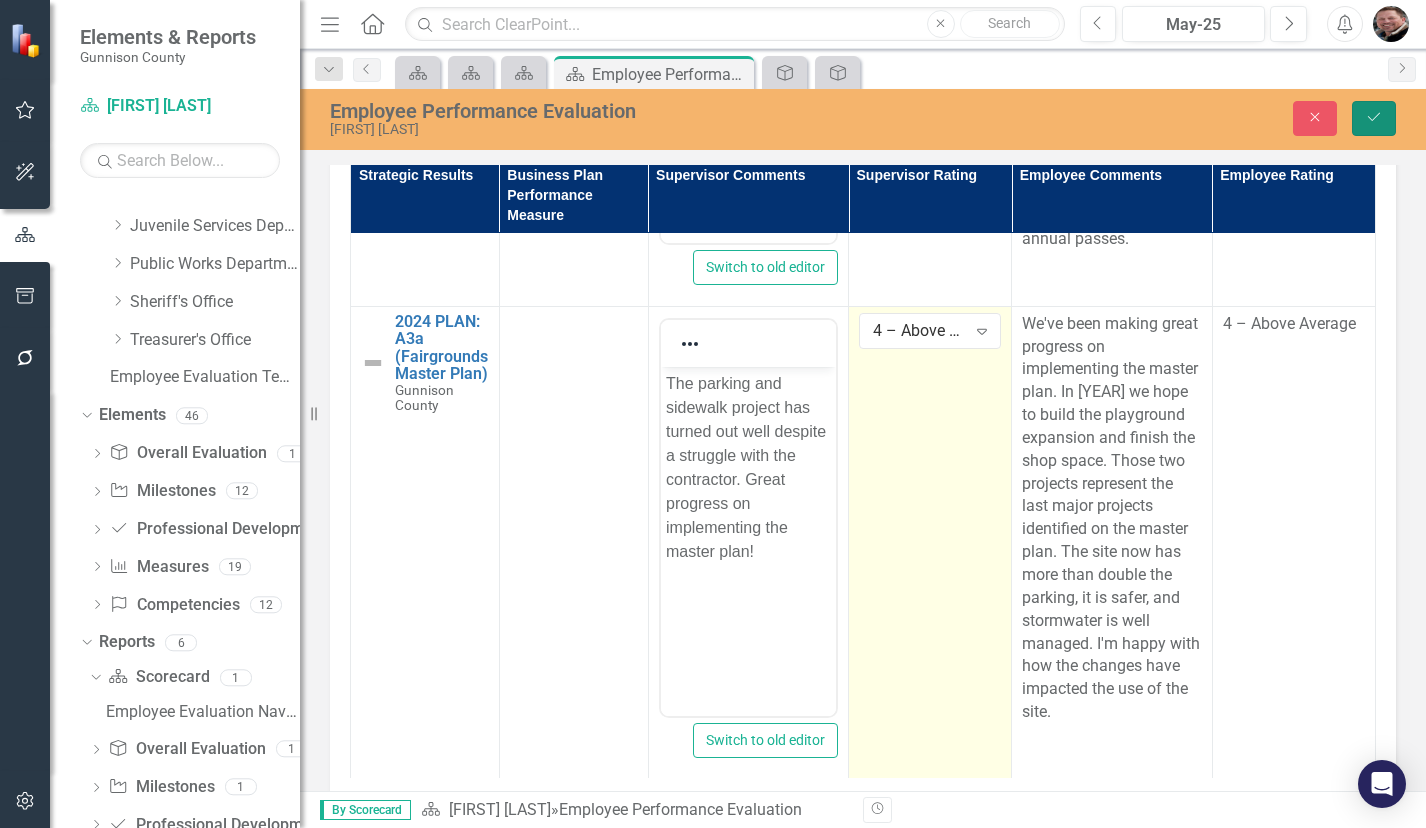 drag, startPoint x: 1387, startPoint y: 112, endPoint x: 1380, endPoint y: 102, distance: 12.206555 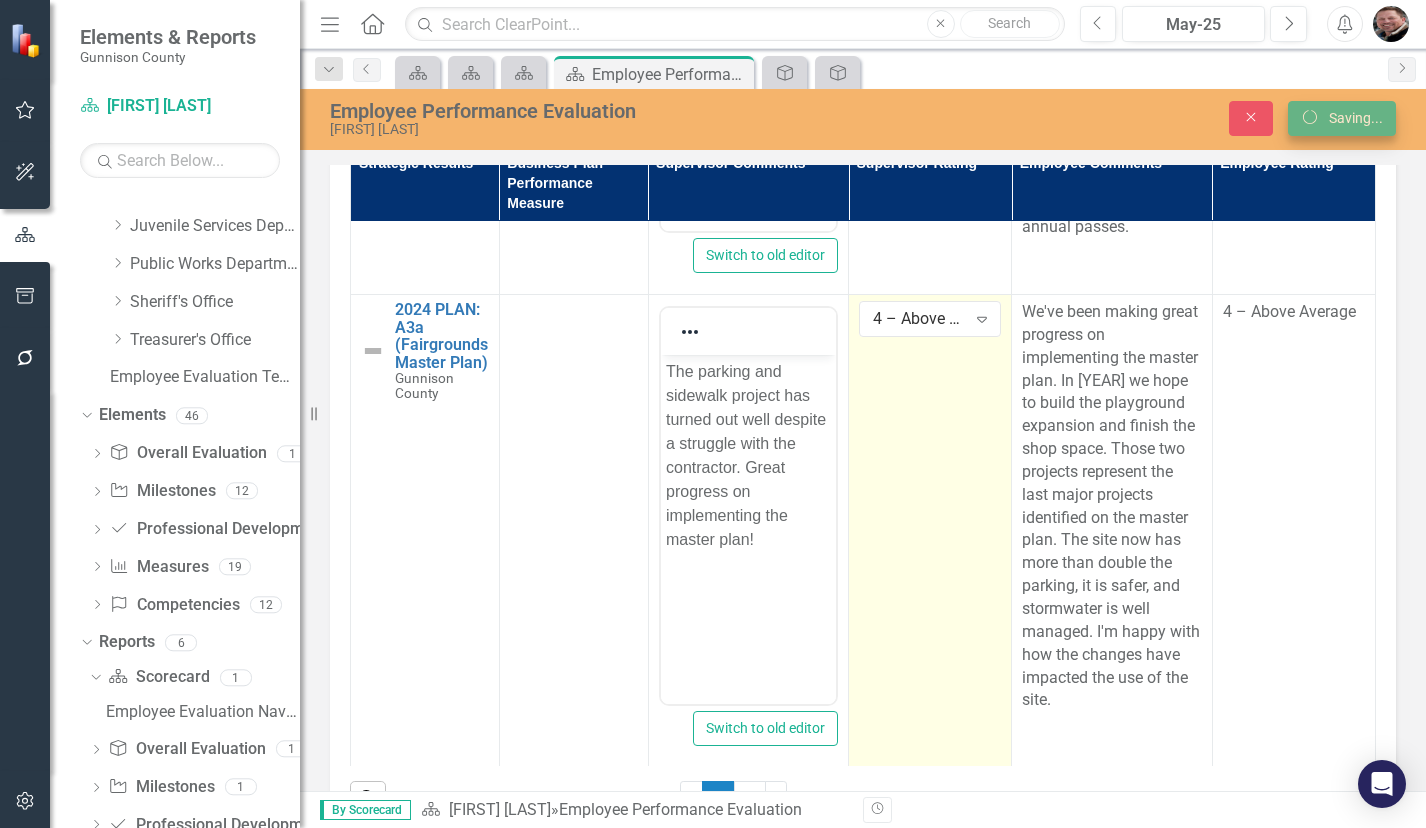 scroll, scrollTop: 575, scrollLeft: 0, axis: vertical 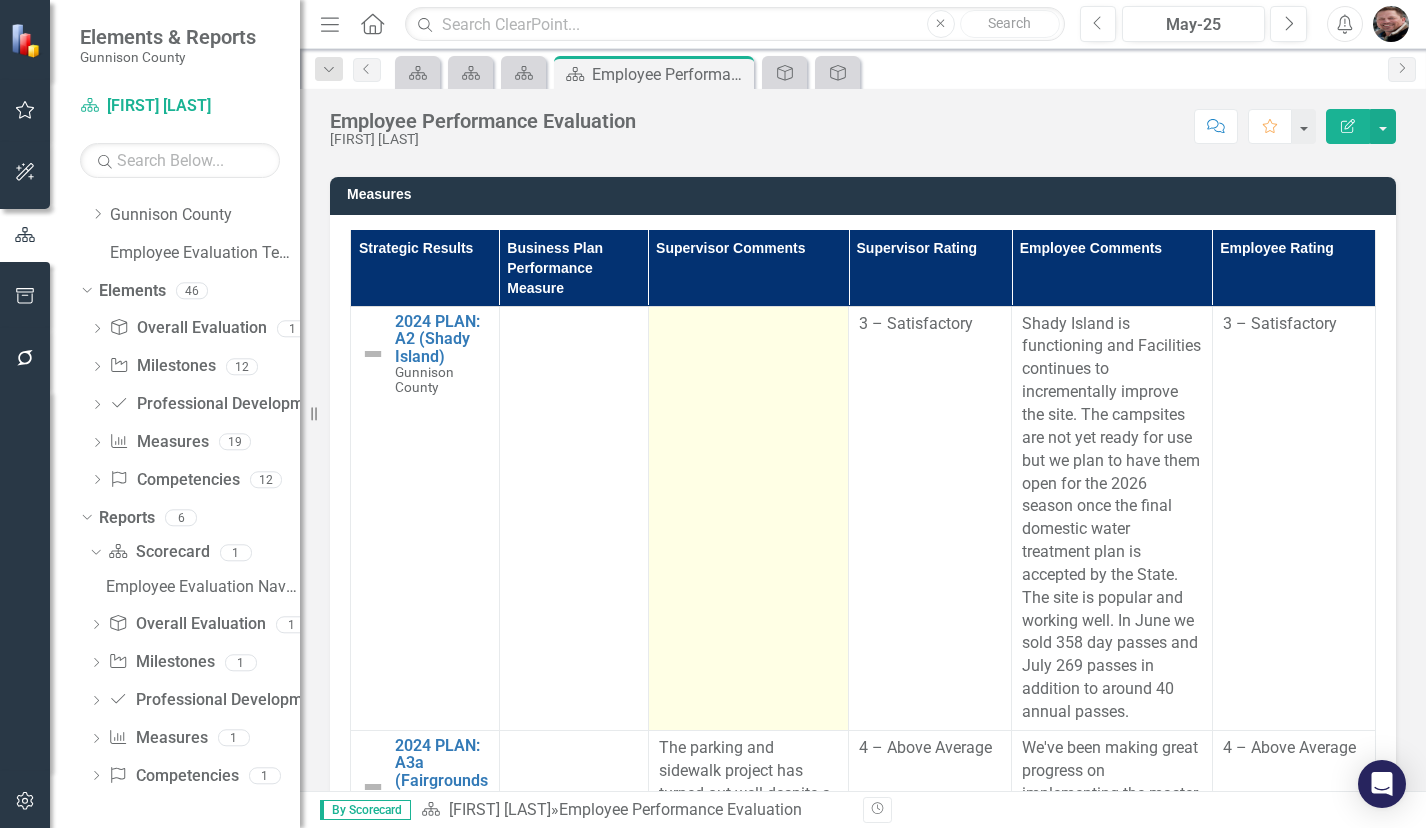 click at bounding box center [748, 518] 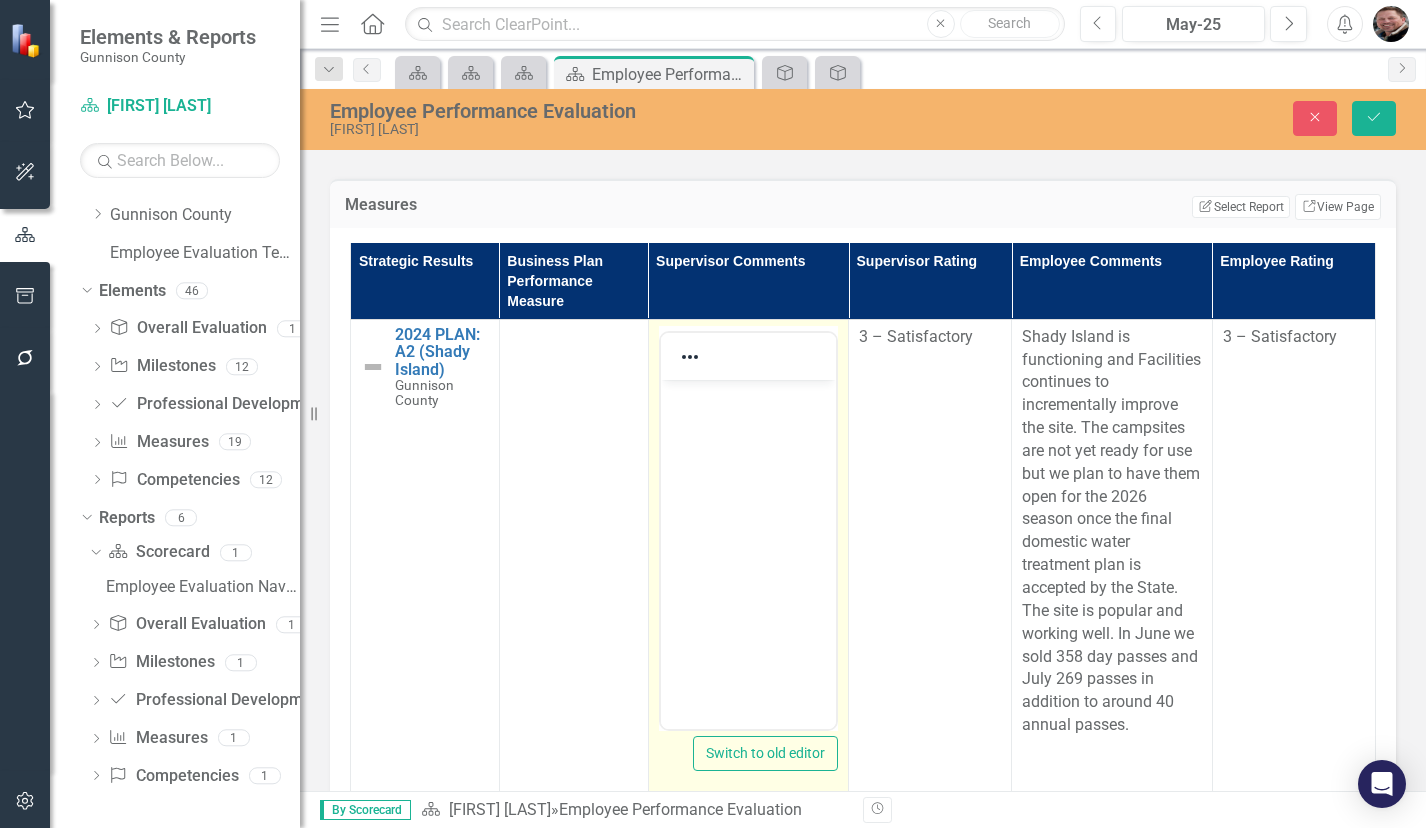 scroll, scrollTop: 0, scrollLeft: 0, axis: both 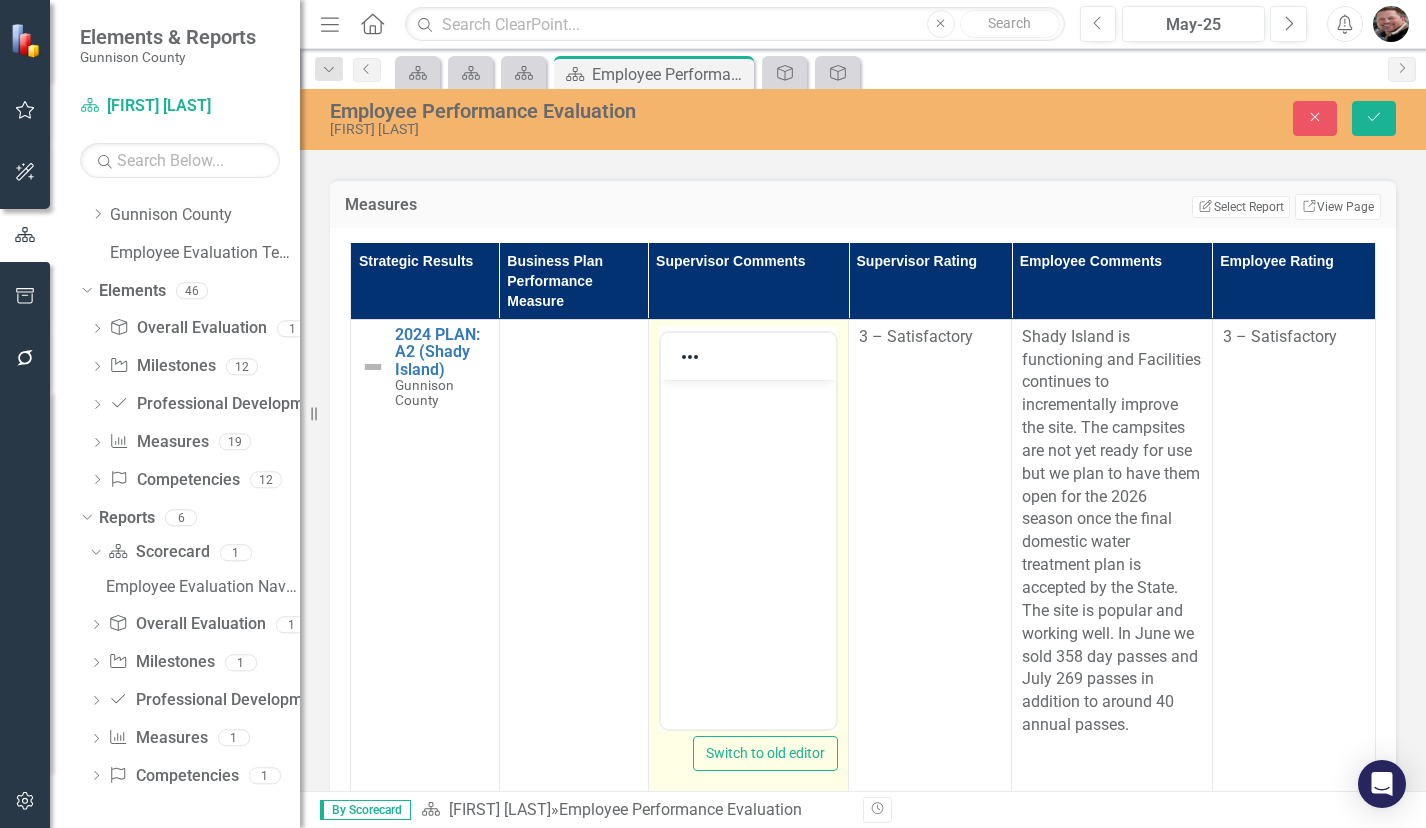 click at bounding box center (747, 529) 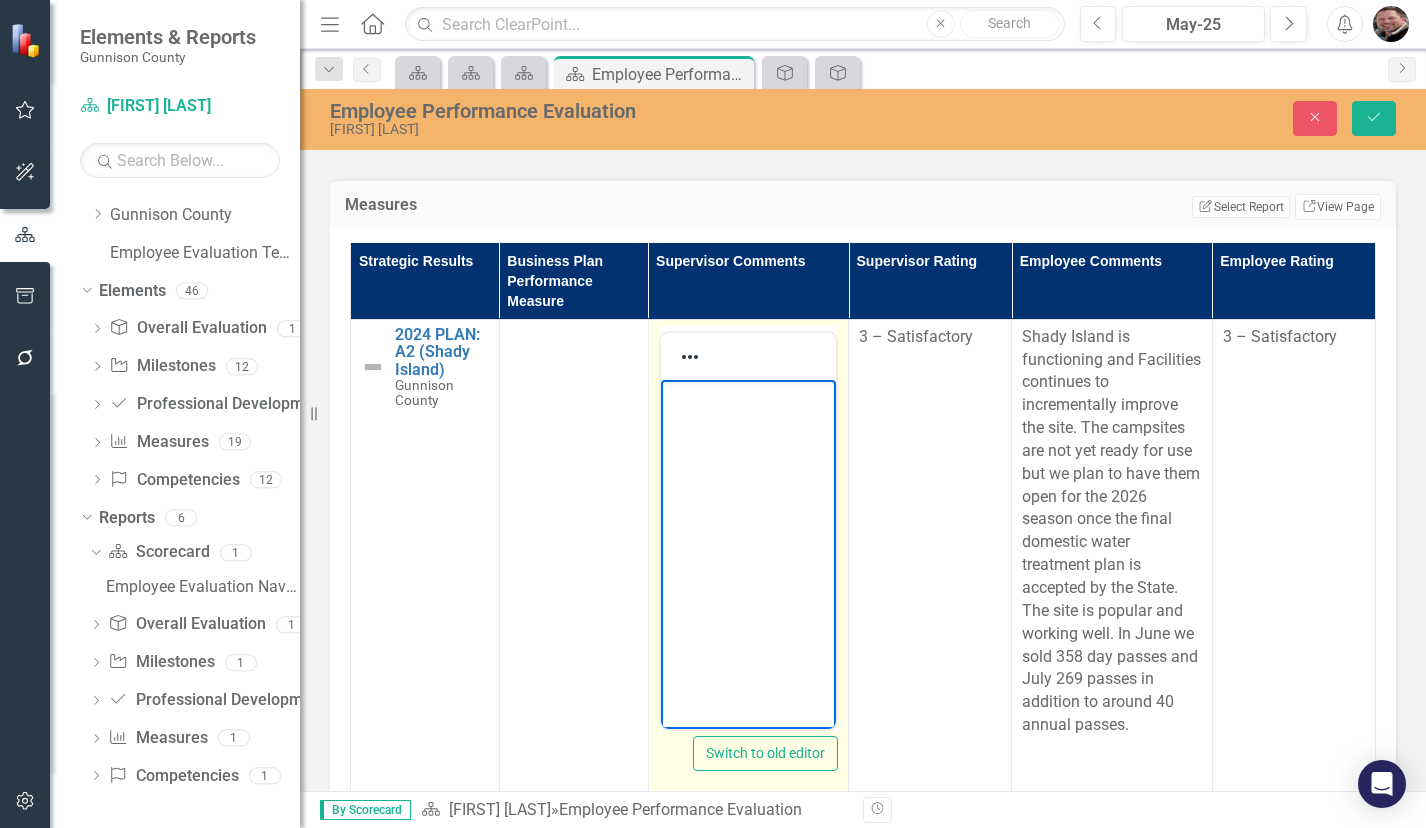 type 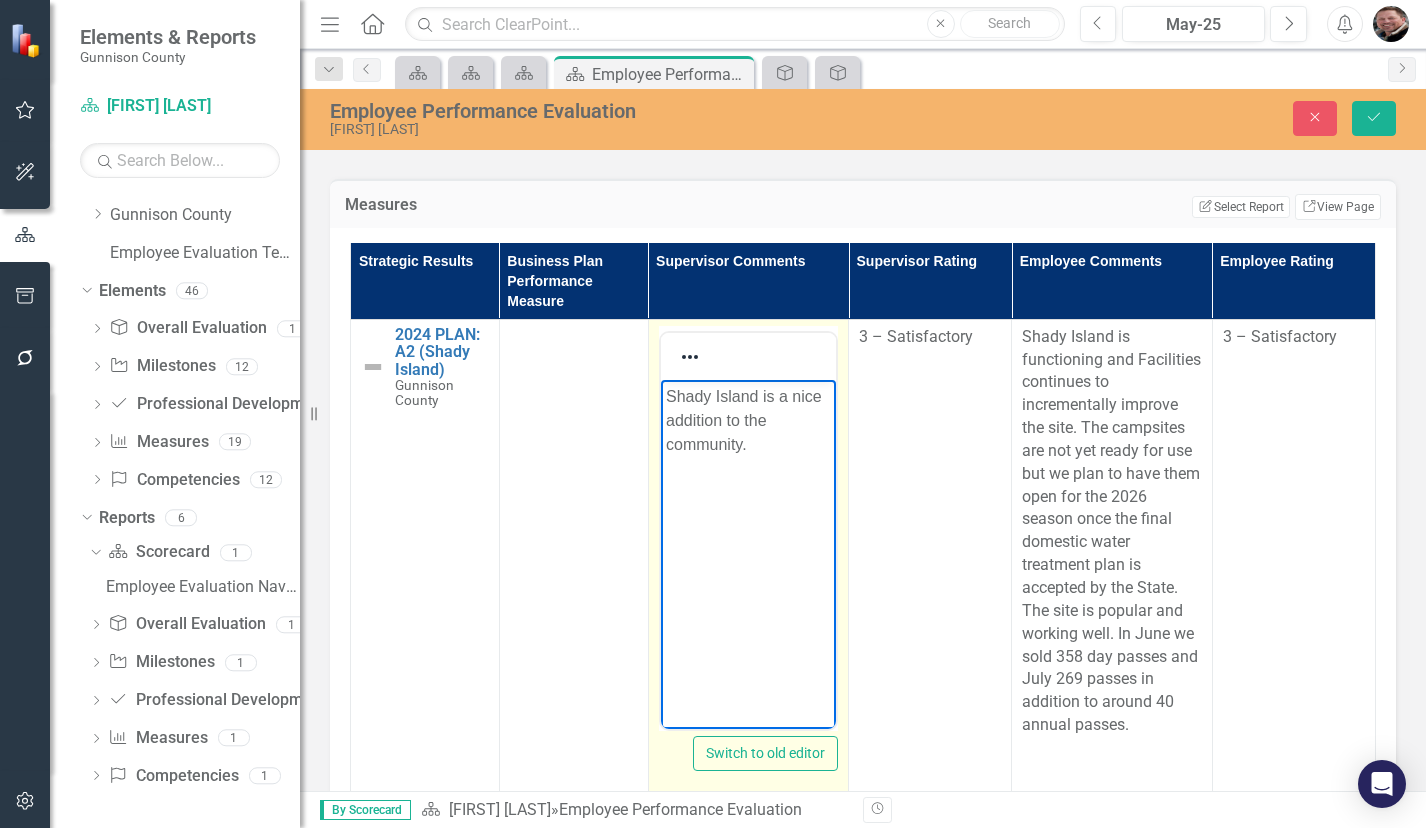 click on "Shady Island is a nice addition to the community." at bounding box center [747, 420] 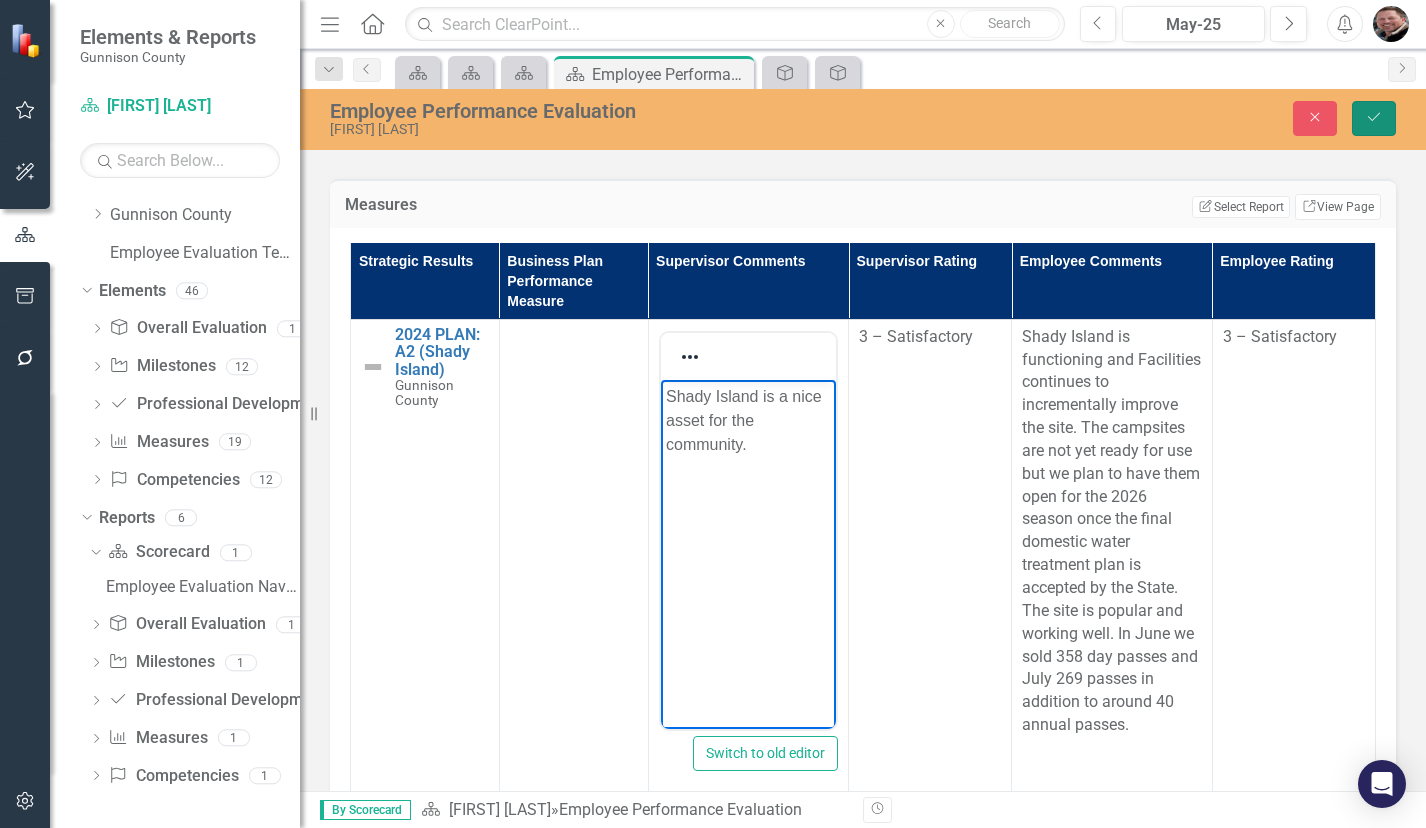 click on "Save" at bounding box center [1374, 118] 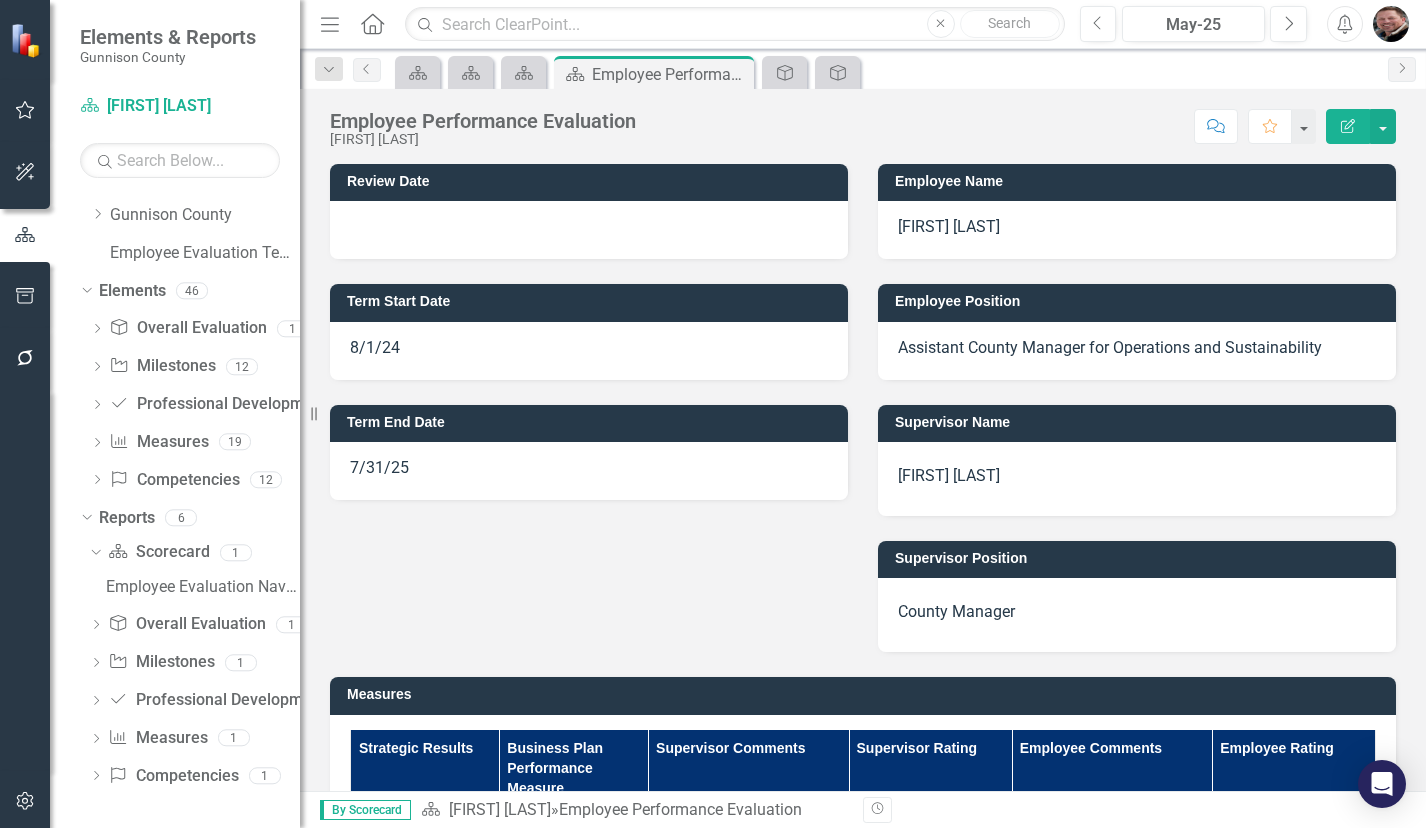scroll, scrollTop: 400, scrollLeft: 0, axis: vertical 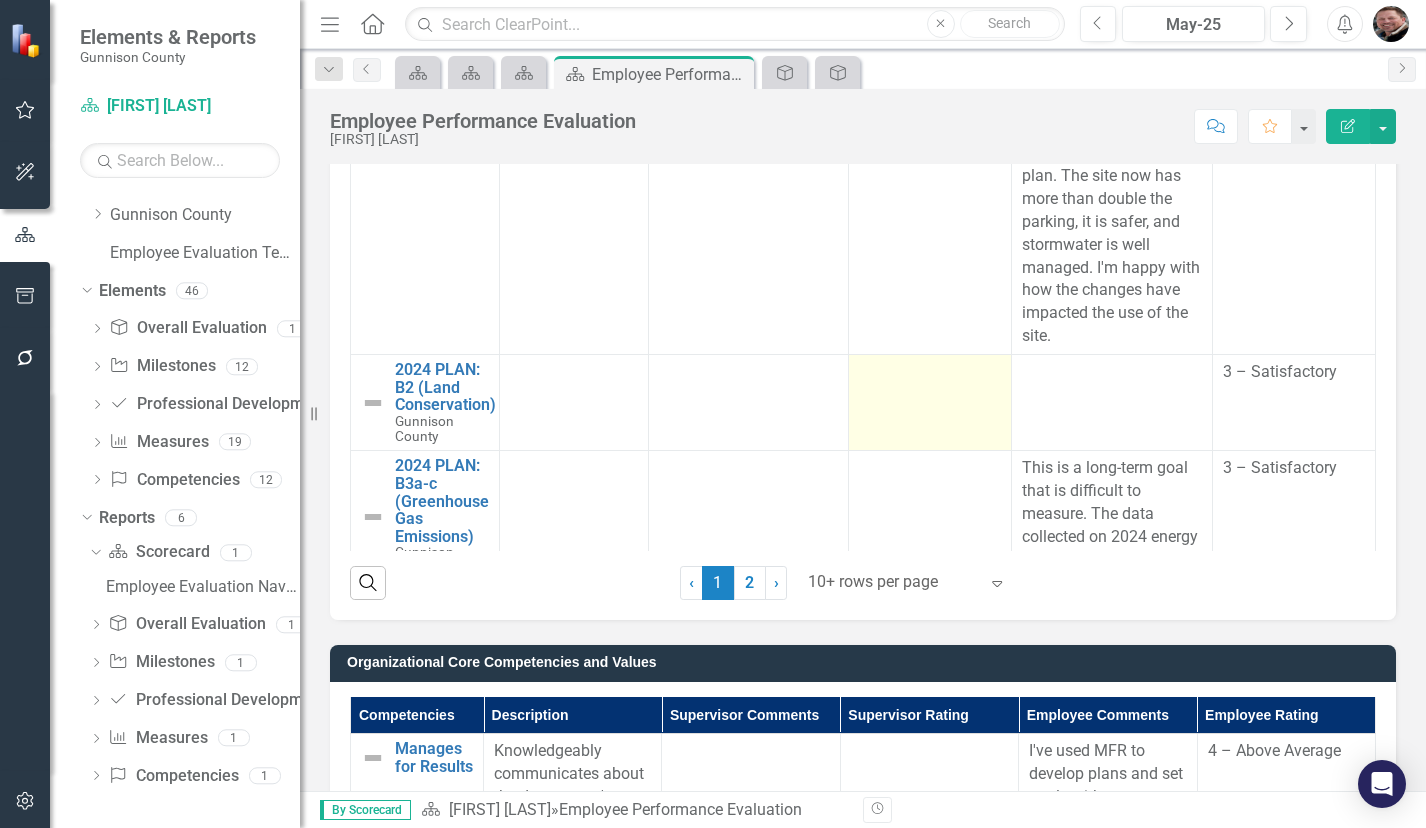 click at bounding box center [930, 403] 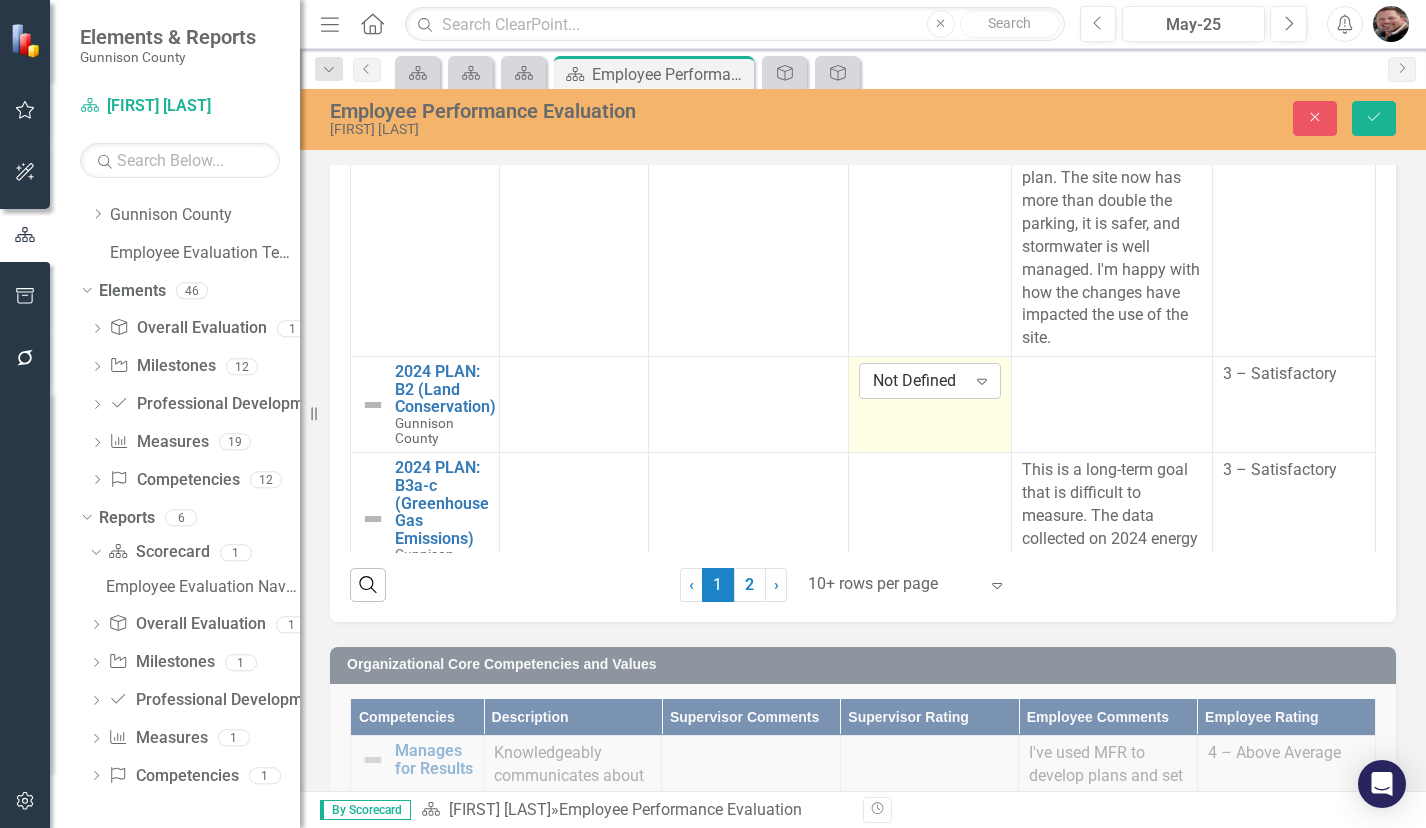 click on "Expand" 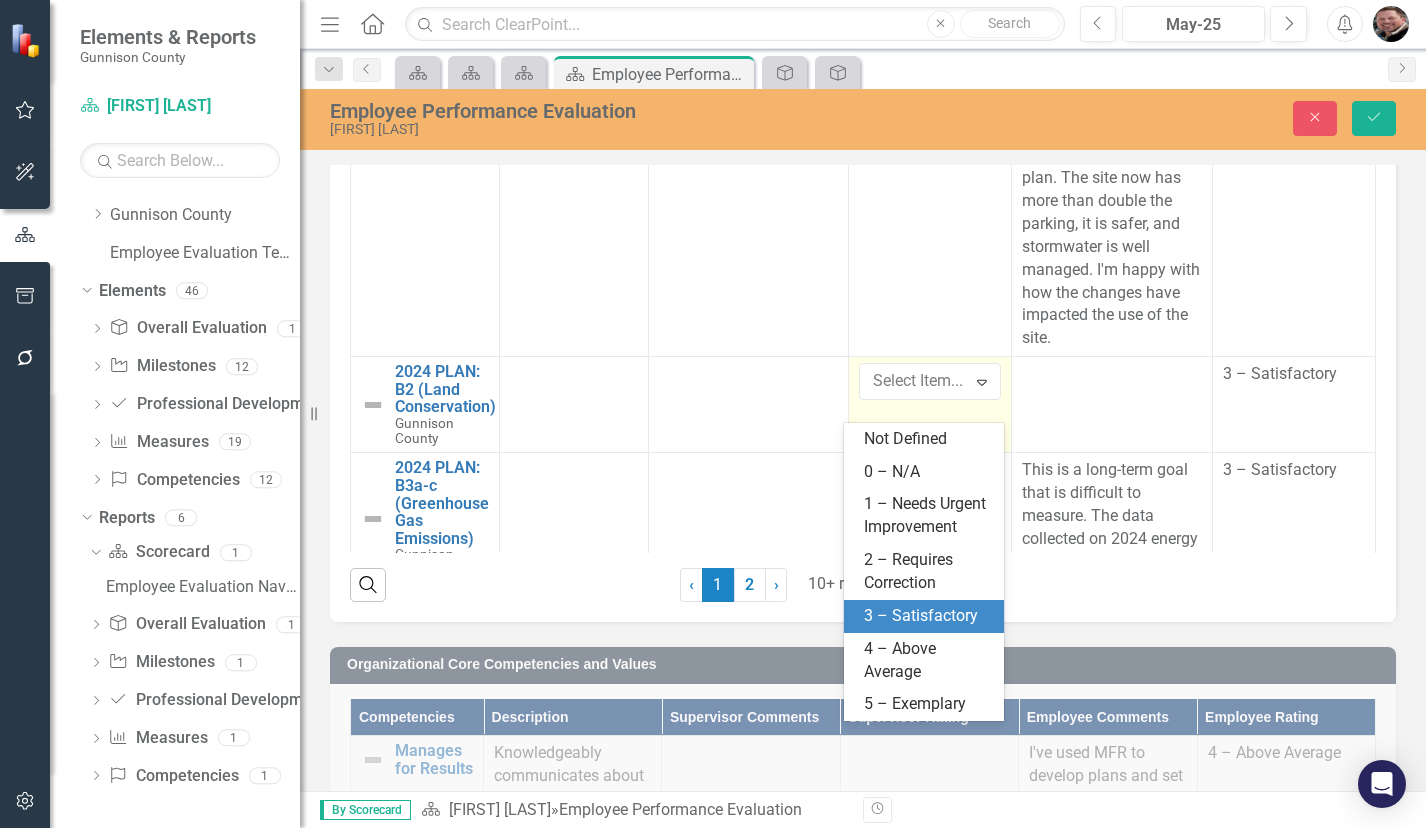 click on "3 – Satisfactory" at bounding box center (924, 616) 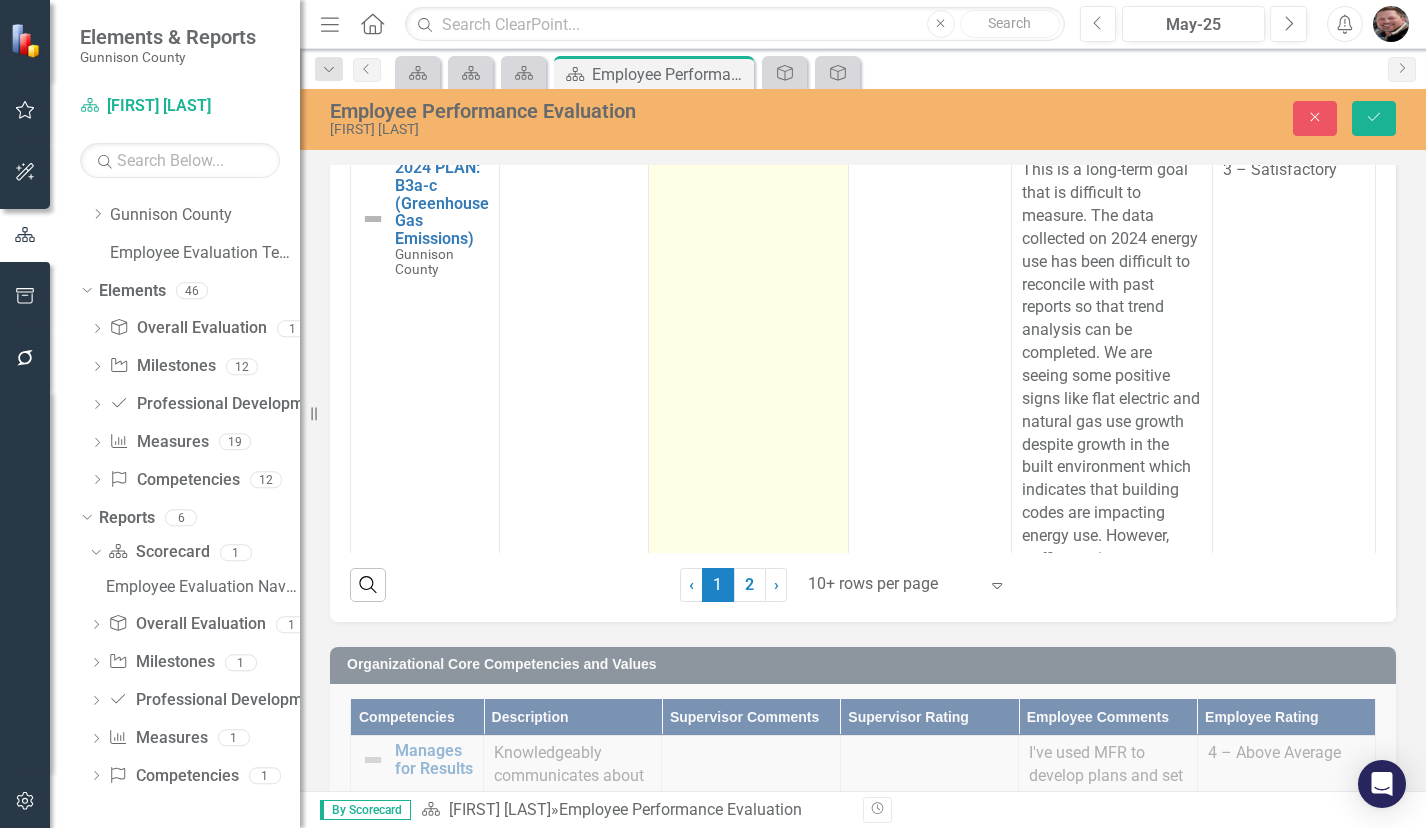 scroll, scrollTop: 700, scrollLeft: 0, axis: vertical 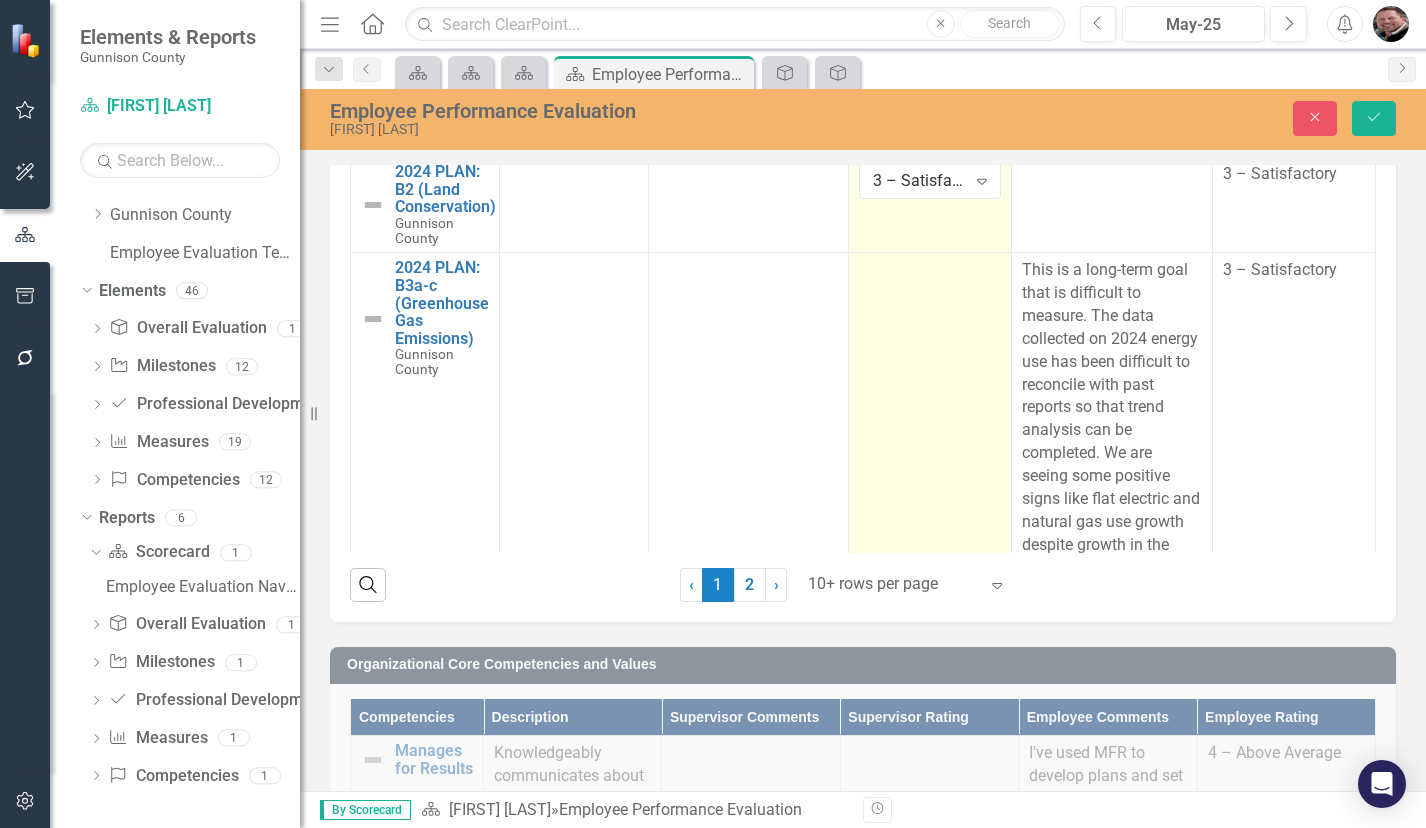 click at bounding box center (930, 511) 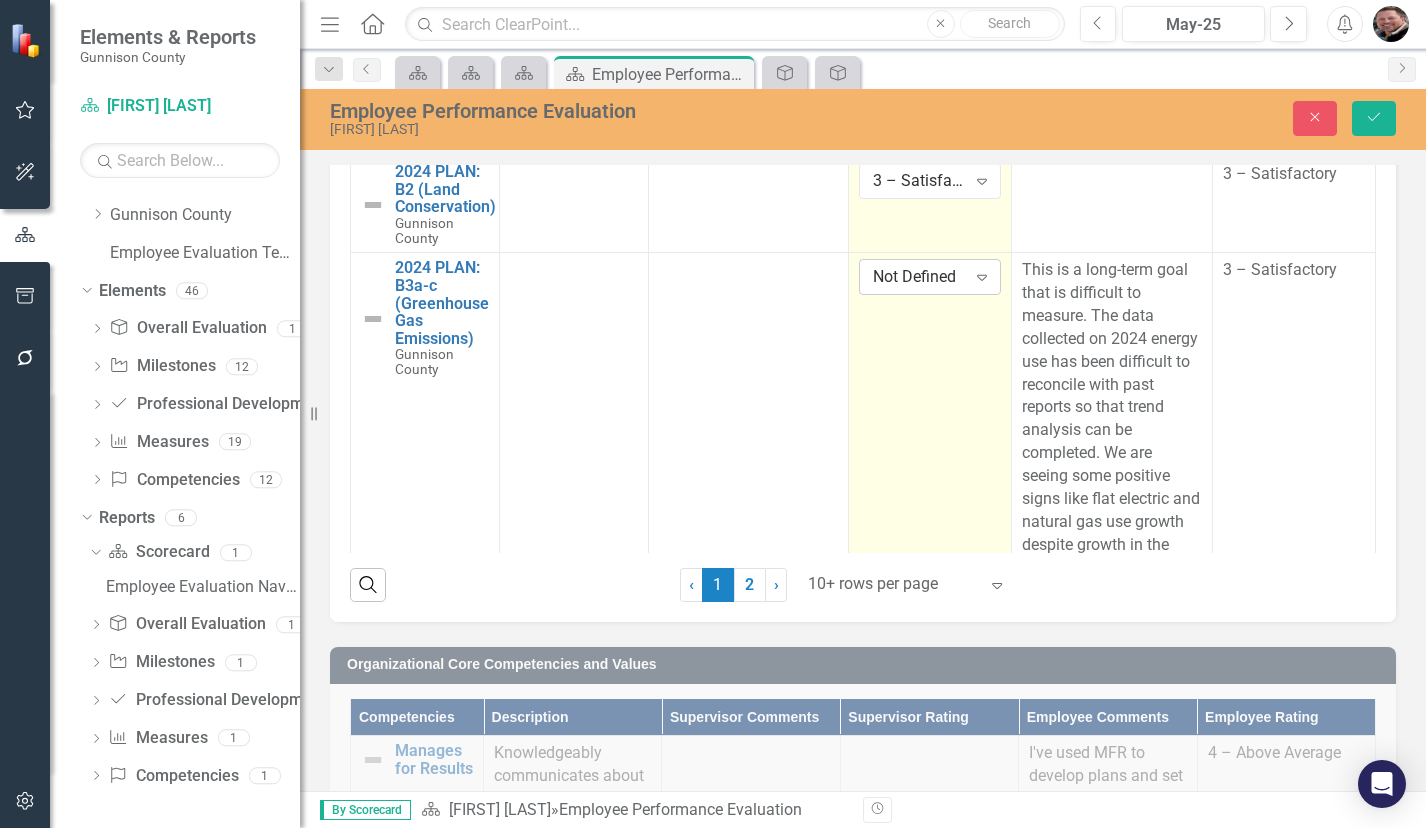 click on "Expand" 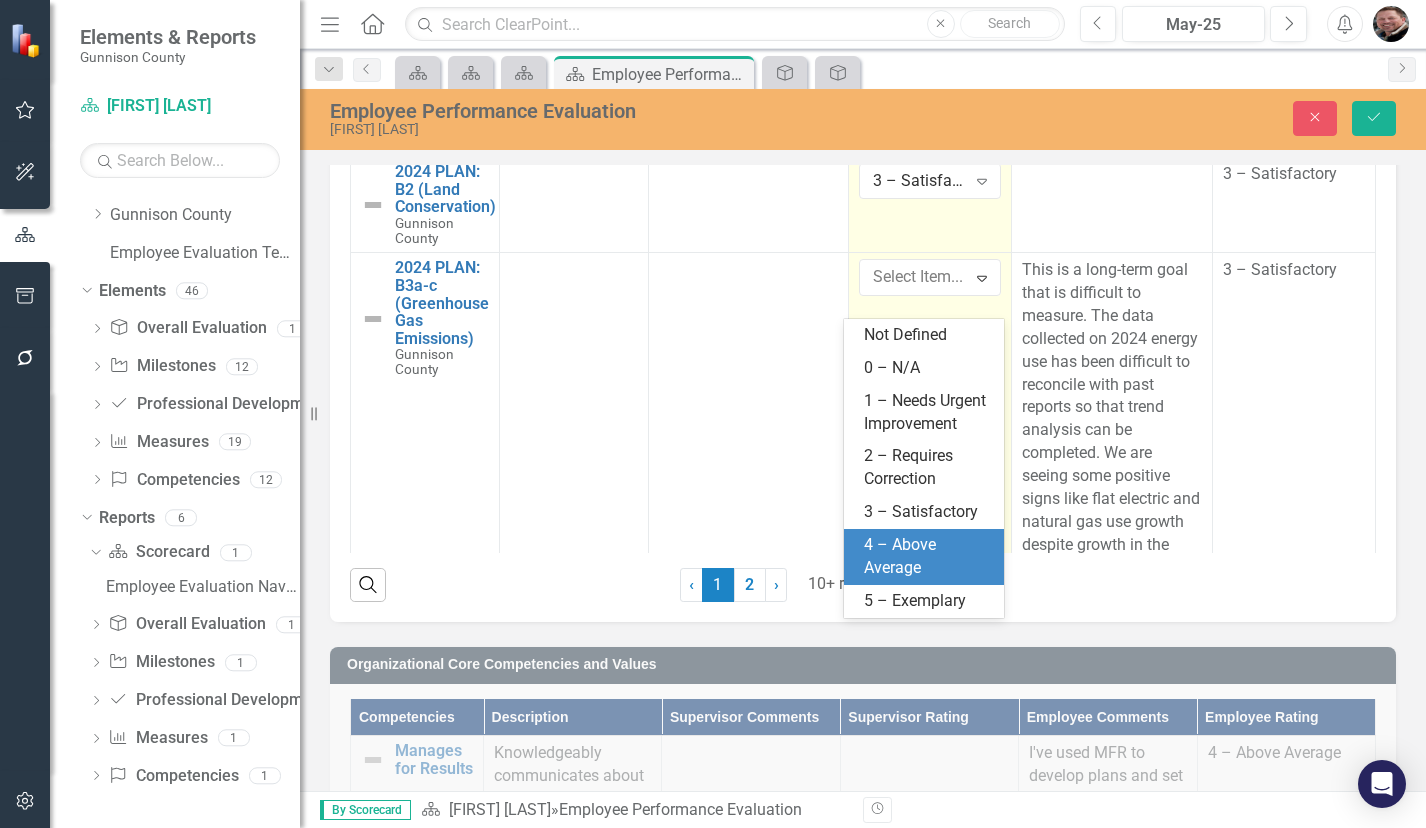 click on "4 – Above Average" at bounding box center (928, 557) 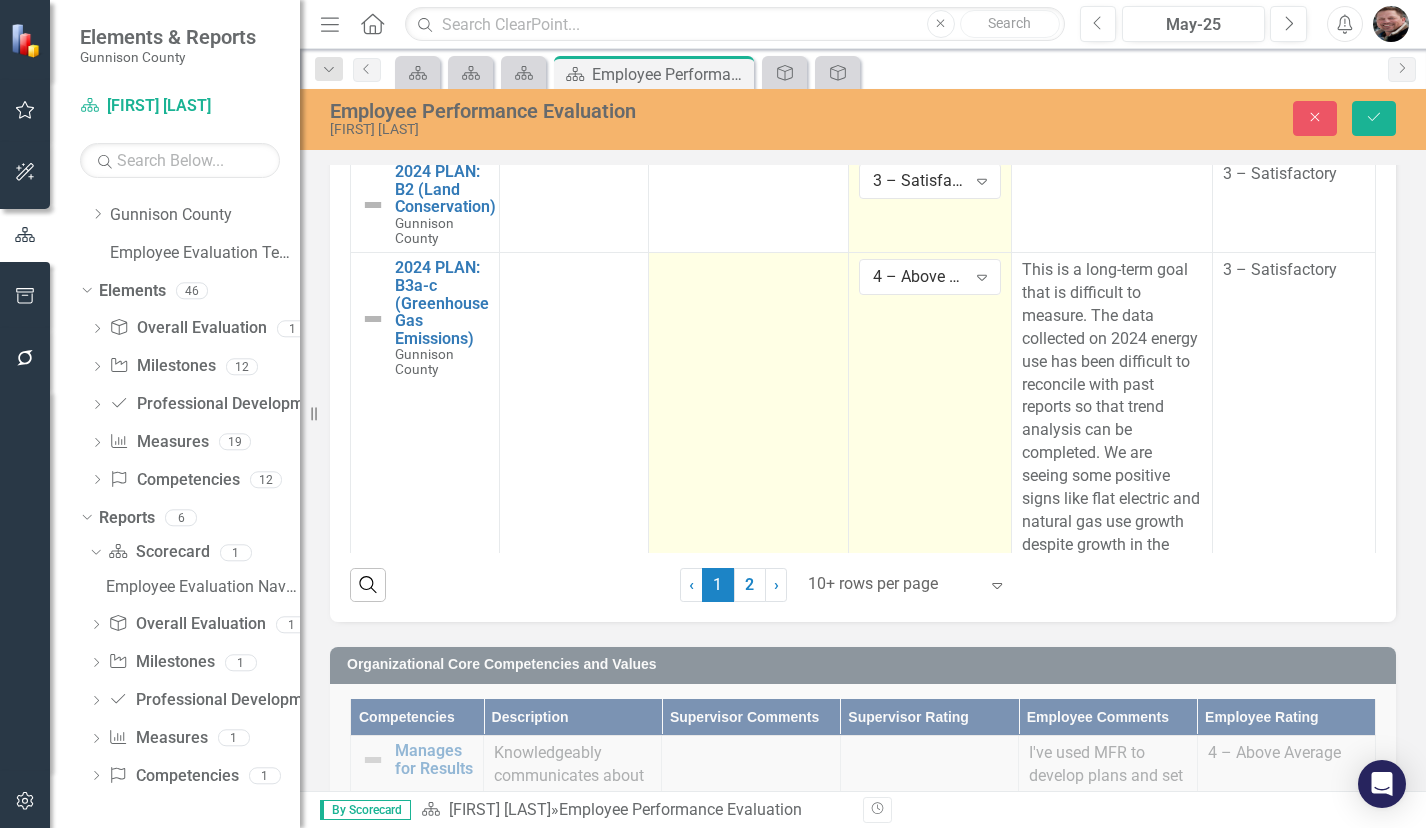 click at bounding box center [748, 511] 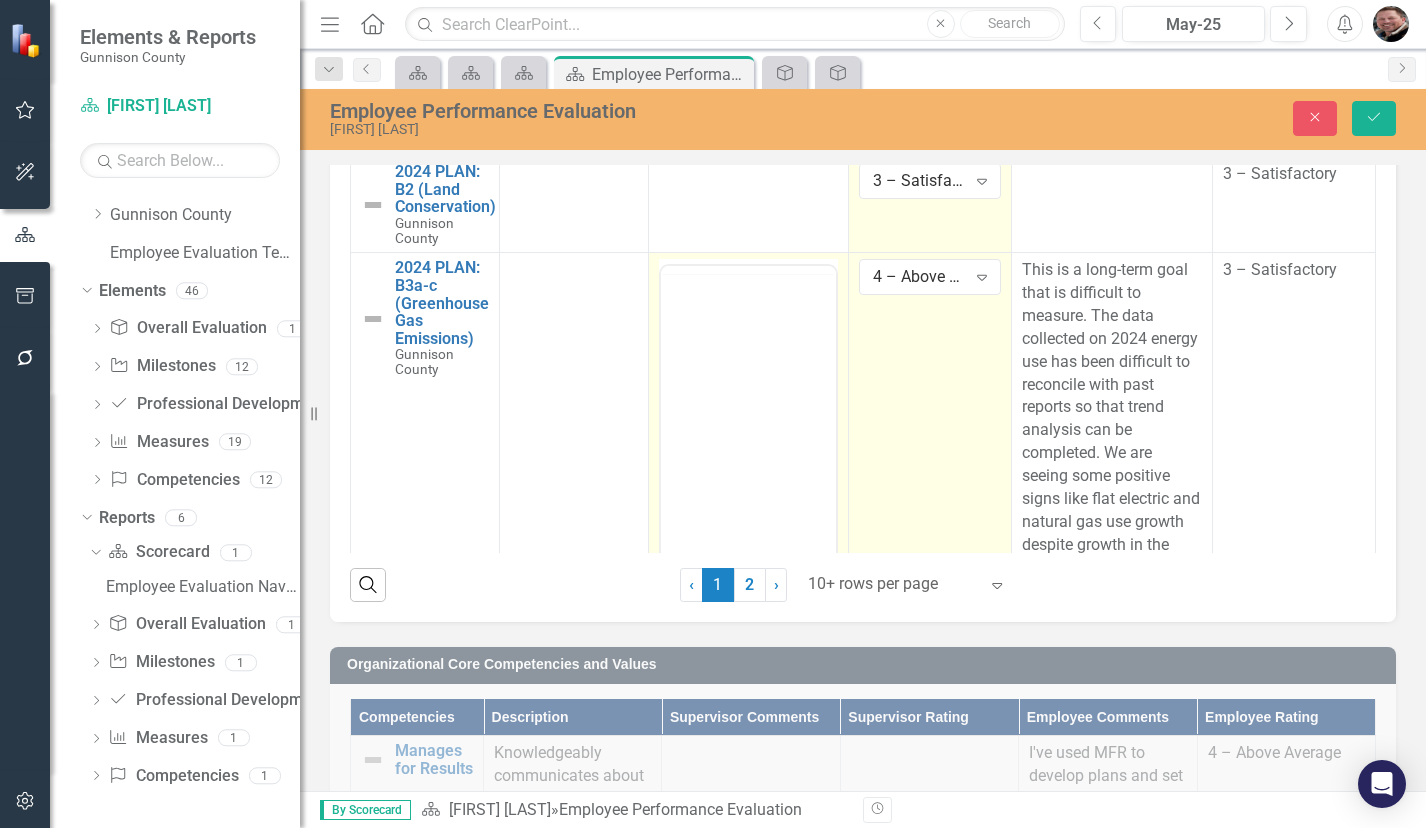scroll, scrollTop: 0, scrollLeft: 0, axis: both 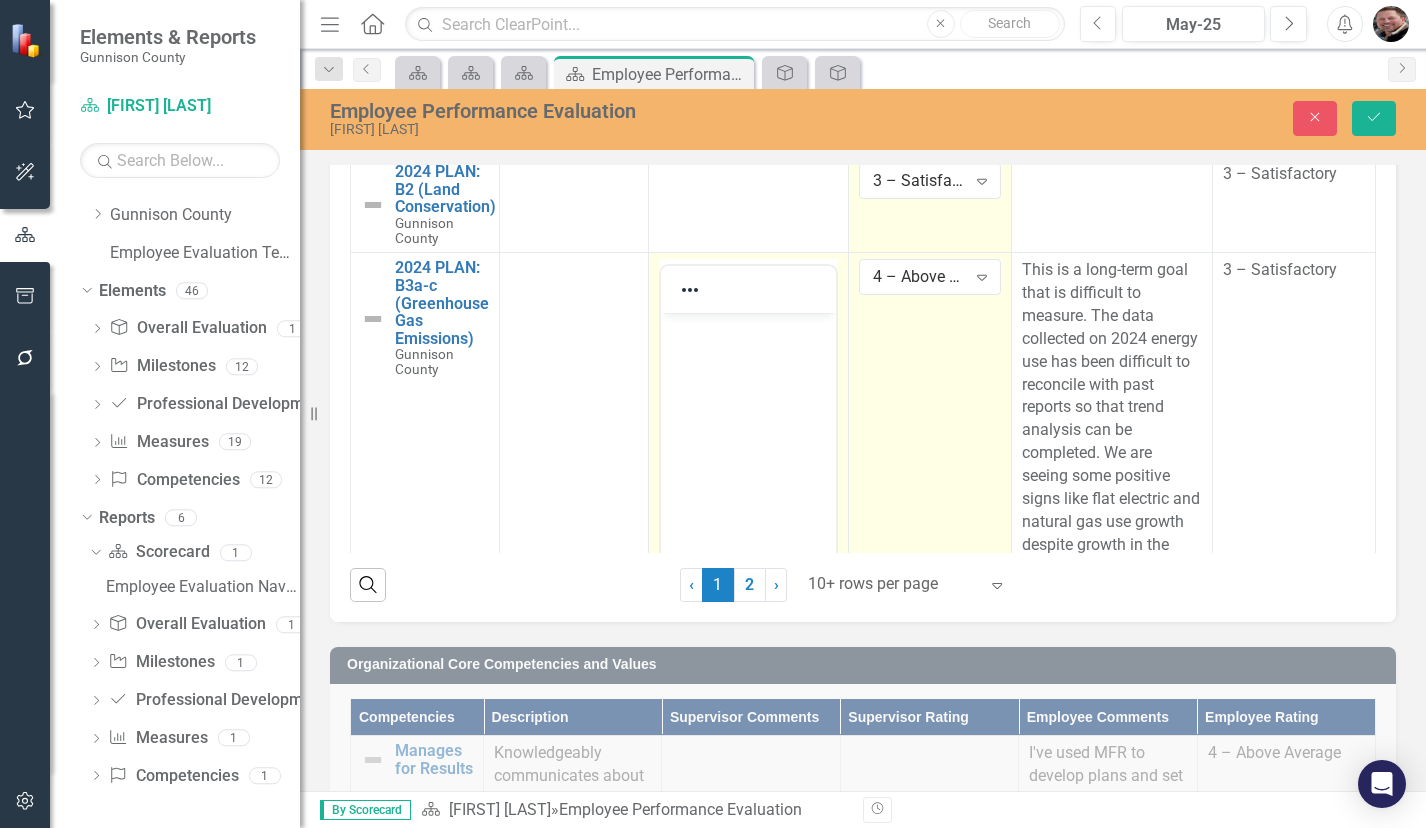 click at bounding box center (747, 330) 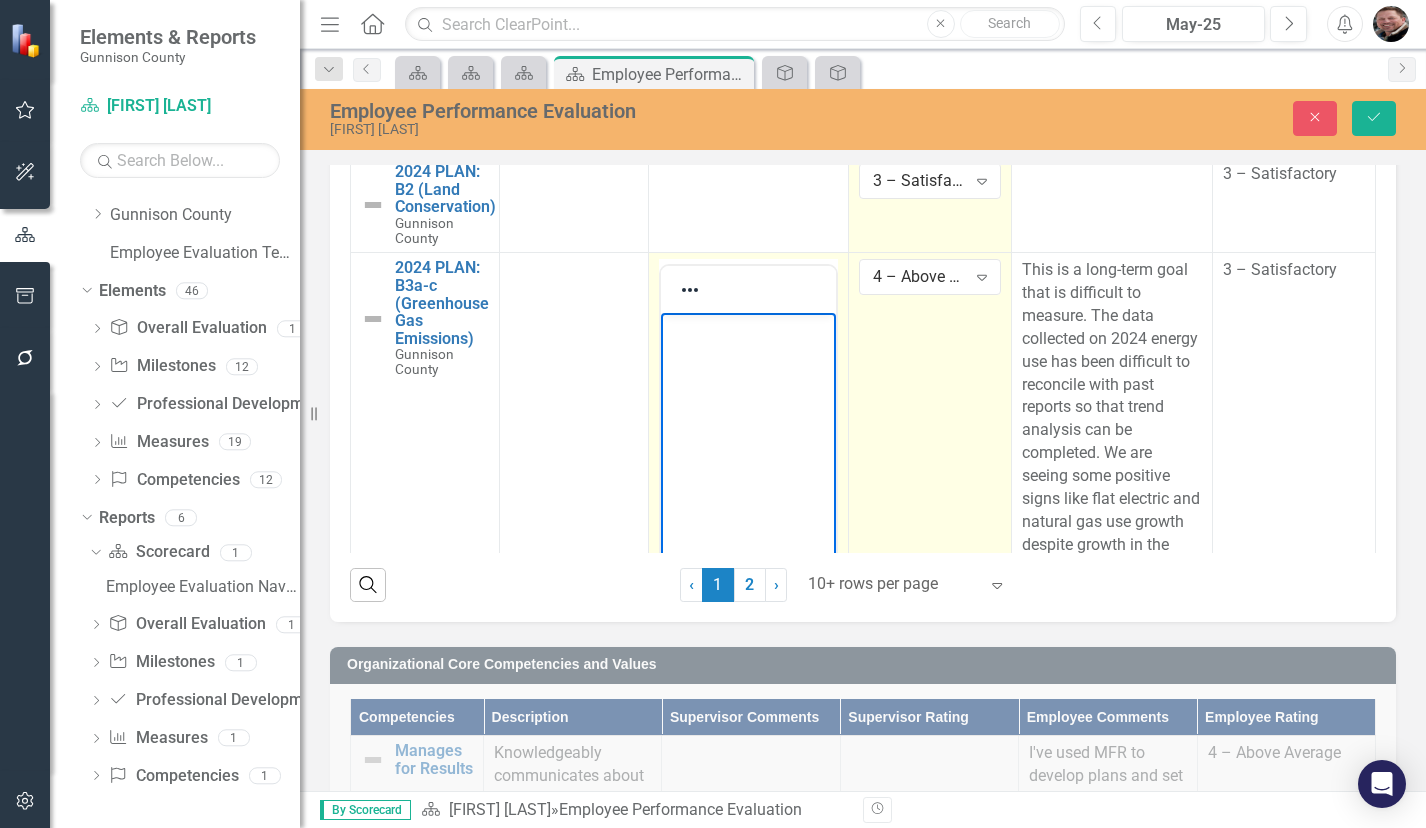 type 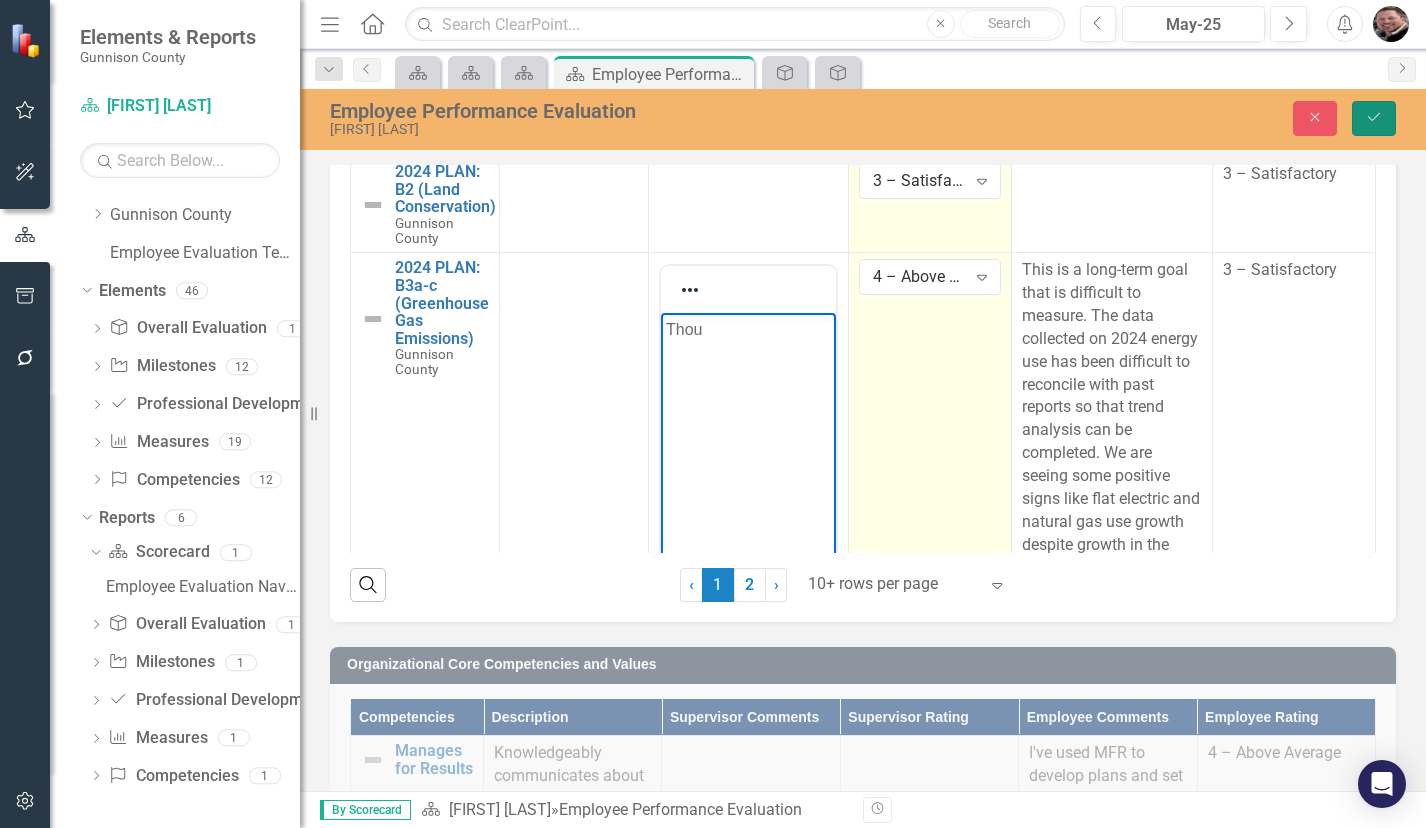 click on "Save" at bounding box center [1374, 118] 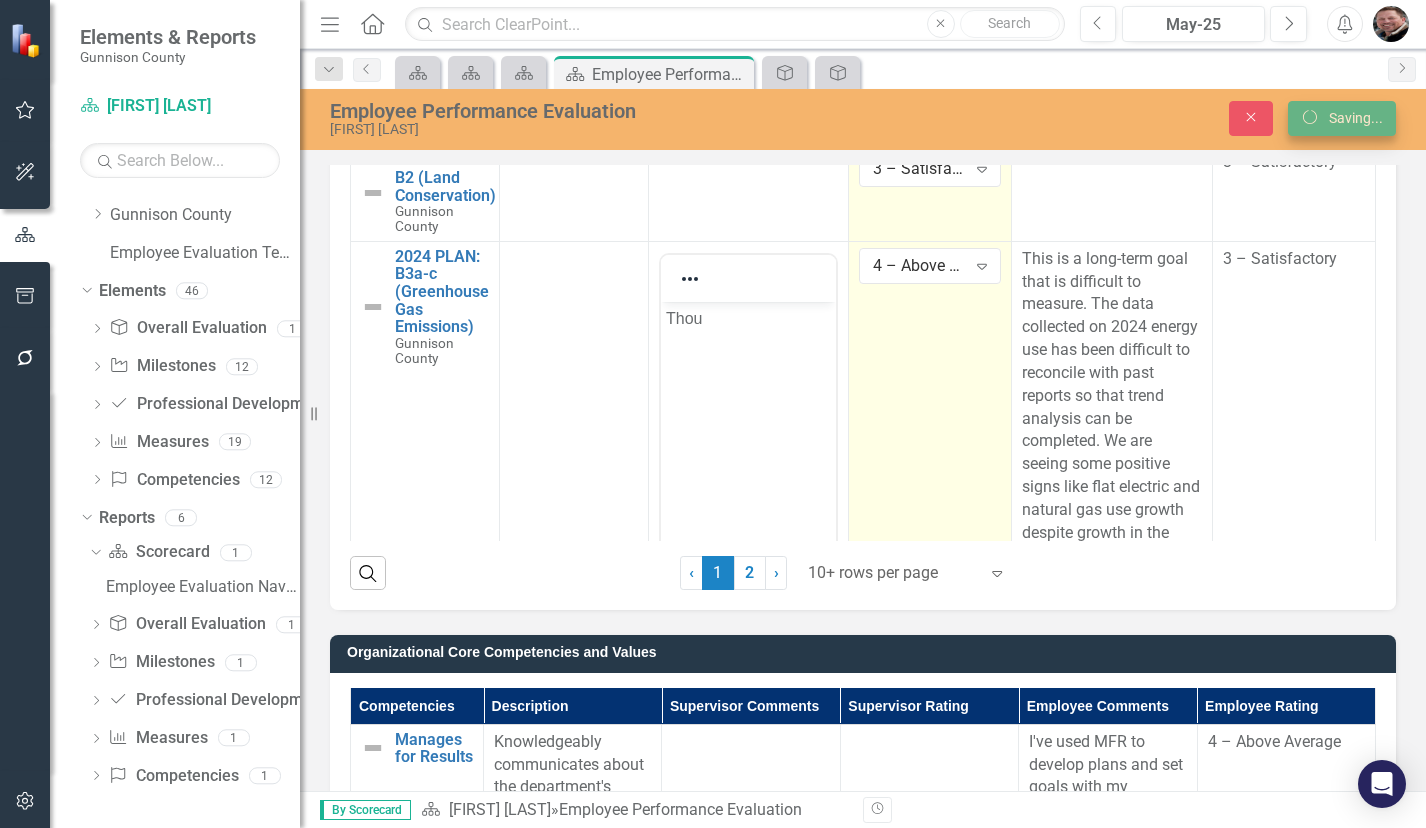 scroll, scrollTop: 0, scrollLeft: 0, axis: both 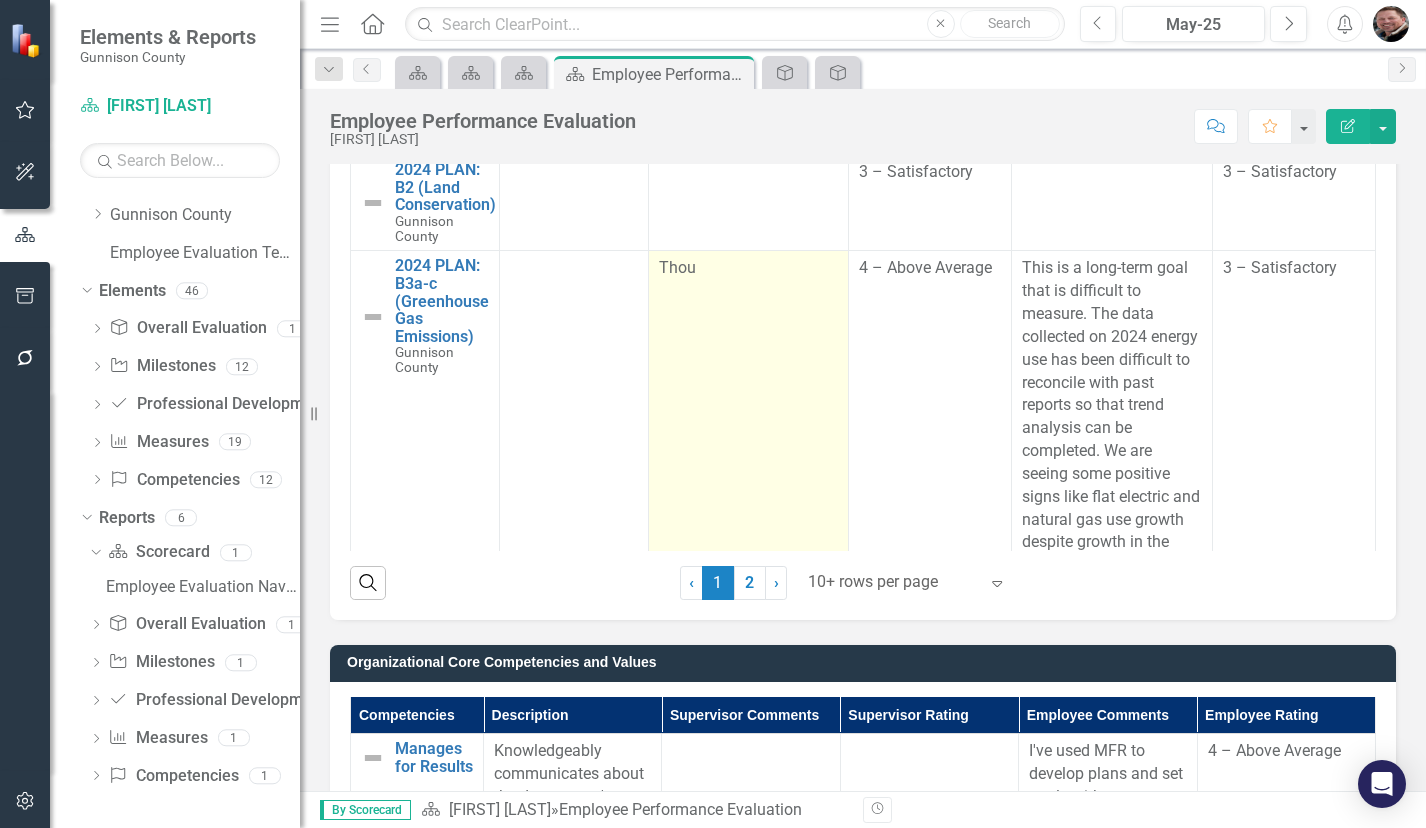 click on "Thou" at bounding box center [748, 268] 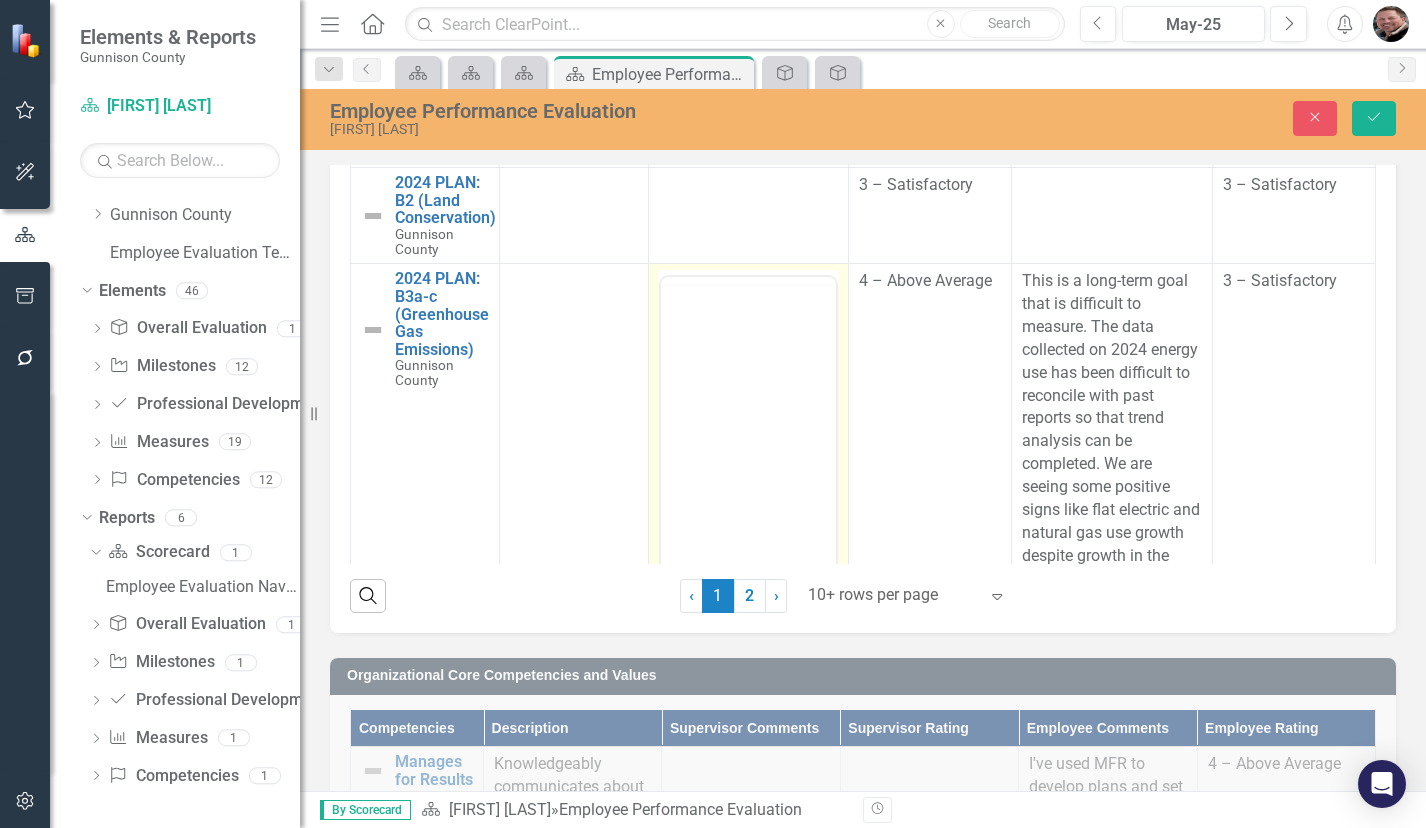 scroll, scrollTop: 811, scrollLeft: 0, axis: vertical 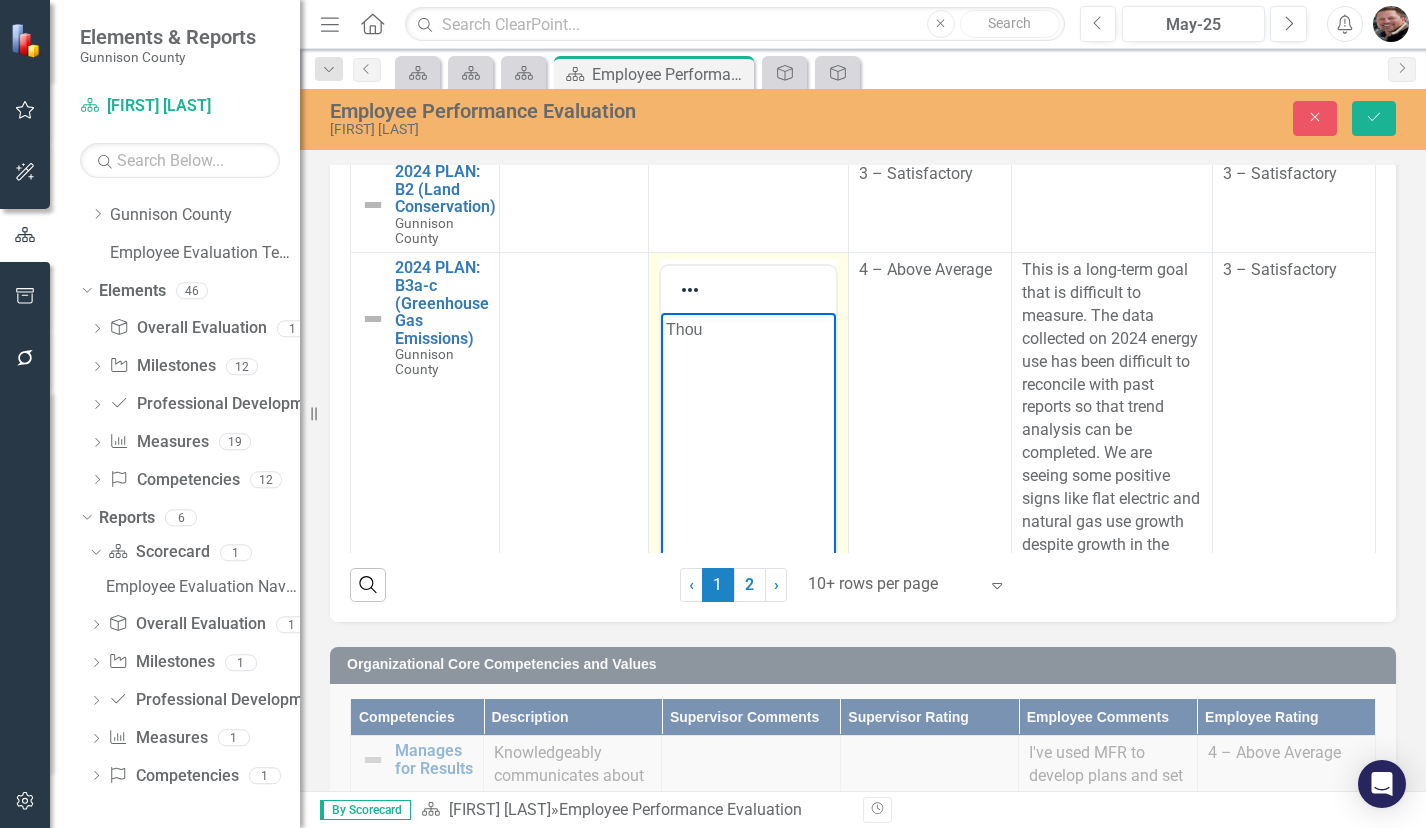 drag, startPoint x: 708, startPoint y: 333, endPoint x: 742, endPoint y: 328, distance: 34.36568 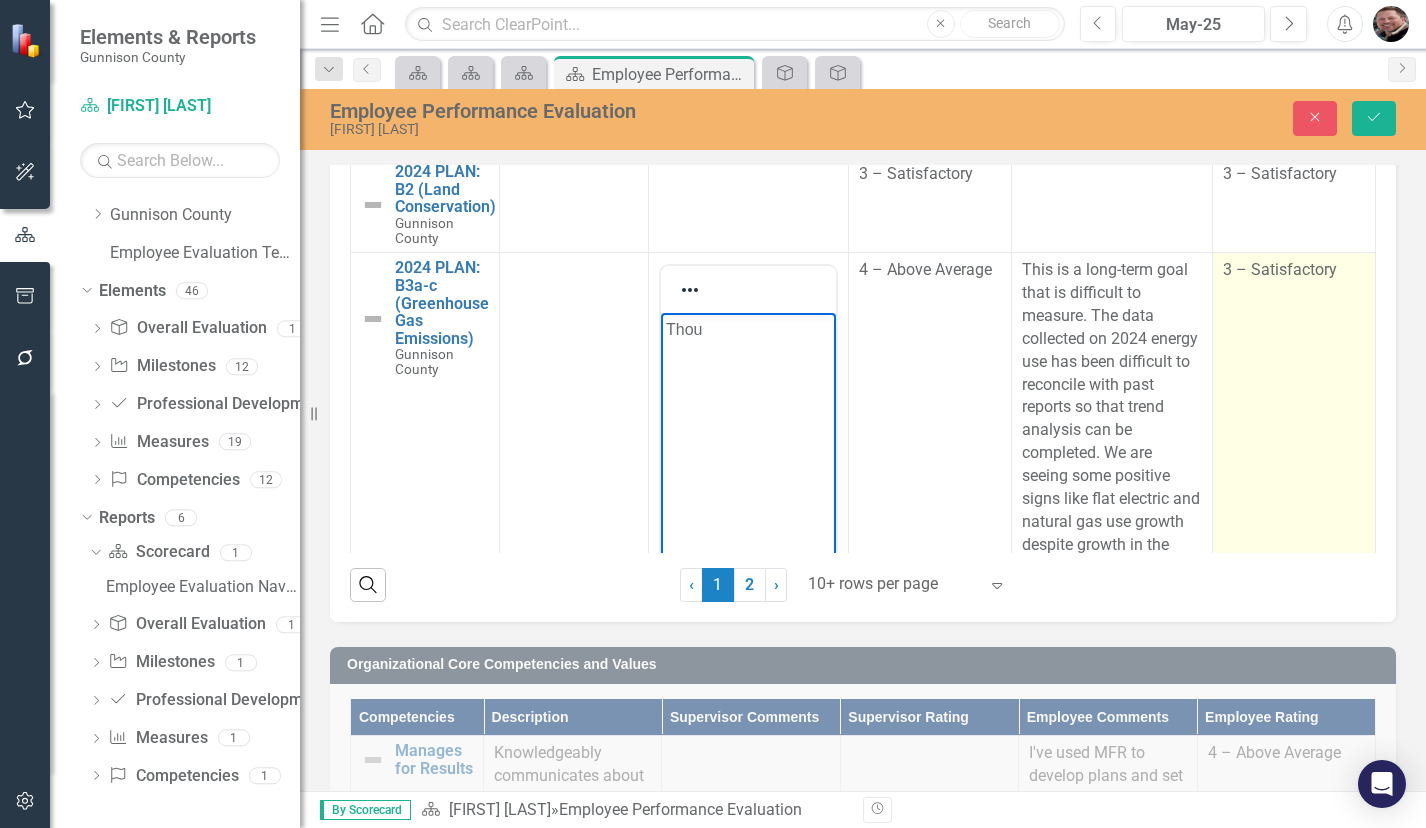 type 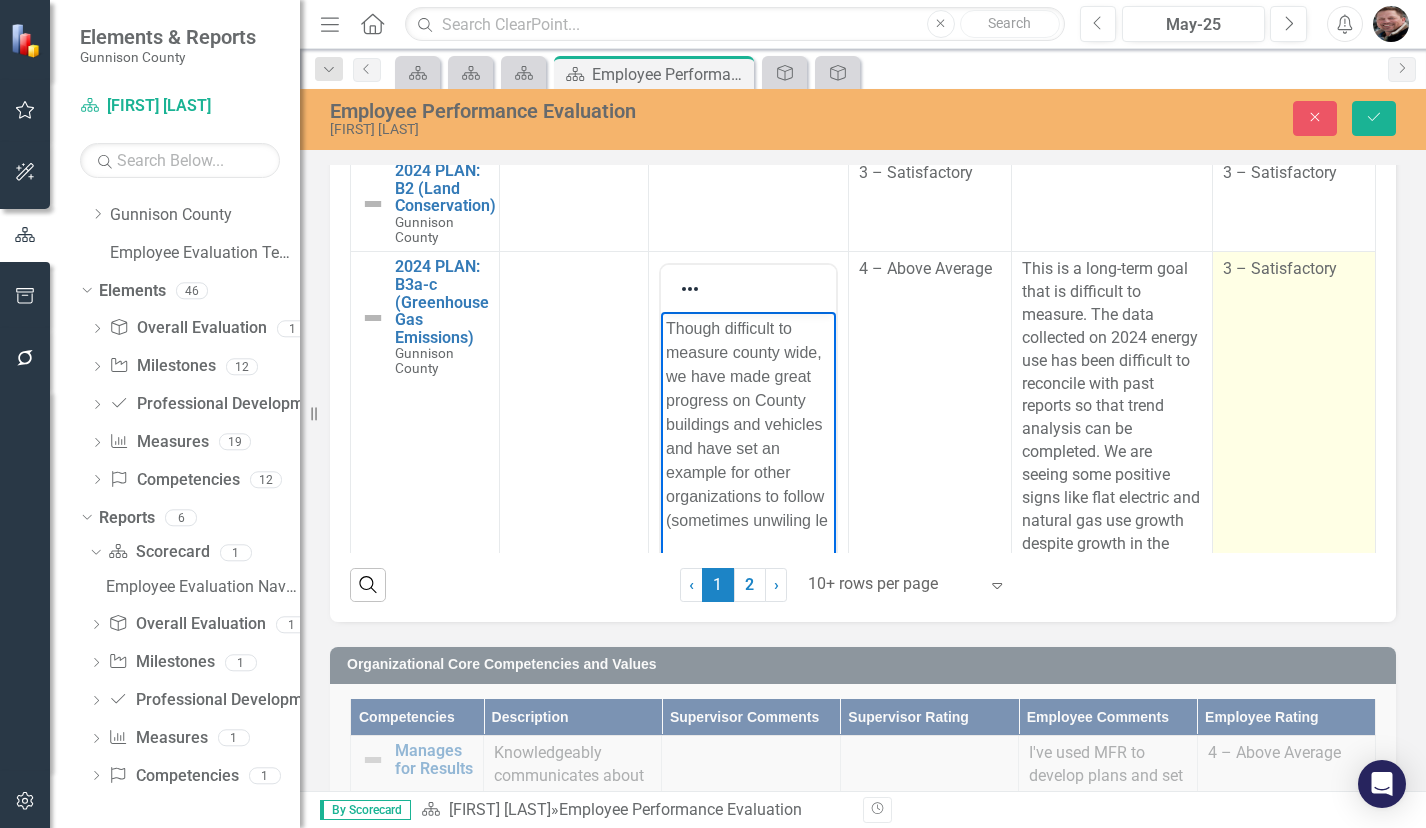 scroll, scrollTop: 725, scrollLeft: 0, axis: vertical 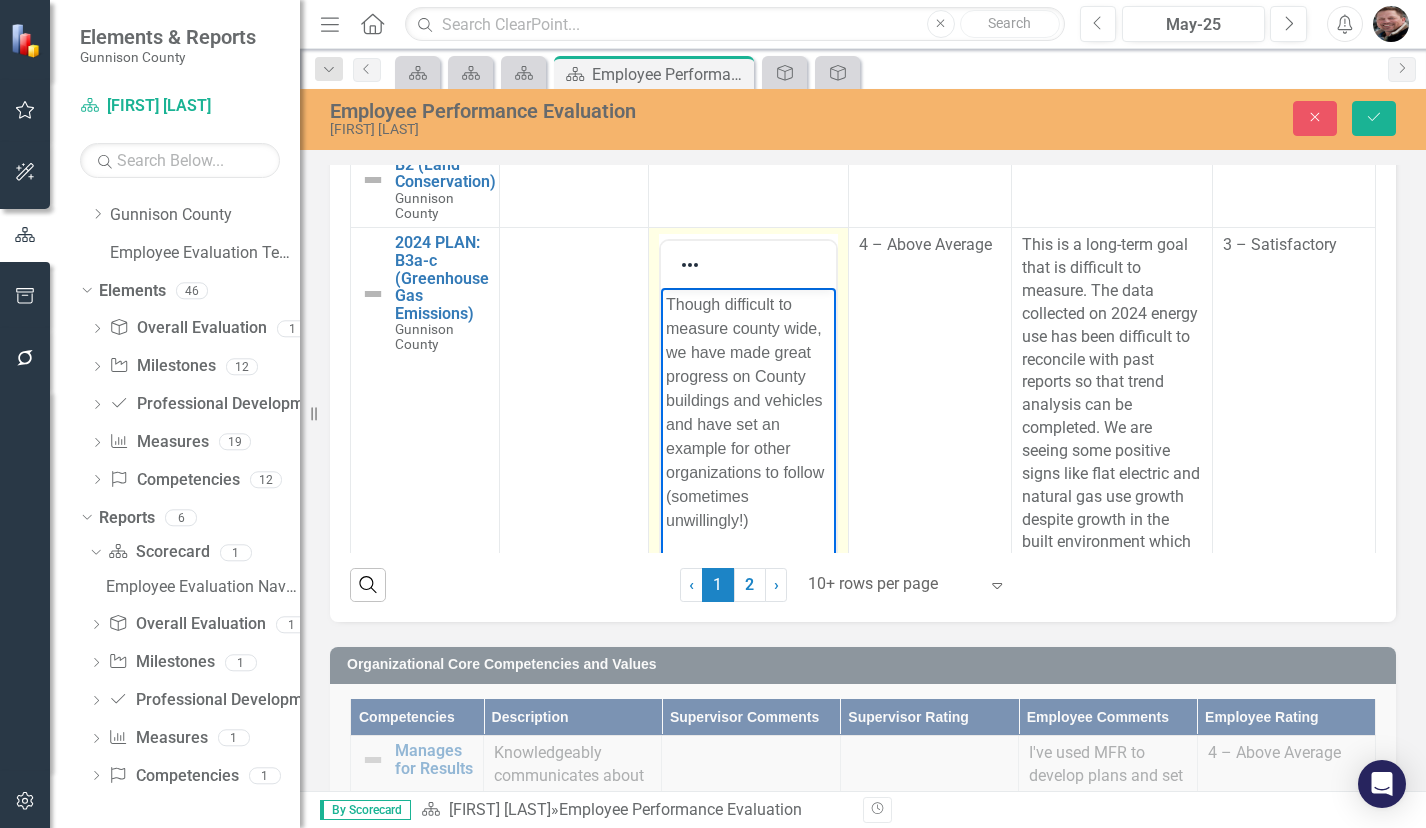 click on "Though difficult to measure county wide, we have made great progress on County buildings and vehicles and have set an example for other organizations to follow (sometimes unwillingly!)" at bounding box center (747, 413) 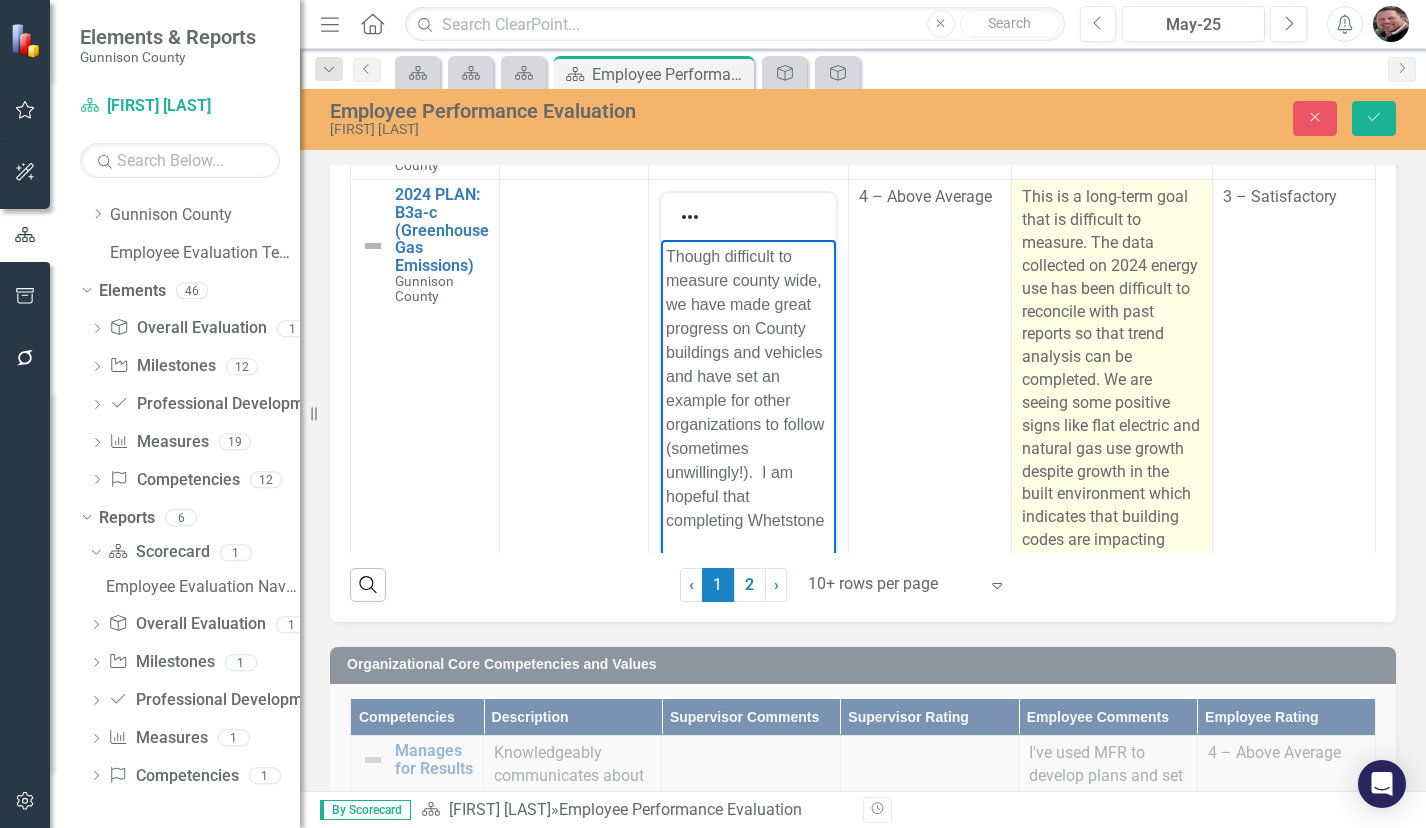scroll, scrollTop: 797, scrollLeft: 0, axis: vertical 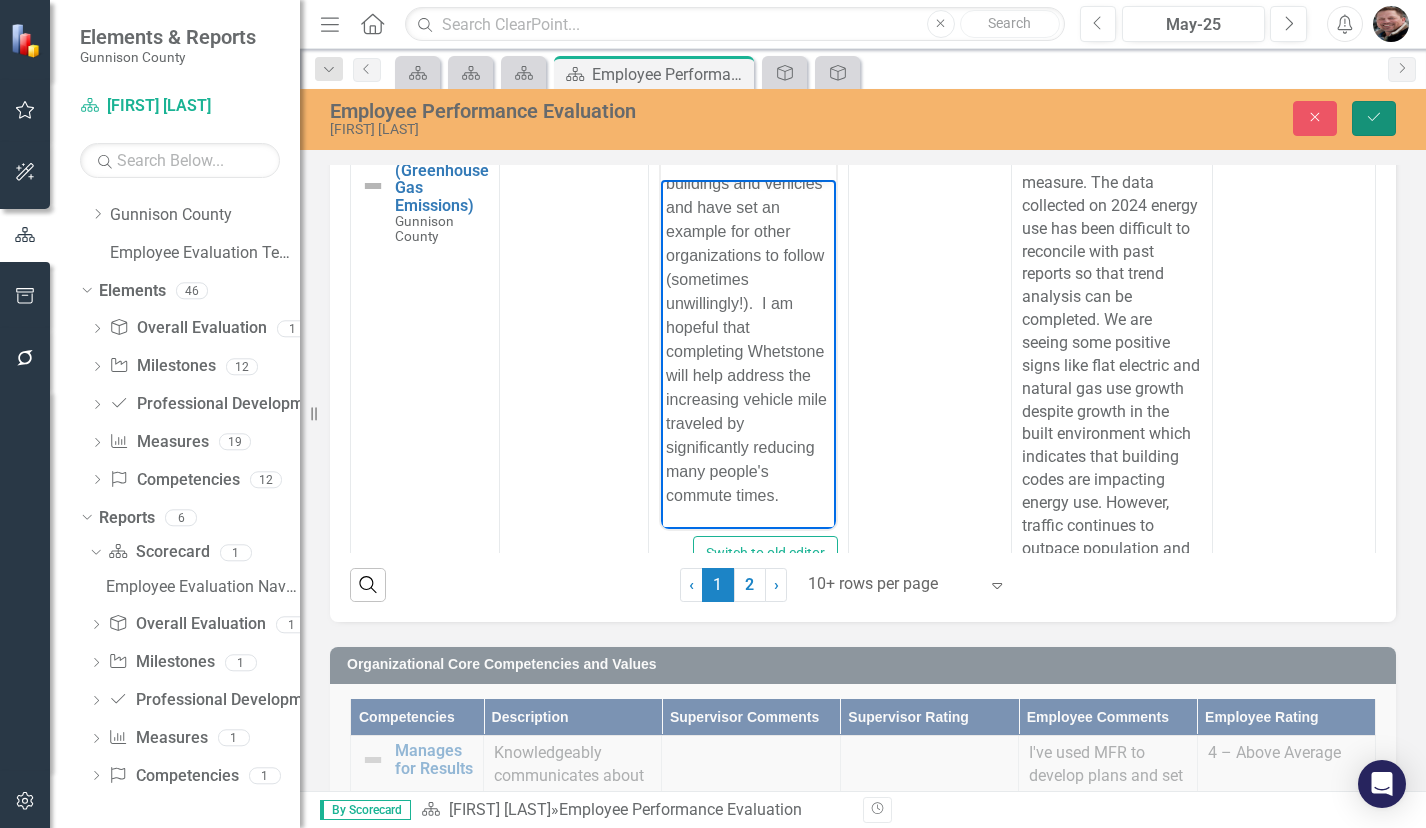 click on "Save" 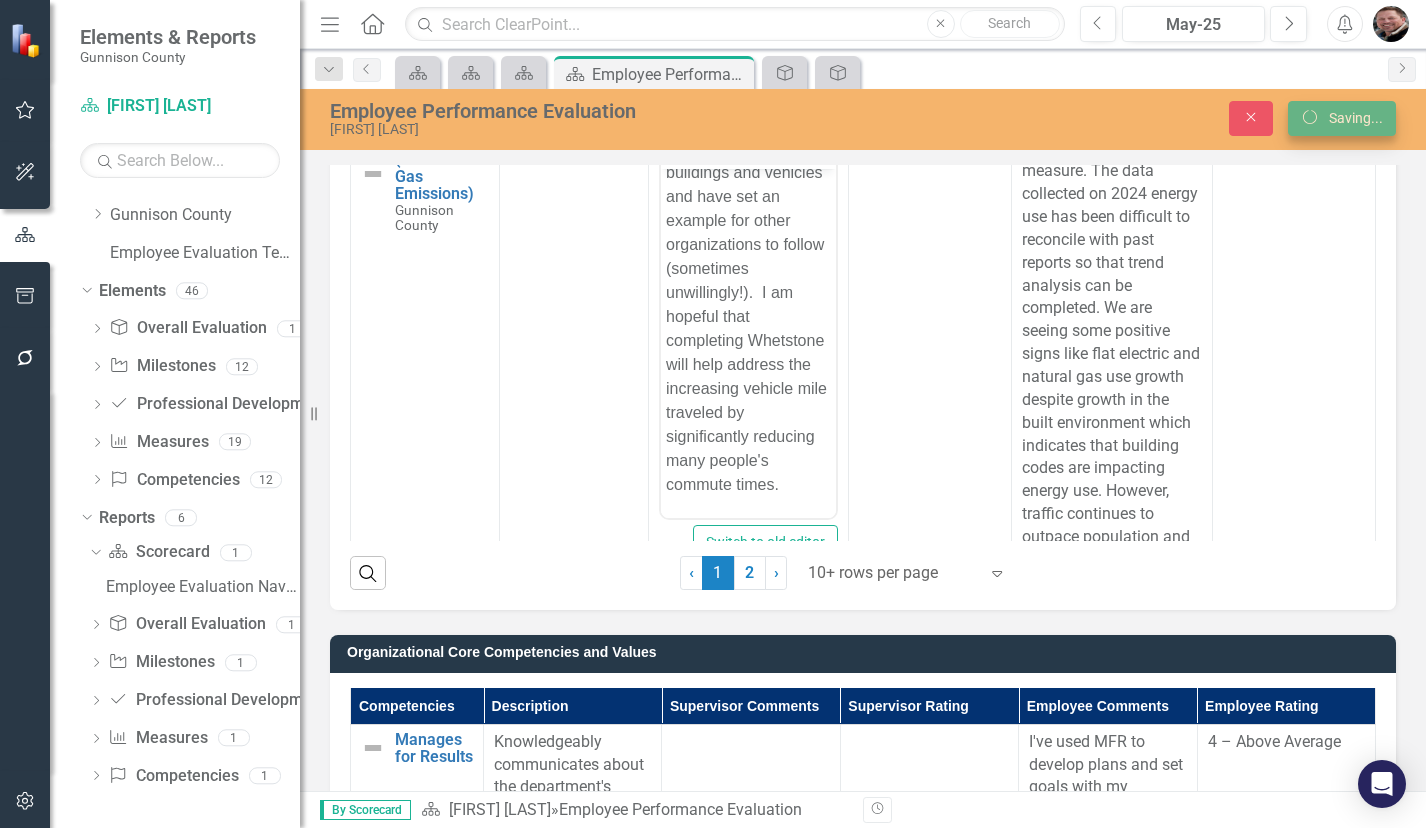scroll, scrollTop: 0, scrollLeft: 0, axis: both 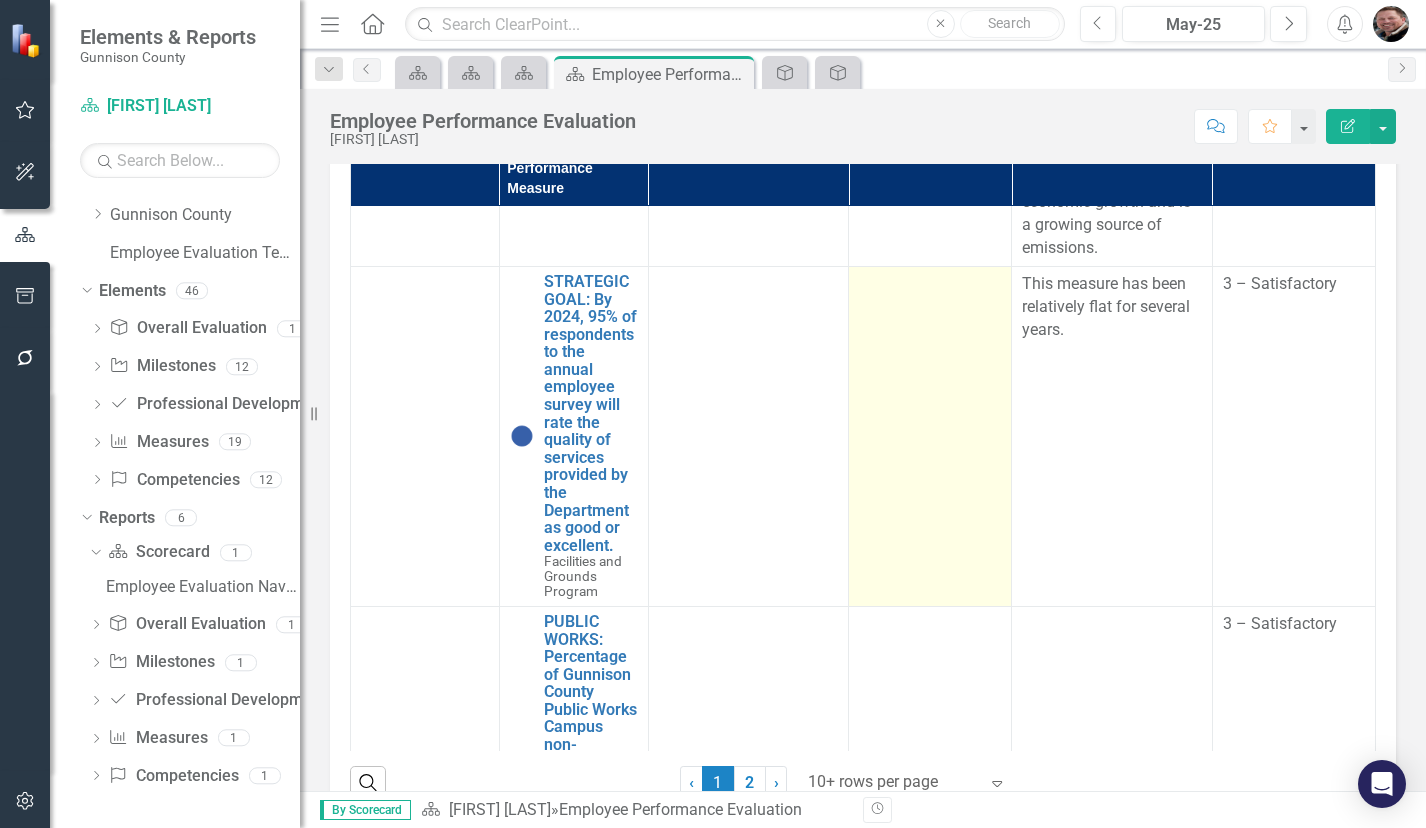 click at bounding box center [930, 436] 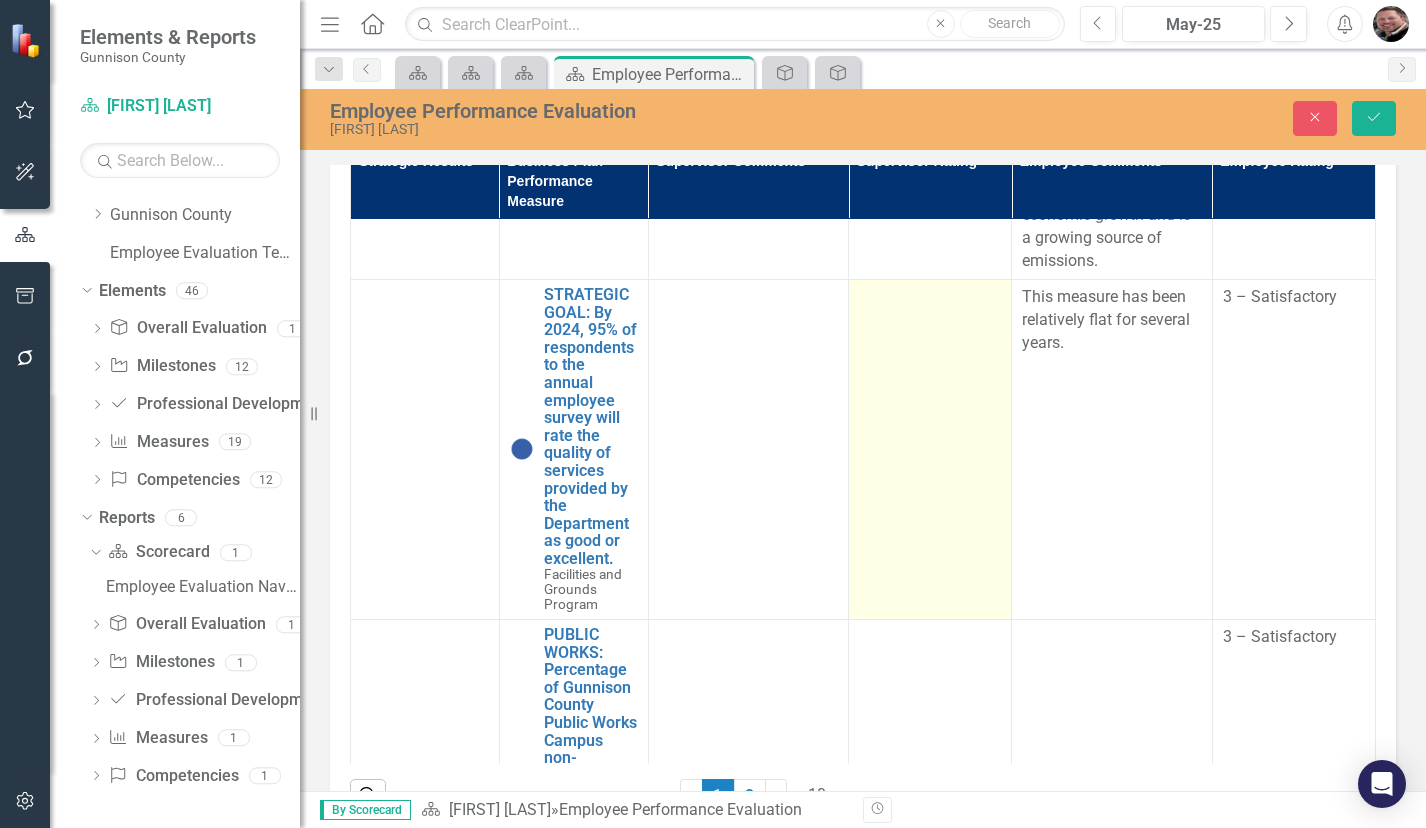 scroll, scrollTop: 611, scrollLeft: 0, axis: vertical 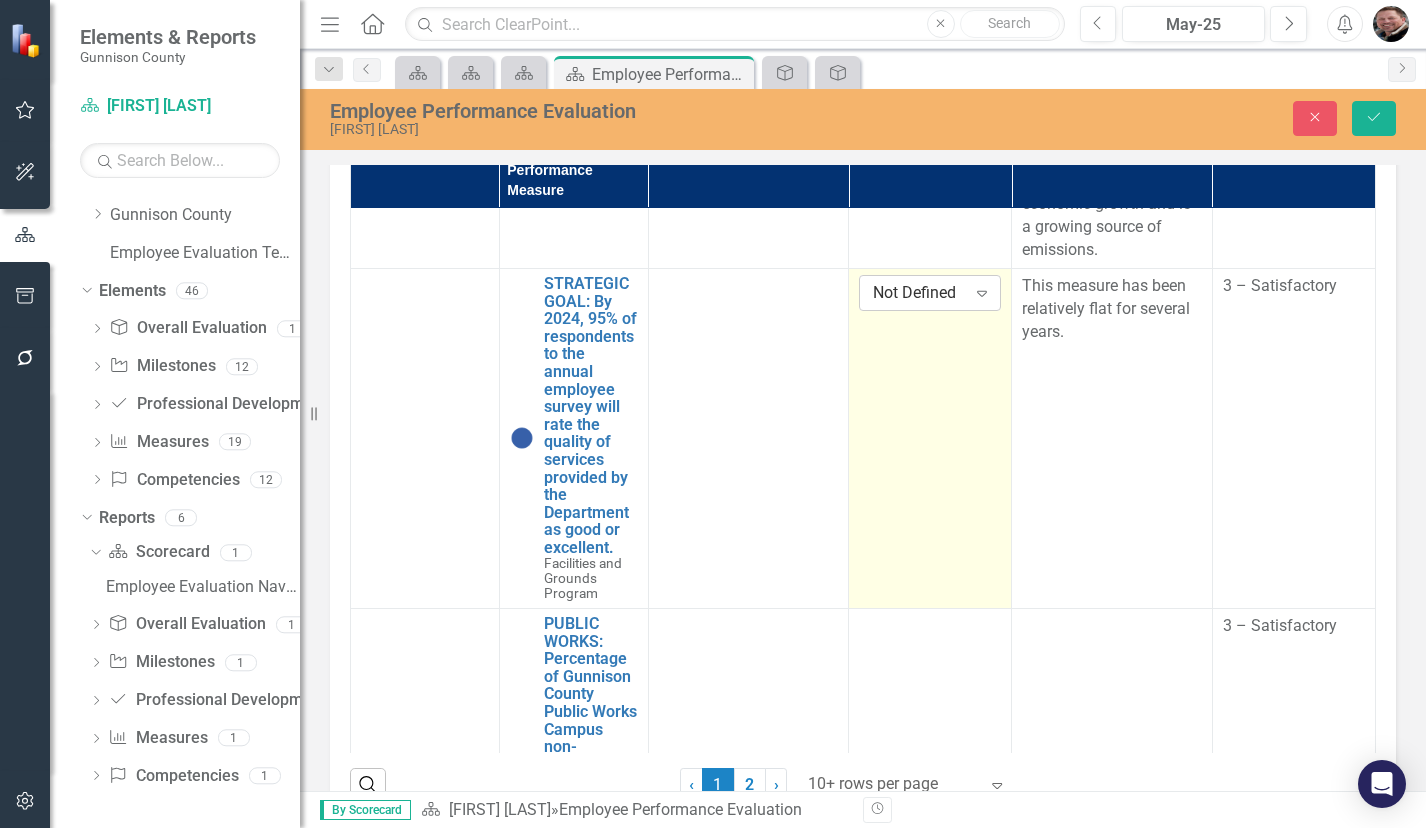 click on "Expand" 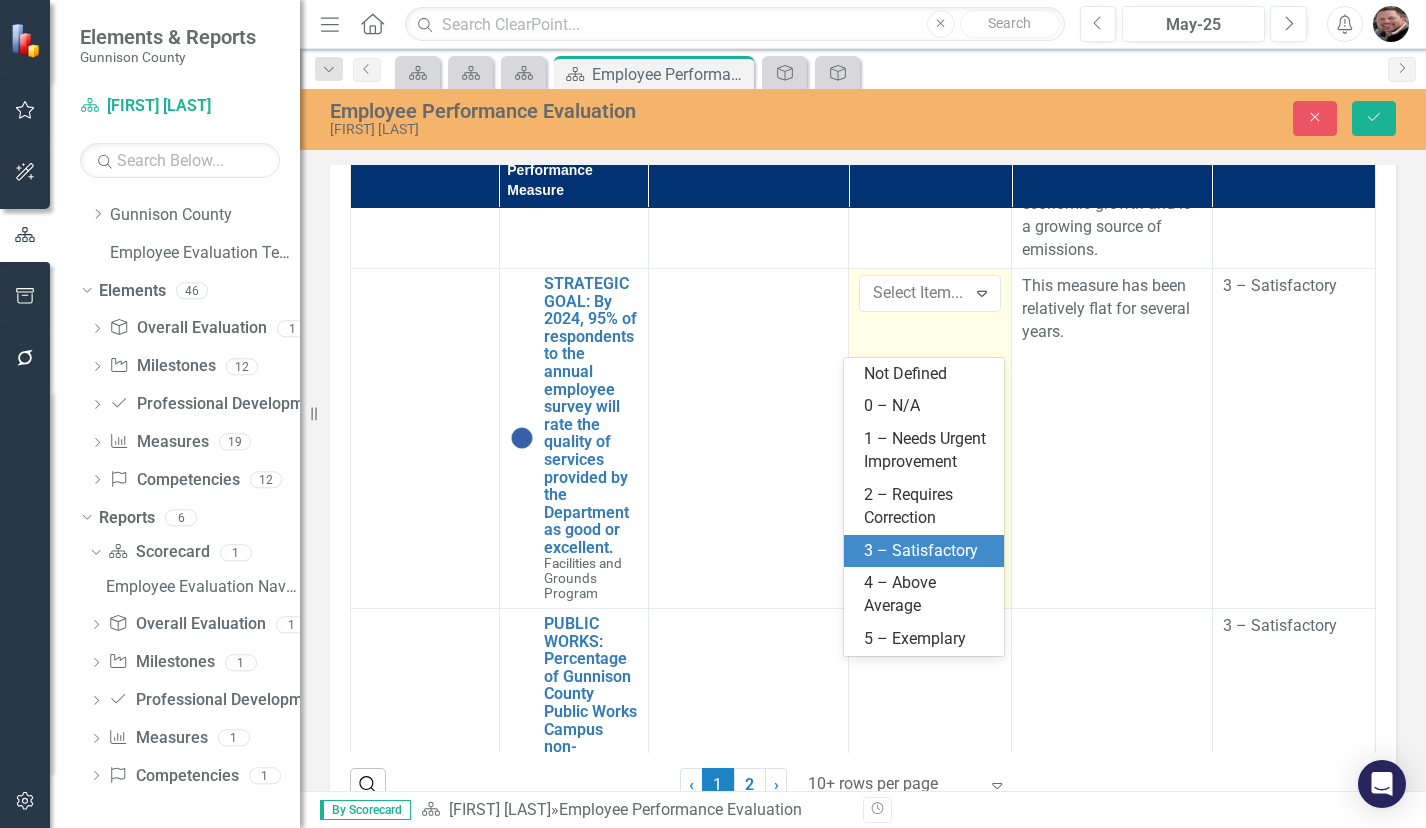 click on "3 – Satisfactory" at bounding box center (924, 551) 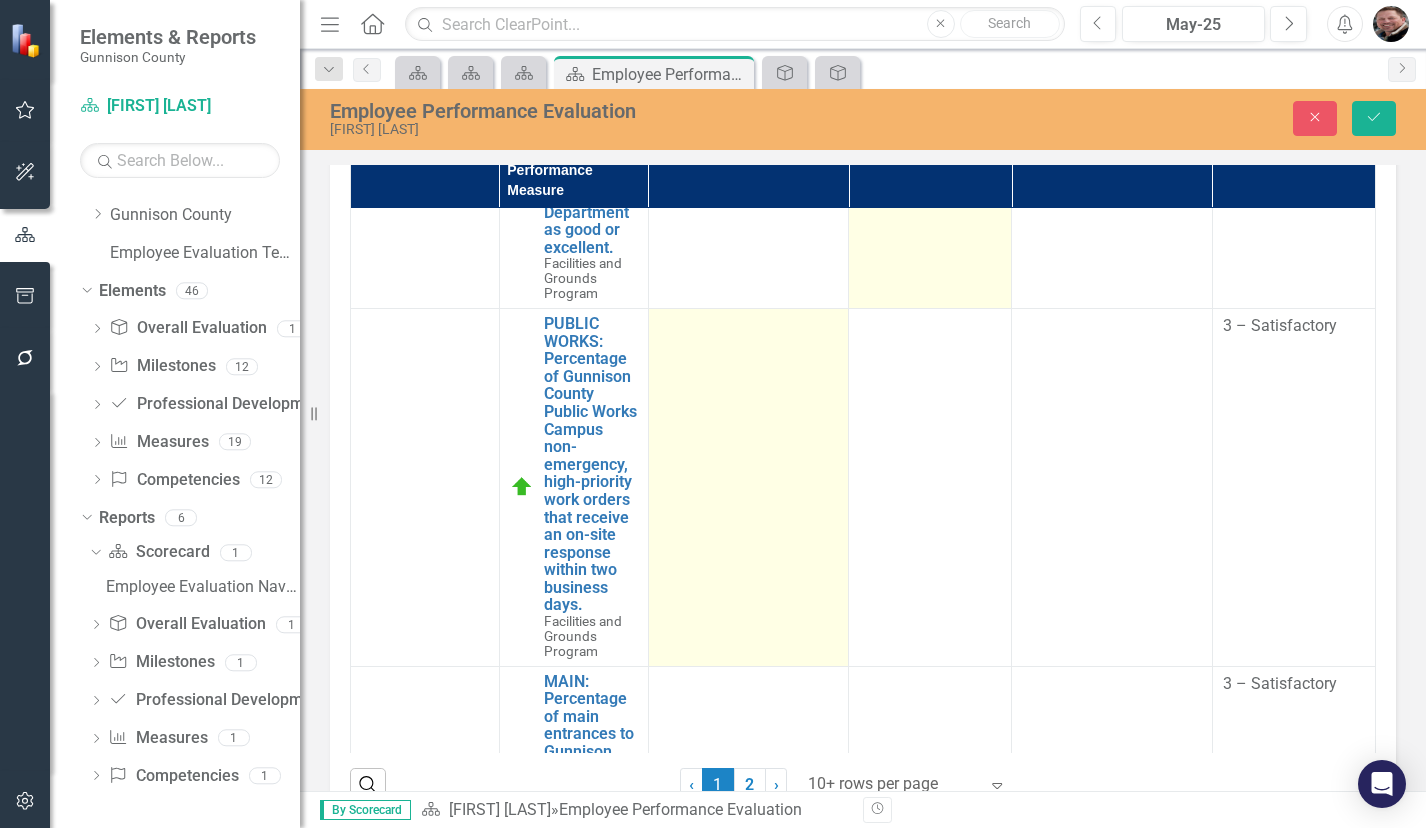 scroll, scrollTop: 1800, scrollLeft: 0, axis: vertical 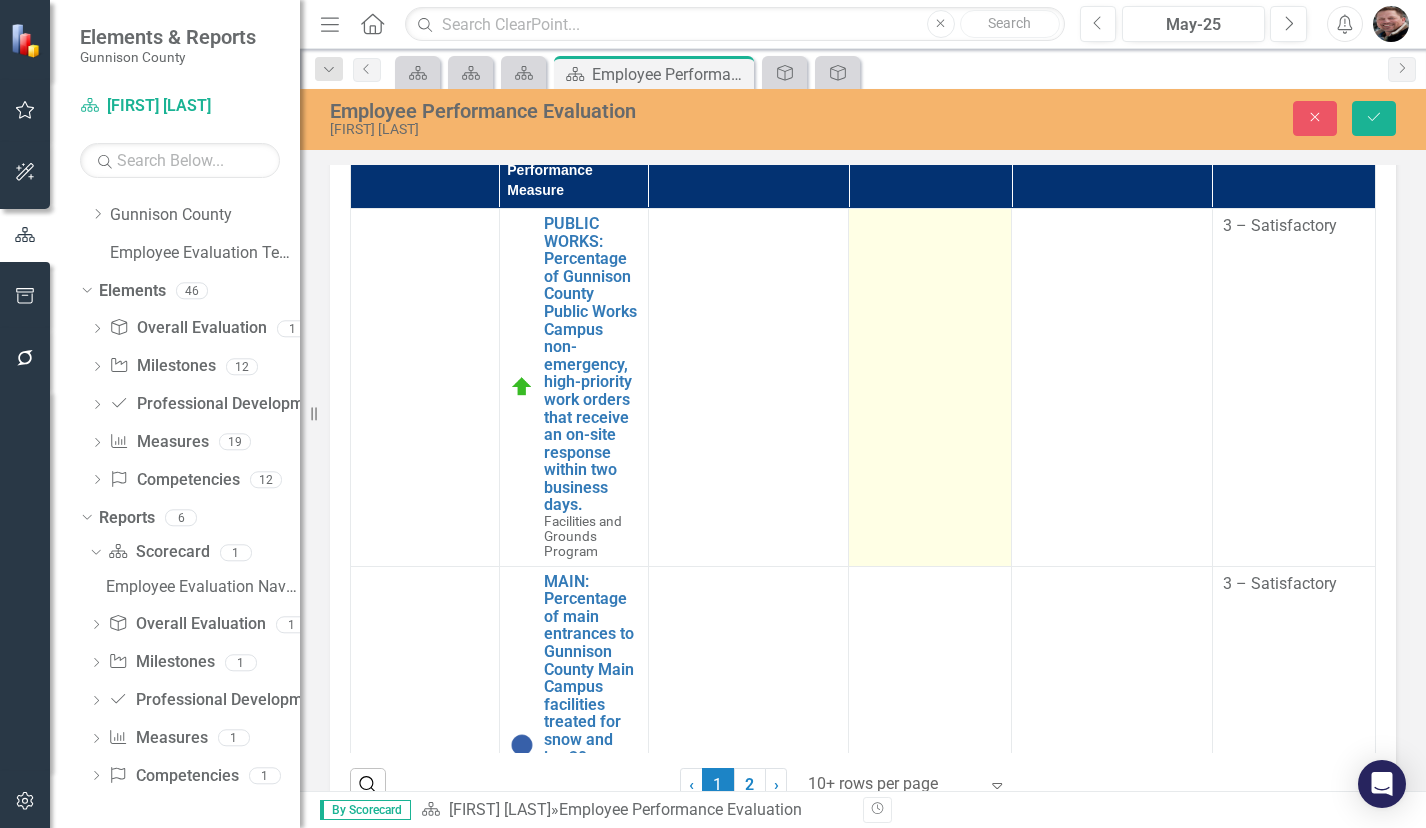 click at bounding box center (930, 387) 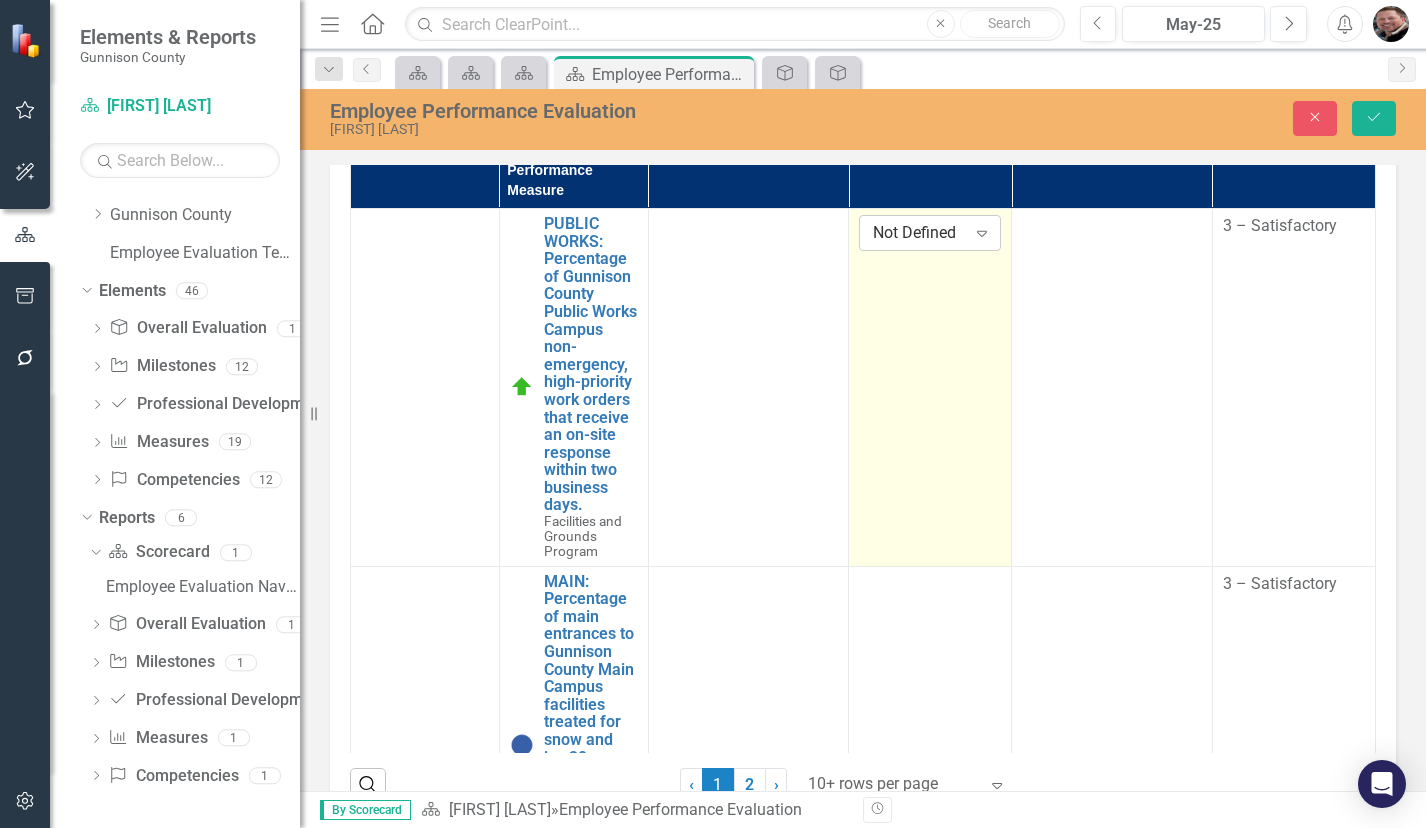 click on "Expand" at bounding box center (982, 233) 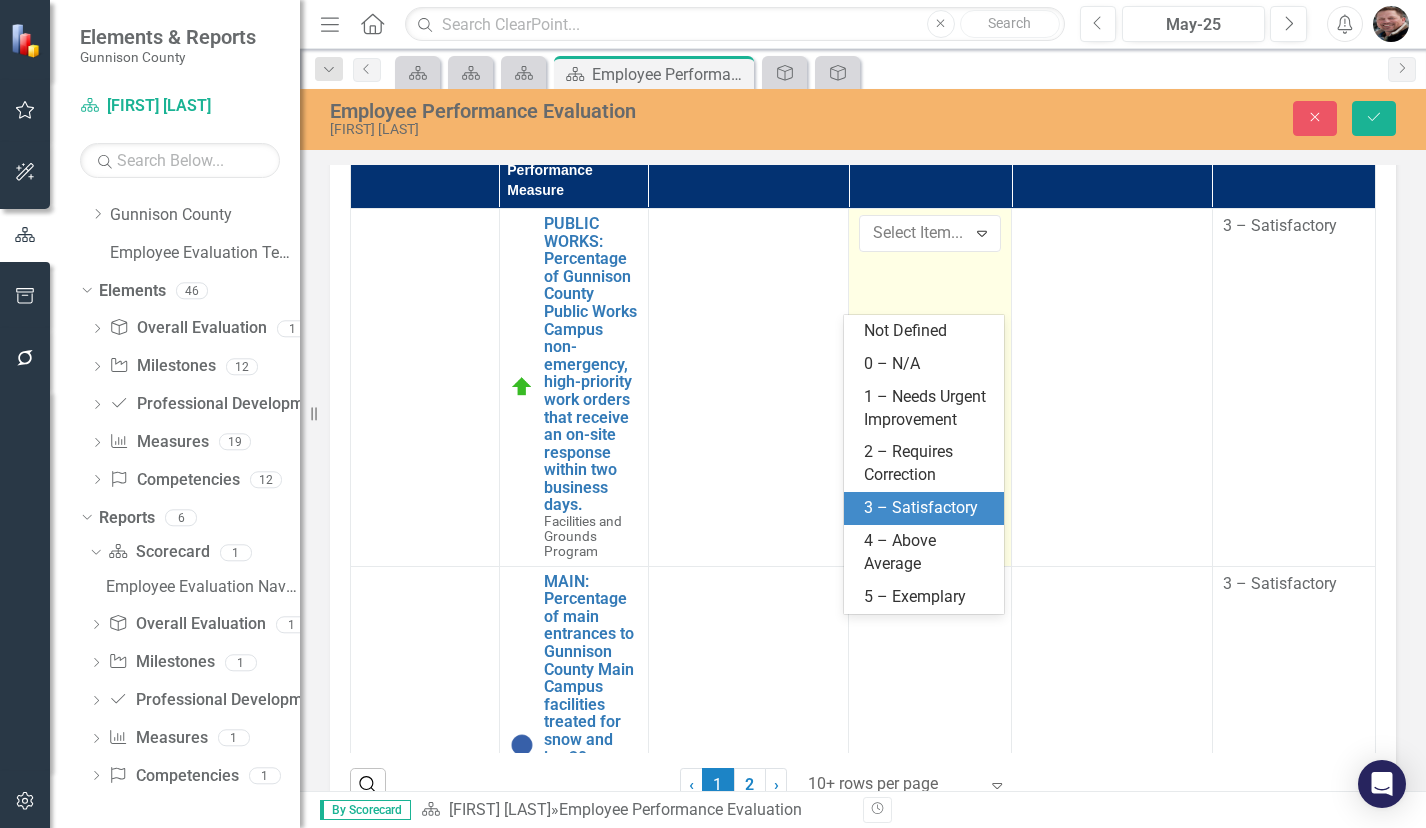 click on "3 – Satisfactory" at bounding box center [928, 508] 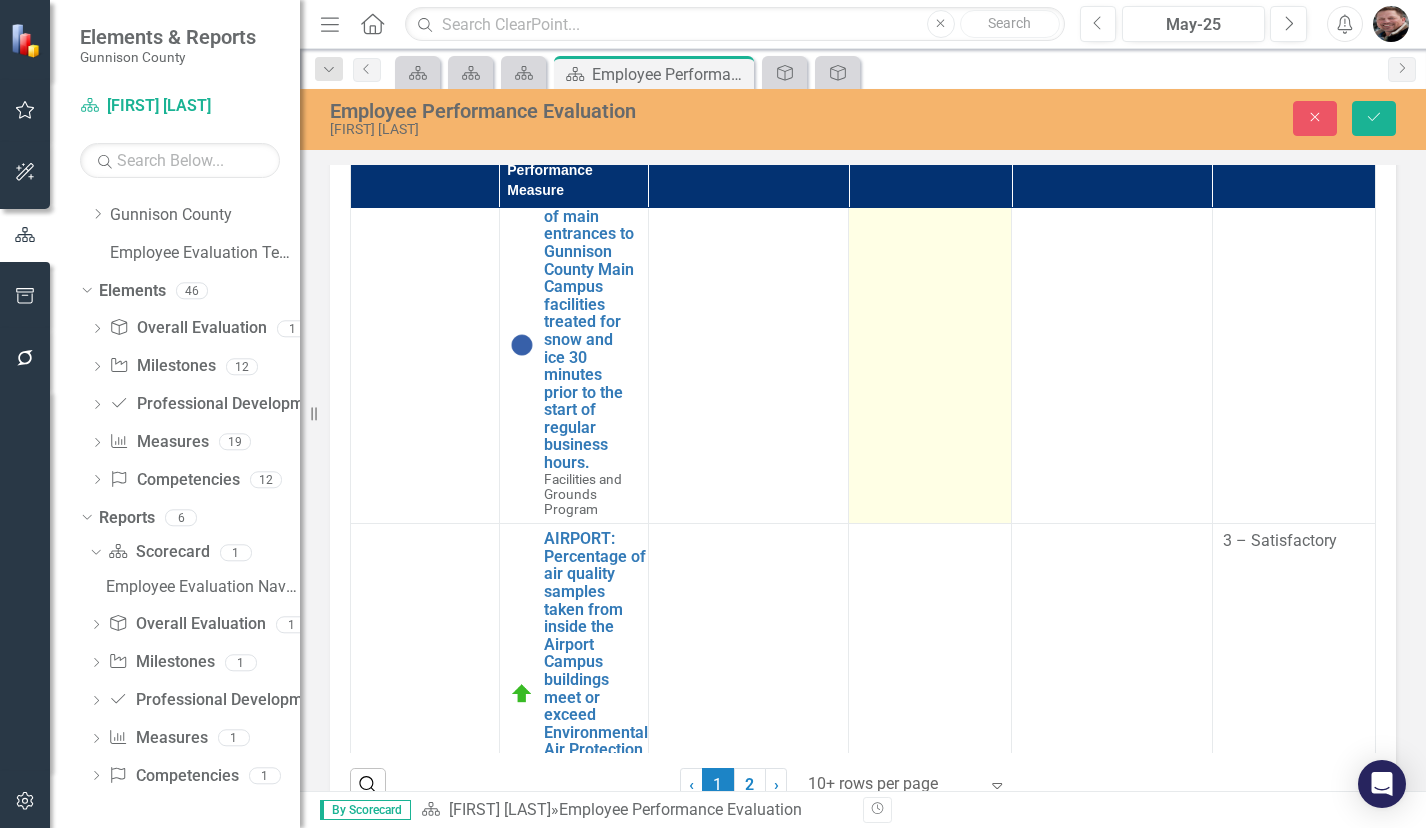 scroll, scrollTop: 2100, scrollLeft: 0, axis: vertical 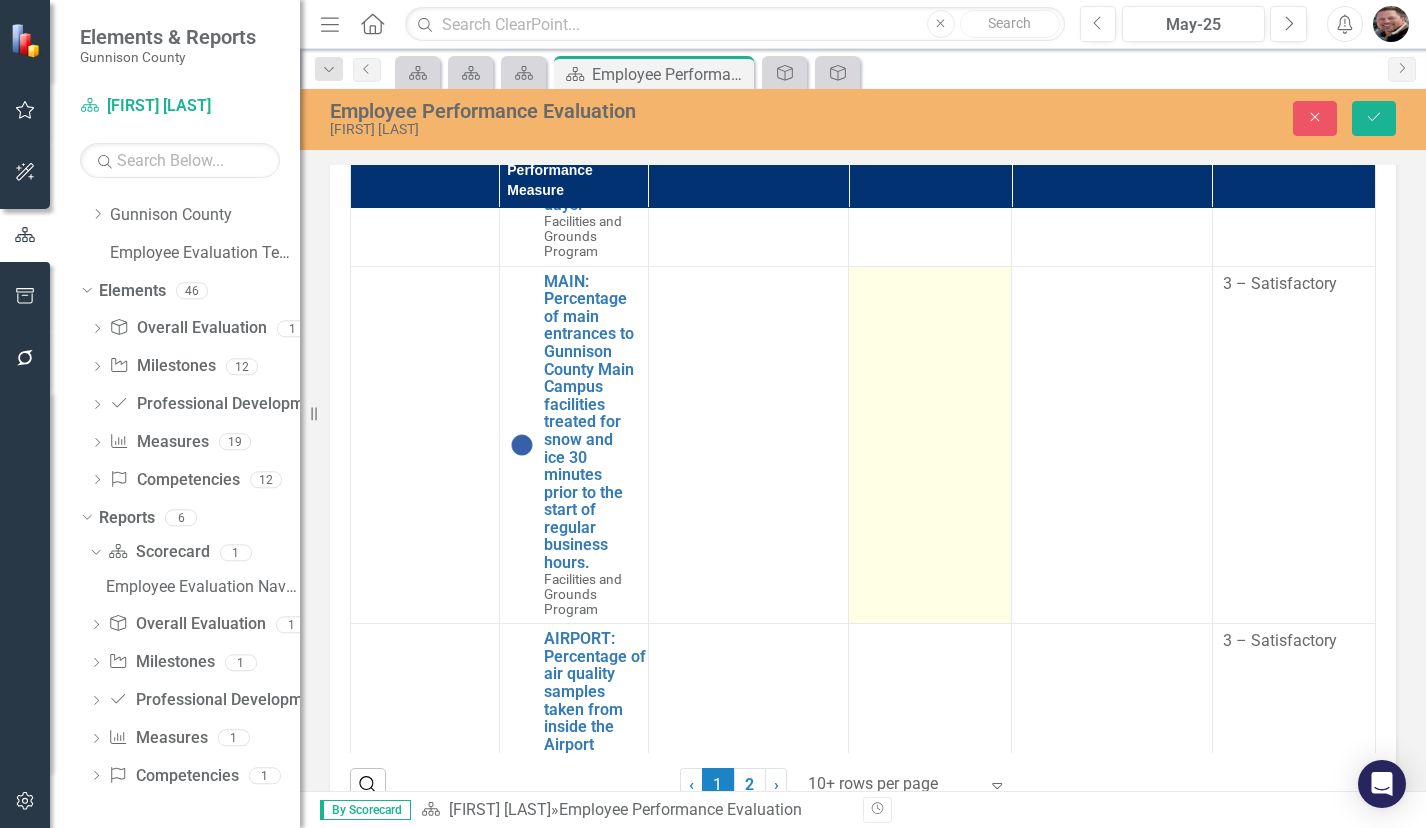 click at bounding box center [930, 445] 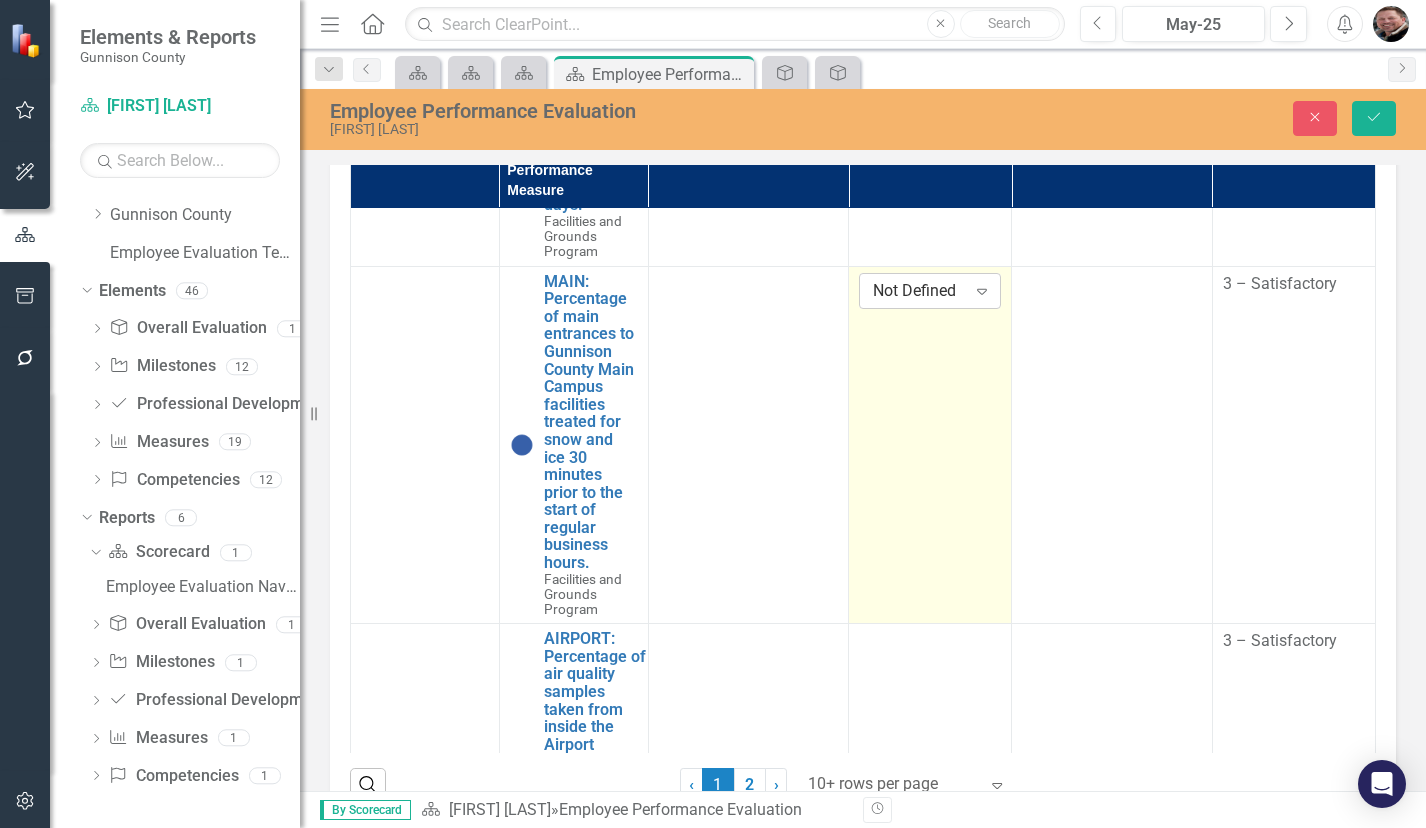click on "Expand" 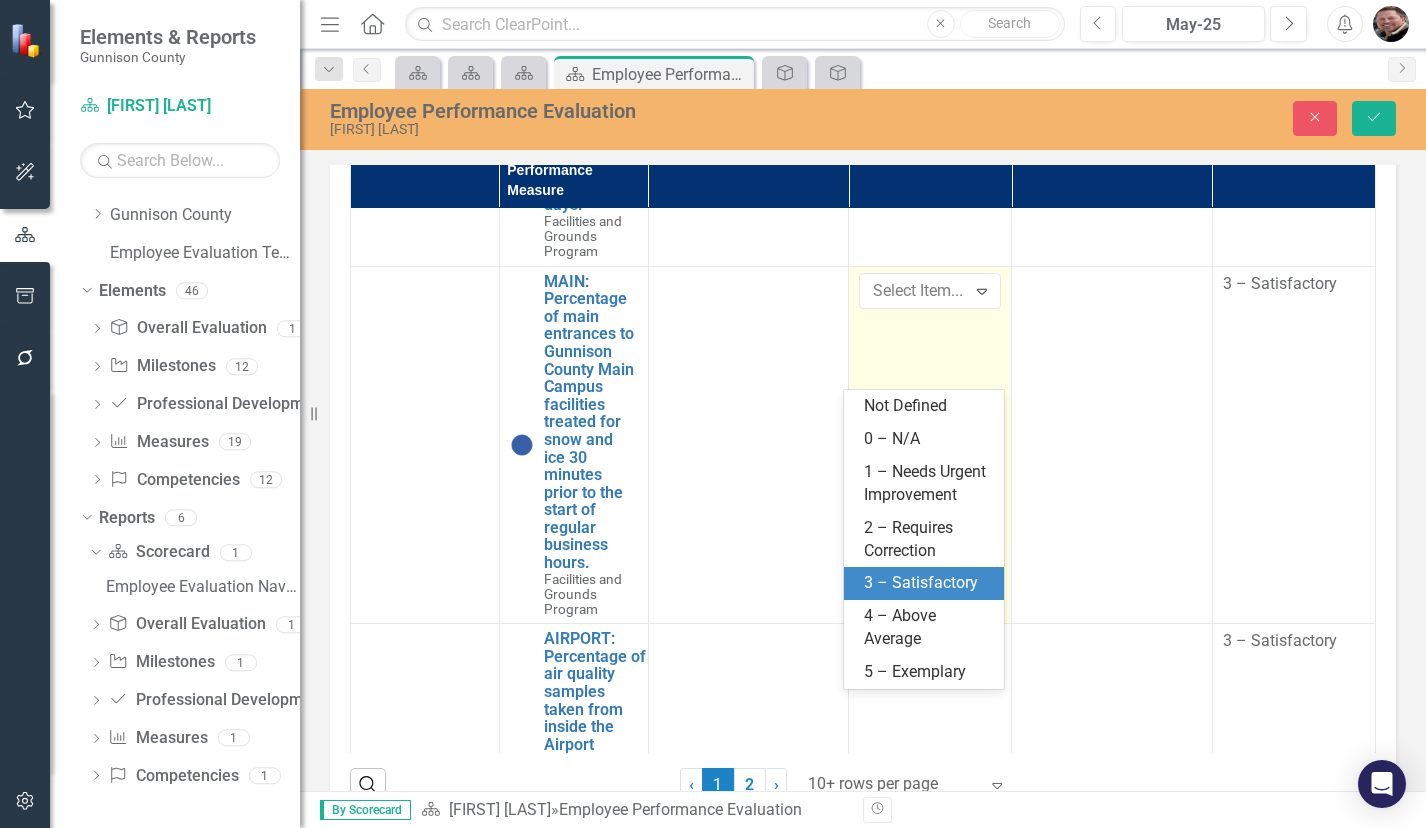 drag, startPoint x: 903, startPoint y: 571, endPoint x: 988, endPoint y: 556, distance: 86.313385 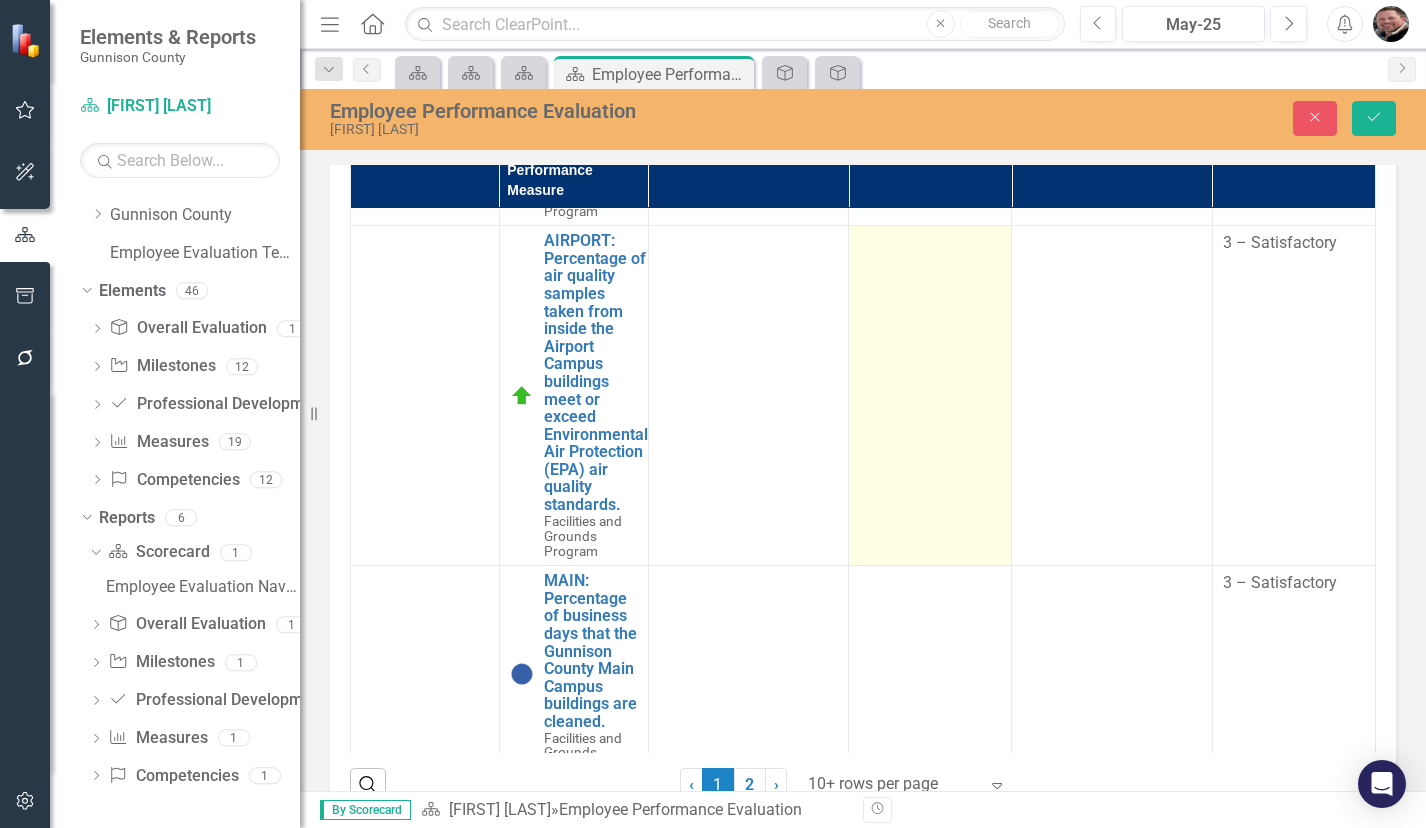scroll, scrollTop: 2500, scrollLeft: 0, axis: vertical 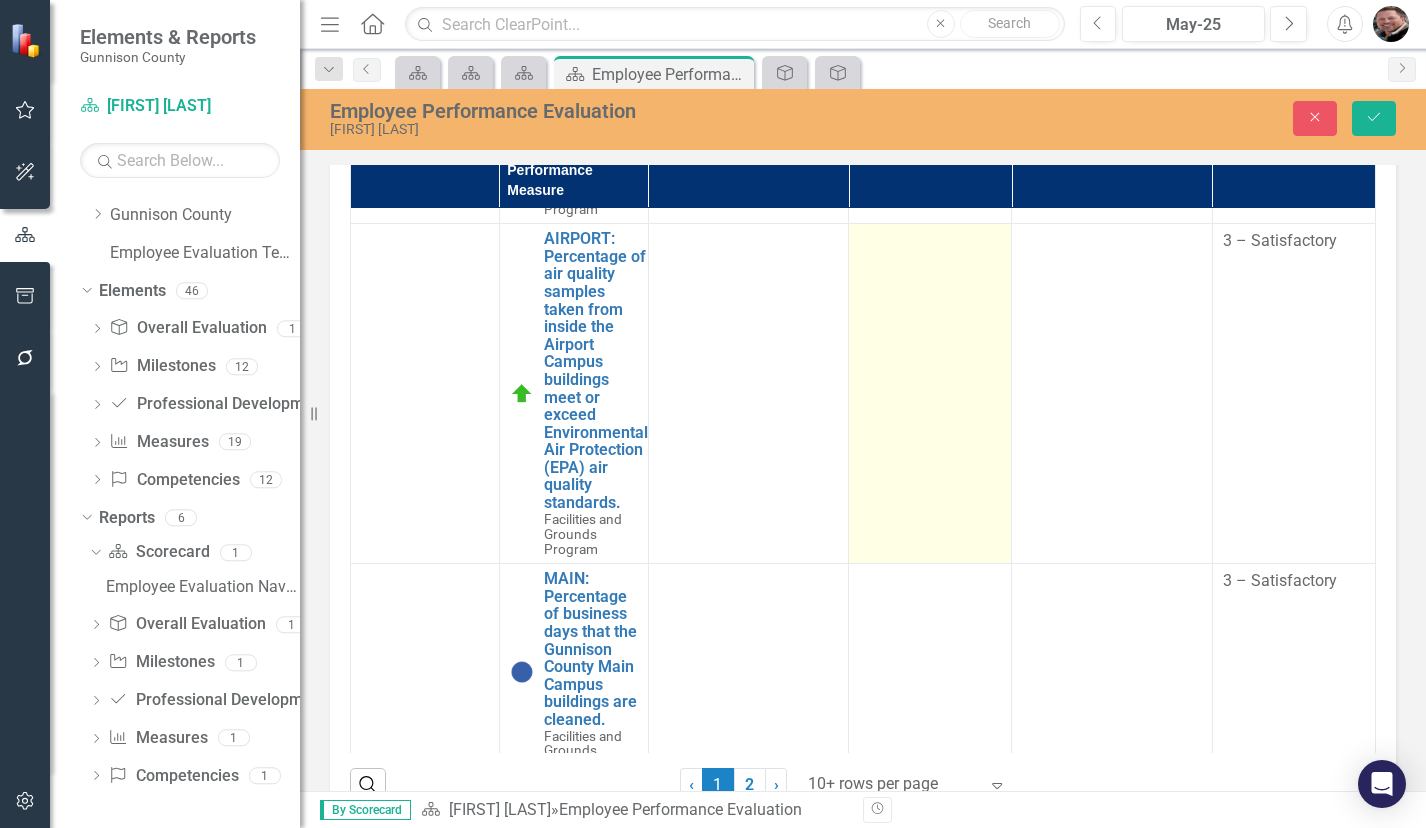 click at bounding box center (930, 394) 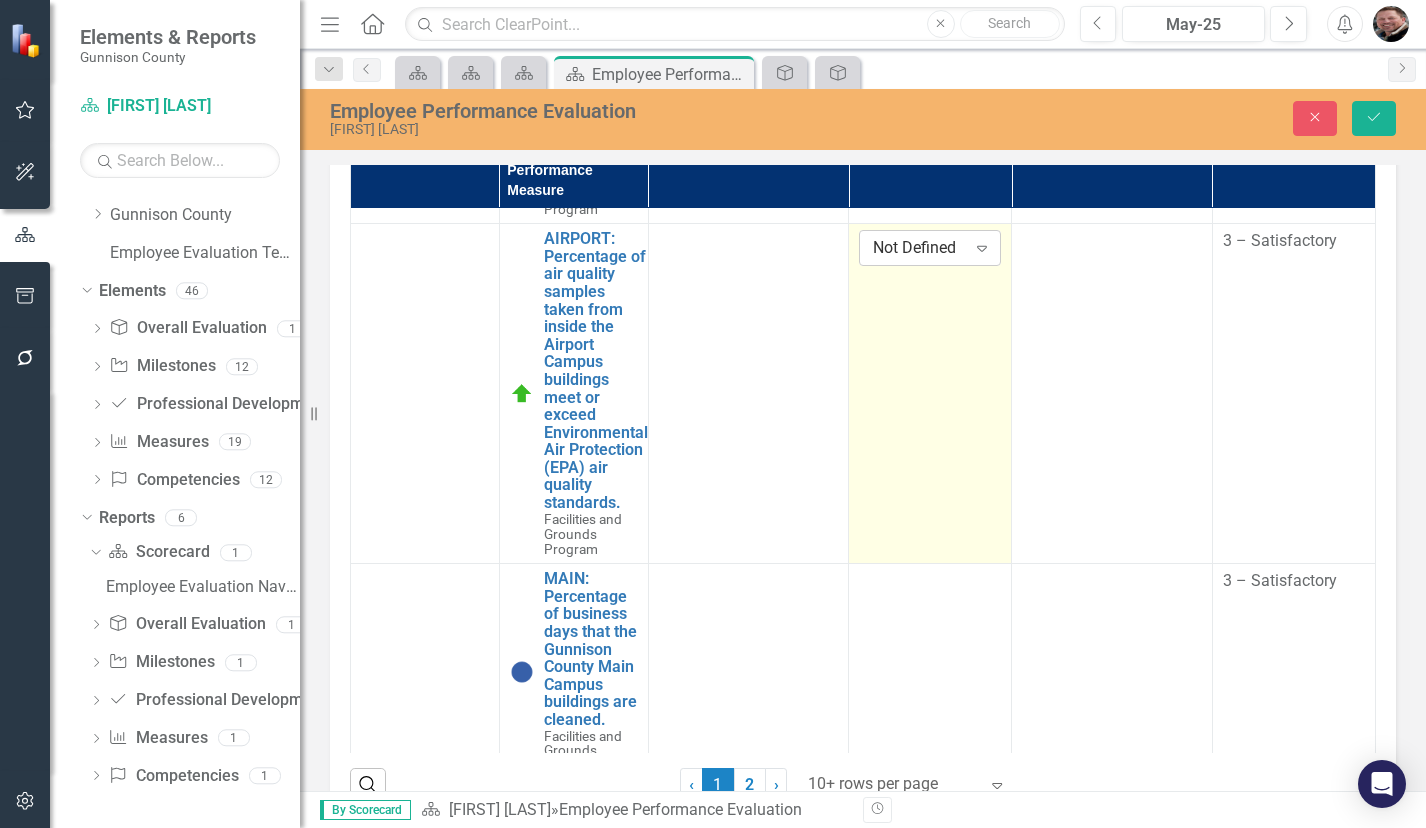 click on "Expand" at bounding box center [982, 248] 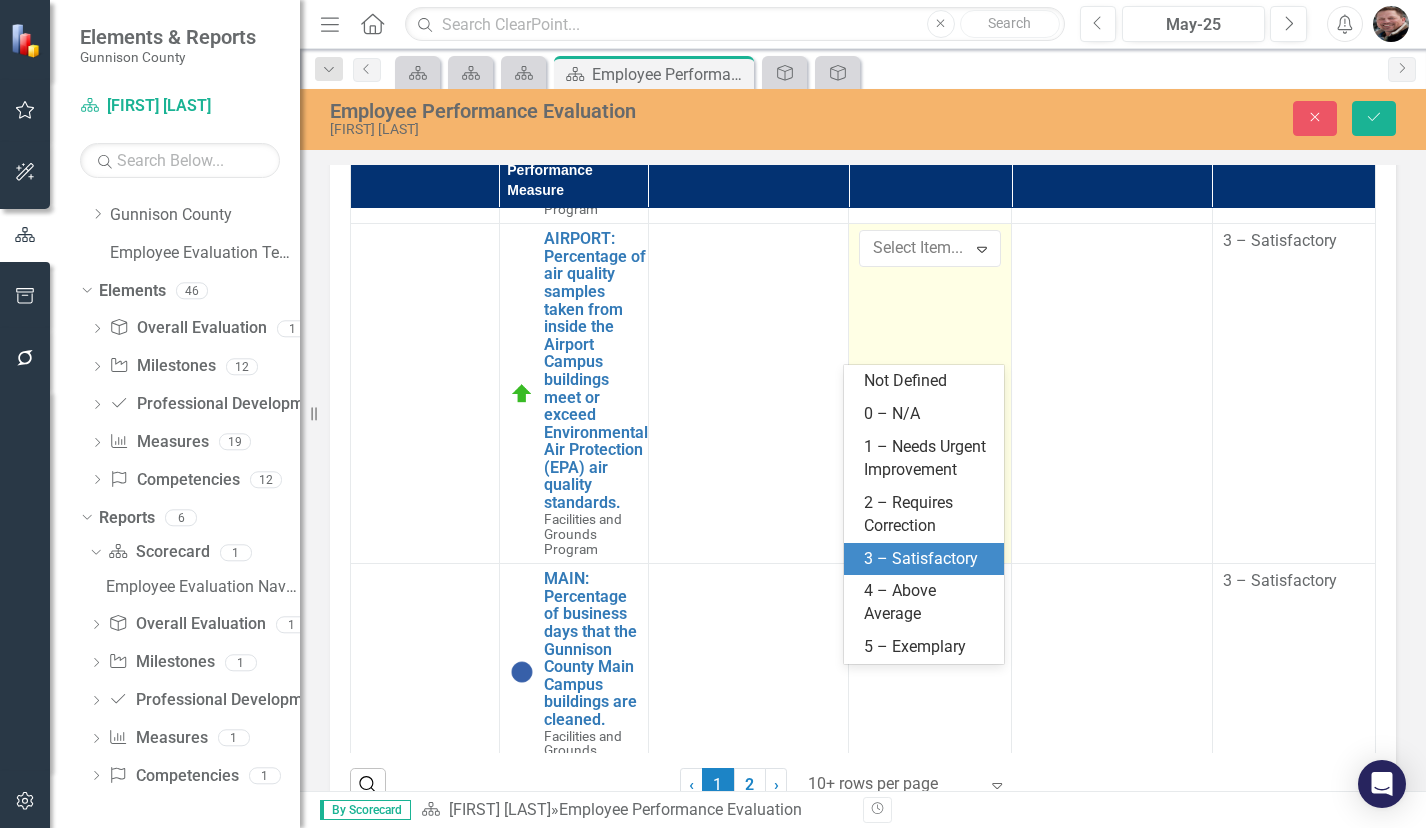 click on "3 – Satisfactory" at bounding box center [928, 559] 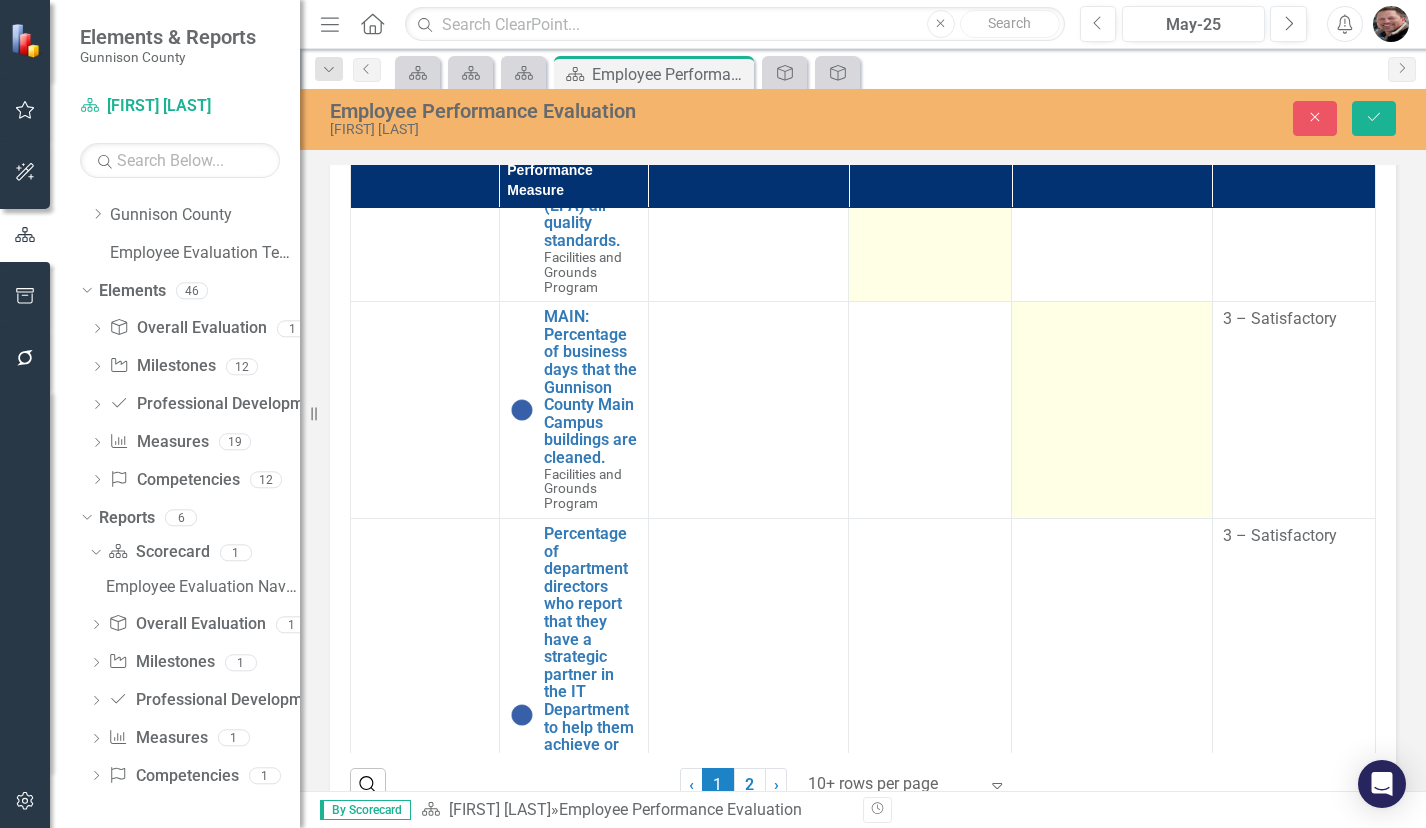 scroll, scrollTop: 2900, scrollLeft: 0, axis: vertical 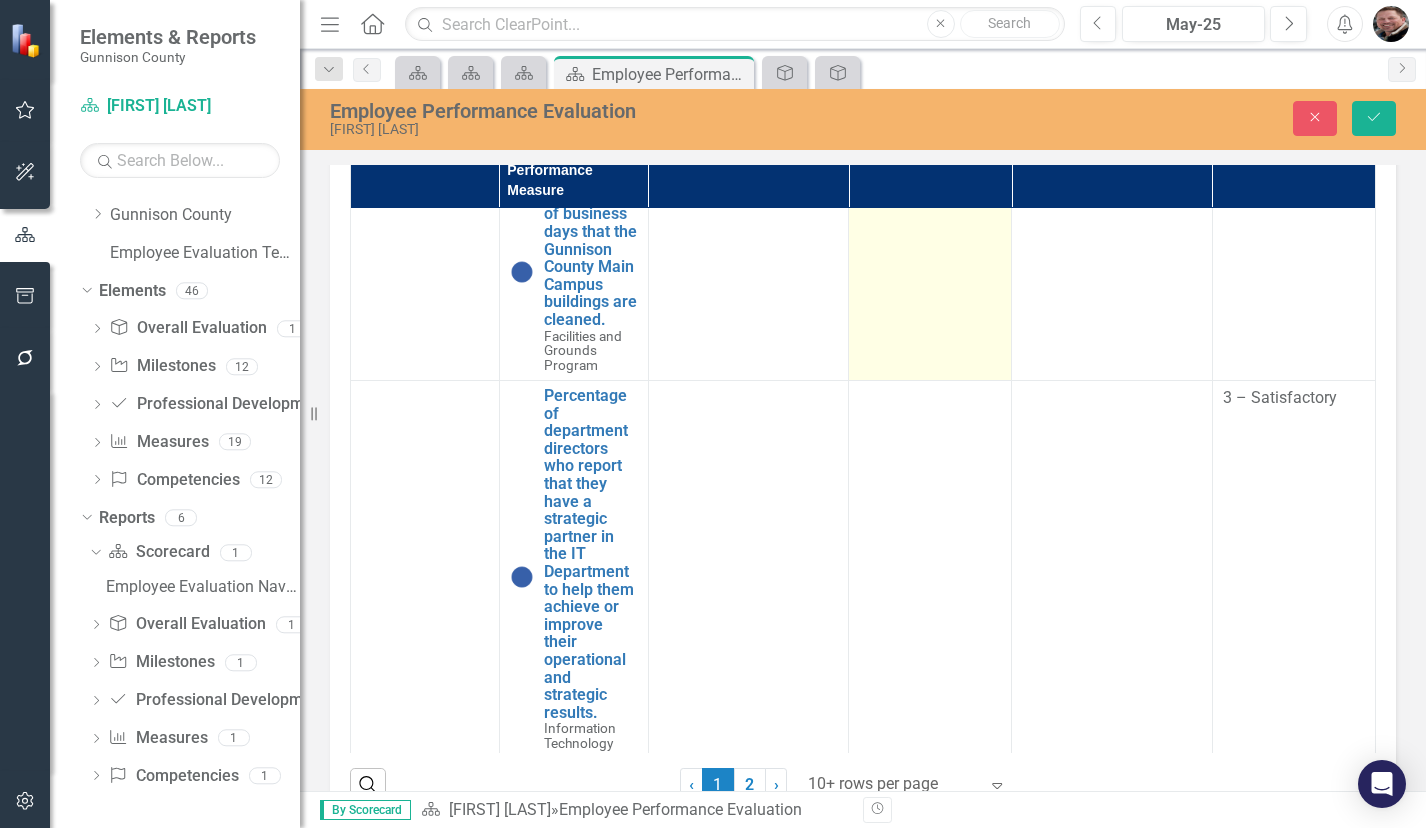 click at bounding box center (930, 272) 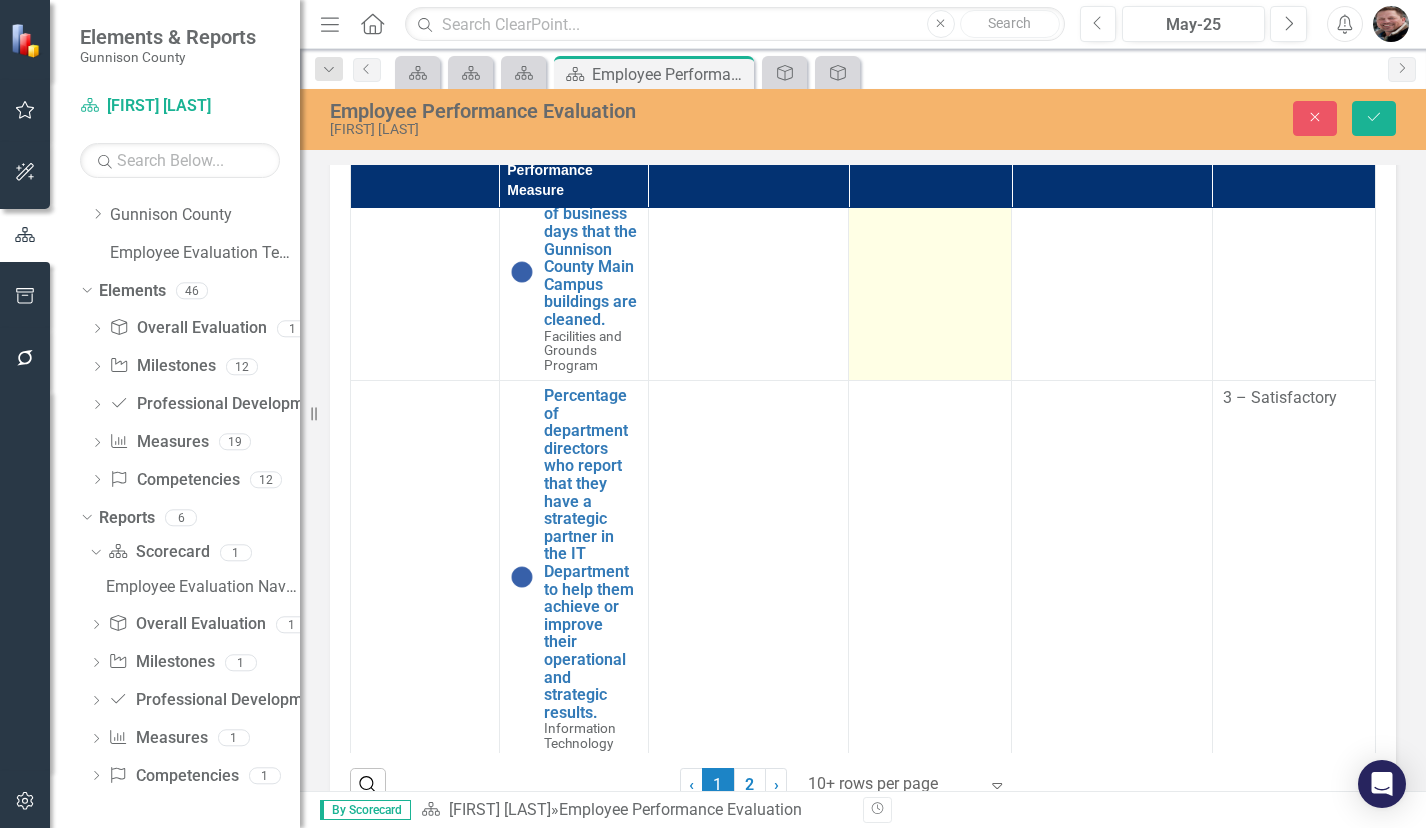 click at bounding box center [930, 272] 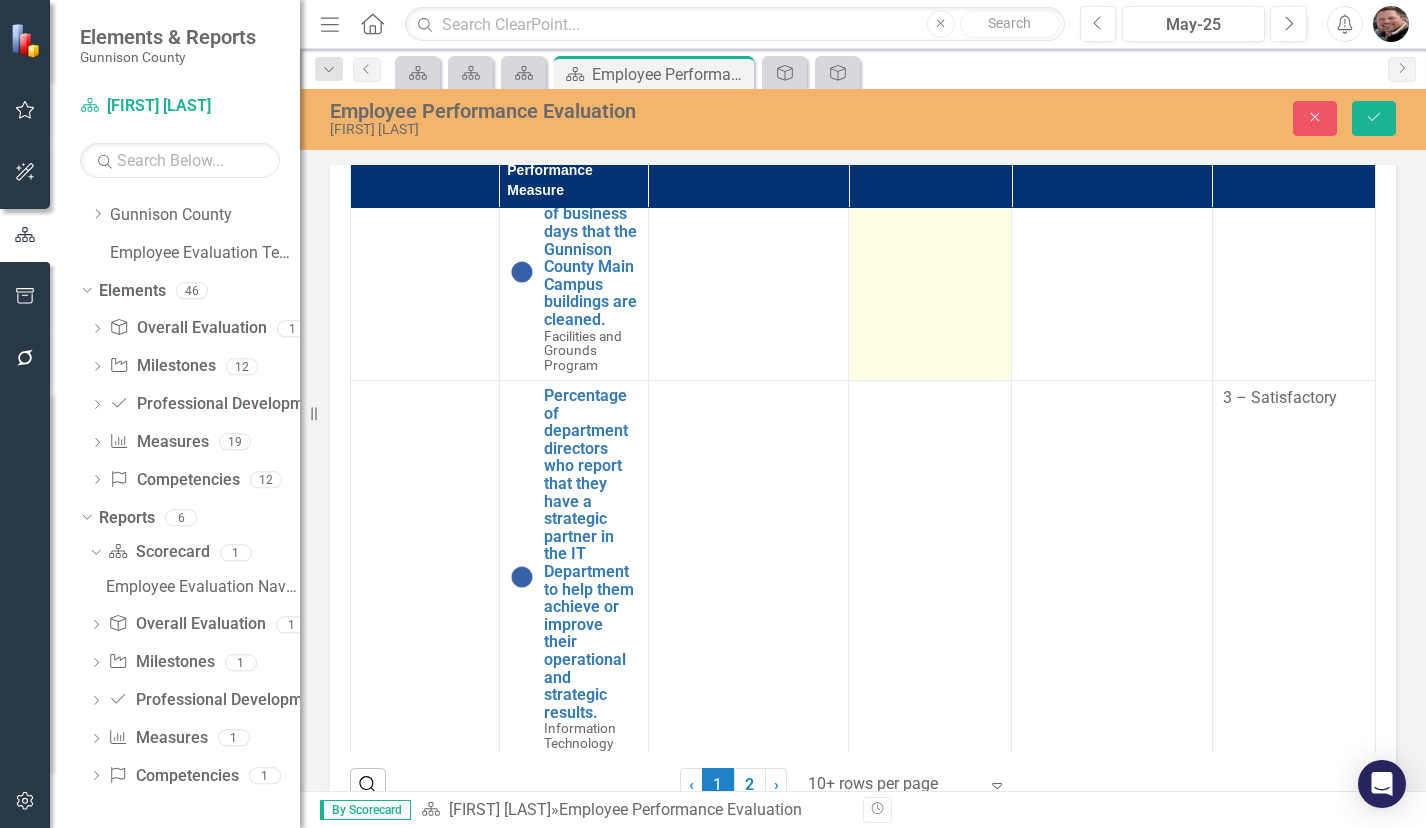 click on "Expand" at bounding box center [982, 188] 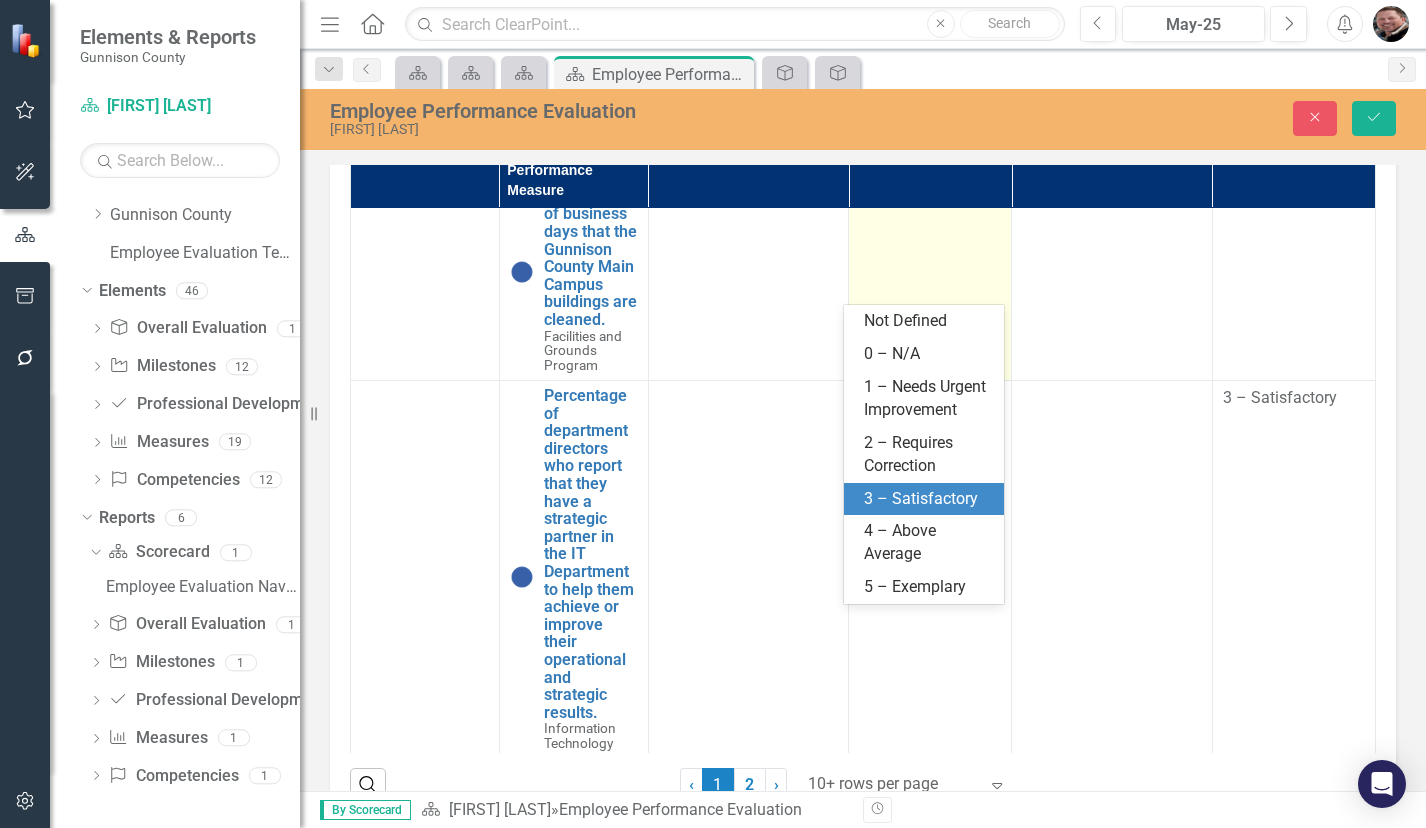 click on "3 – Satisfactory" at bounding box center [928, 499] 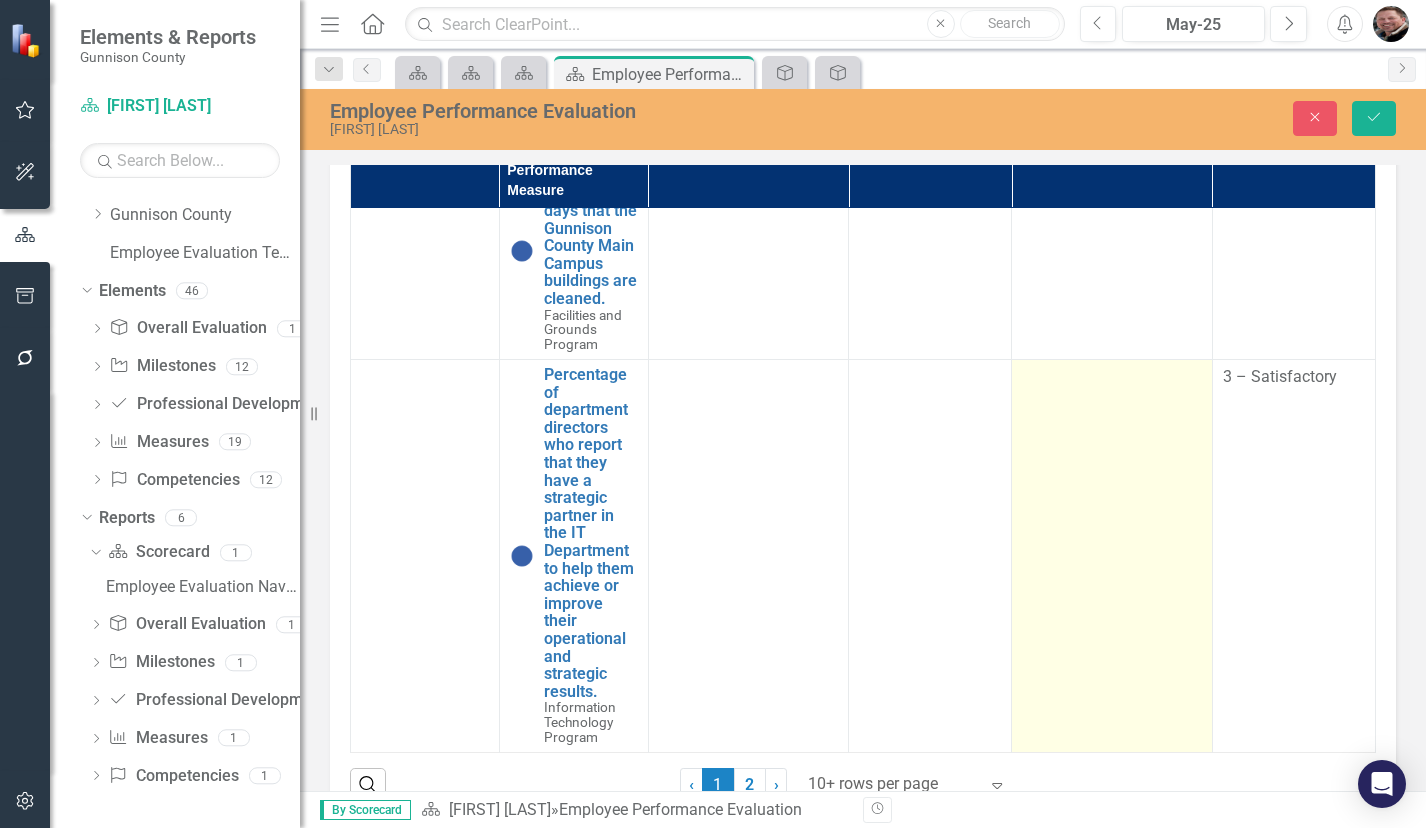 scroll, scrollTop: 3072, scrollLeft: 0, axis: vertical 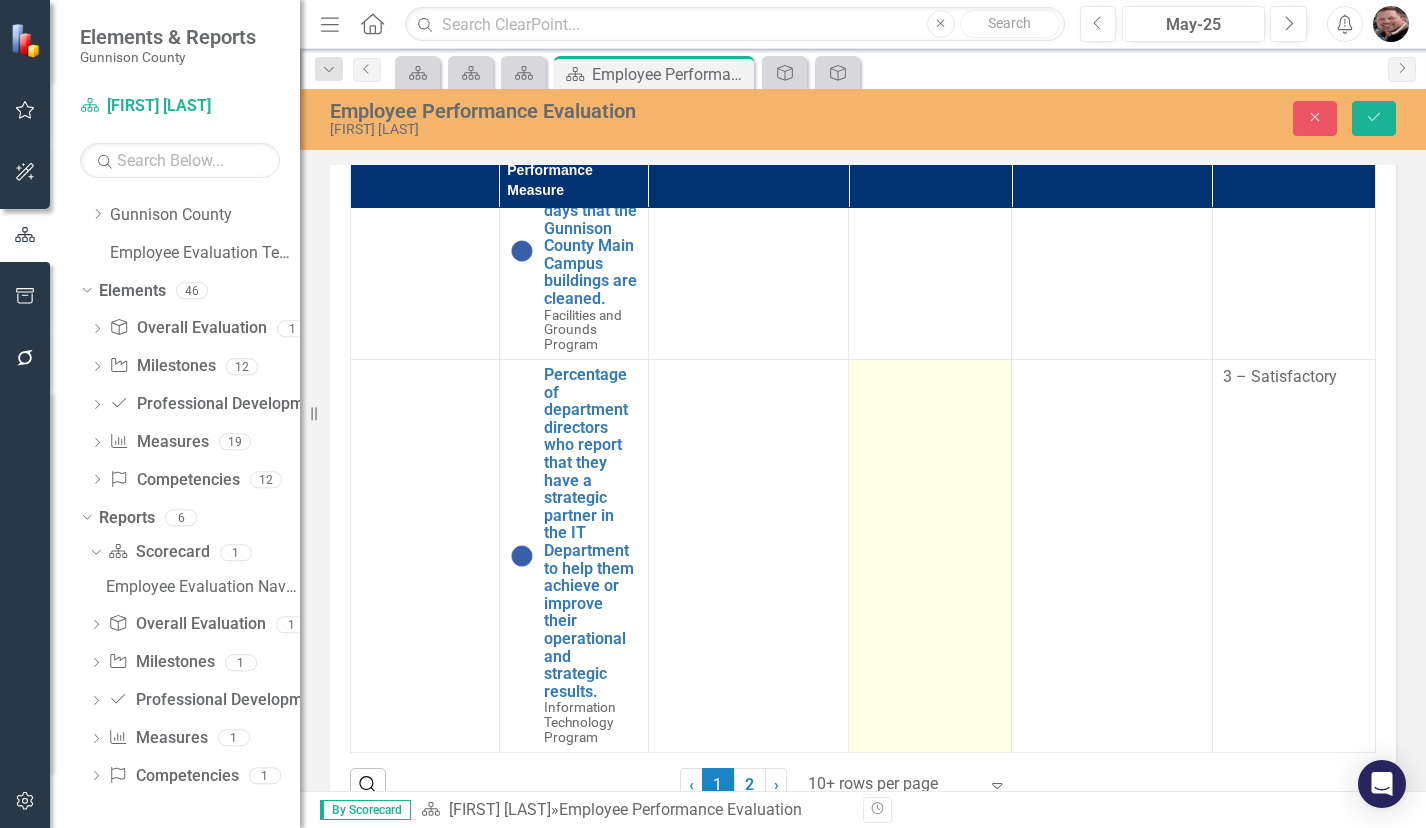 click at bounding box center (930, 556) 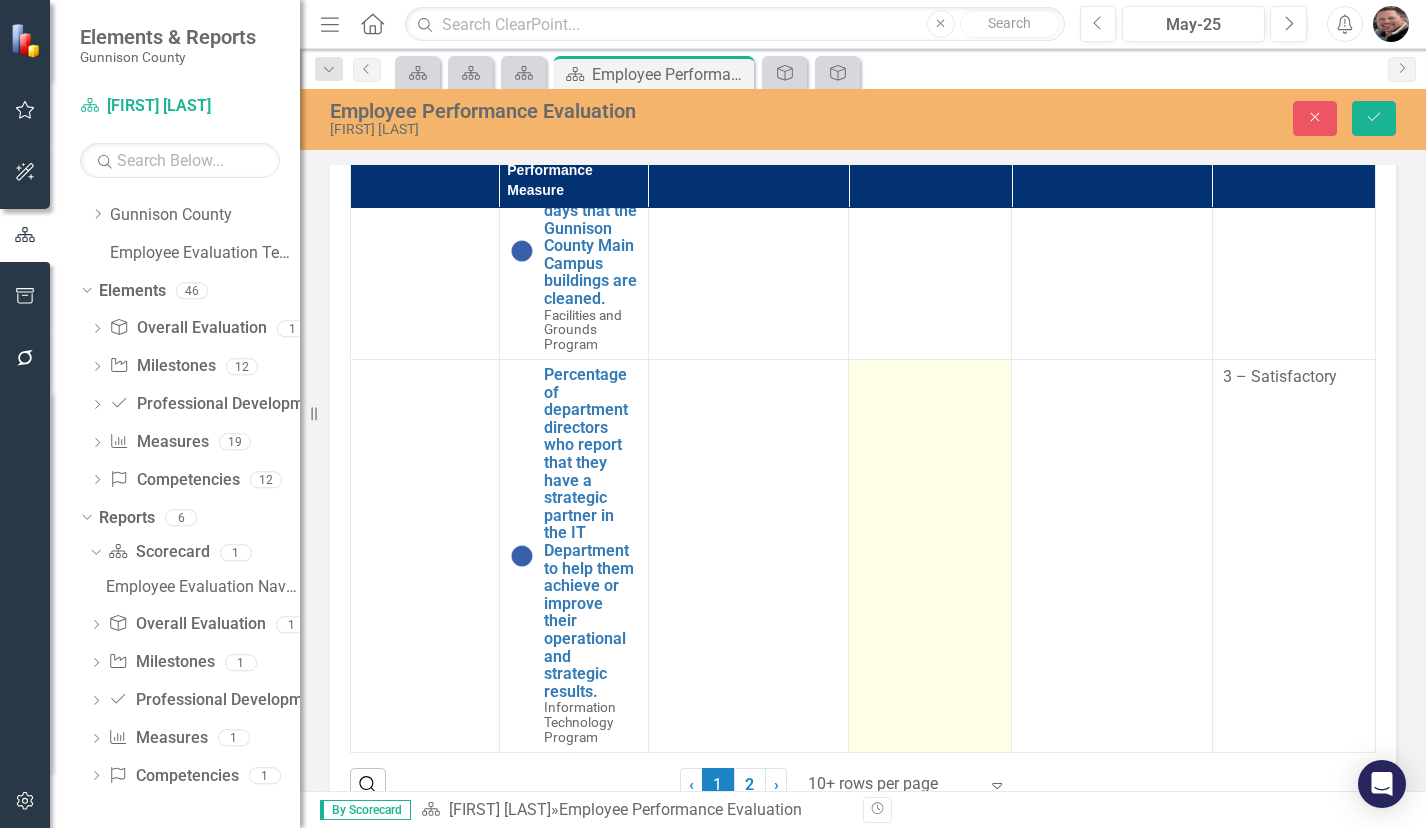 click at bounding box center [930, 556] 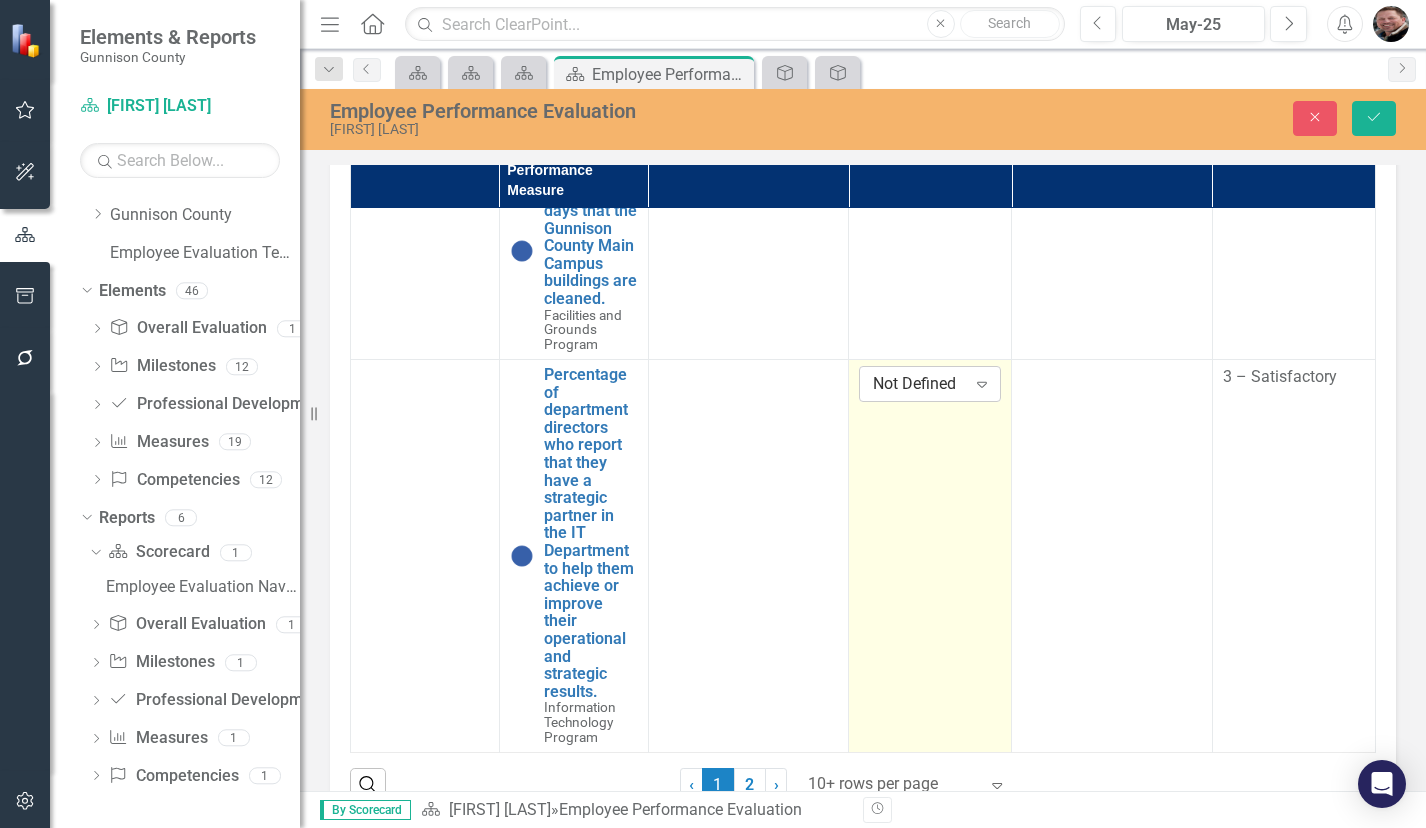click on "Expand" 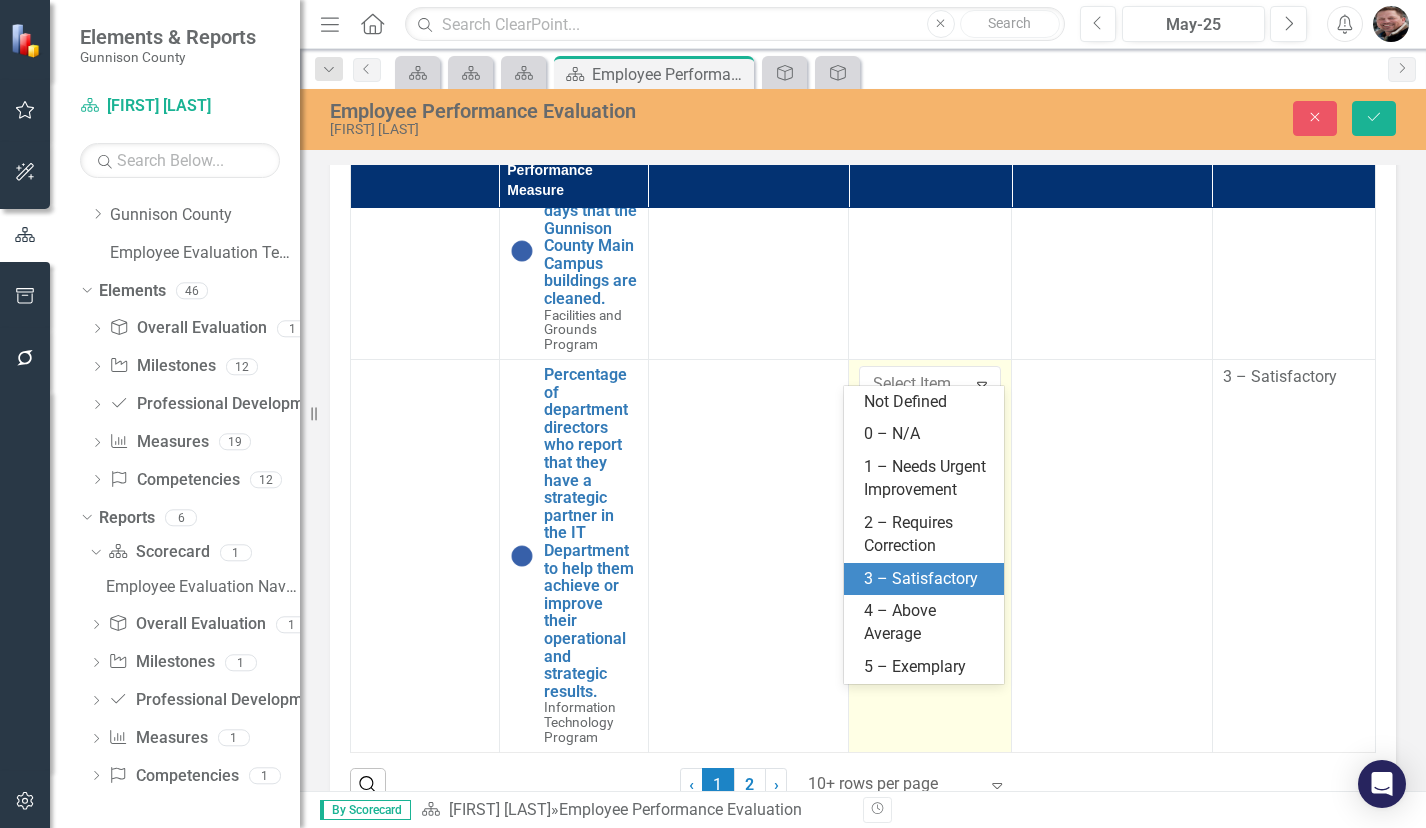 click on "3 – Satisfactory" at bounding box center [928, 579] 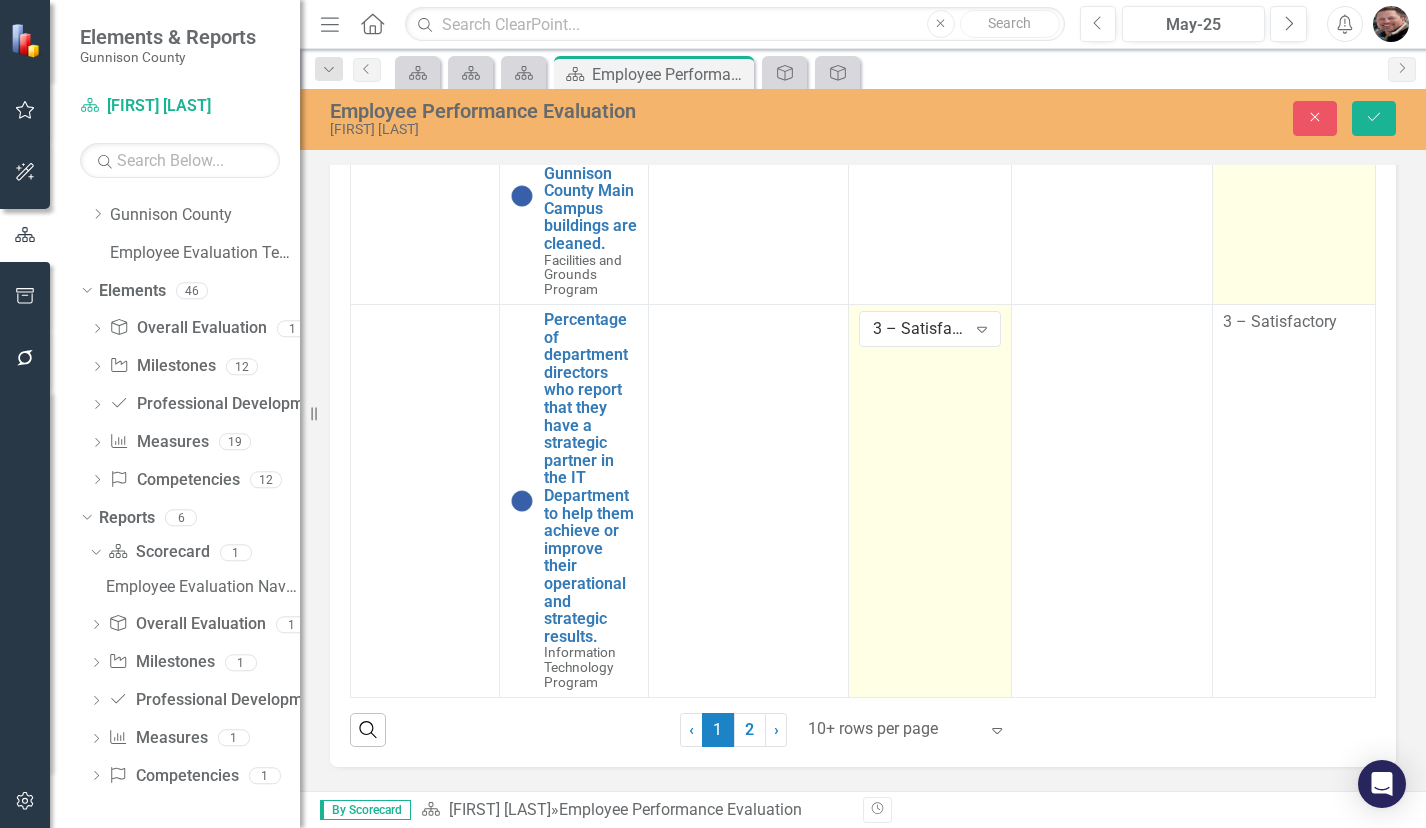 scroll, scrollTop: 511, scrollLeft: 0, axis: vertical 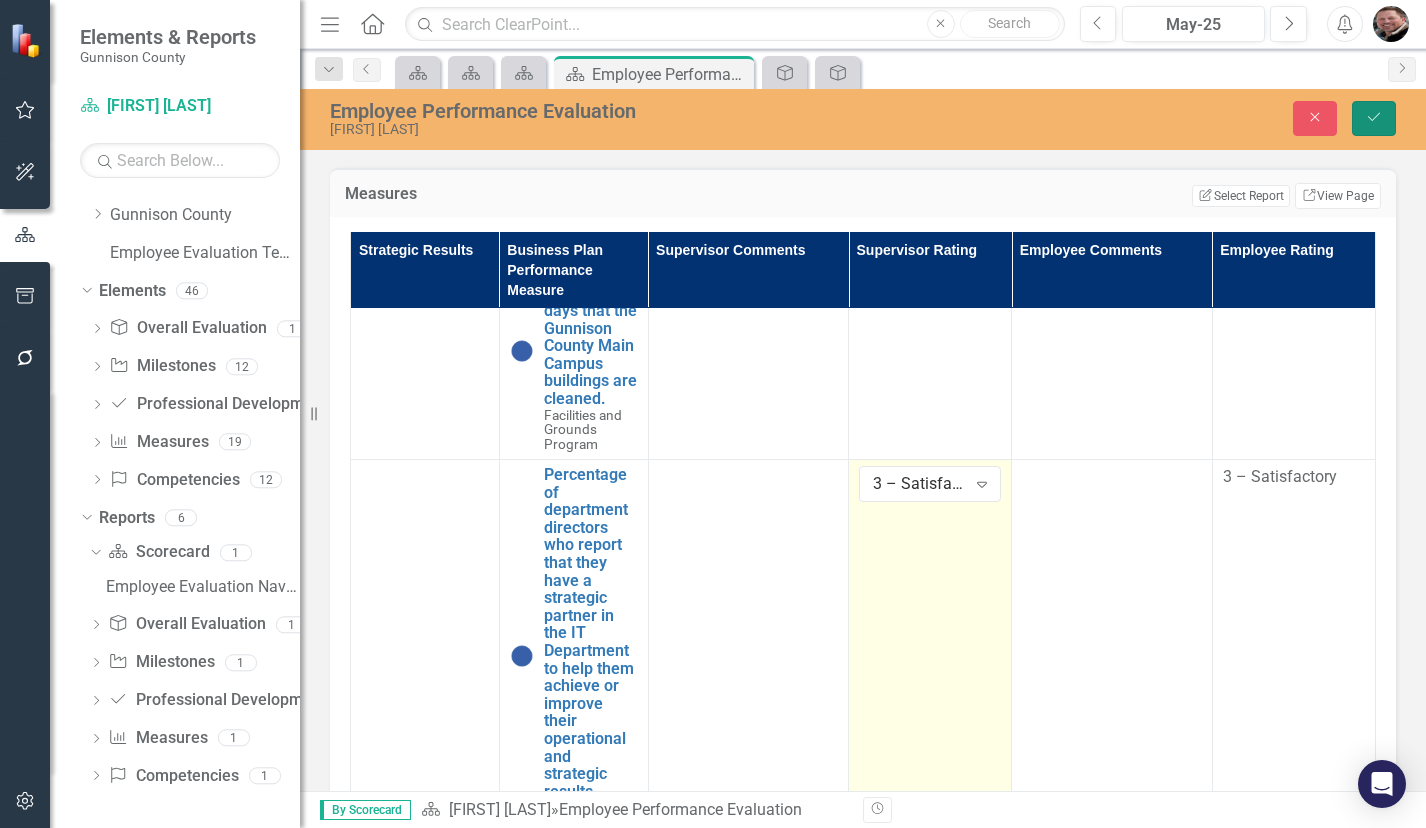 click on "Save" 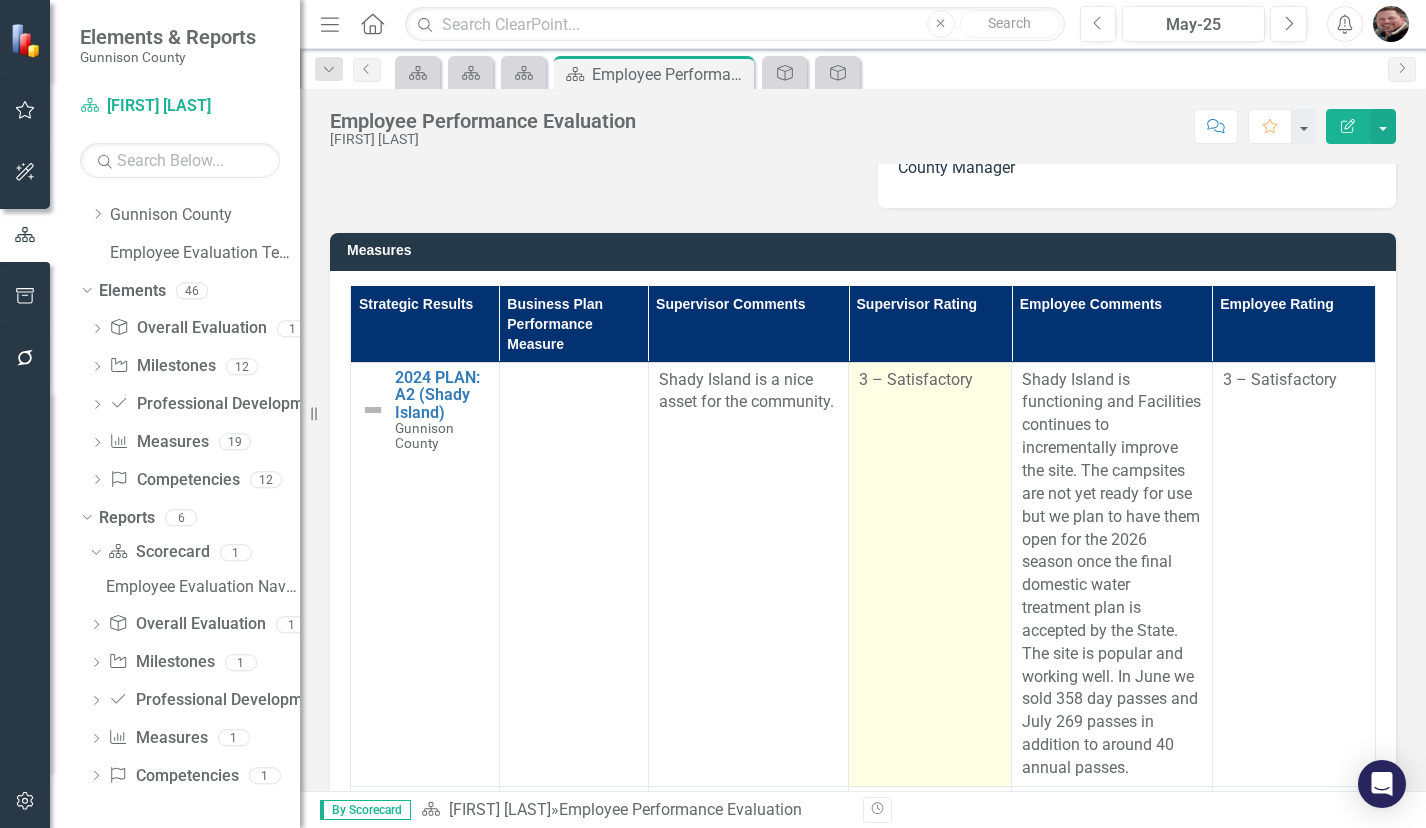 scroll, scrollTop: 500, scrollLeft: 0, axis: vertical 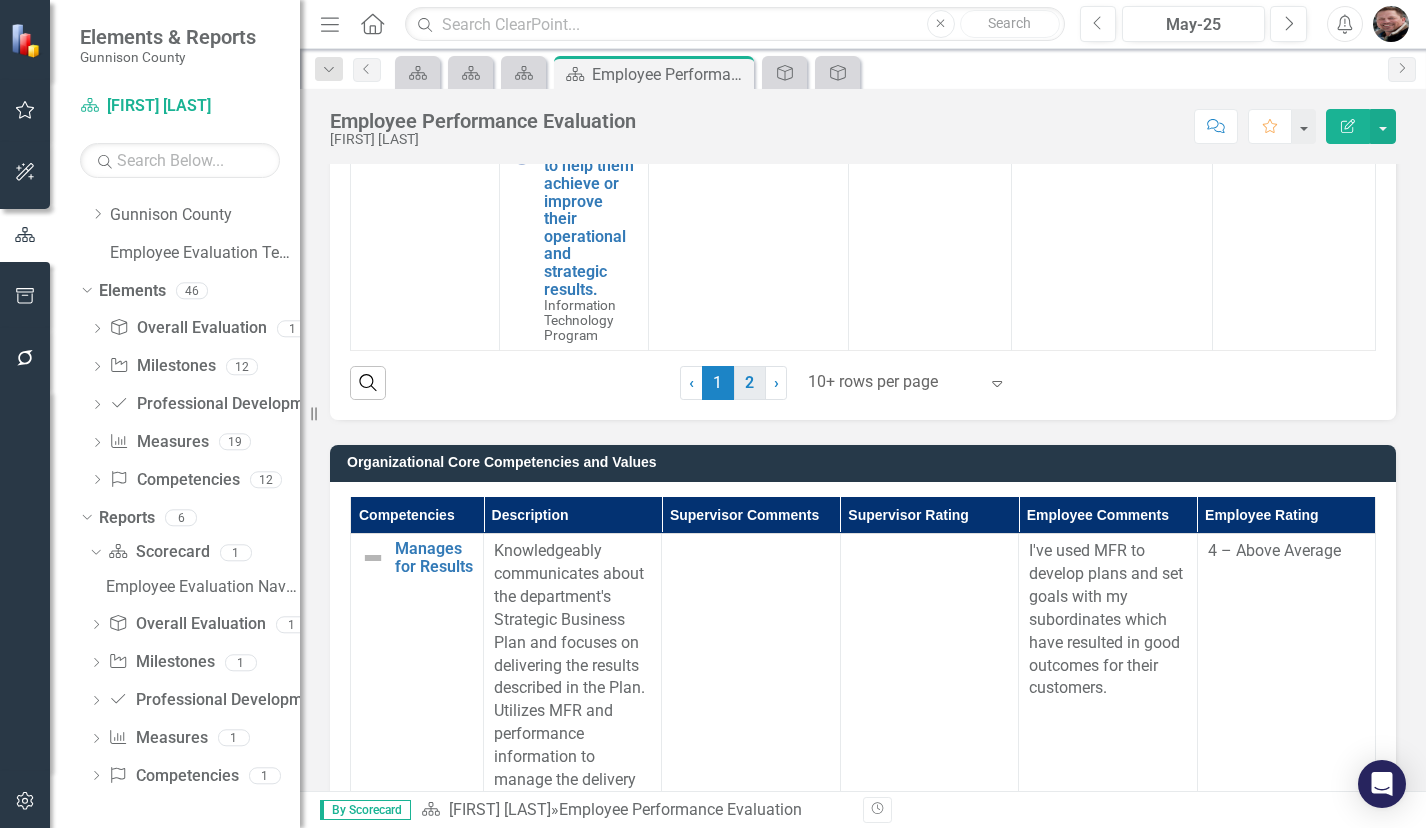 click on "2" at bounding box center [750, 383] 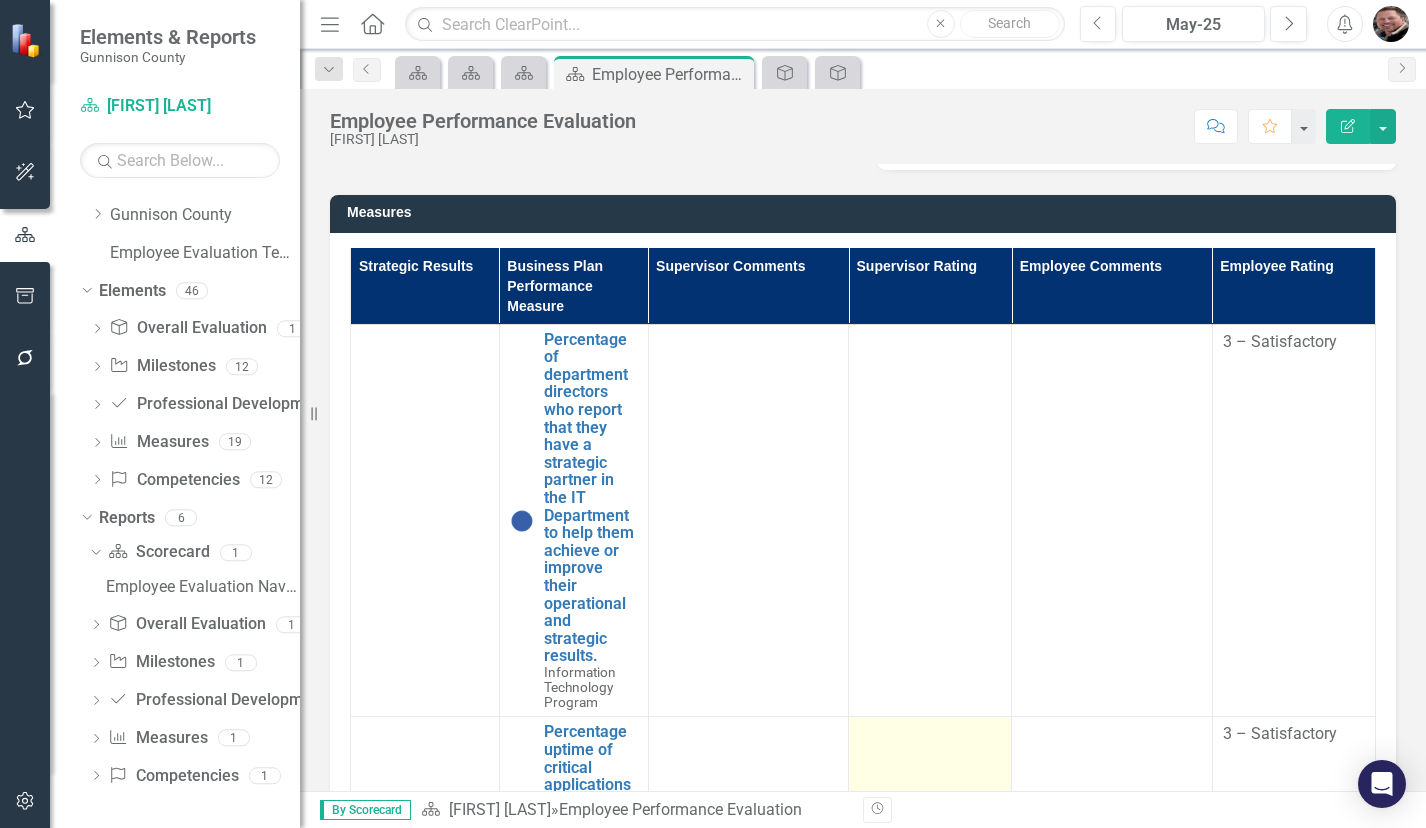 scroll, scrollTop: 300, scrollLeft: 0, axis: vertical 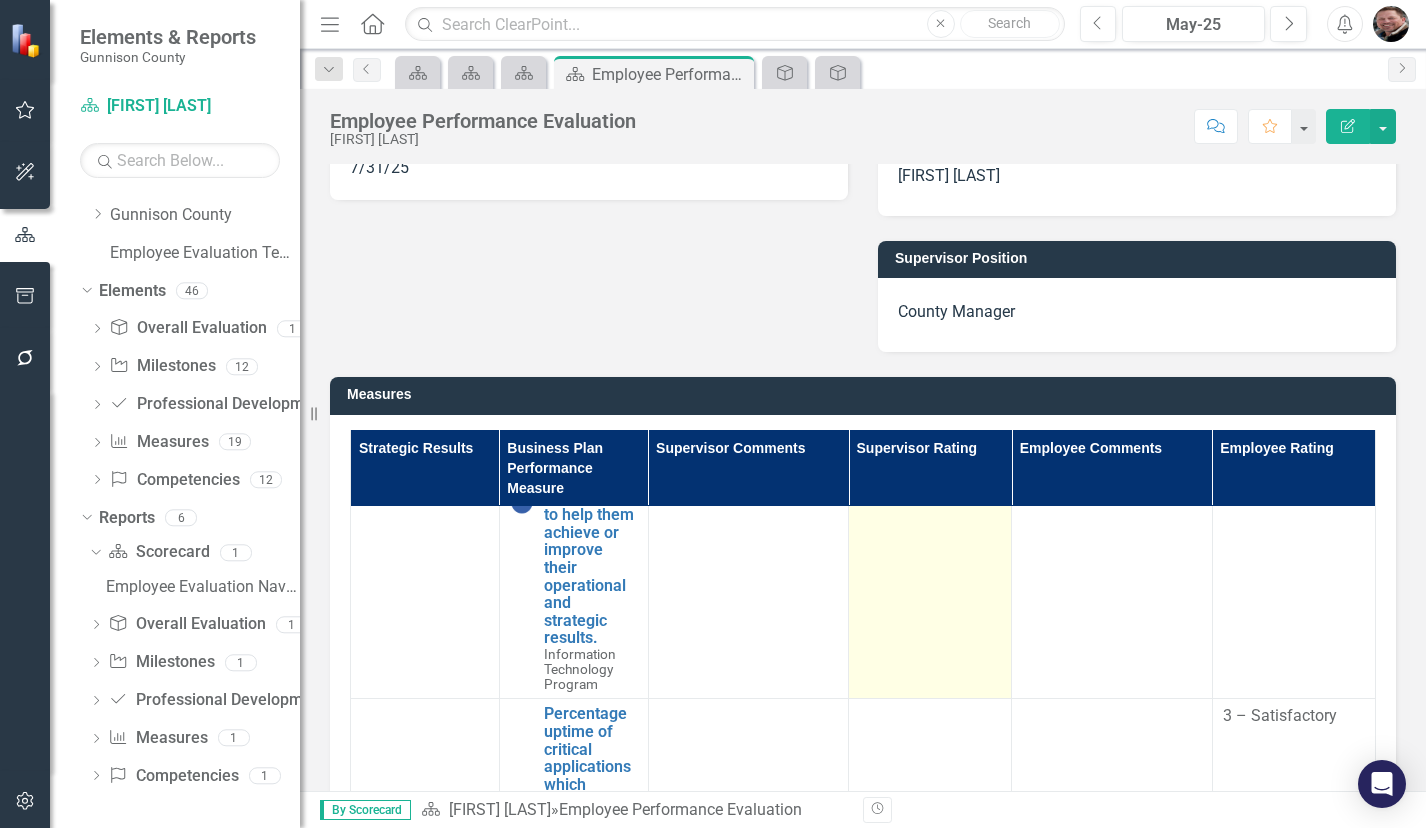 click at bounding box center (930, 502) 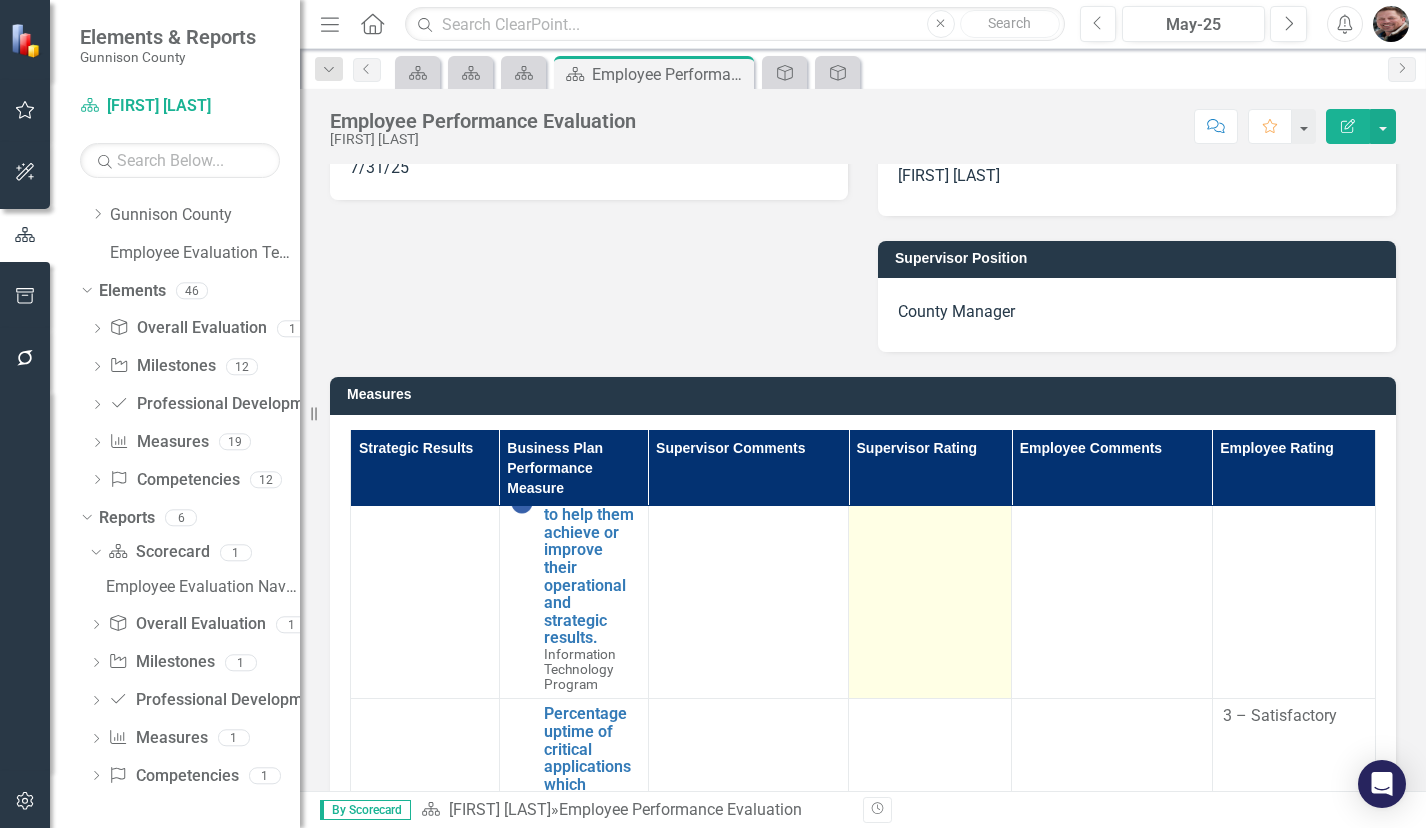 click at bounding box center [930, 502] 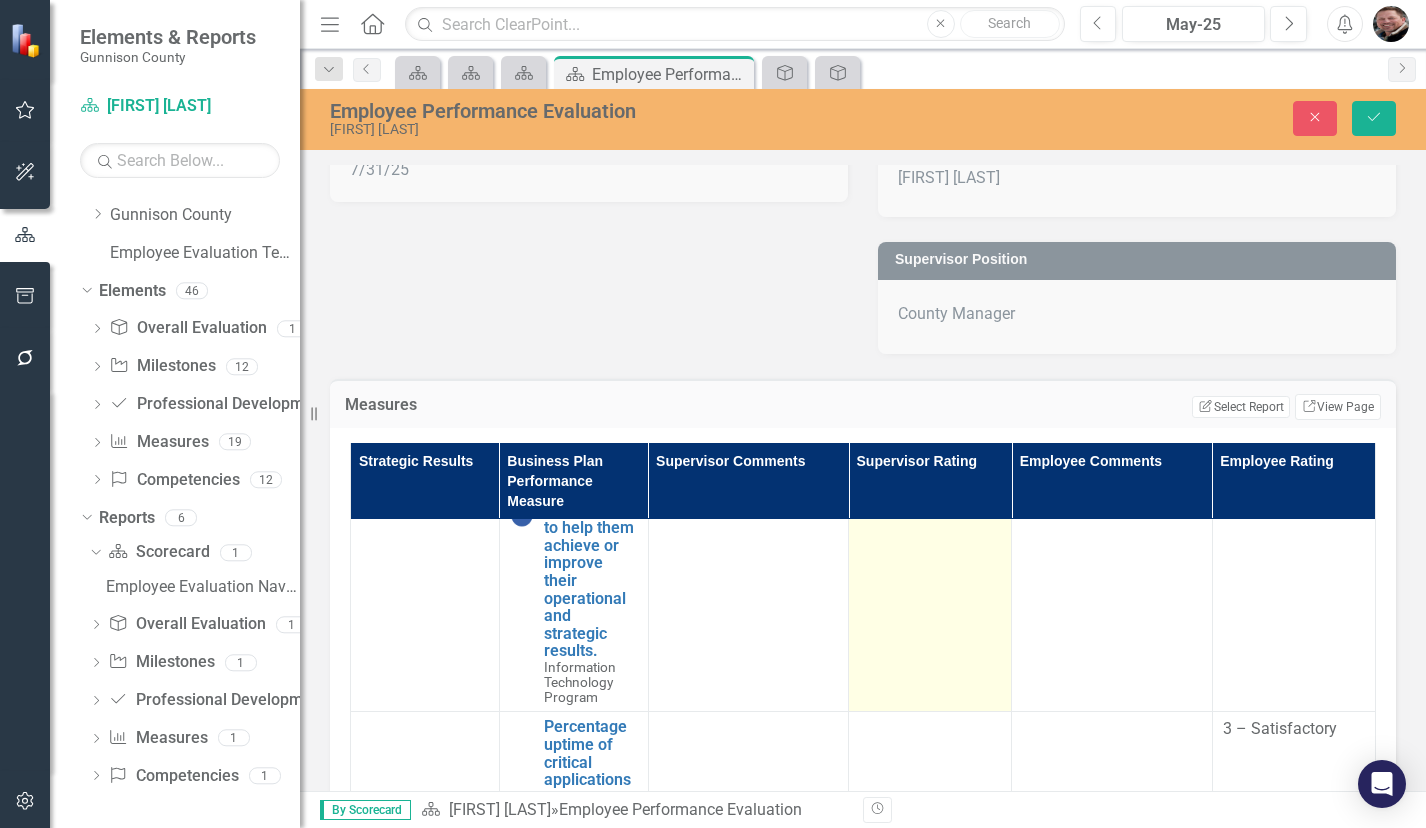 click on "Not Defined Expand" at bounding box center (930, 515) 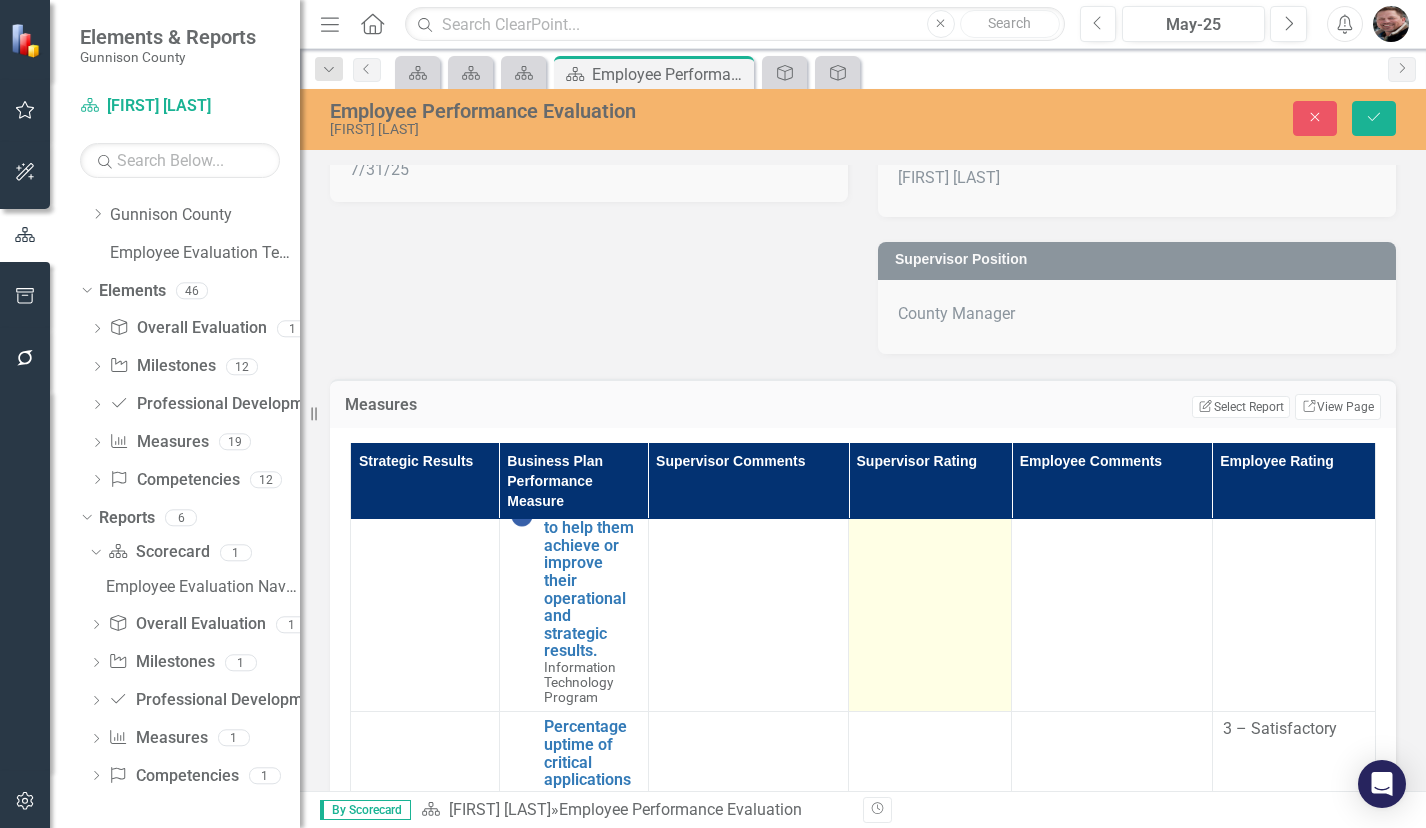 click on "Not Defined Expand" at bounding box center (930, 515) 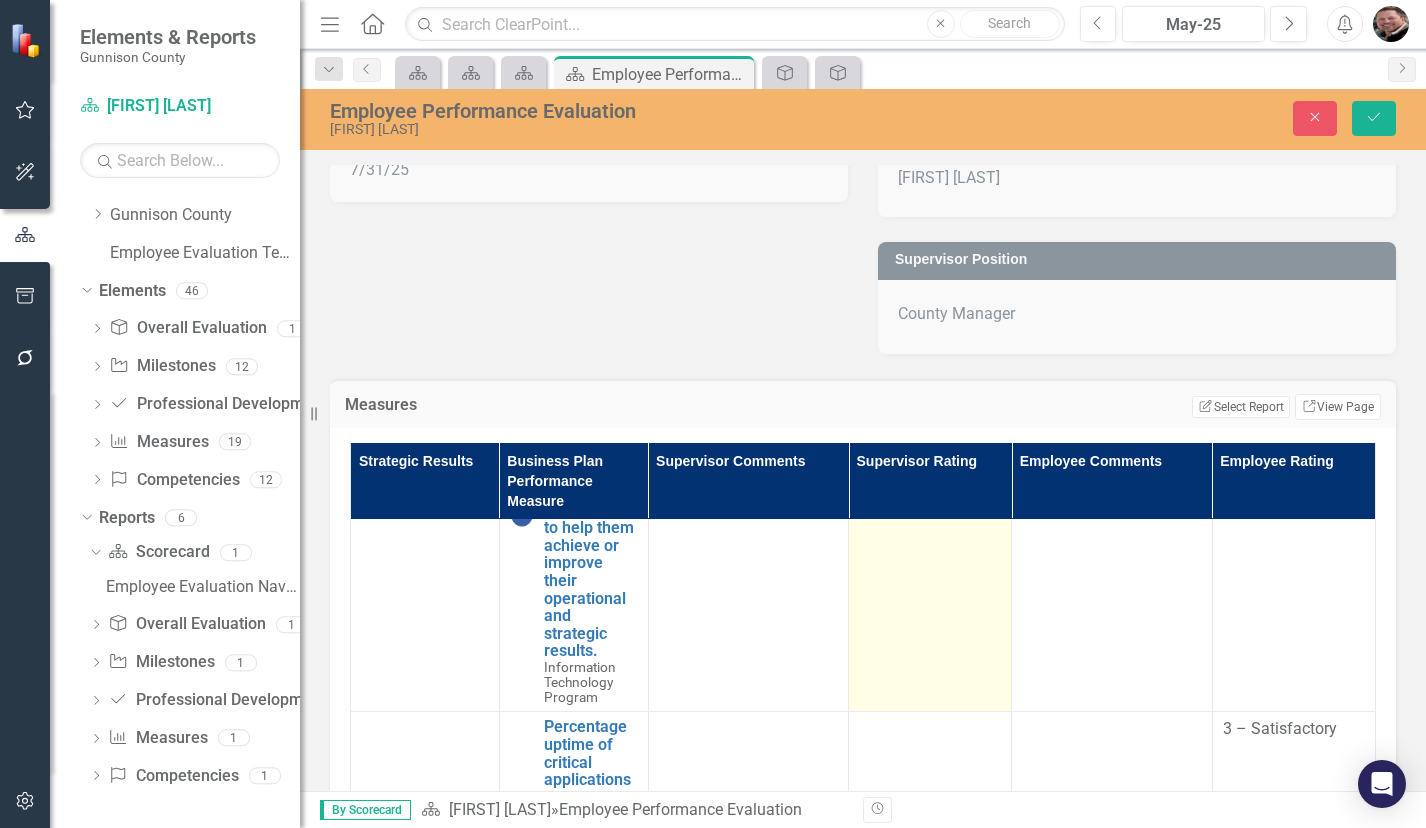 click on "Not Defined Expand" at bounding box center [930, 515] 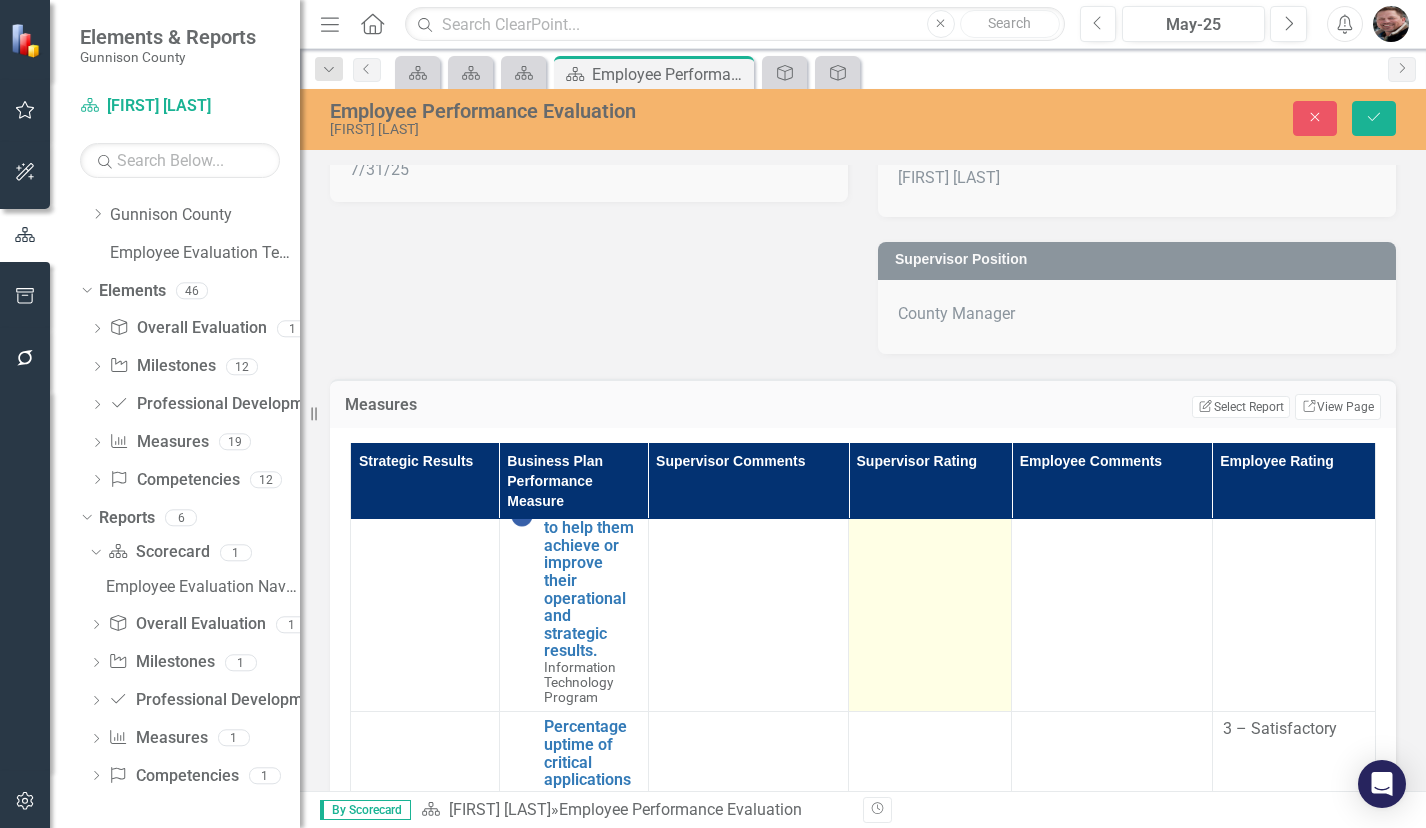 click on "Not Defined Expand" at bounding box center (930, 515) 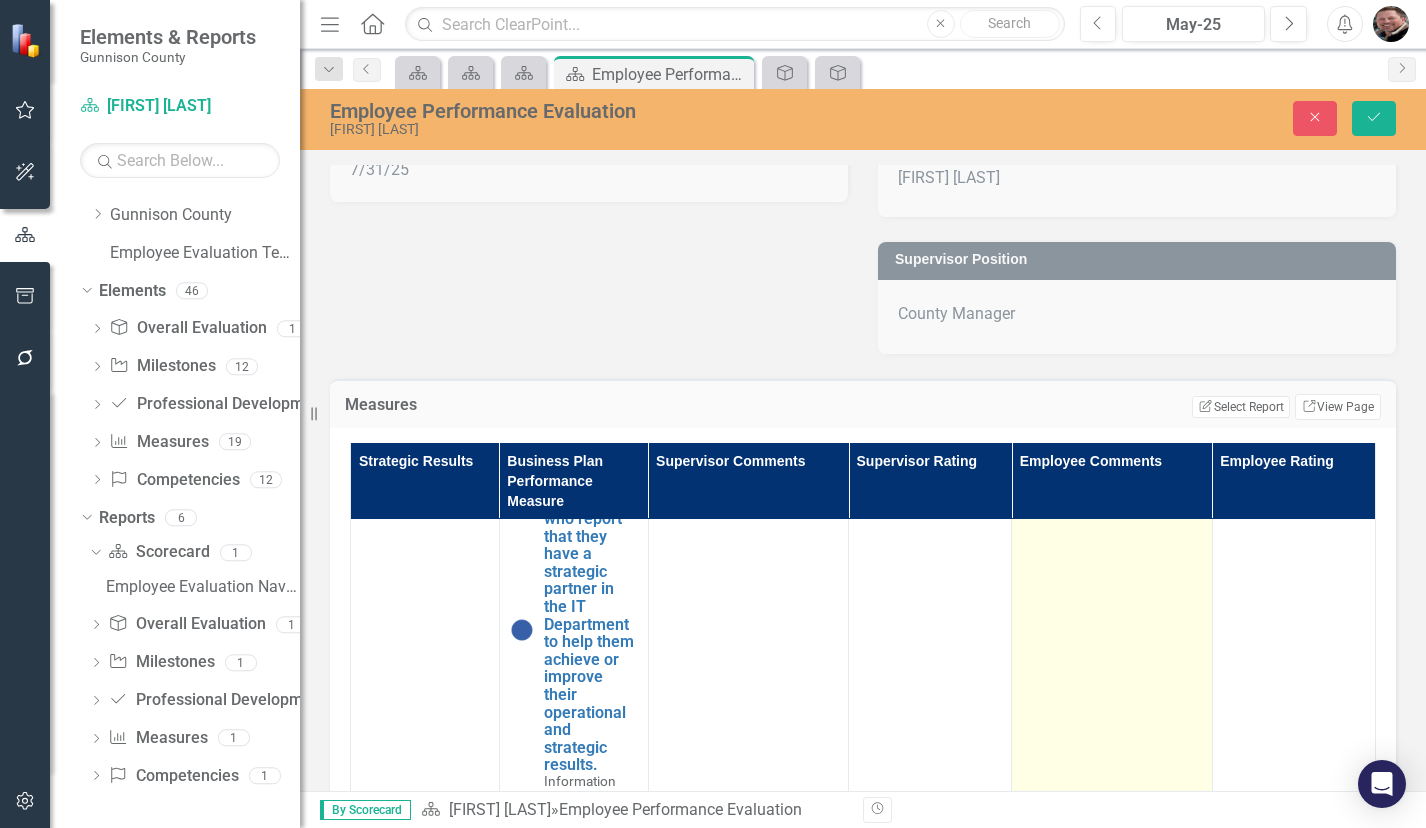 scroll, scrollTop: 0, scrollLeft: 0, axis: both 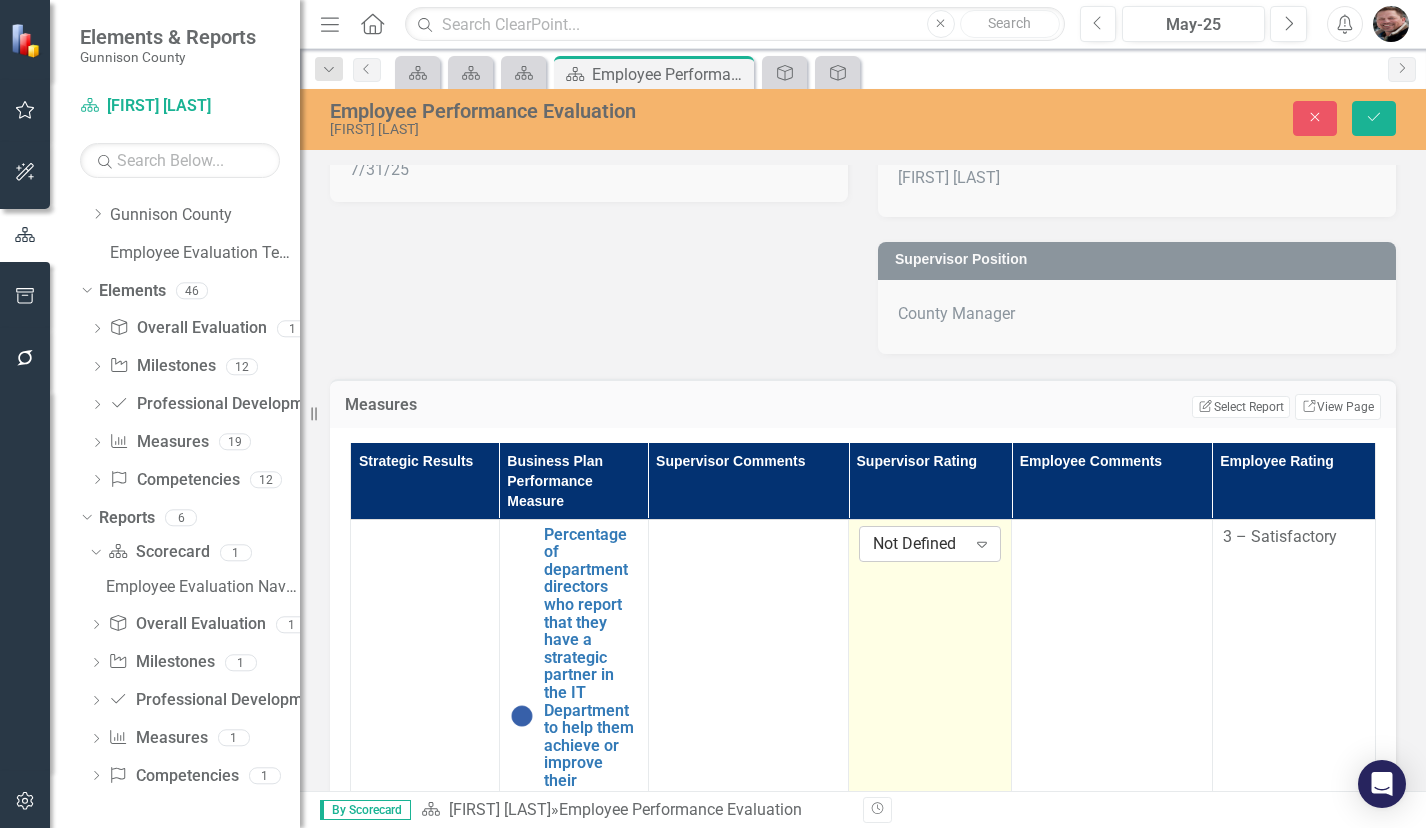 click on "Expand" 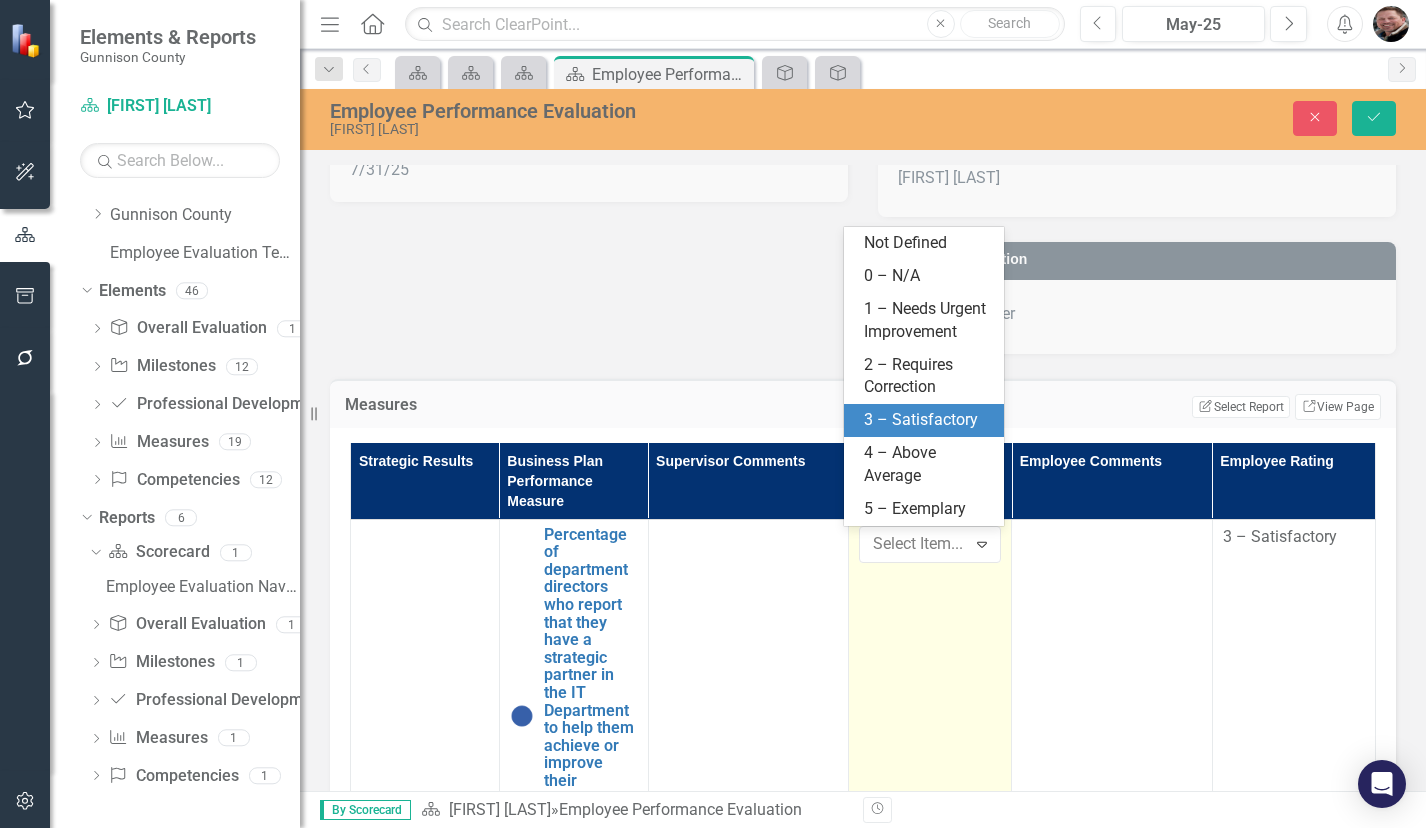 click on "3 – Satisfactory" at bounding box center (924, 420) 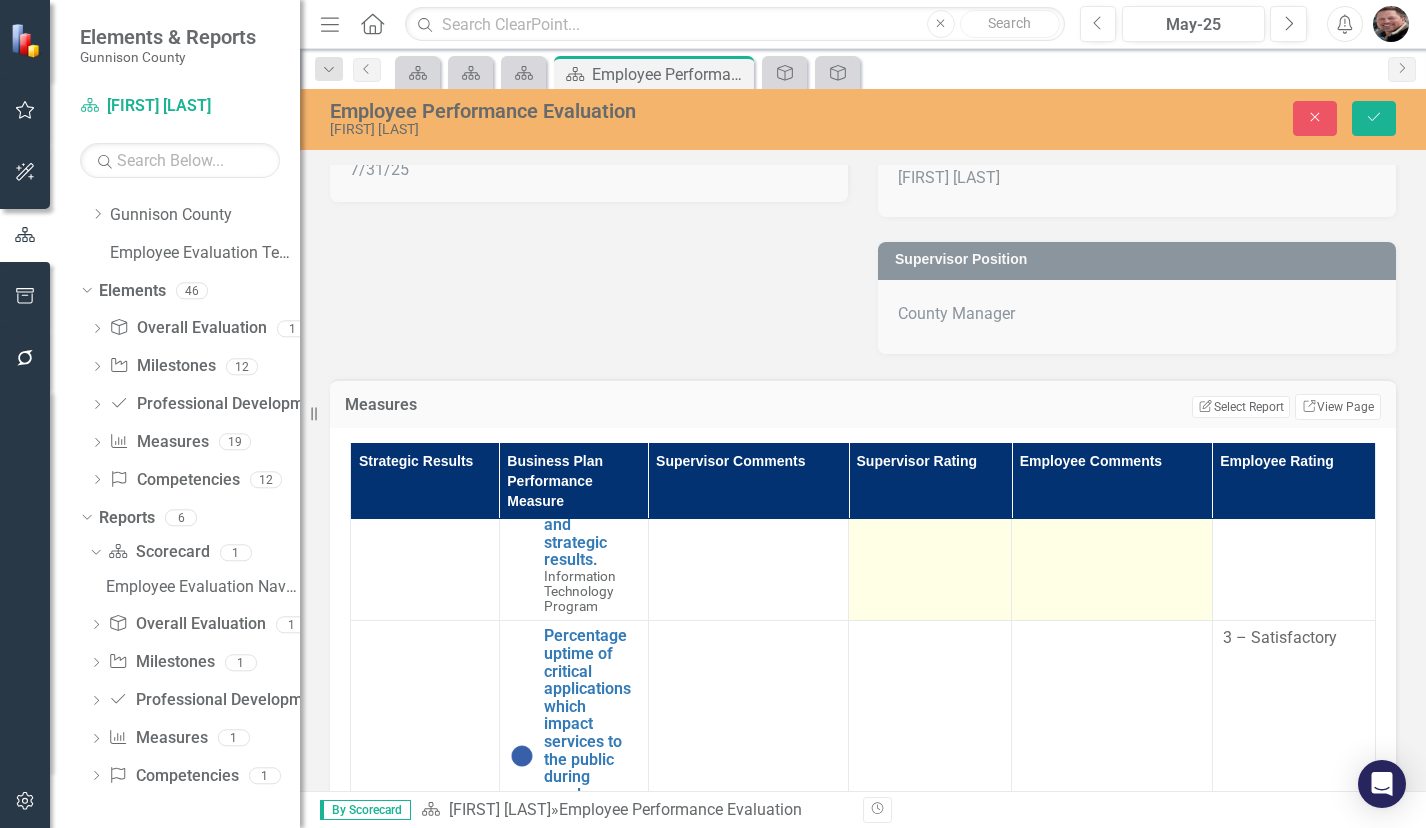 scroll, scrollTop: 300, scrollLeft: 0, axis: vertical 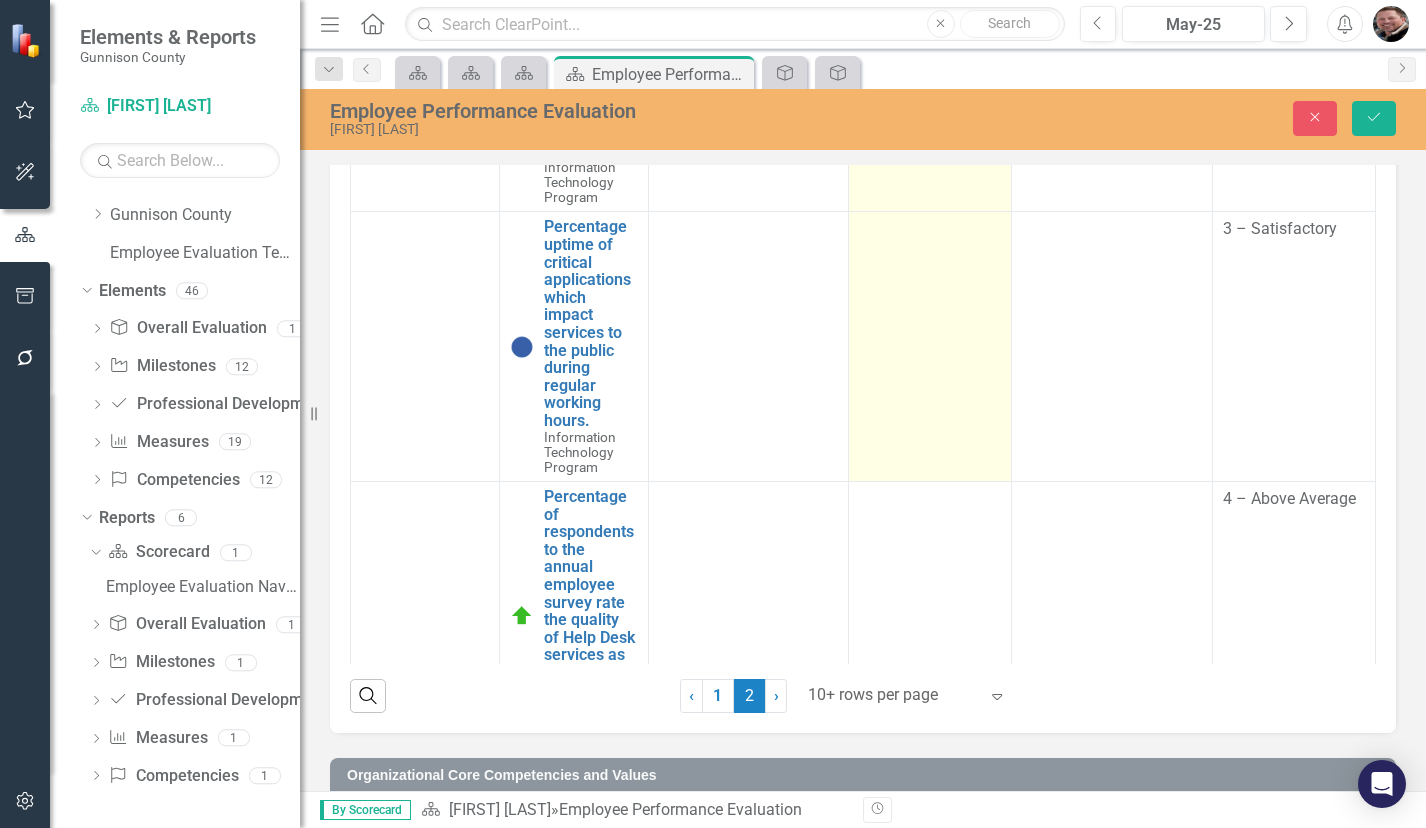 click at bounding box center (930, 347) 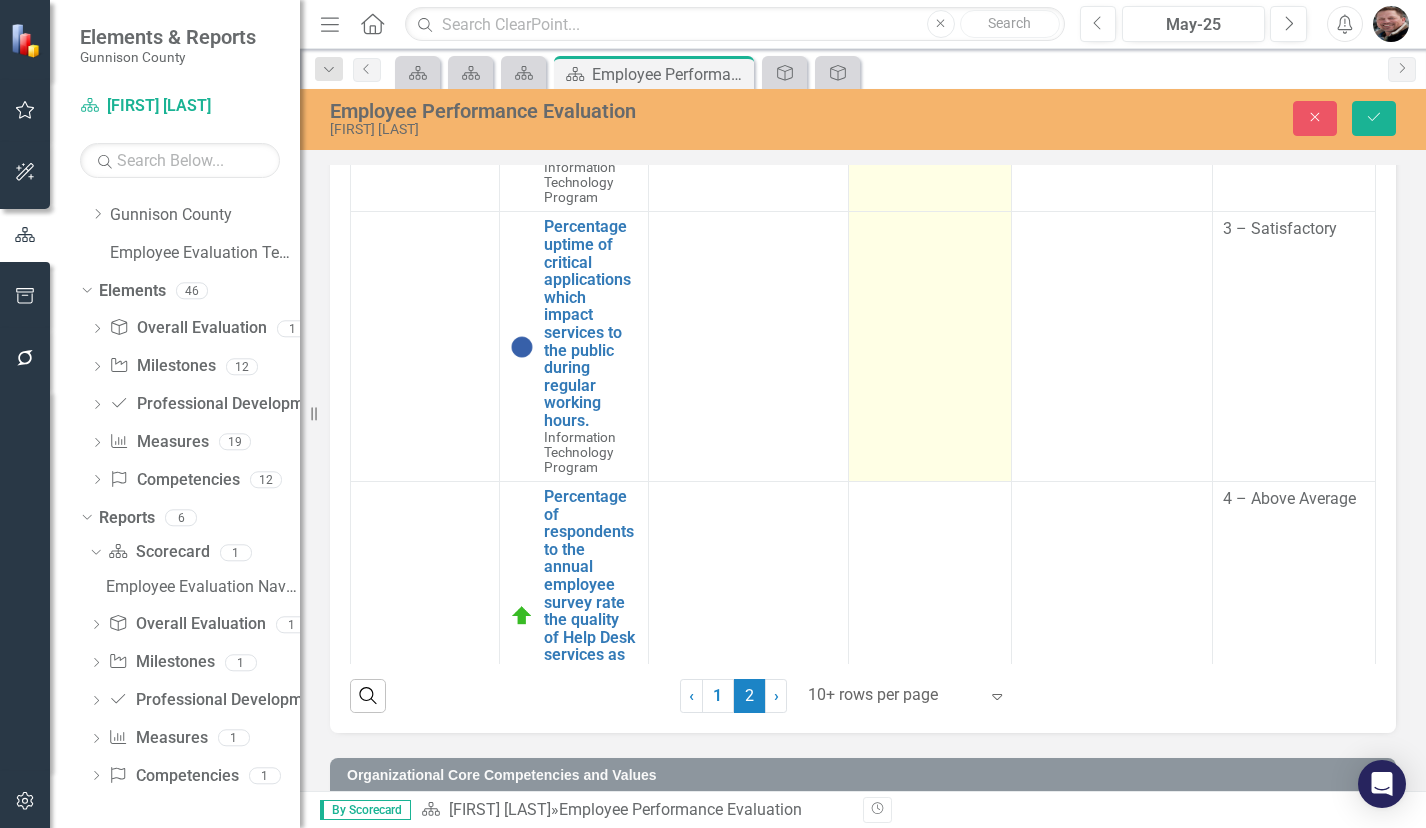 click at bounding box center (930, 347) 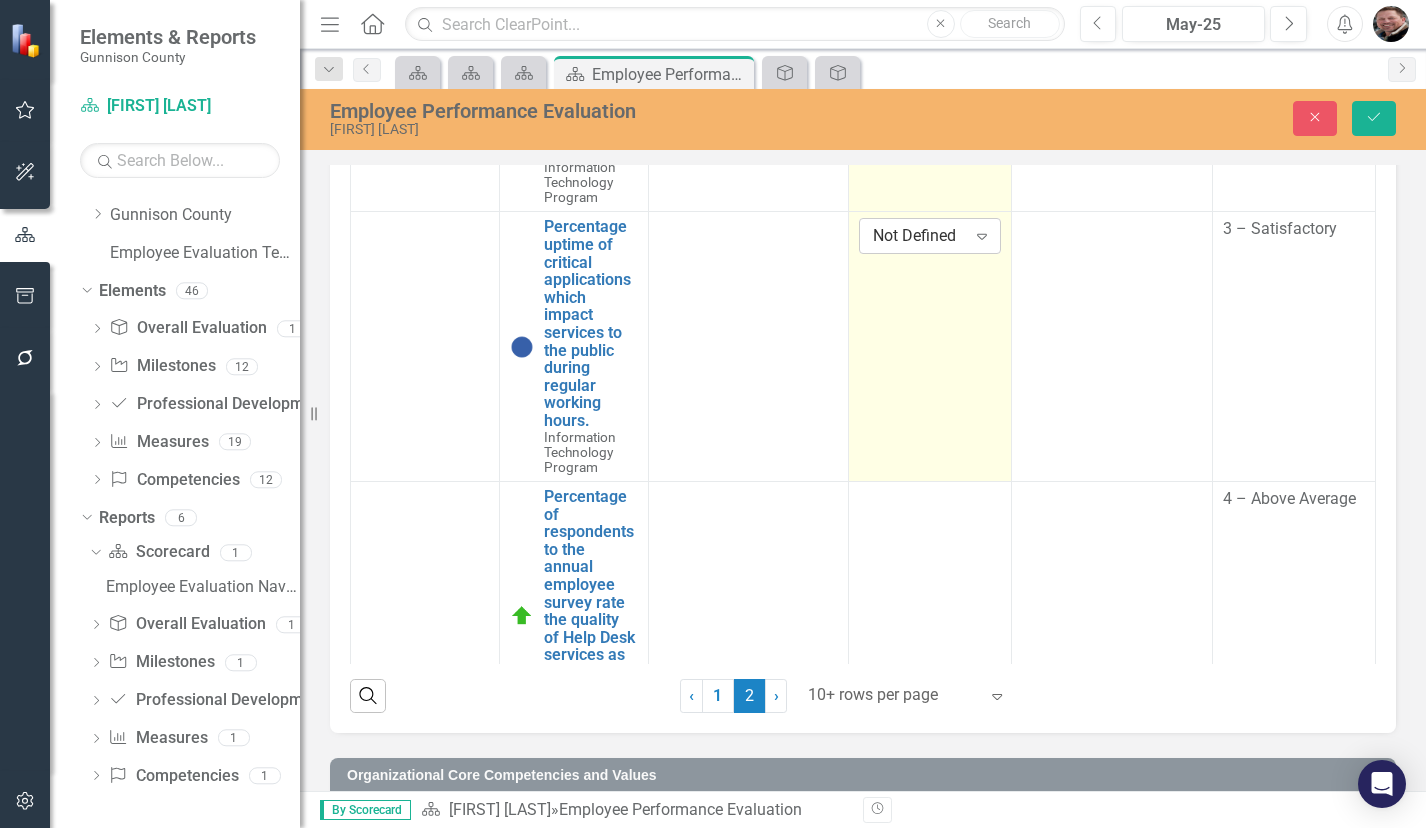 click on "Expand" 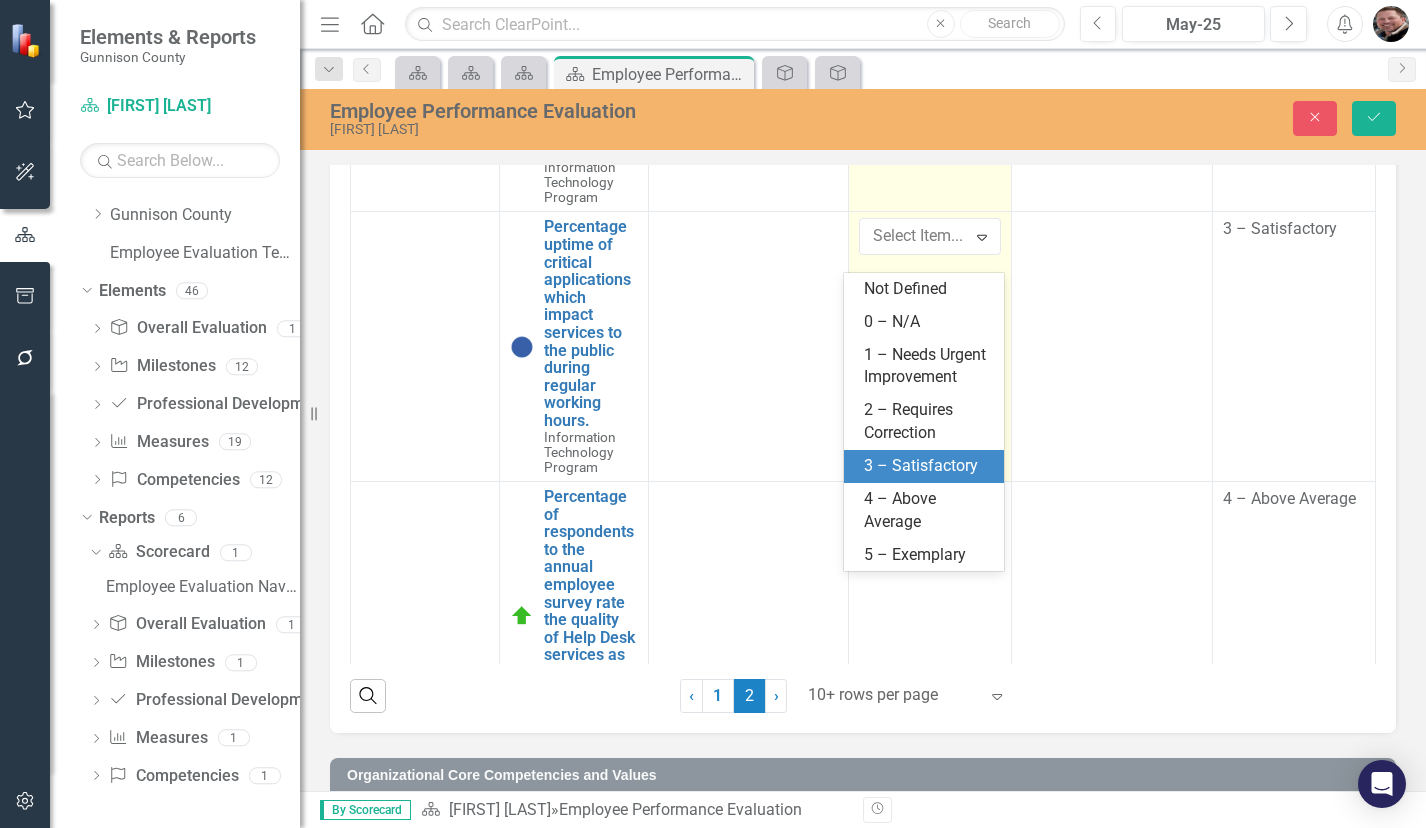 click on "3 – Satisfactory" at bounding box center [928, 466] 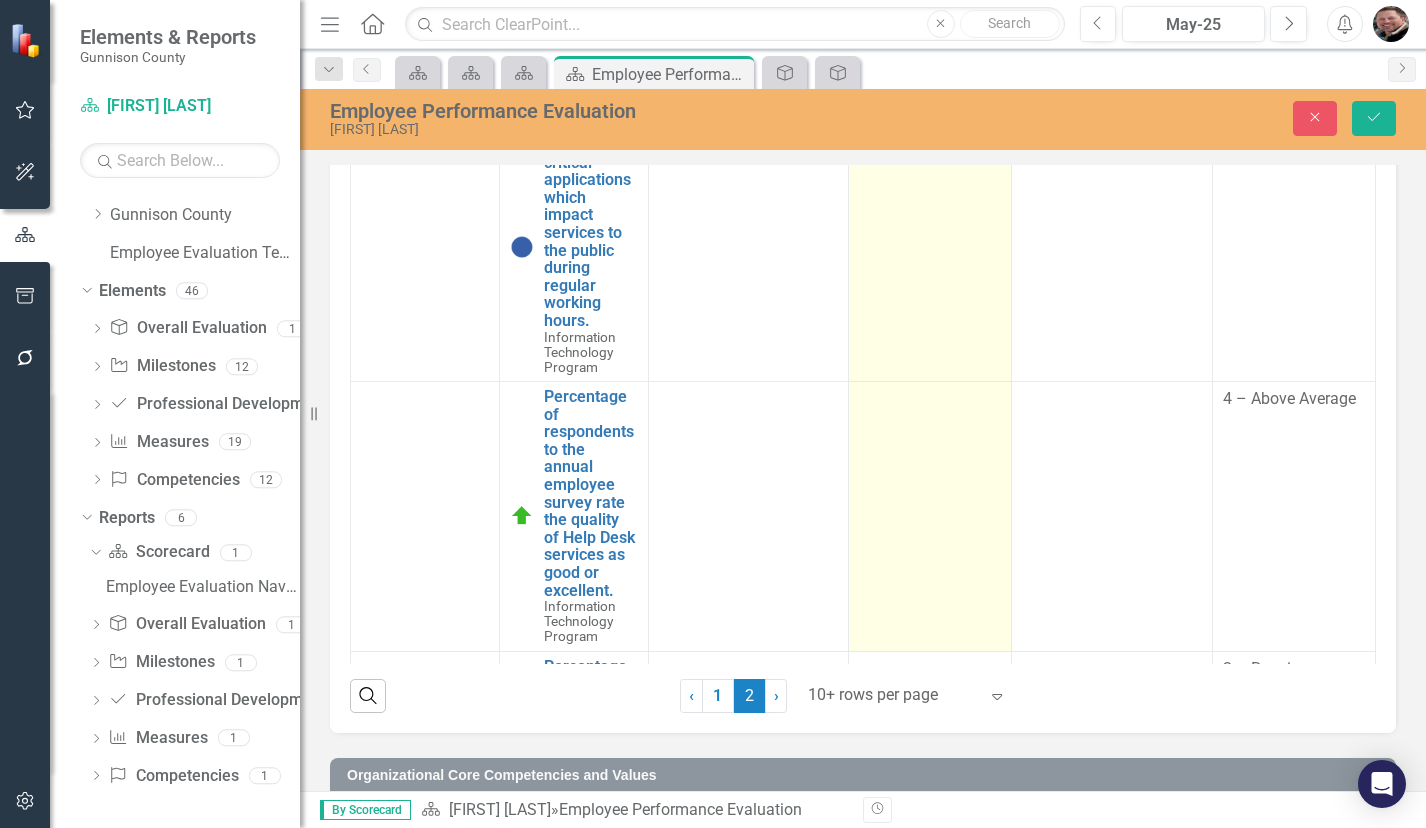 scroll, scrollTop: 500, scrollLeft: 0, axis: vertical 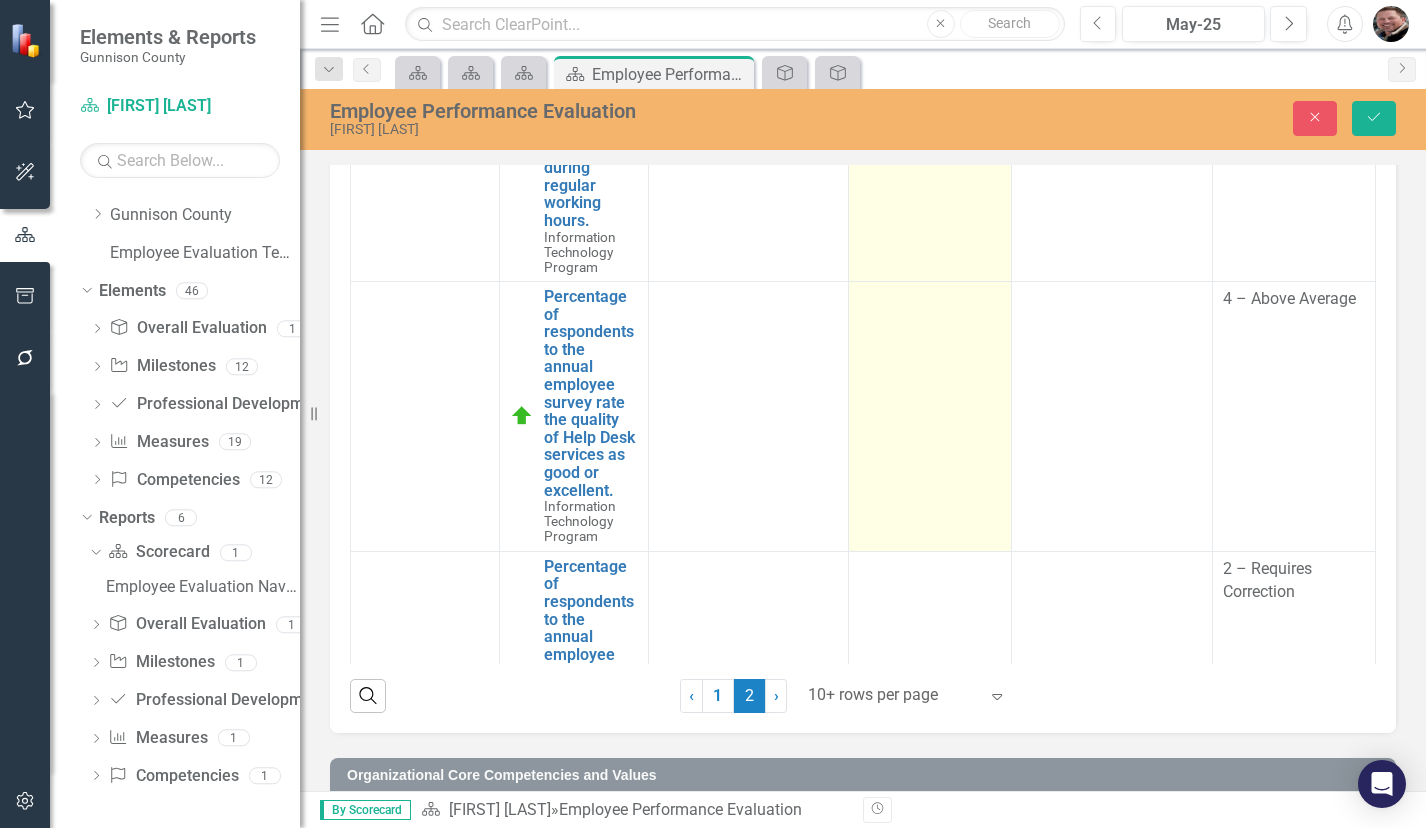 click at bounding box center (930, 417) 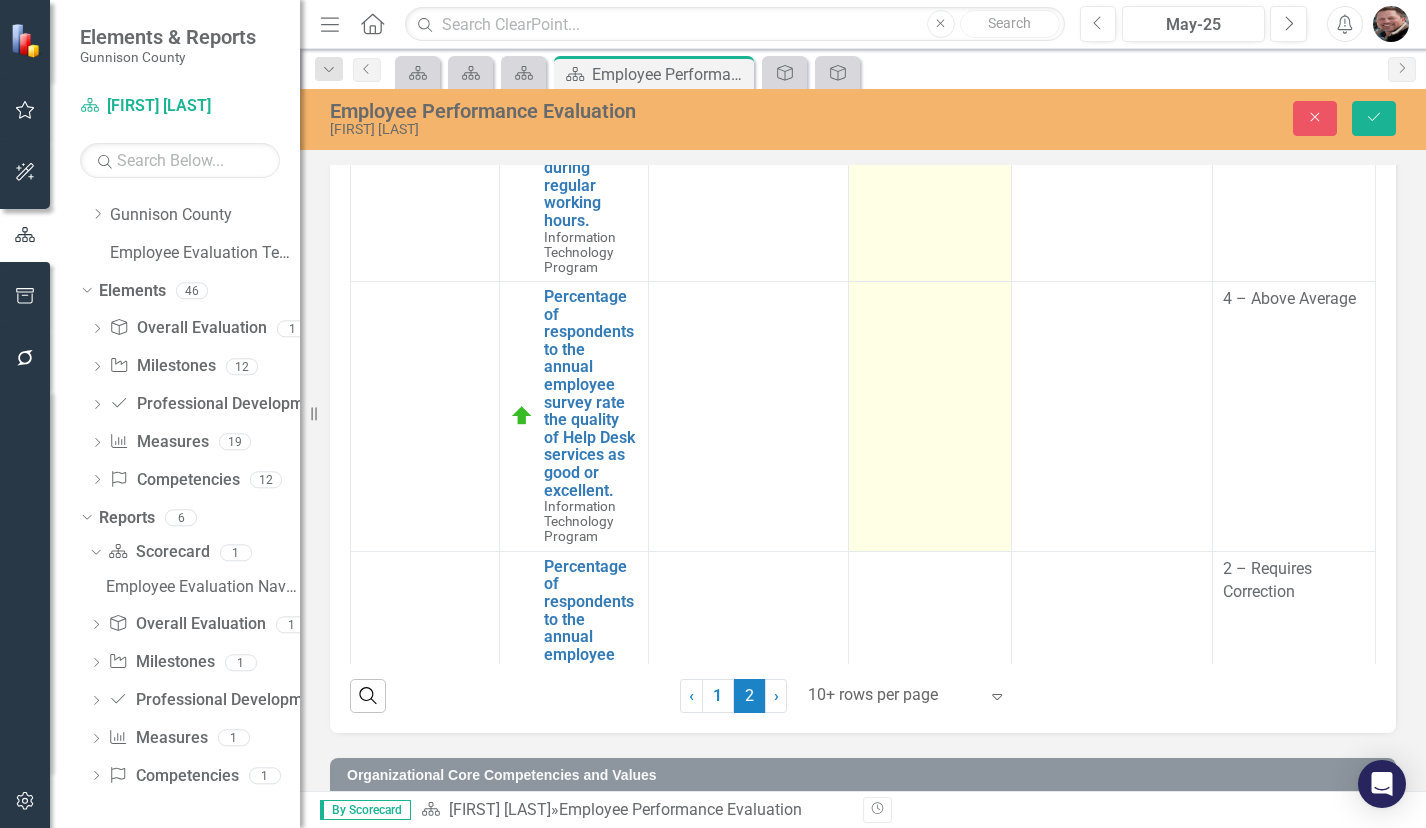 click at bounding box center (930, 417) 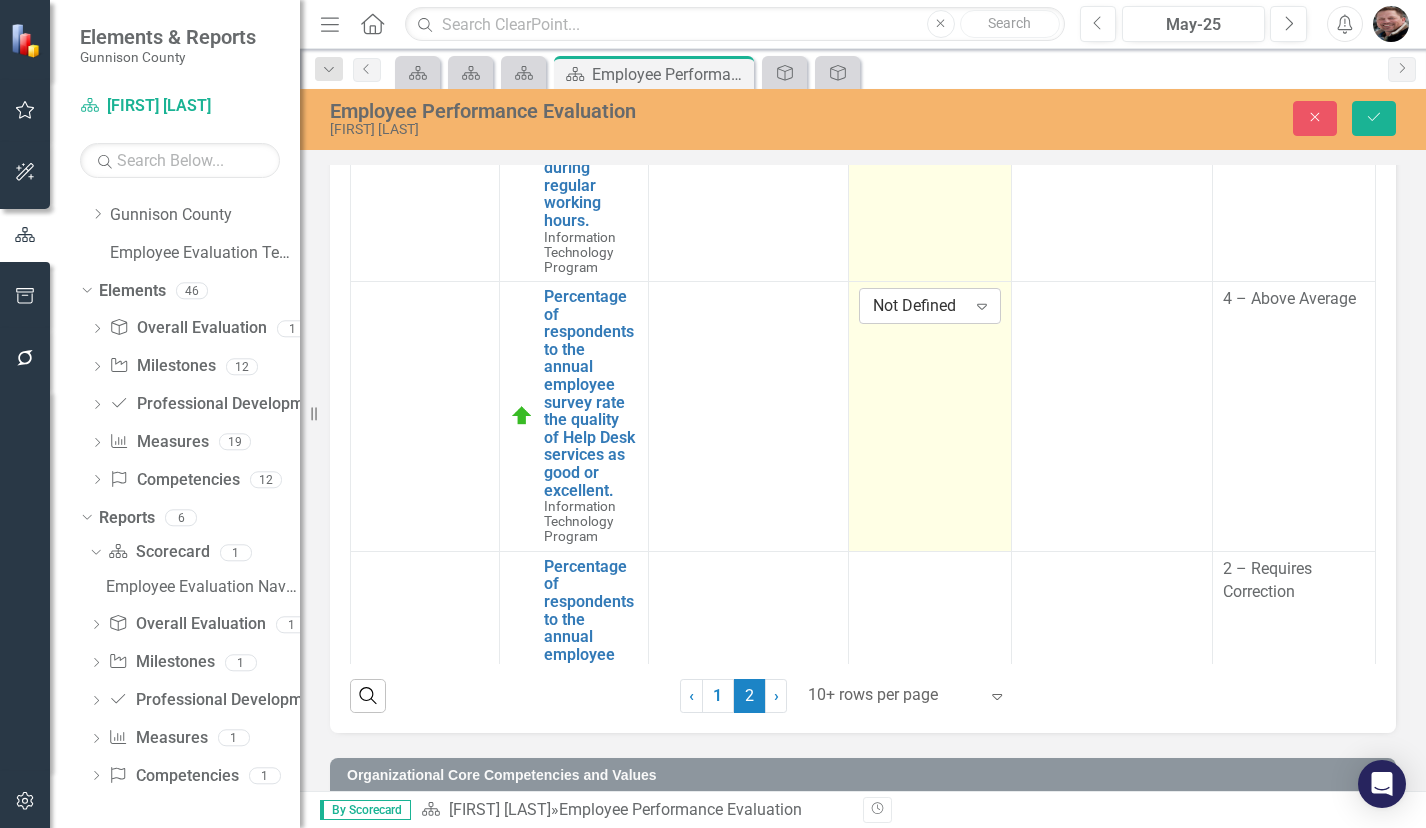 click on "Expand" 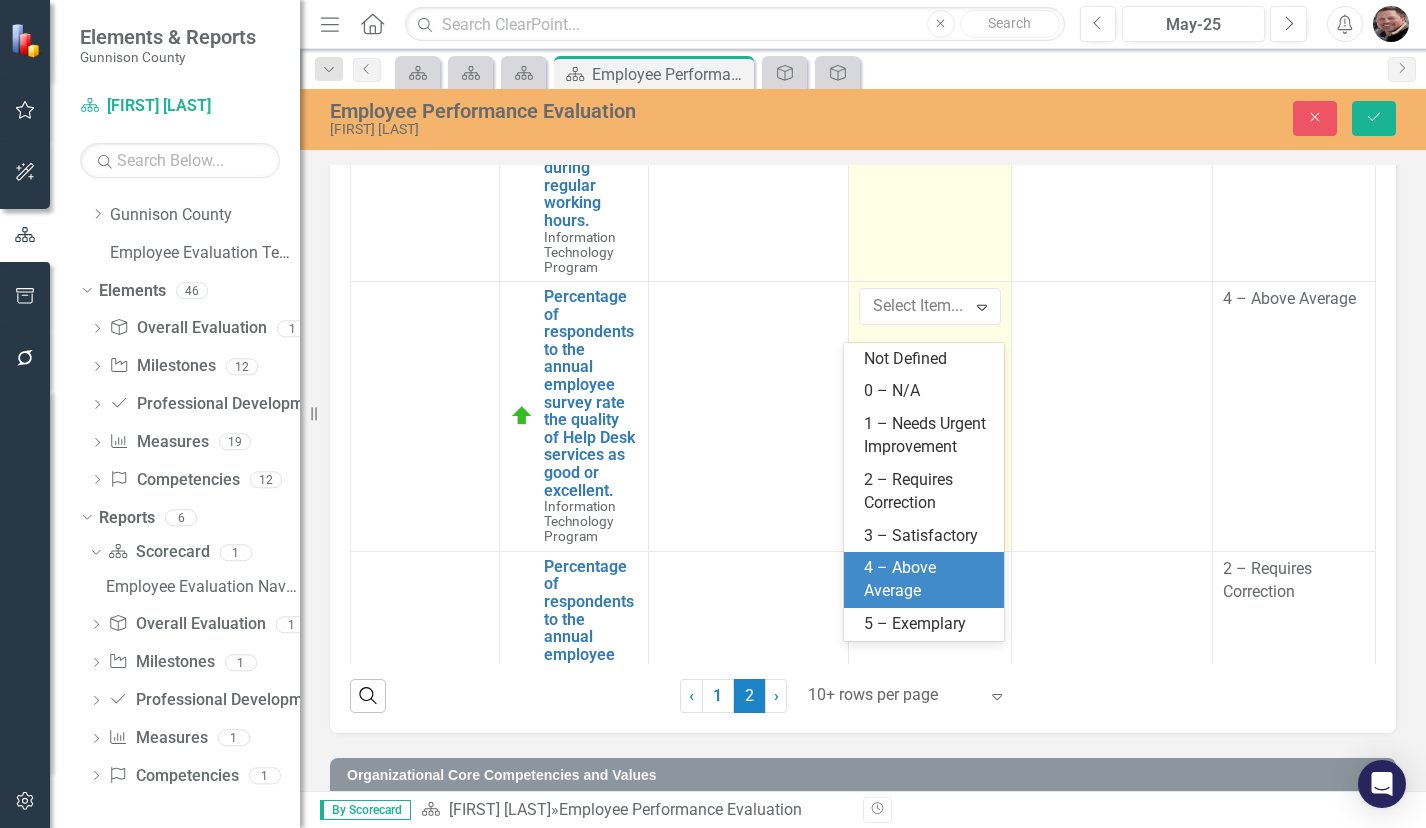 click on "4 – Above Average" at bounding box center [928, 580] 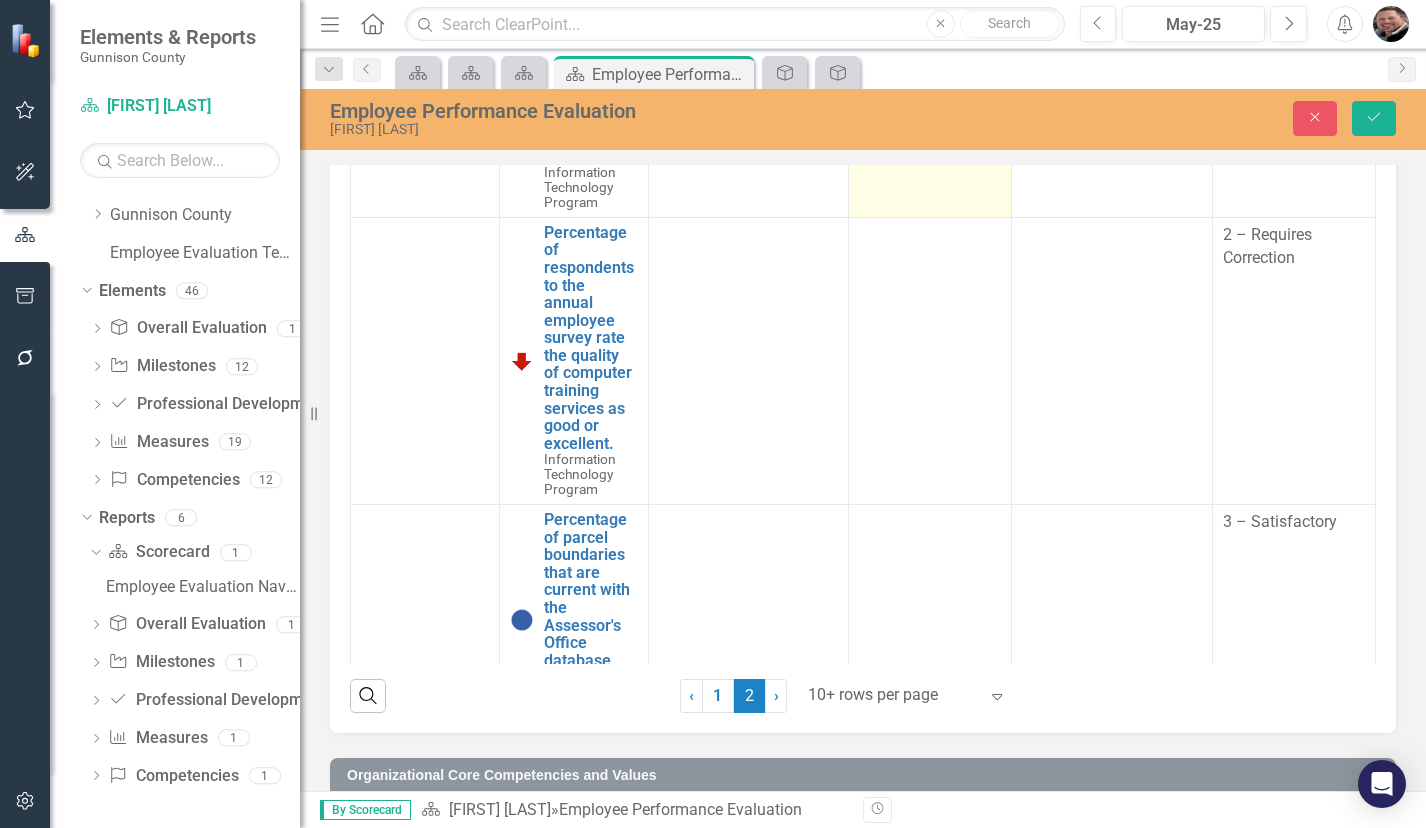 scroll, scrollTop: 800, scrollLeft: 0, axis: vertical 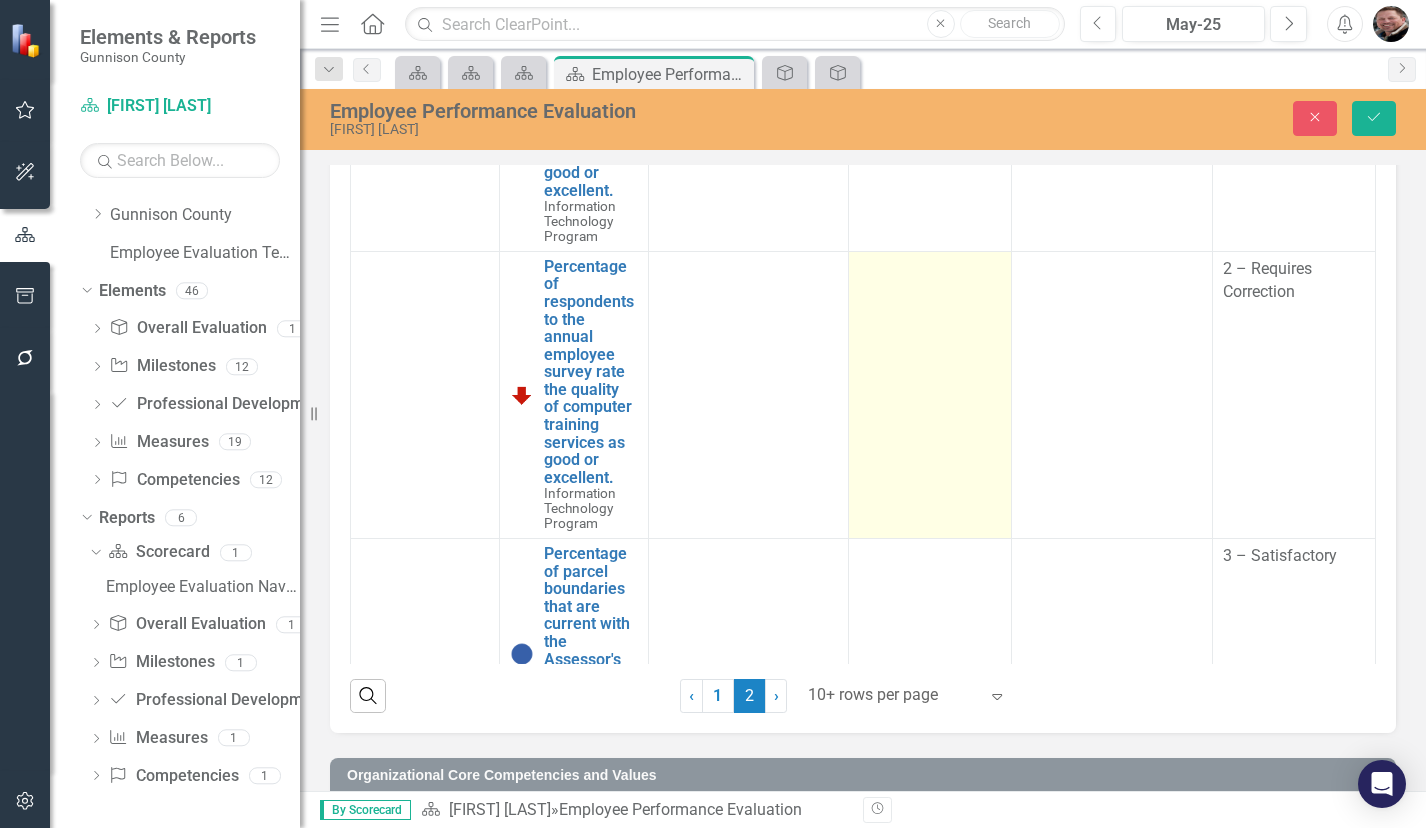 click at bounding box center (930, 394) 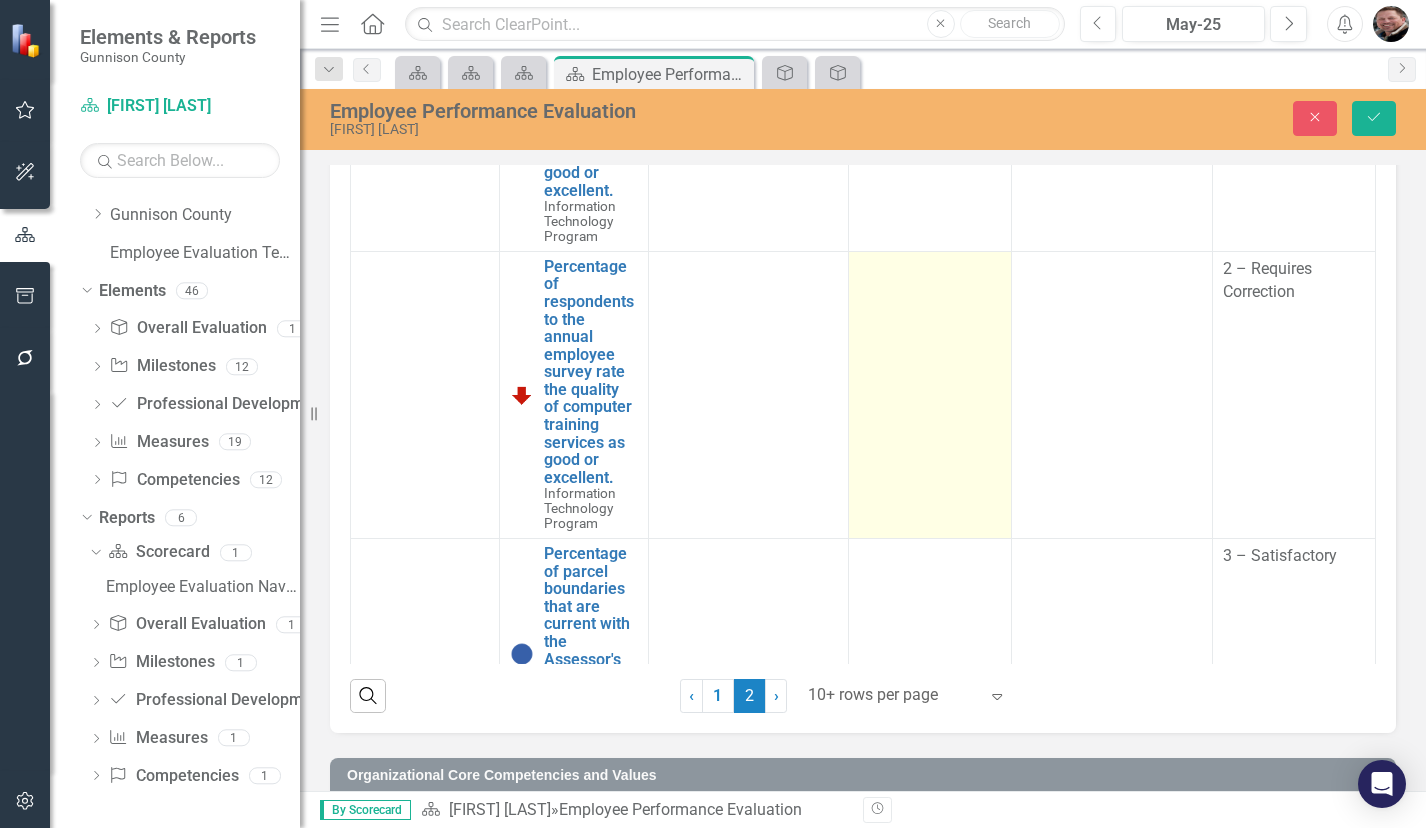 click at bounding box center [930, 394] 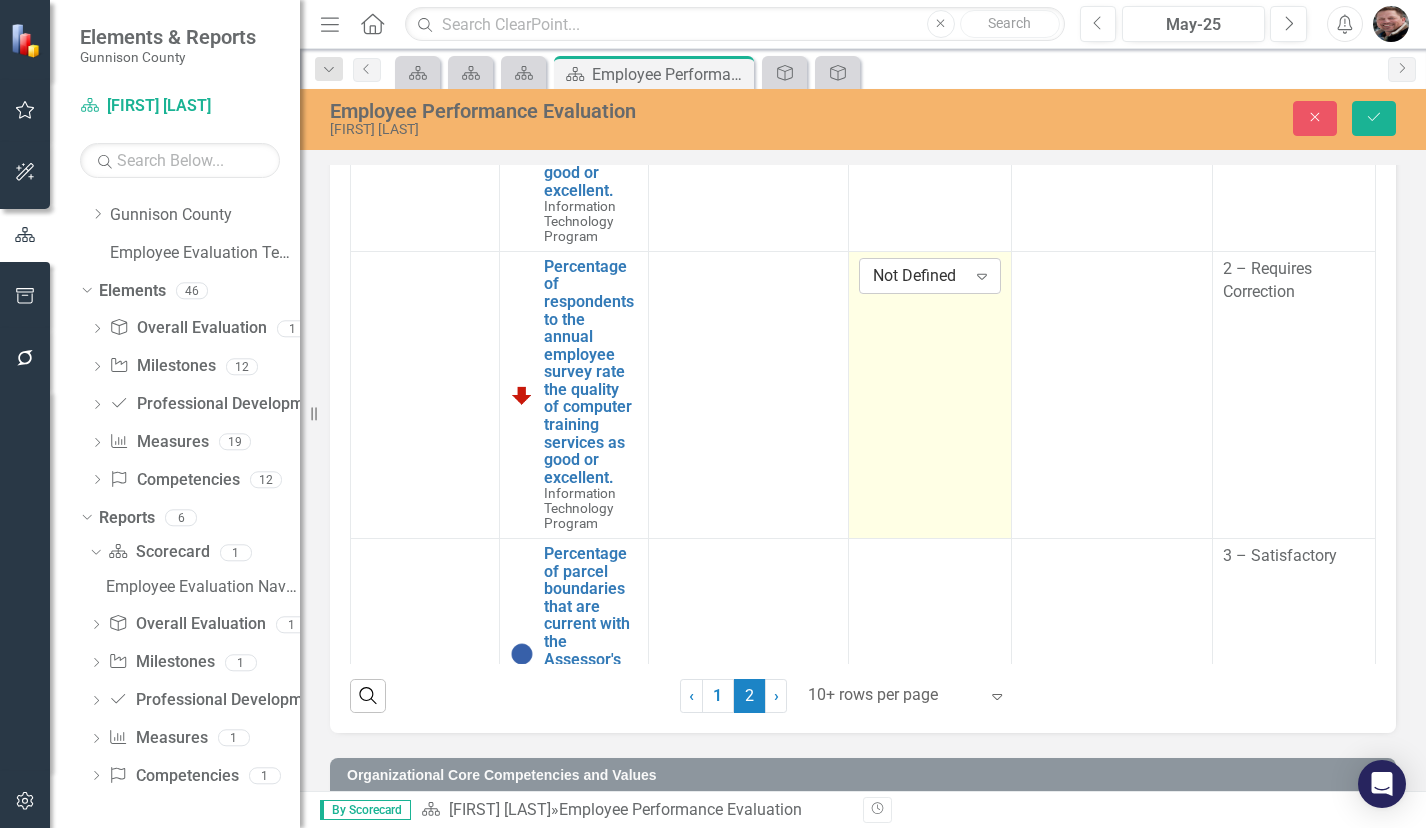 click on "Expand" 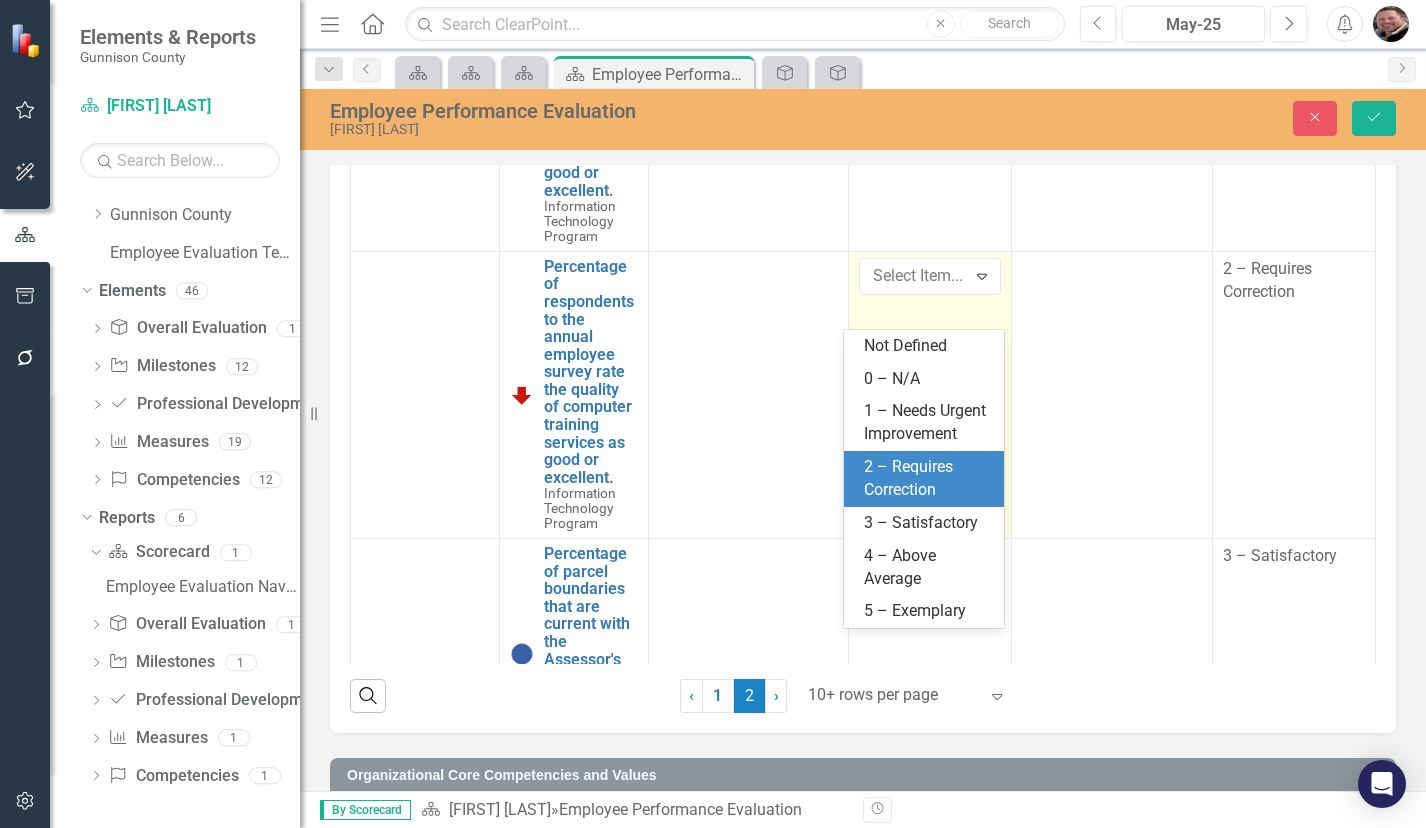 click on "2 – Requires Correction" at bounding box center (928, 479) 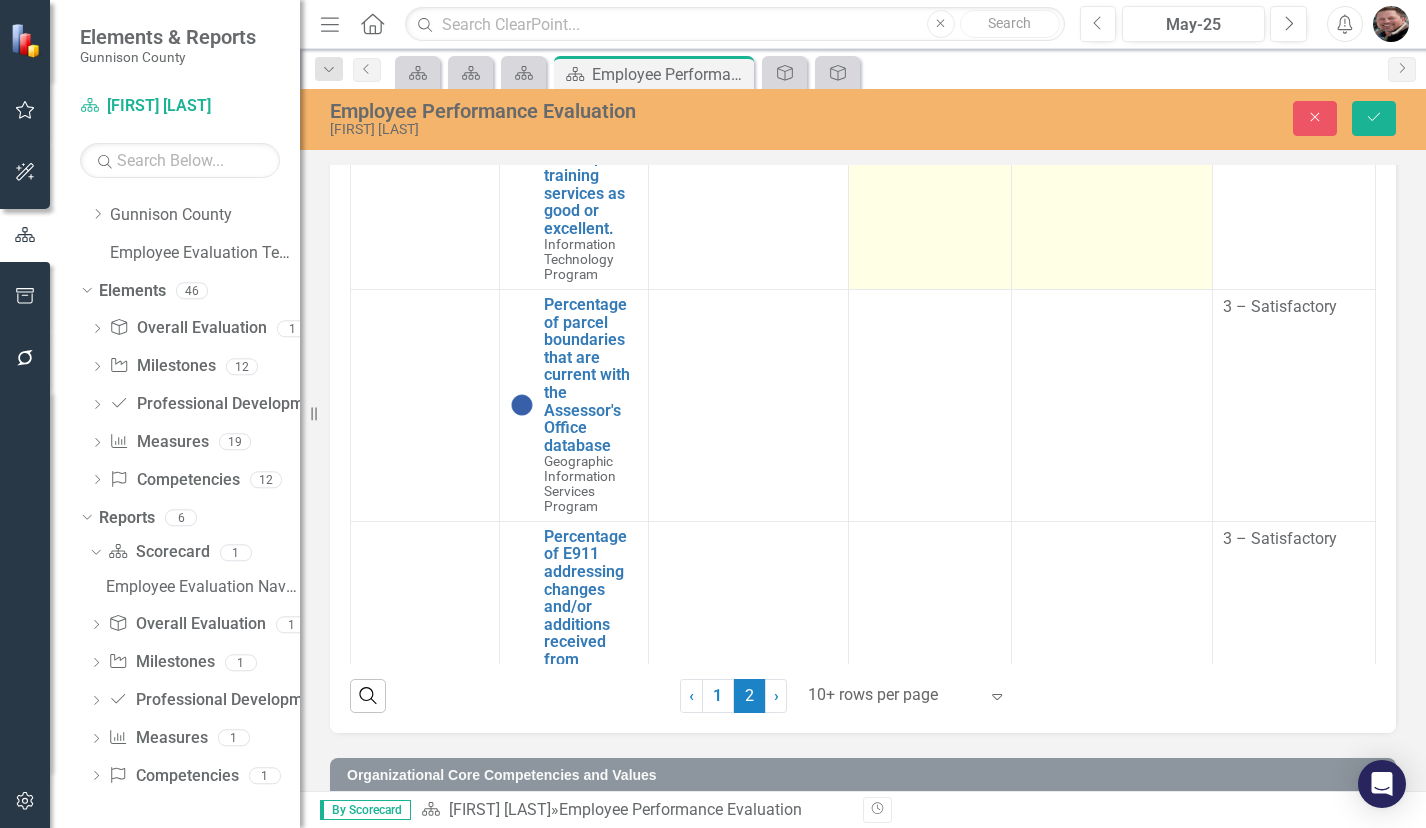 scroll, scrollTop: 1100, scrollLeft: 0, axis: vertical 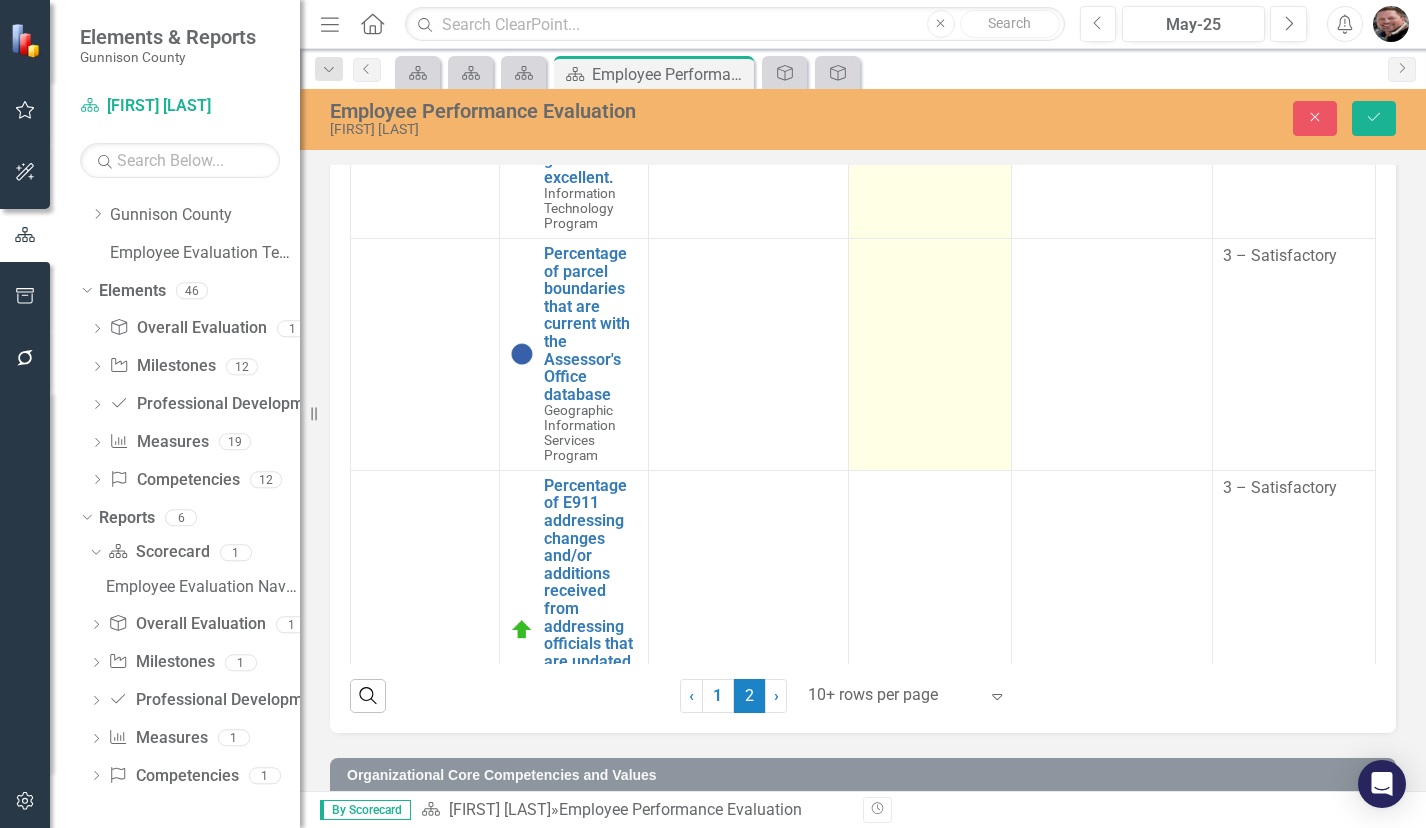 click at bounding box center [930, 354] 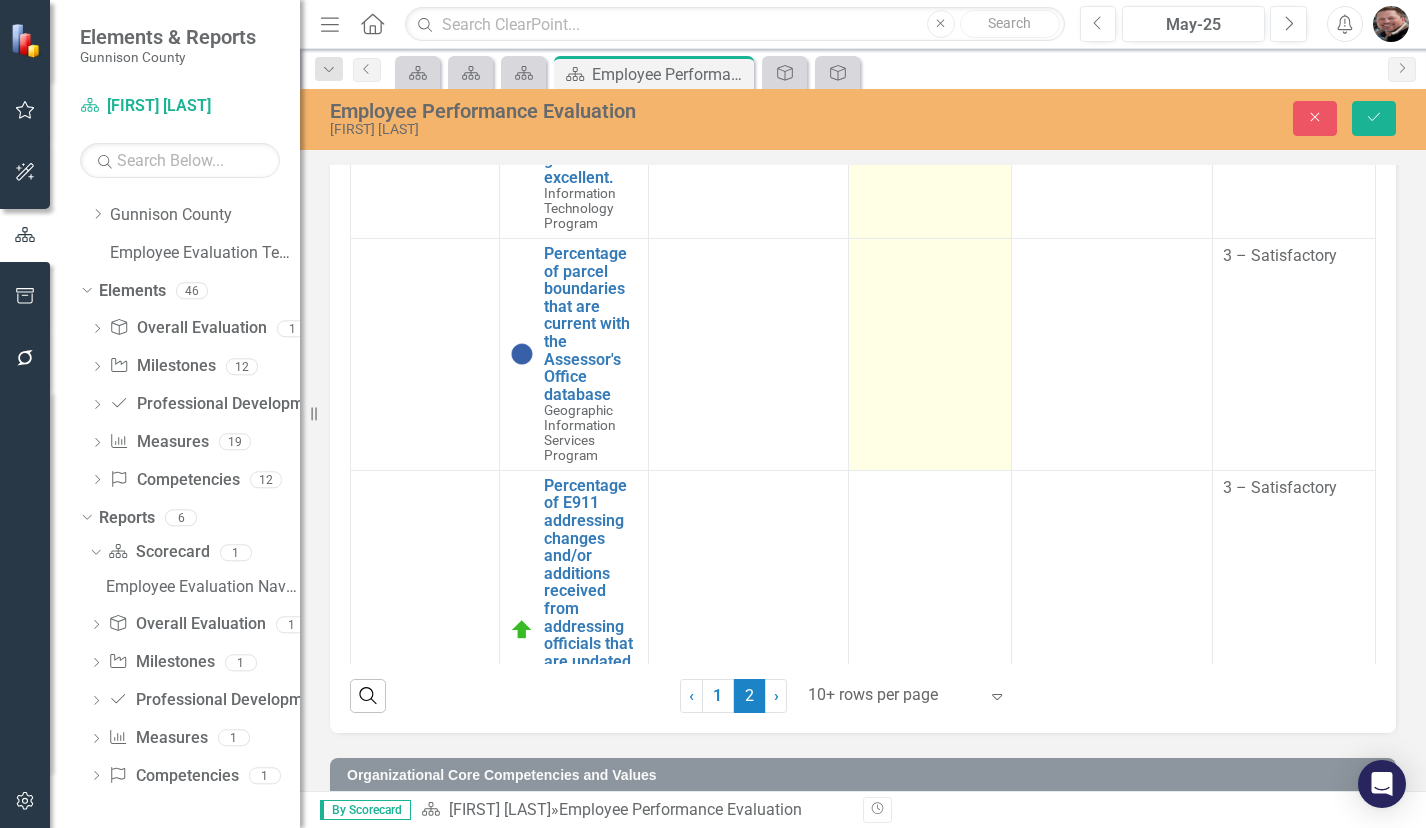click at bounding box center [930, 354] 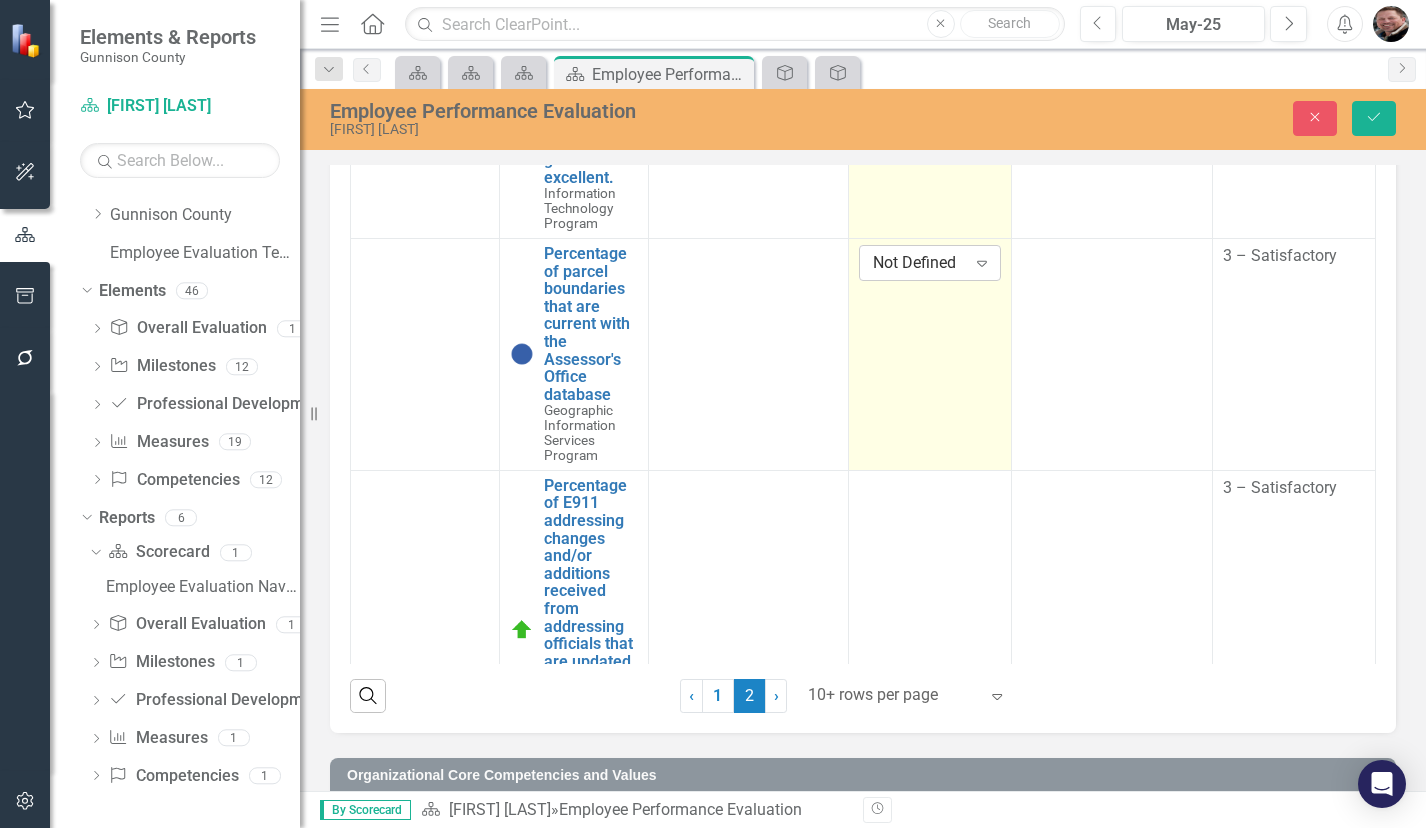 click on "Expand" 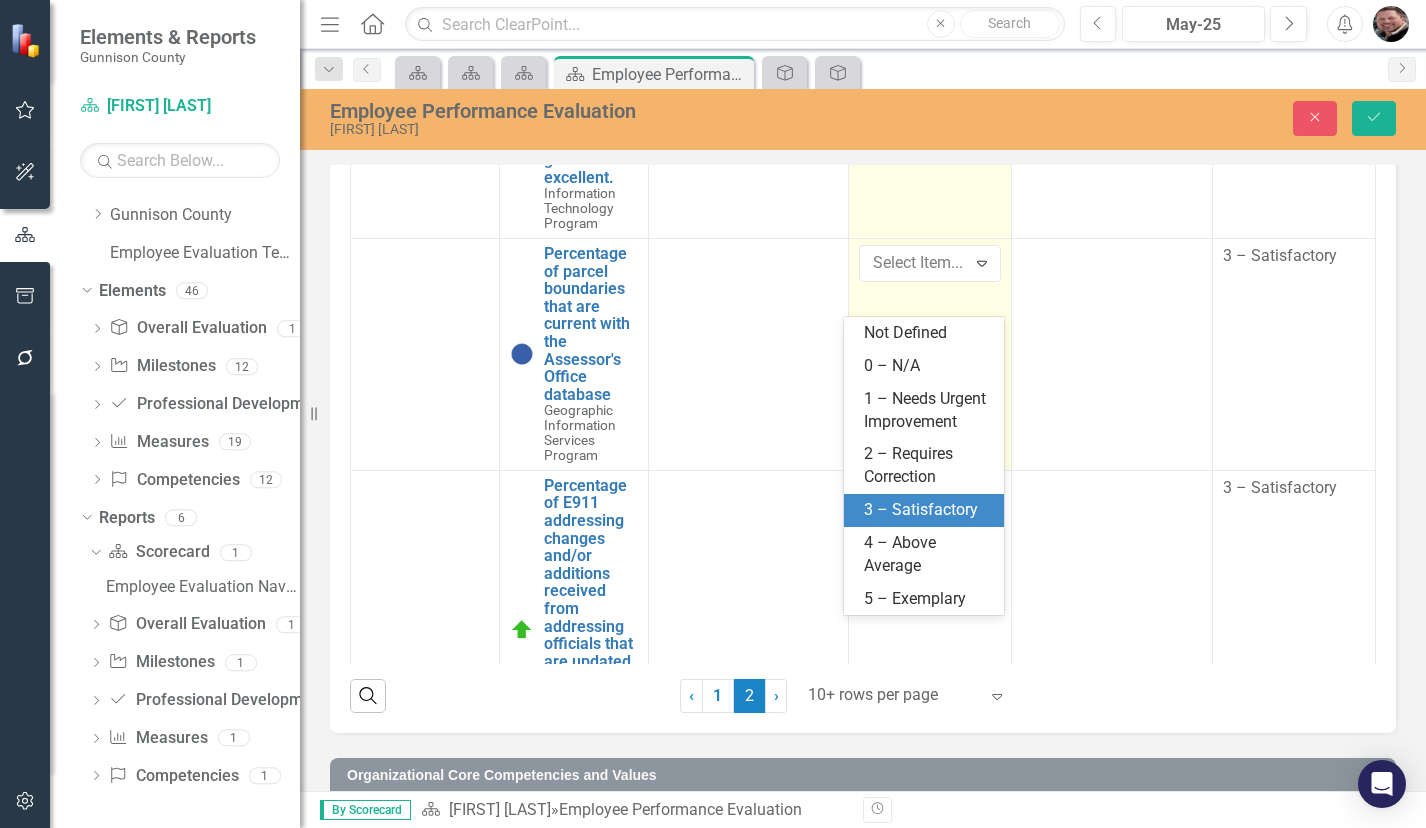 click on "3 – Satisfactory" at bounding box center (928, 510) 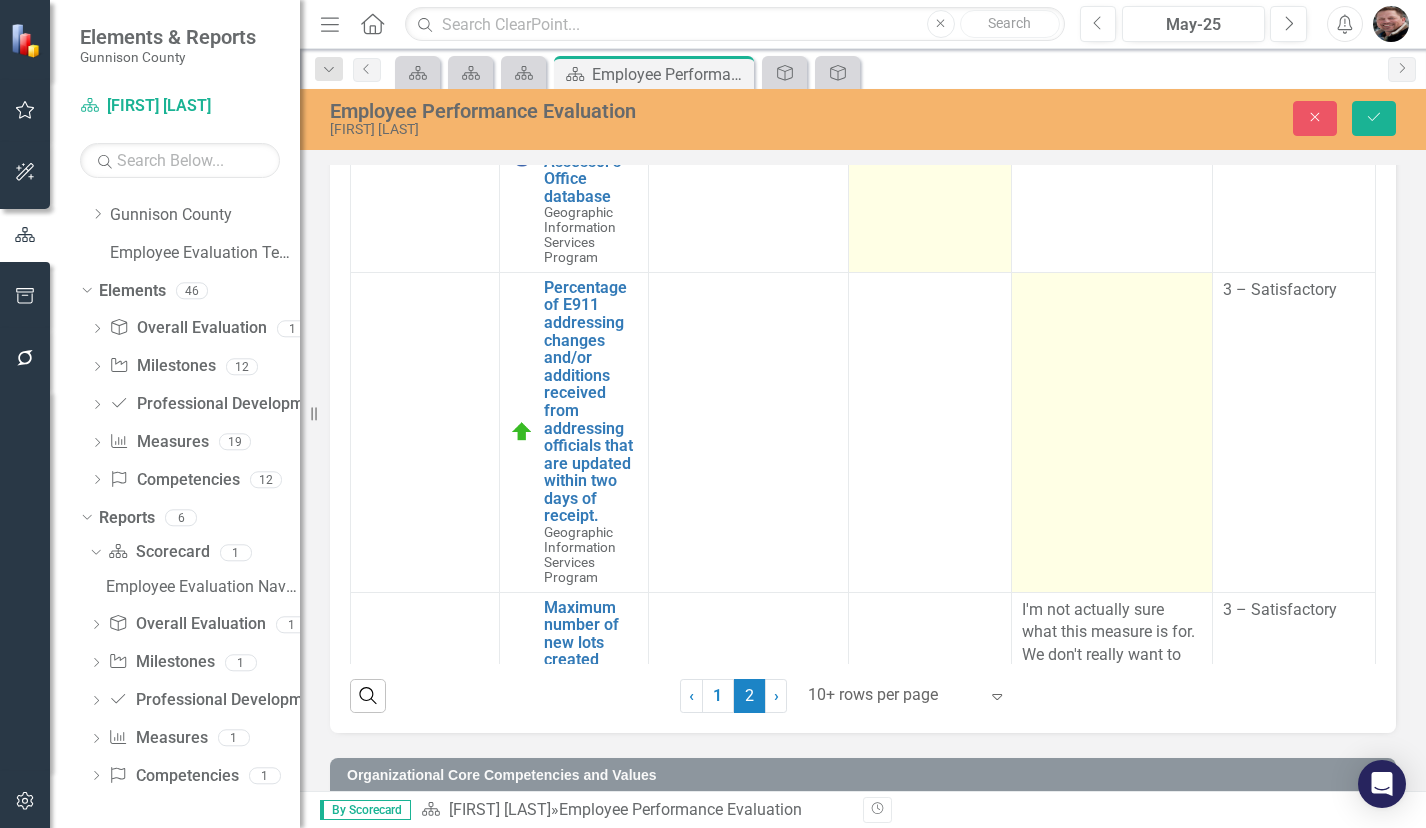 scroll, scrollTop: 1300, scrollLeft: 0, axis: vertical 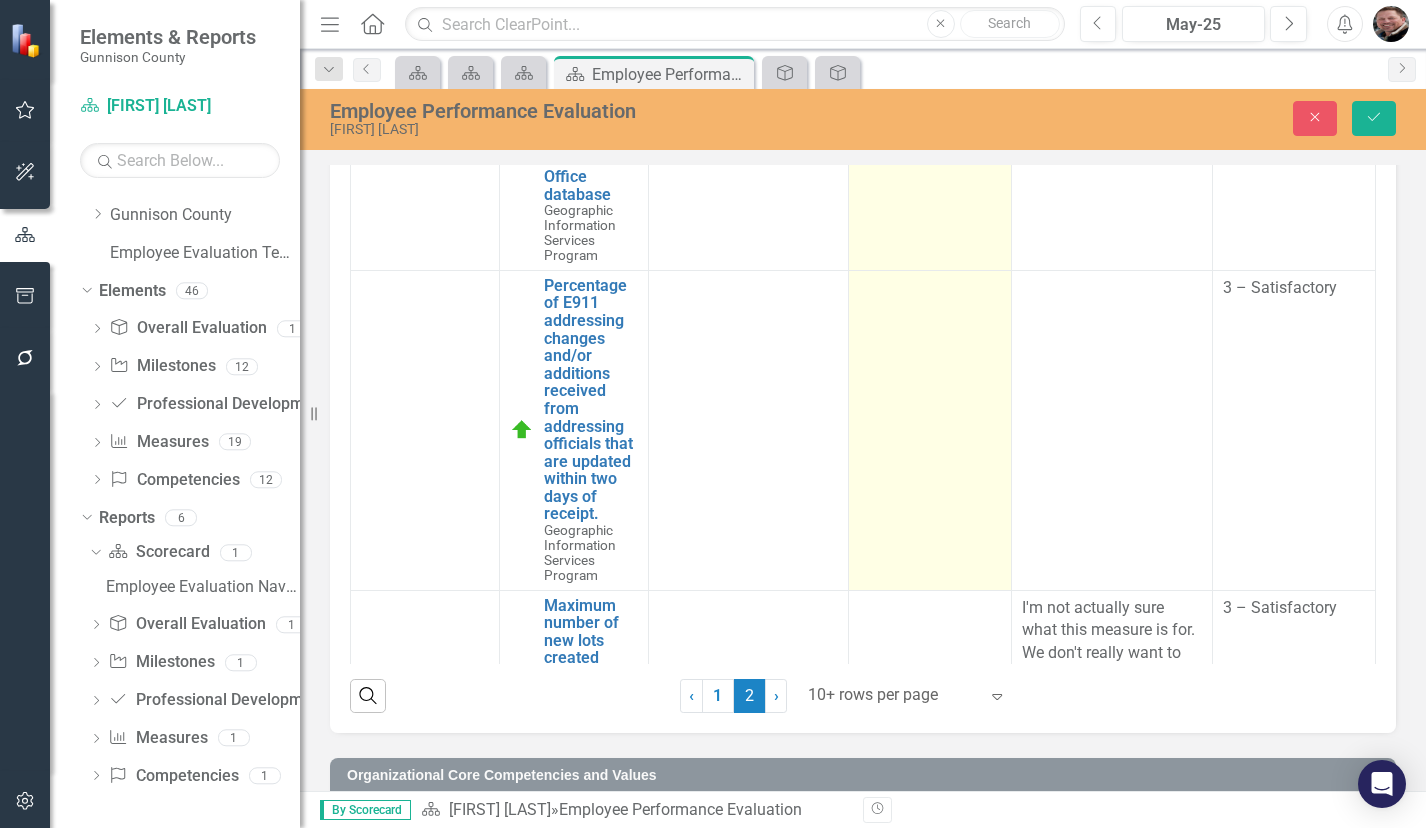 click at bounding box center (930, 430) 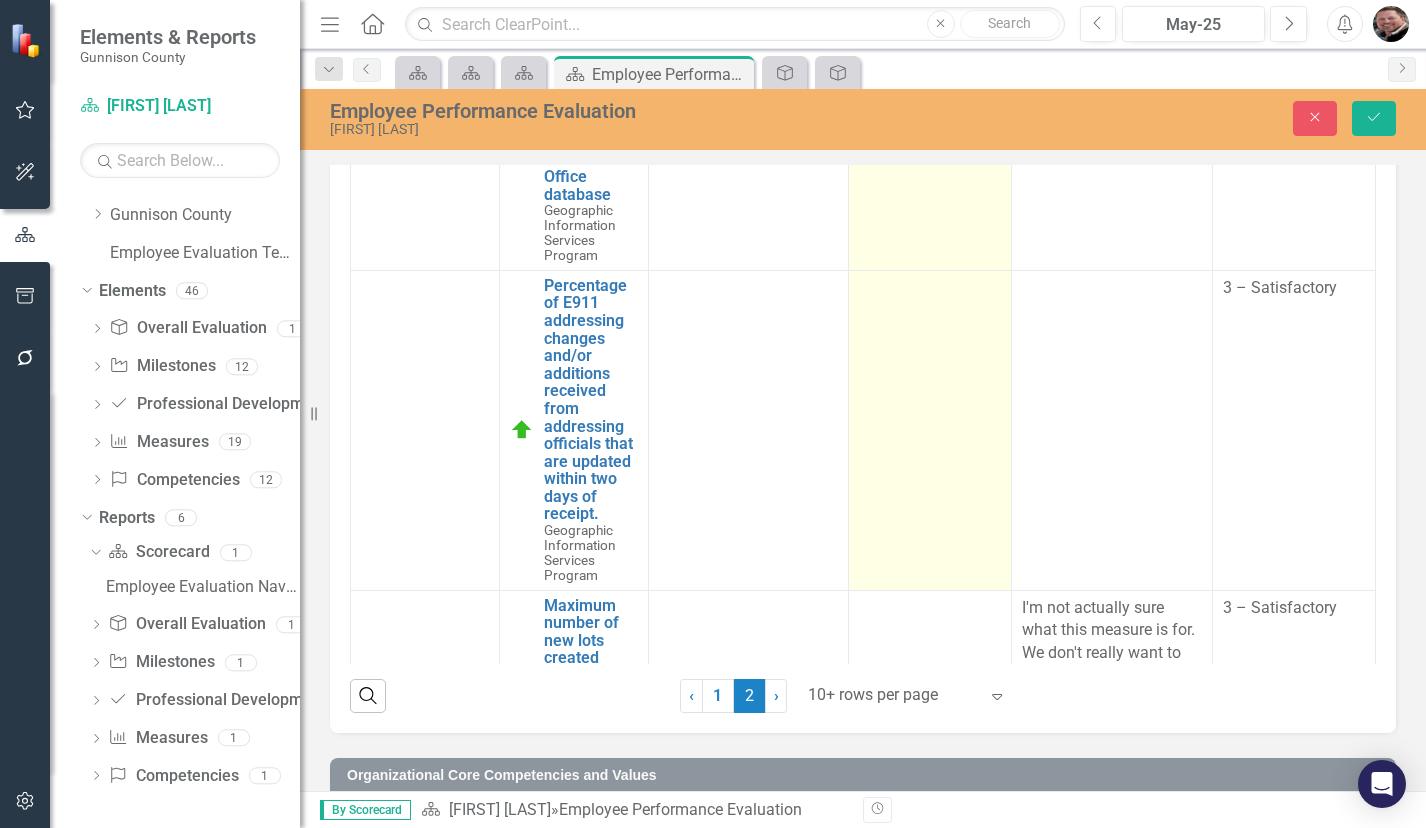 click at bounding box center (930, 430) 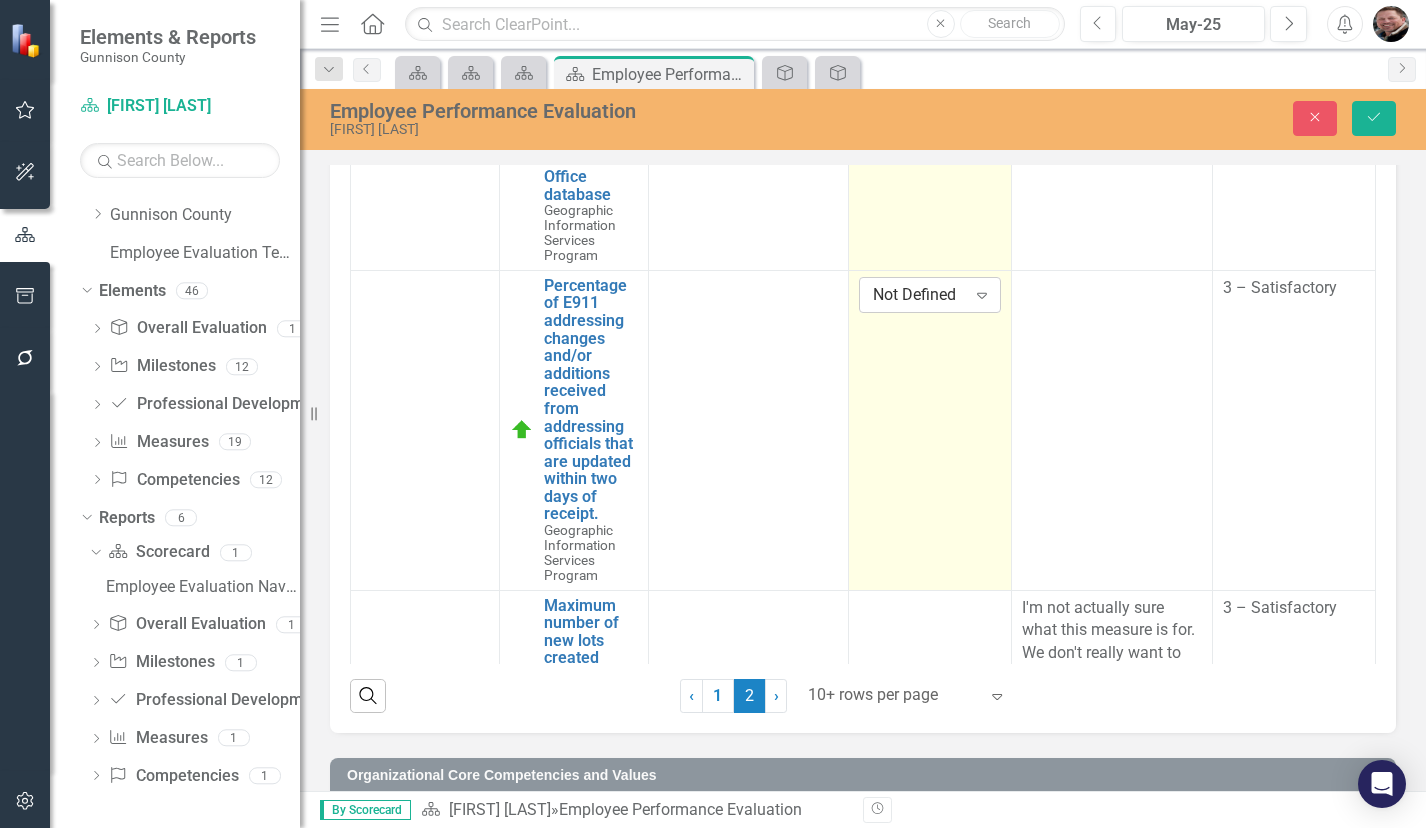 click on "Expand" 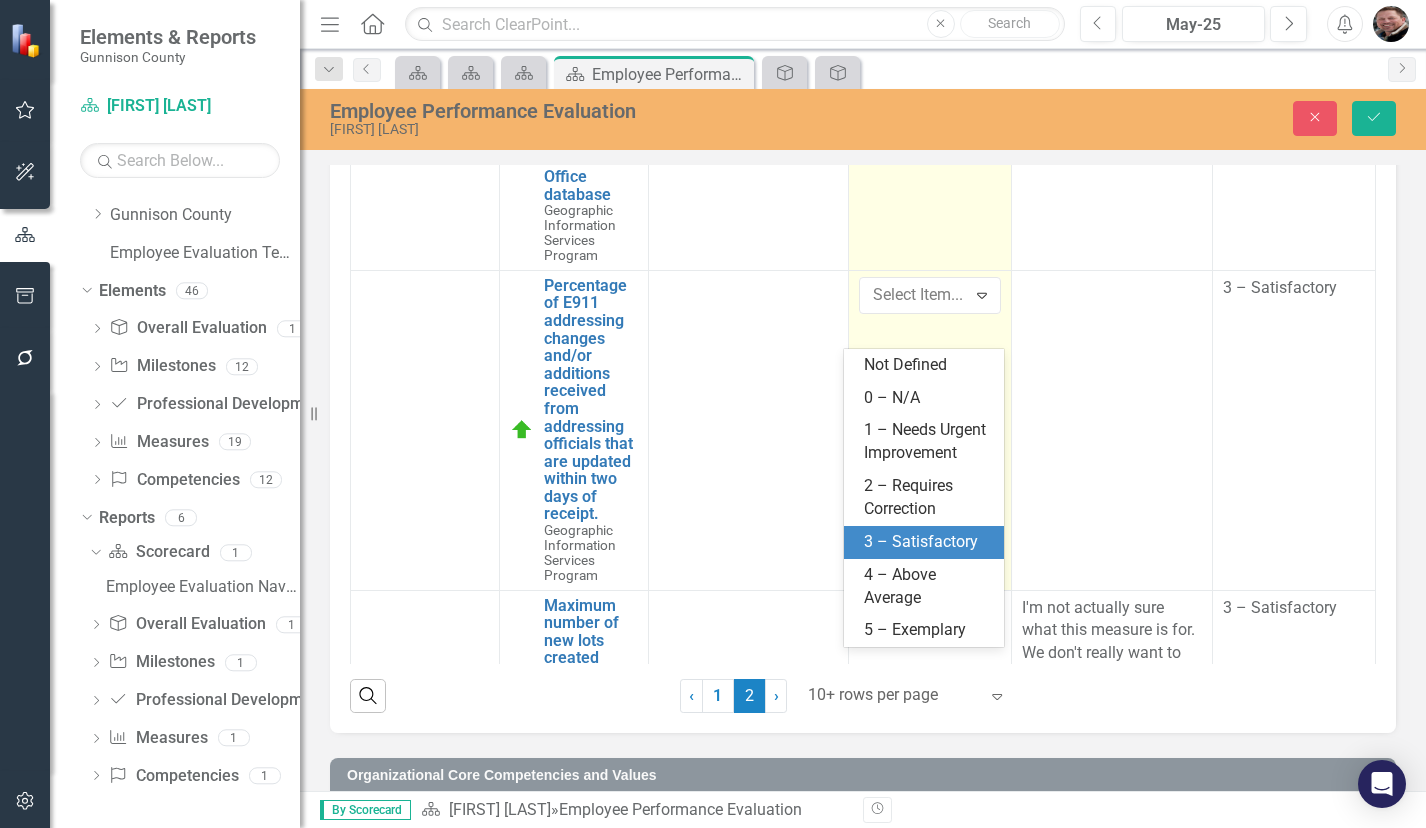click on "3 – Satisfactory" at bounding box center (928, 542) 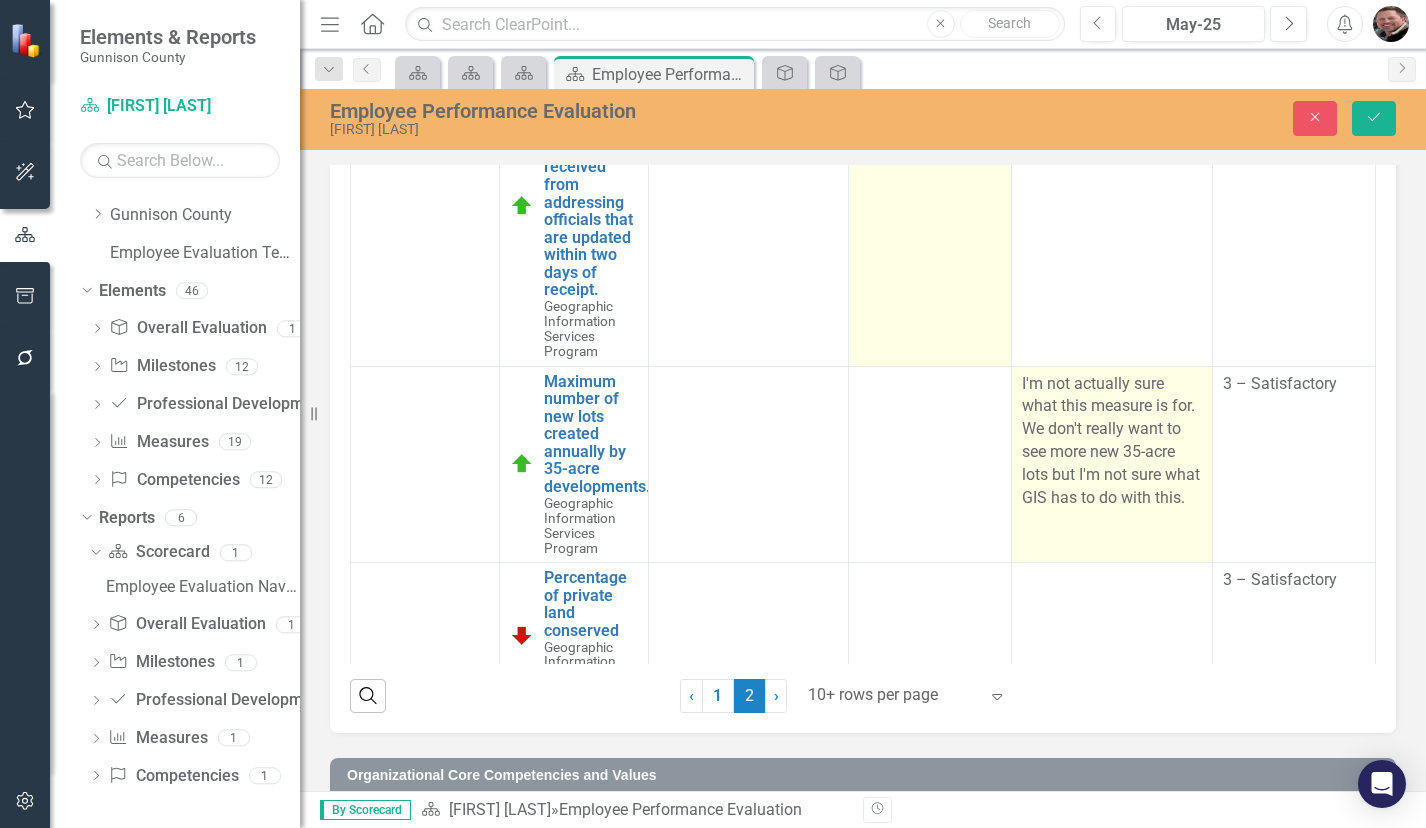 scroll, scrollTop: 1600, scrollLeft: 0, axis: vertical 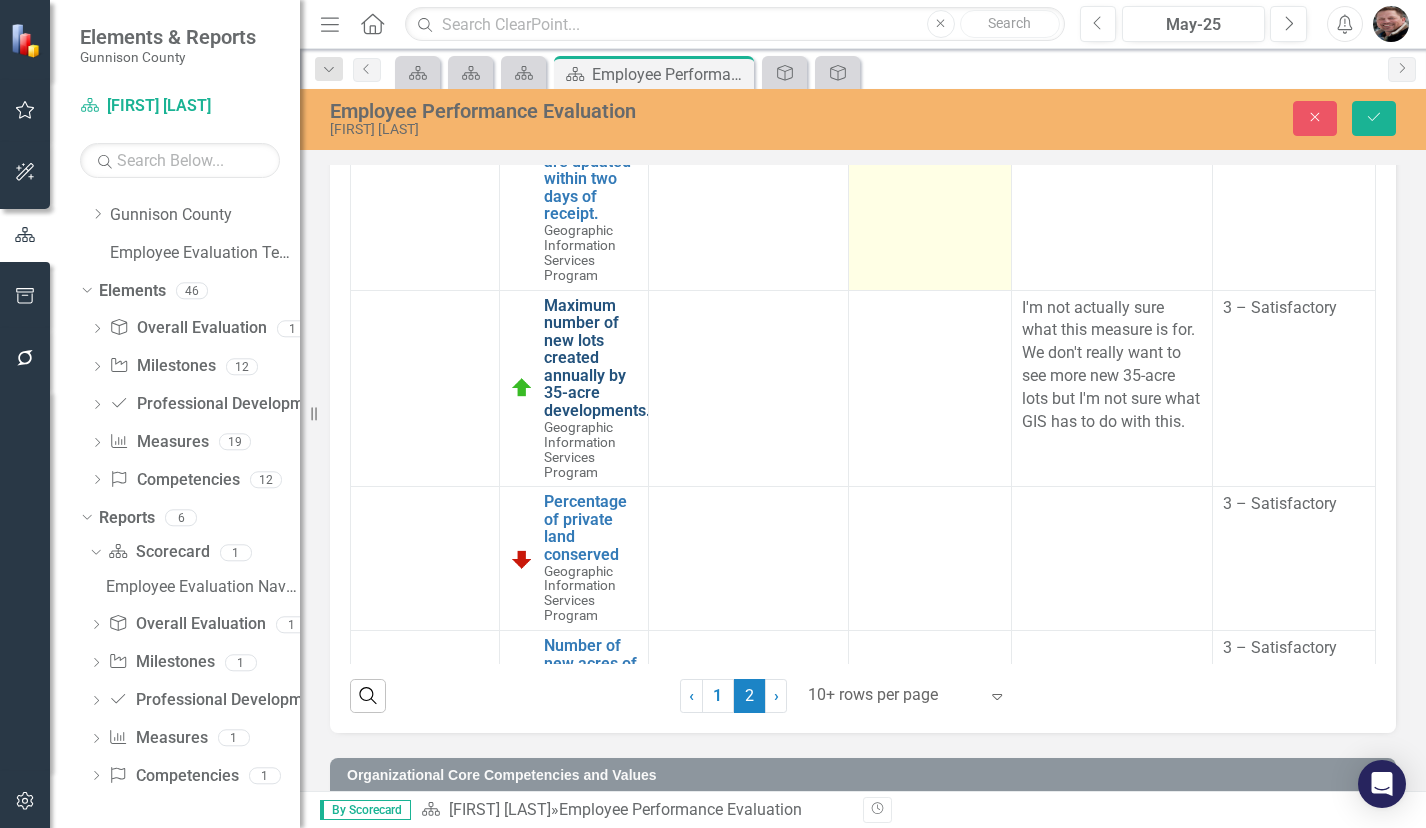 click on "Maximum number of new lots created annually by 35-acre developments." at bounding box center [597, 358] 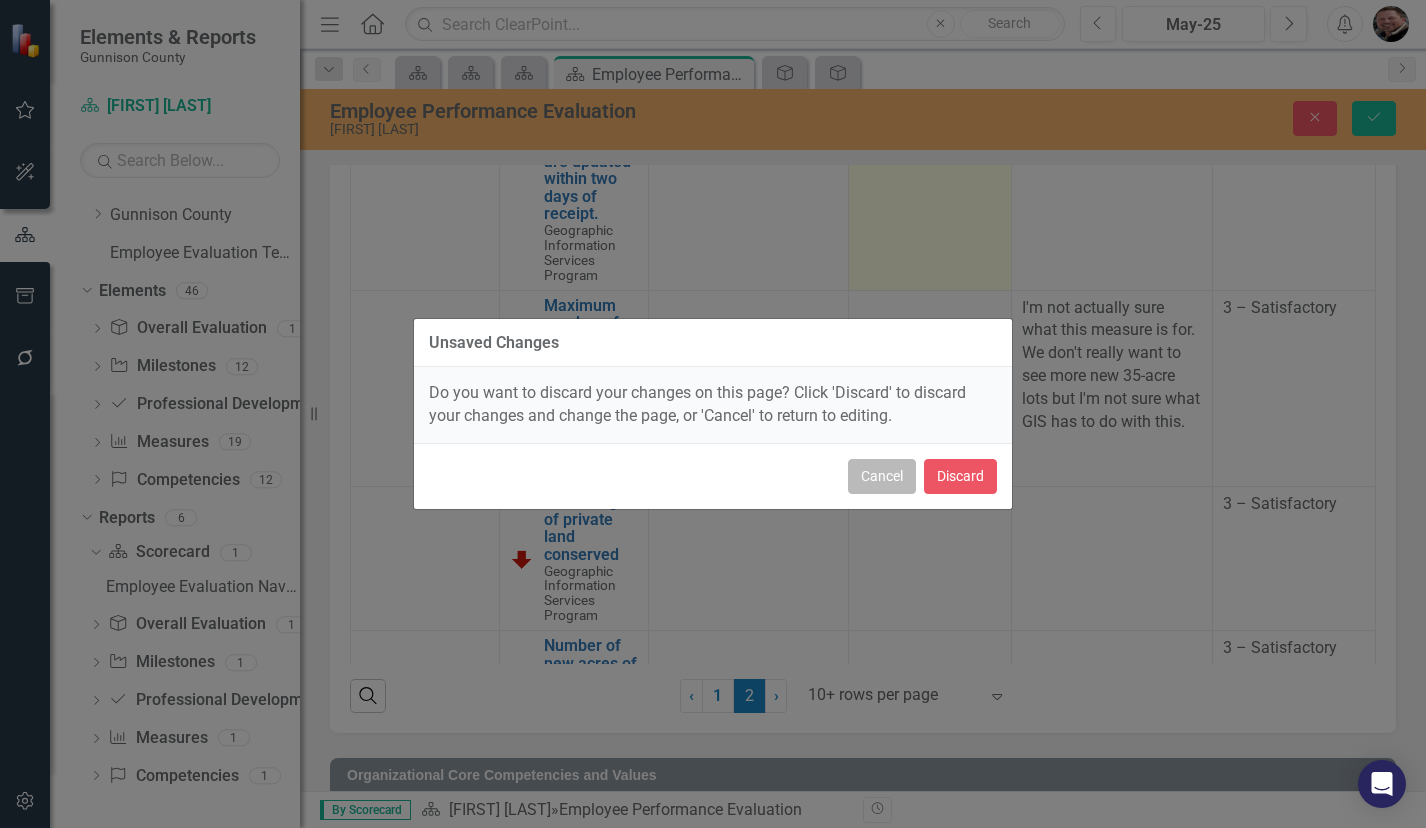 click on "Cancel" at bounding box center [882, 476] 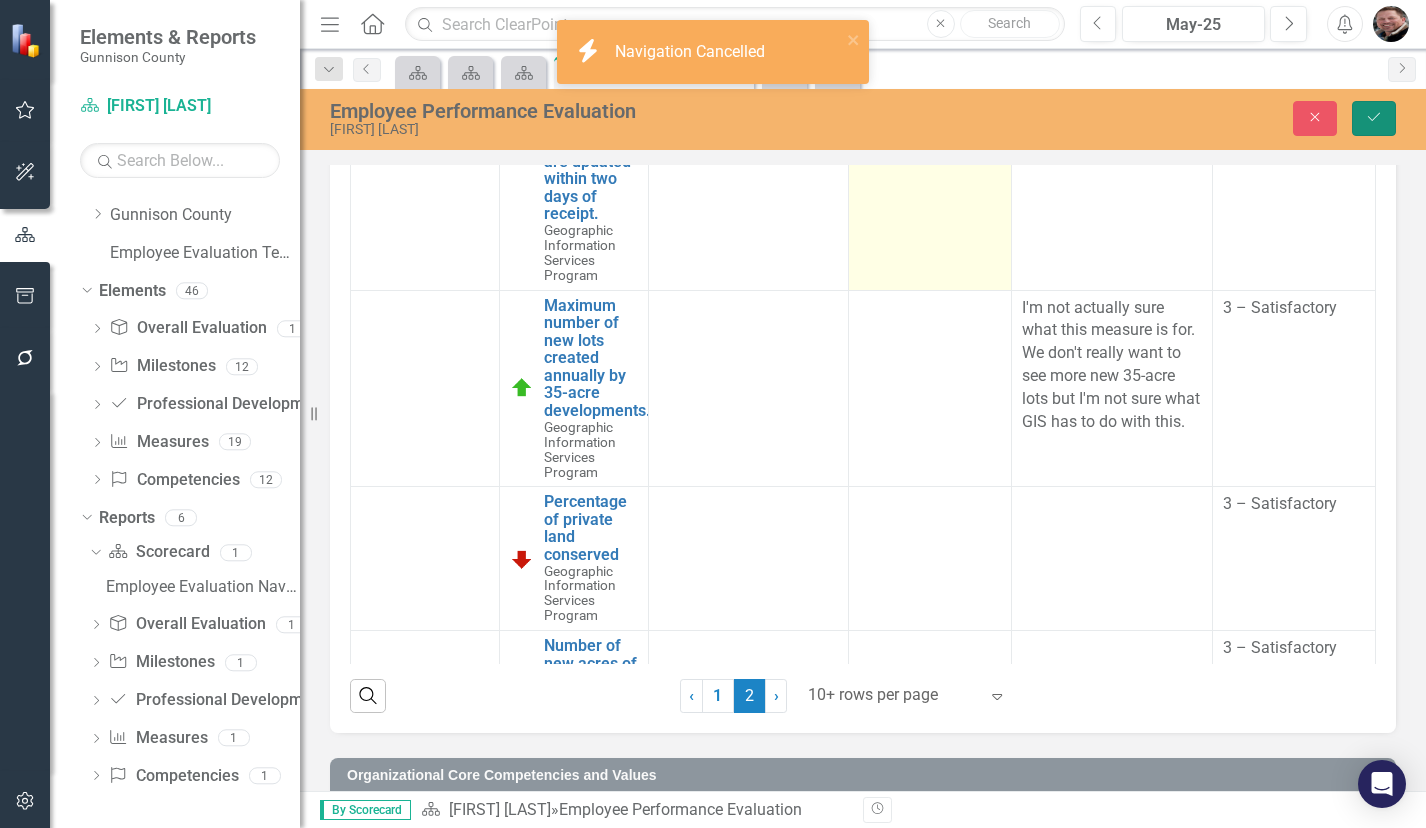 click on "Save" 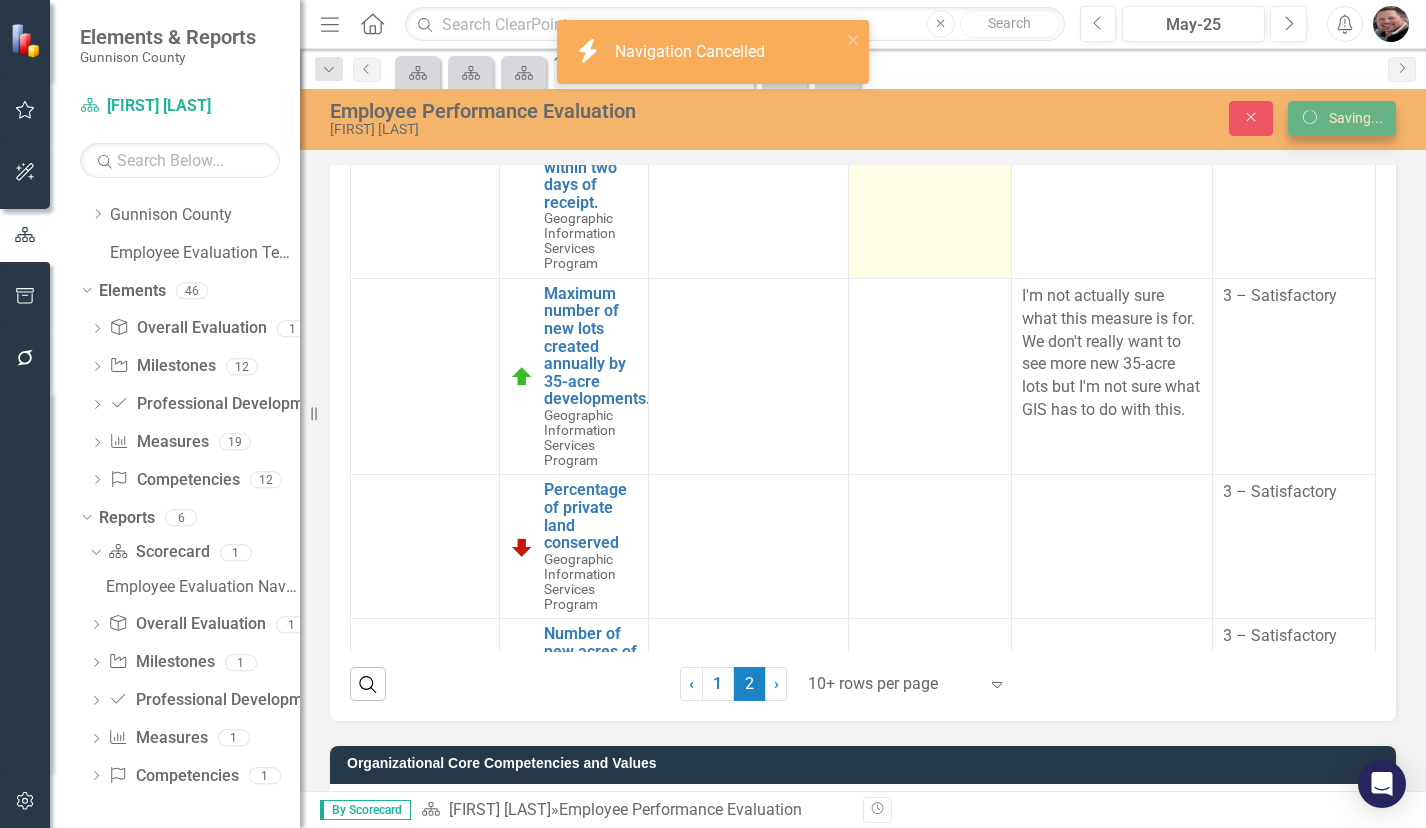 scroll, scrollTop: 0, scrollLeft: 0, axis: both 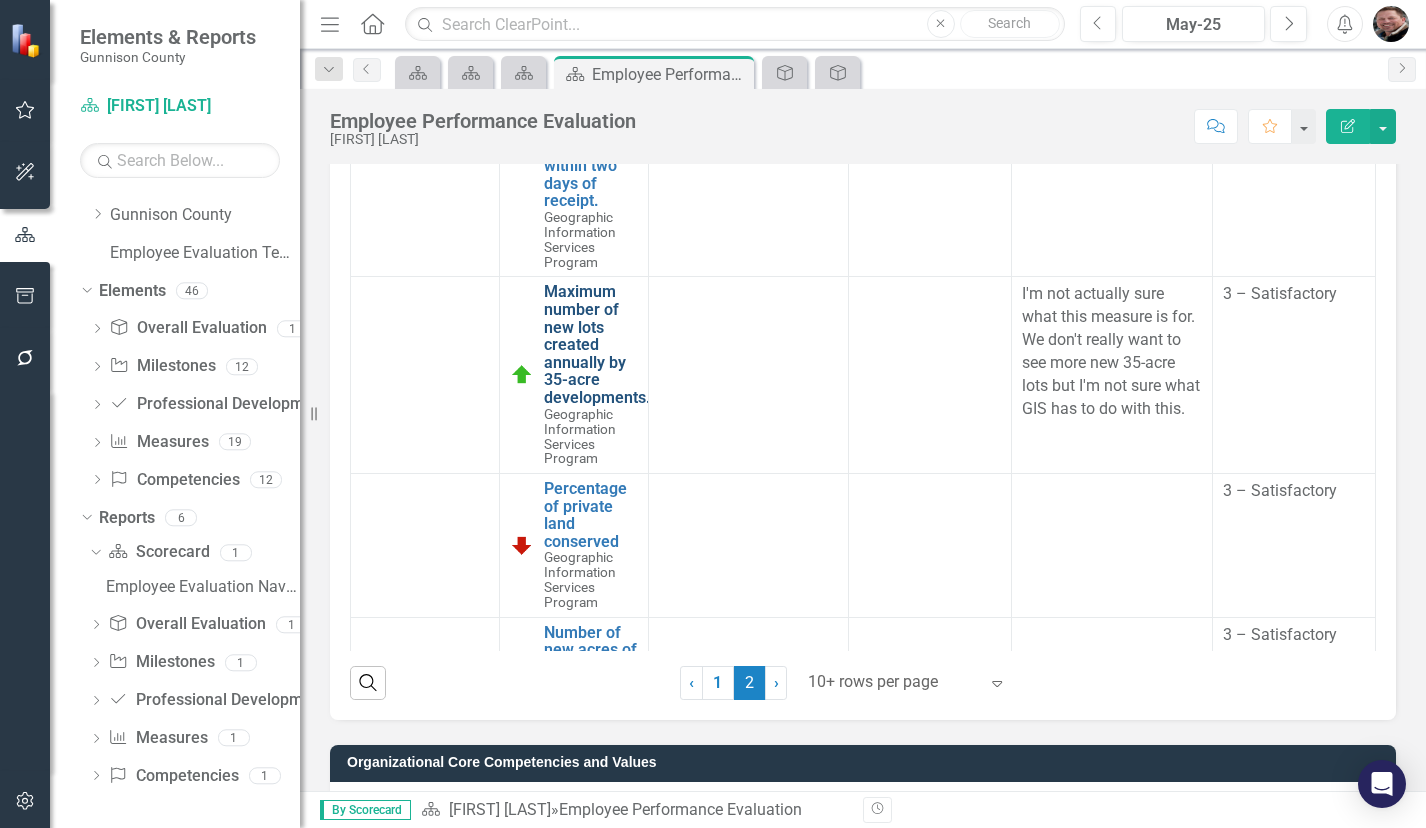 click on "Maximum number of new lots created annually by 35-acre developments." at bounding box center [597, 344] 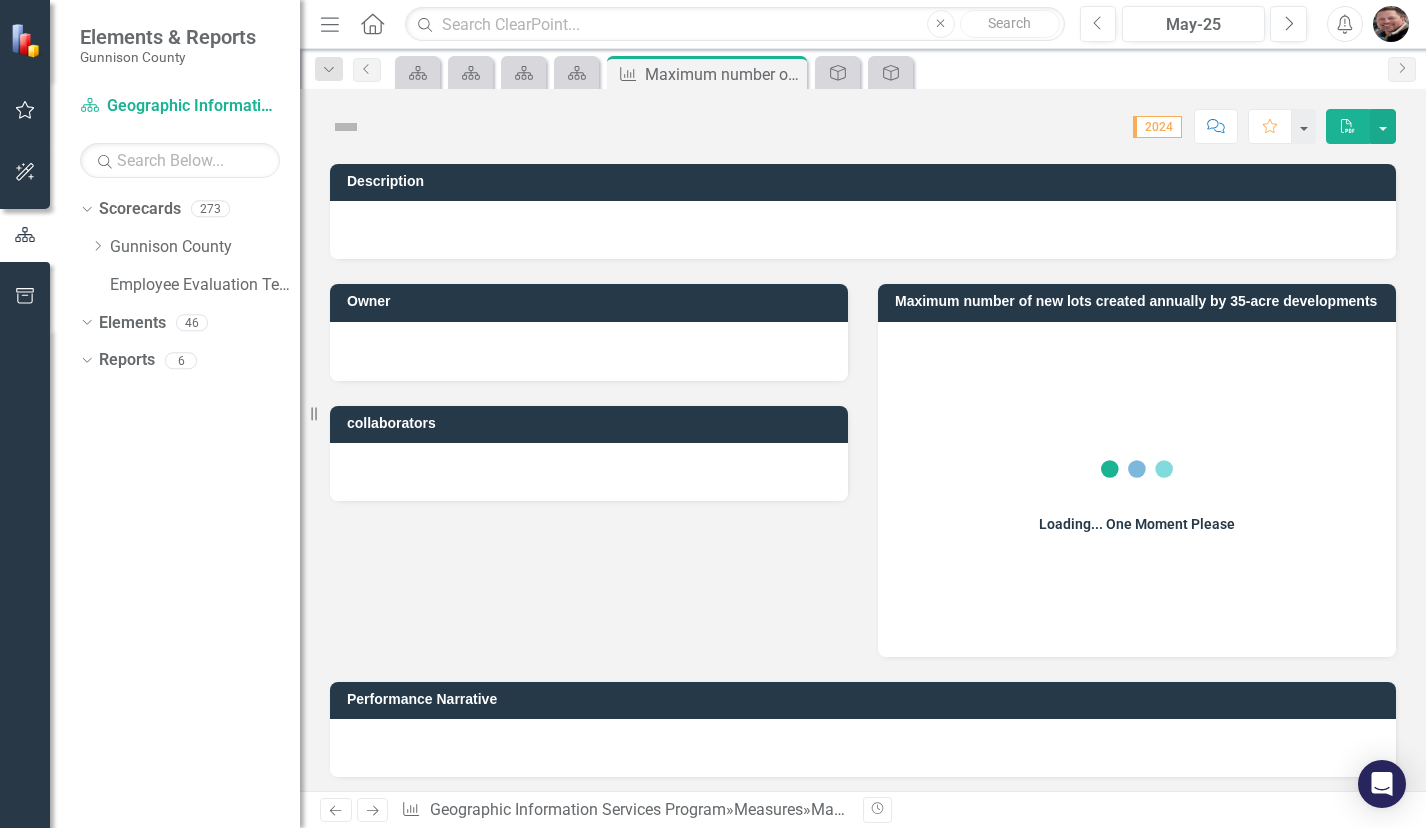scroll, scrollTop: 0, scrollLeft: 0, axis: both 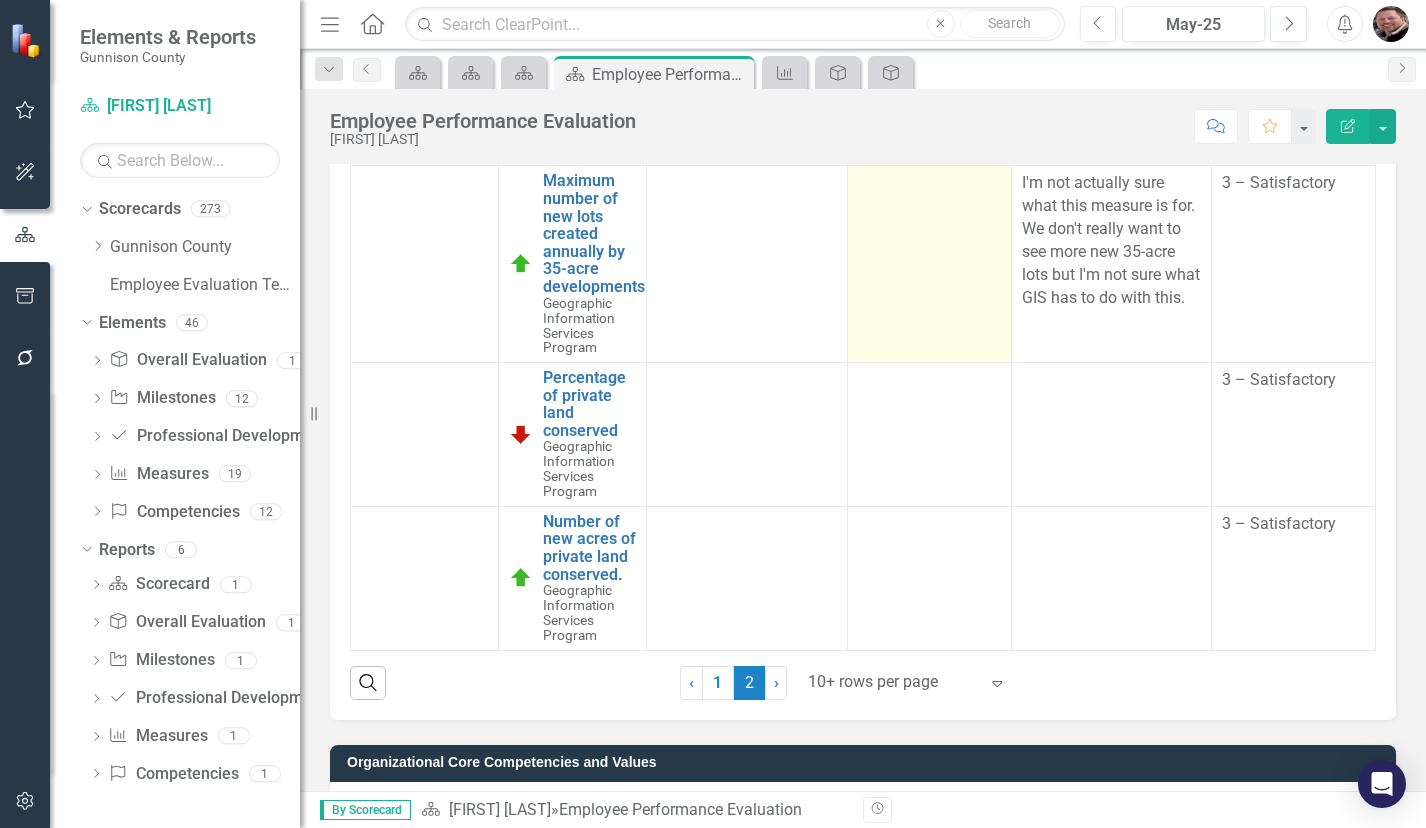 click at bounding box center (930, 264) 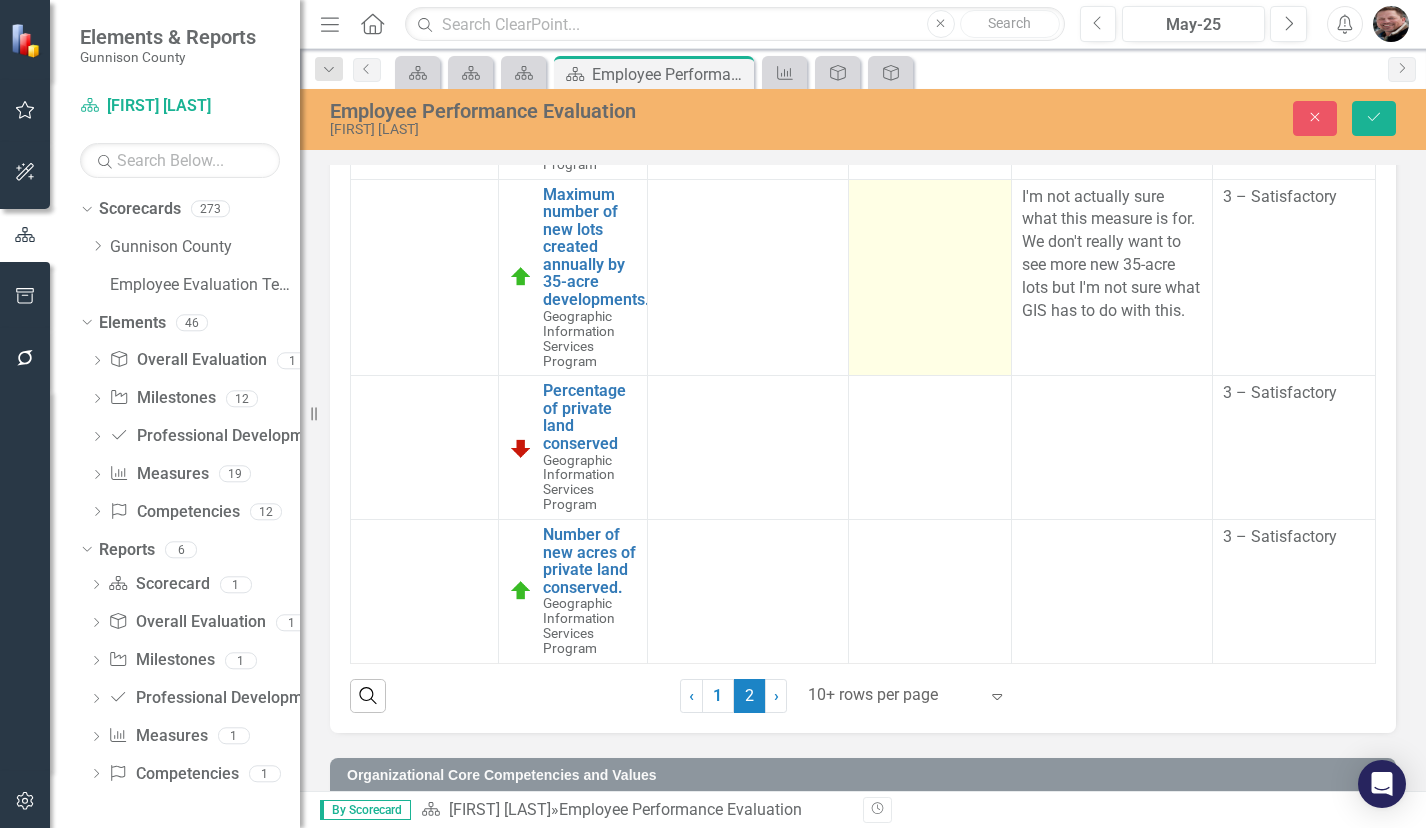 scroll, scrollTop: 1764, scrollLeft: 0, axis: vertical 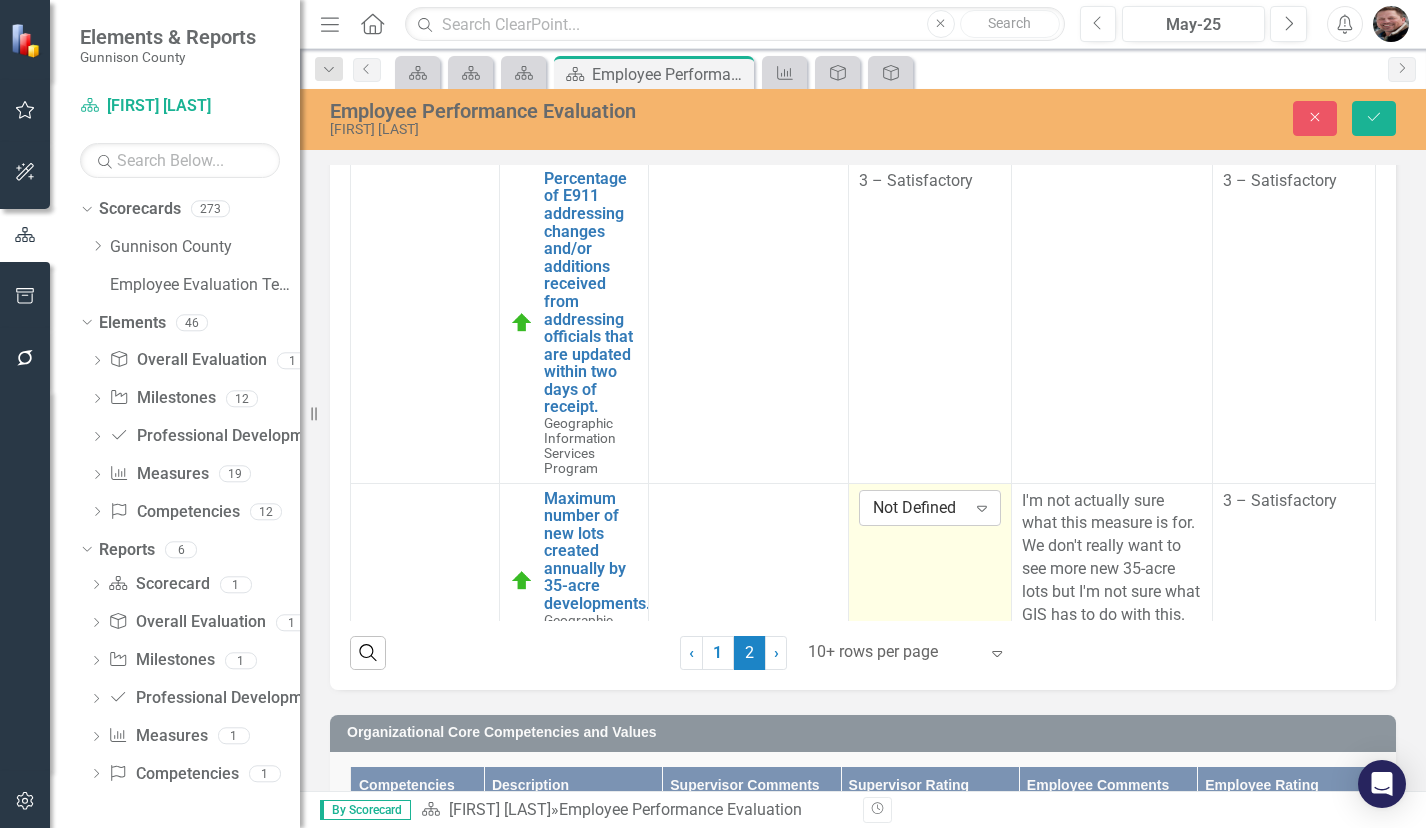 click 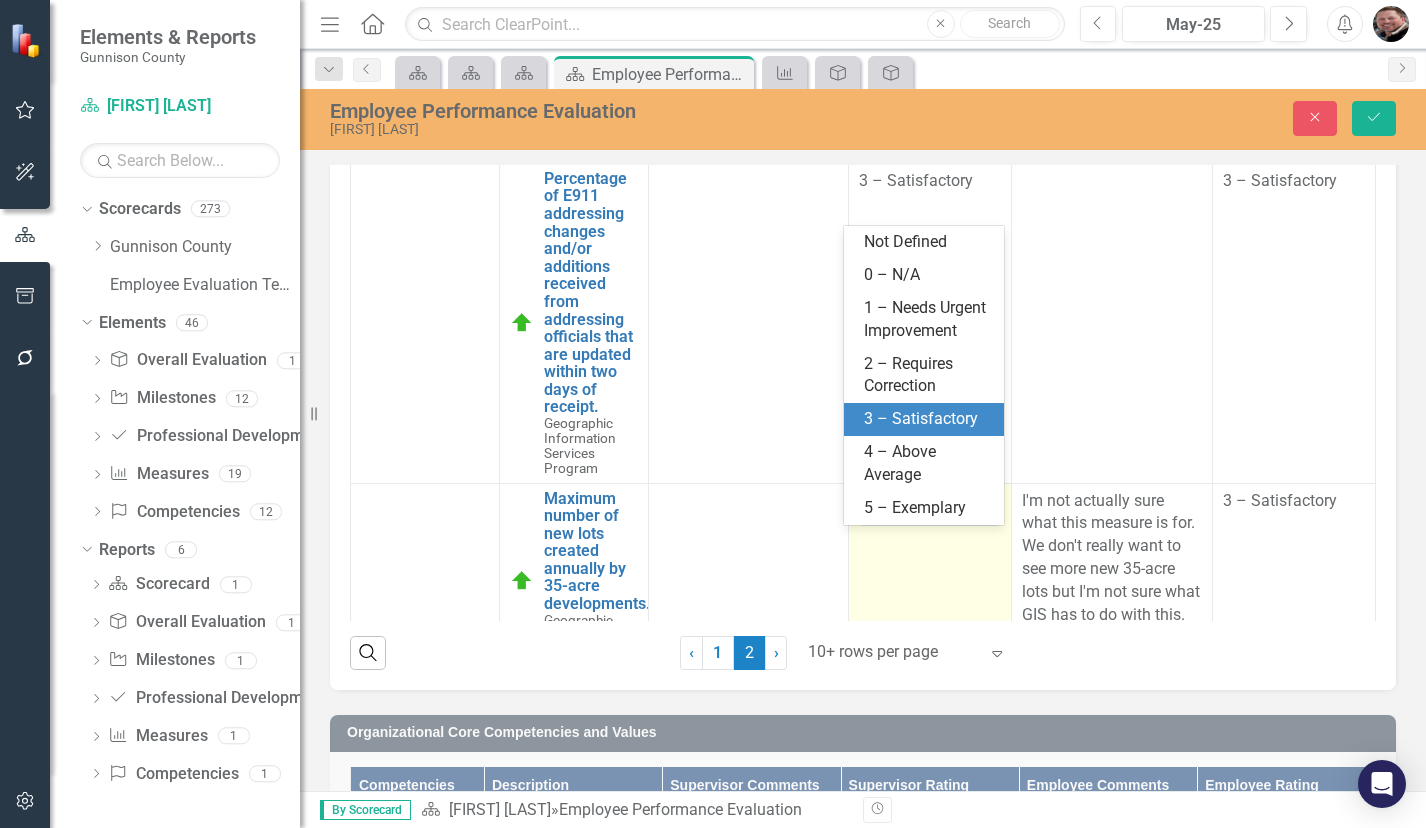 click on "3 – Satisfactory" at bounding box center [928, 419] 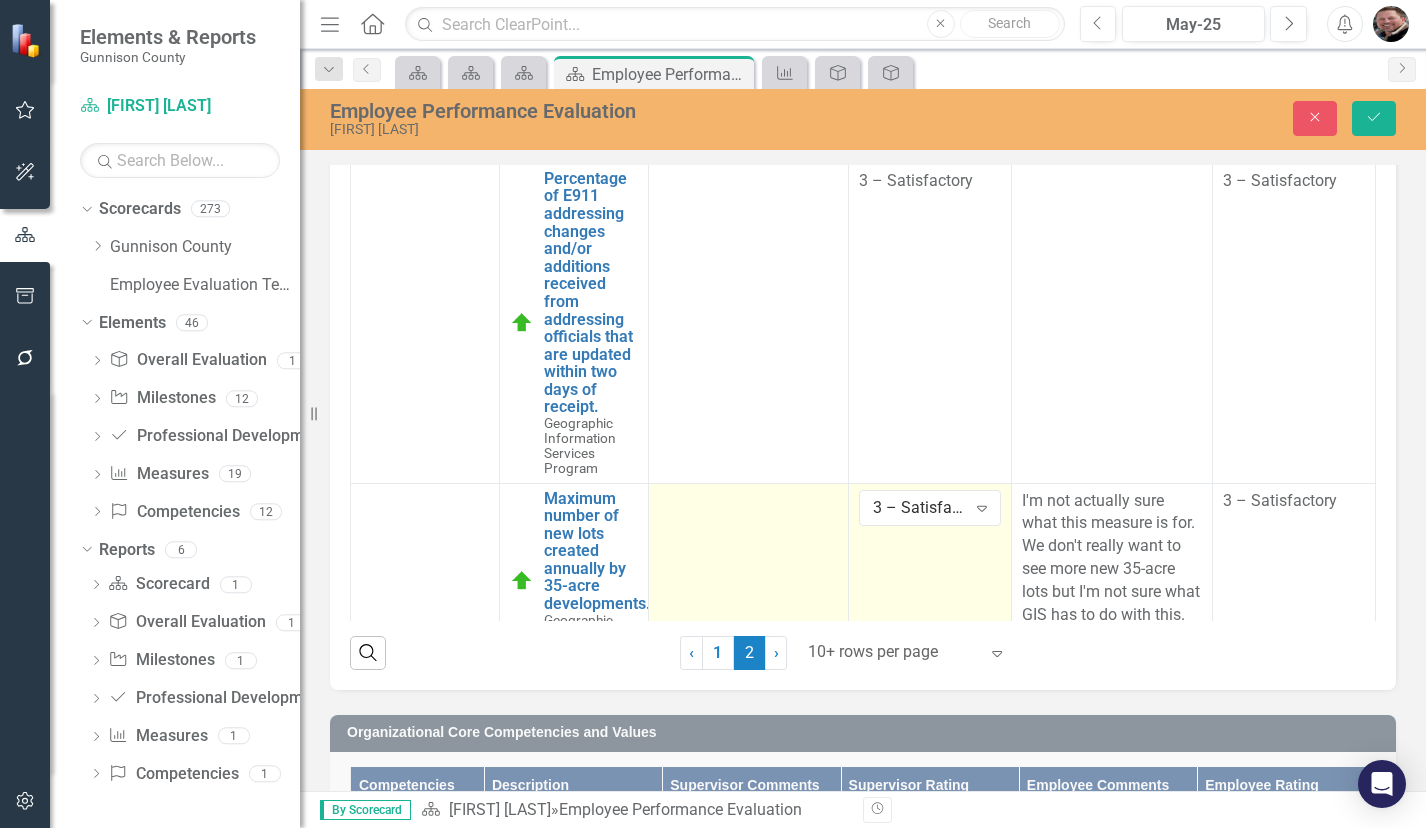 click at bounding box center (748, 581) 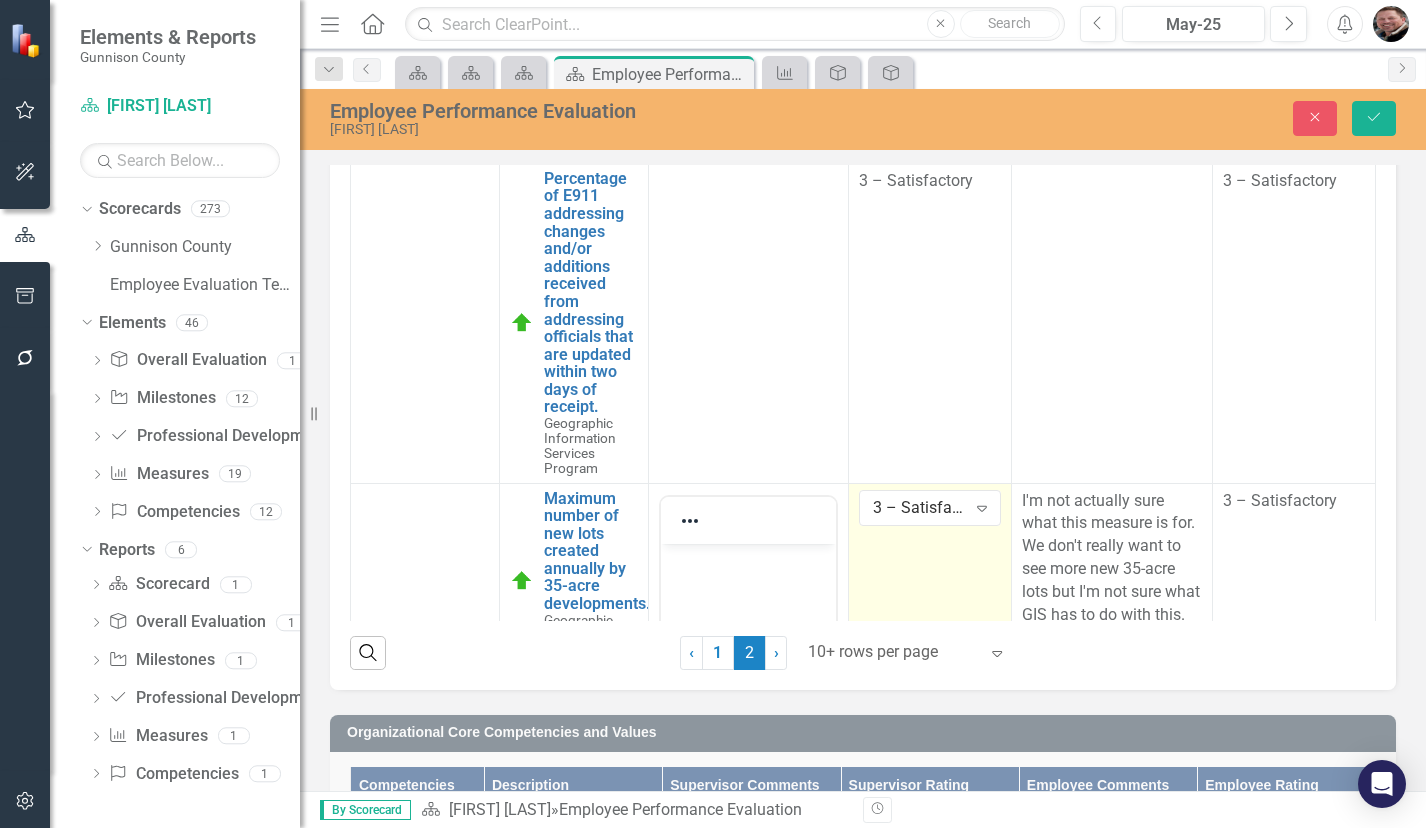 scroll, scrollTop: 0, scrollLeft: 0, axis: both 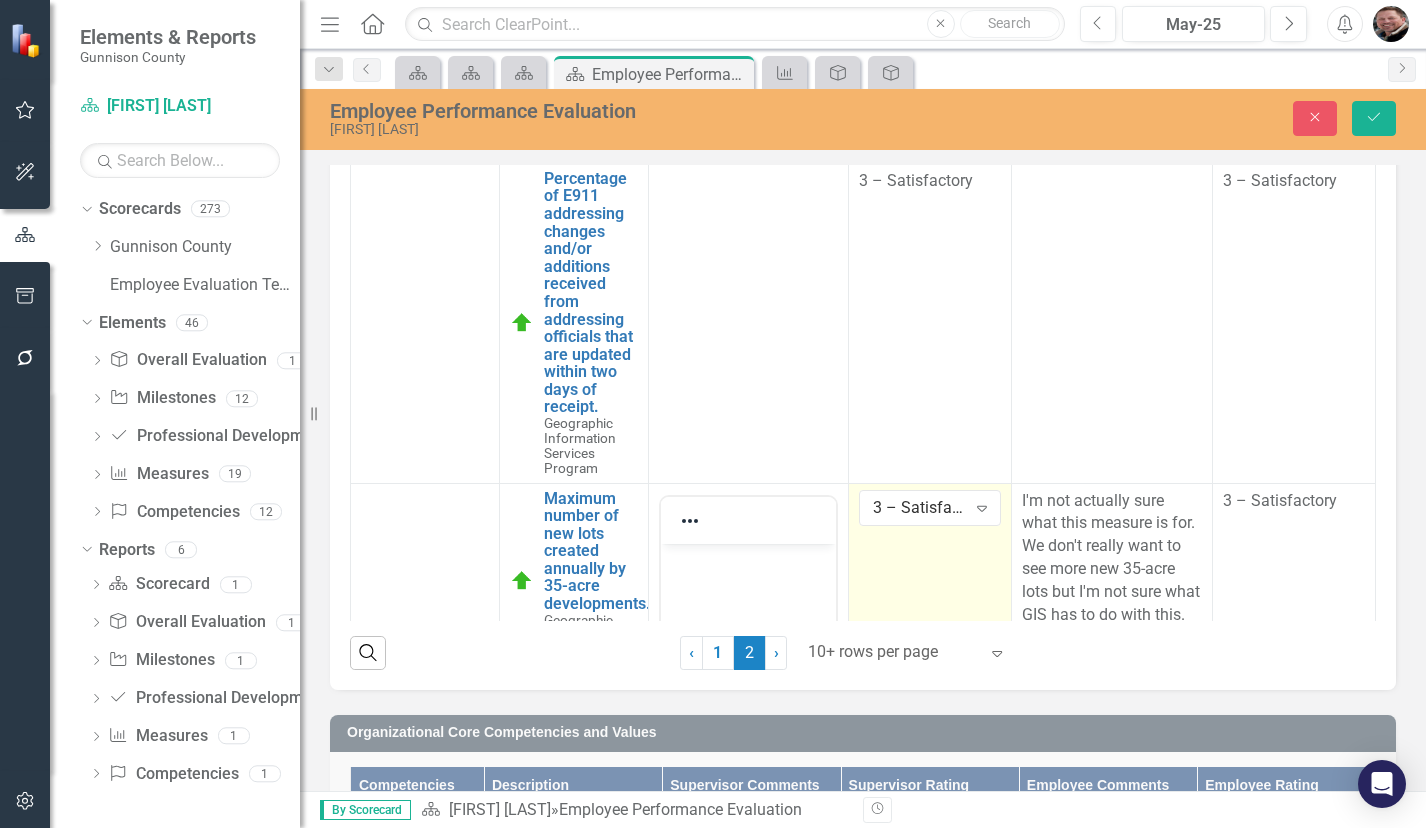 click at bounding box center [747, 560] 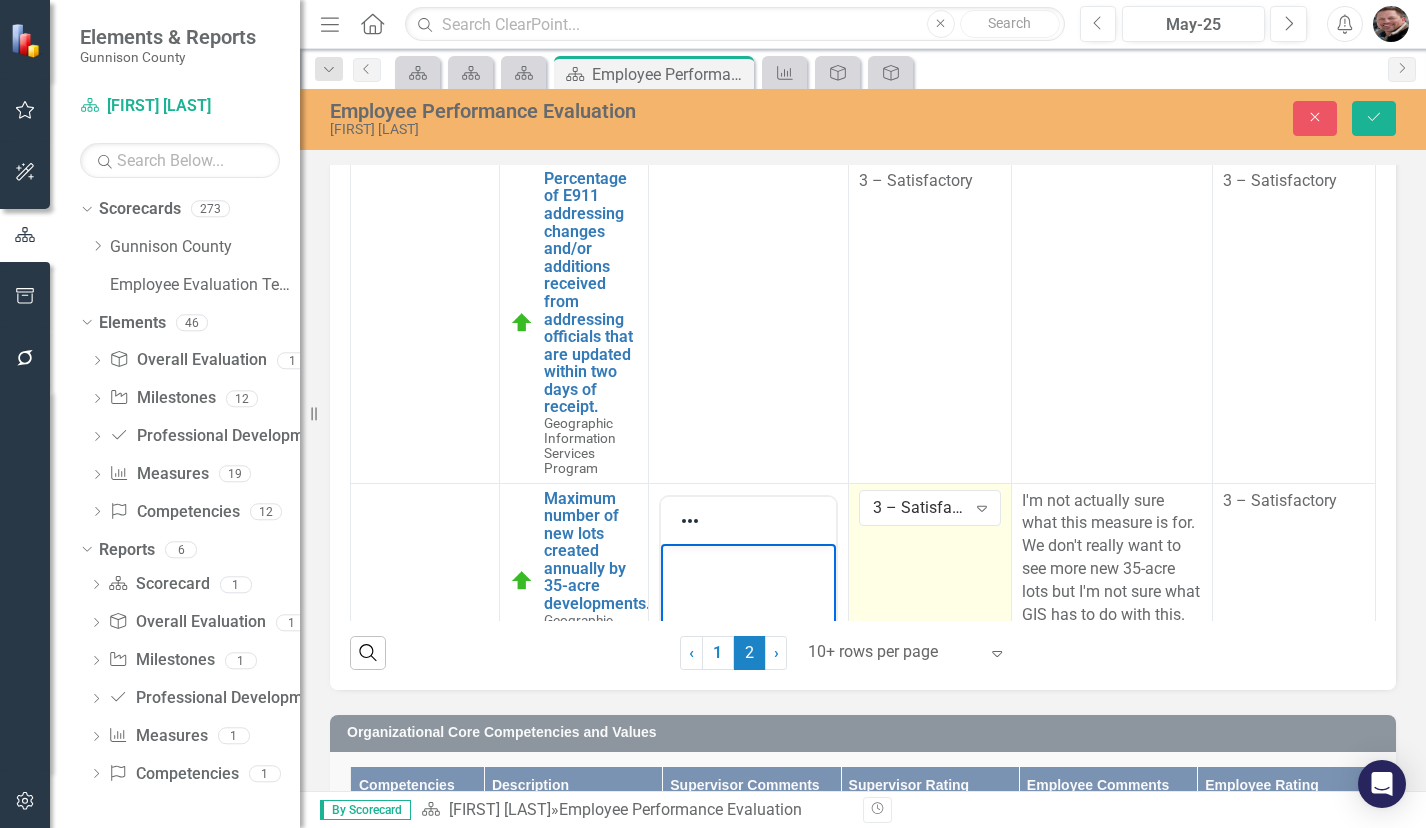 type 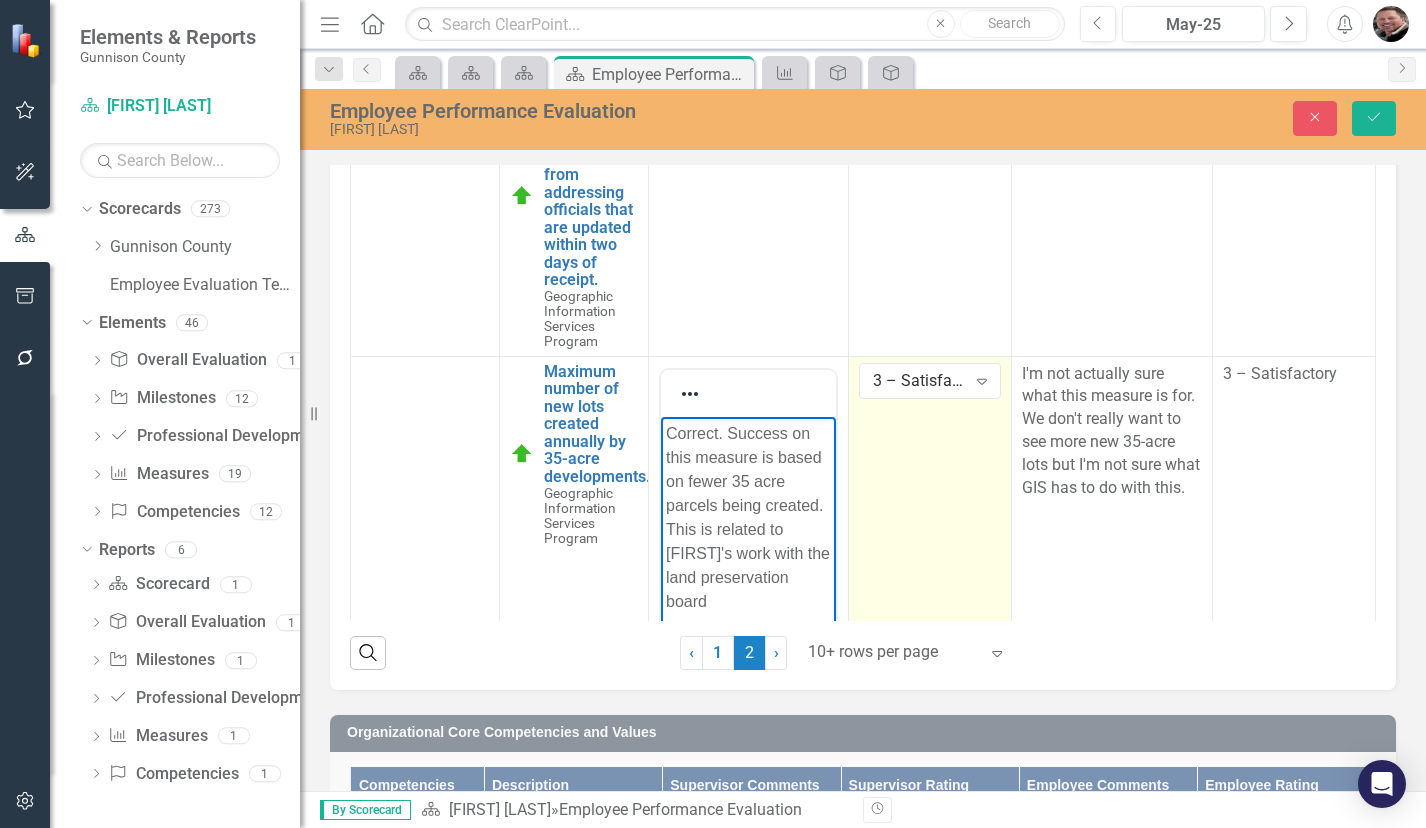 scroll, scrollTop: 1515, scrollLeft: 0, axis: vertical 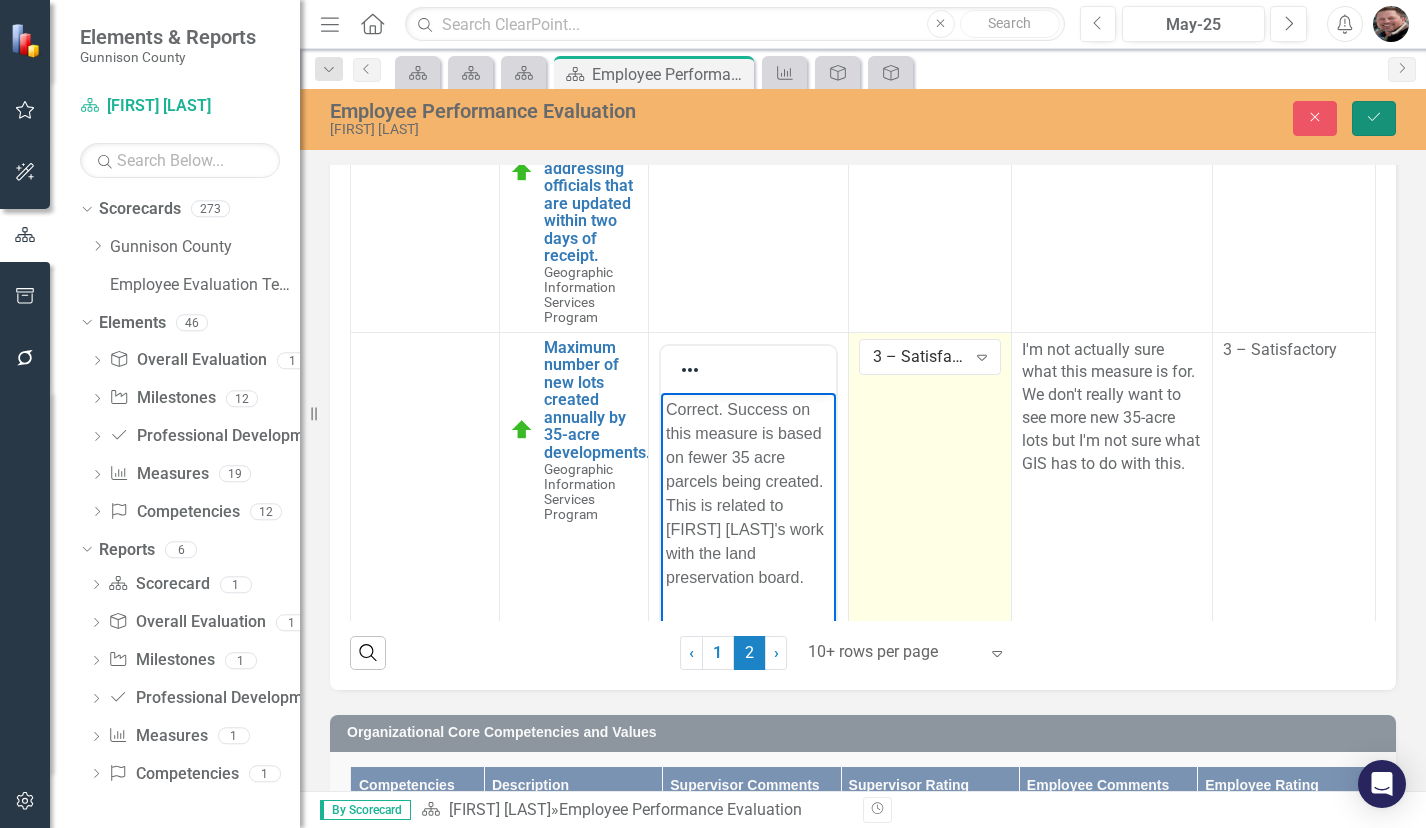 click on "Save" 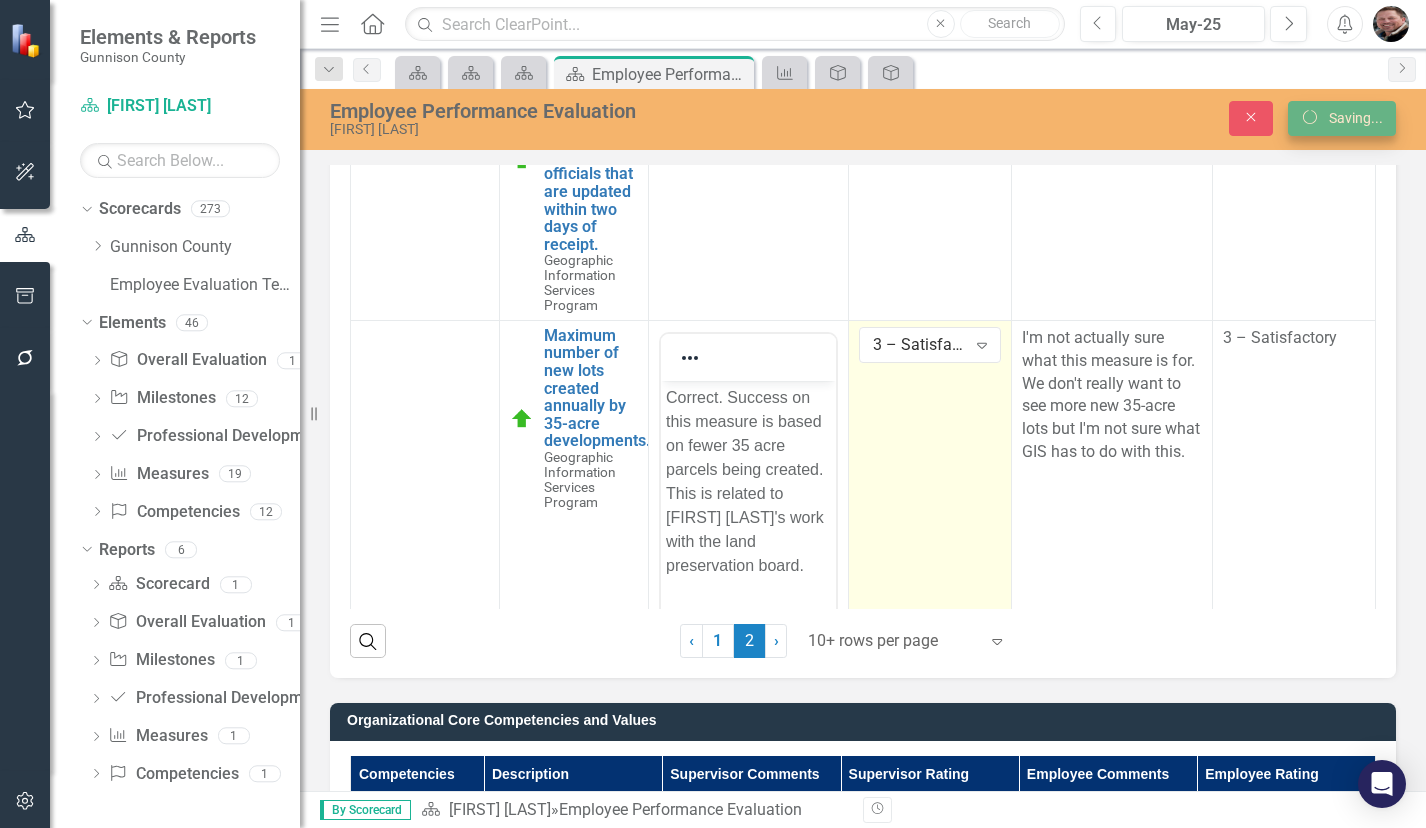 scroll, scrollTop: 0, scrollLeft: 0, axis: both 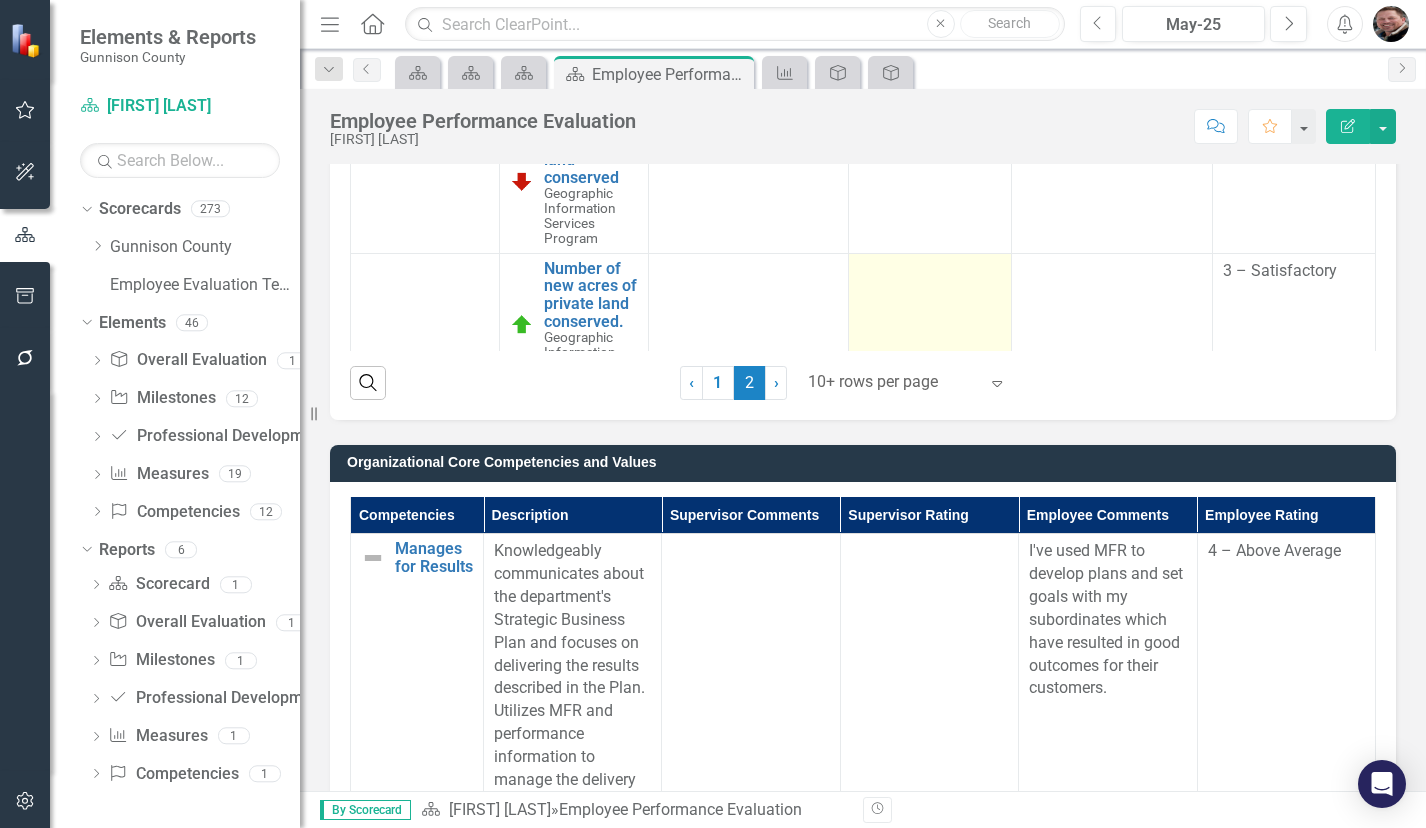 click at bounding box center (930, 325) 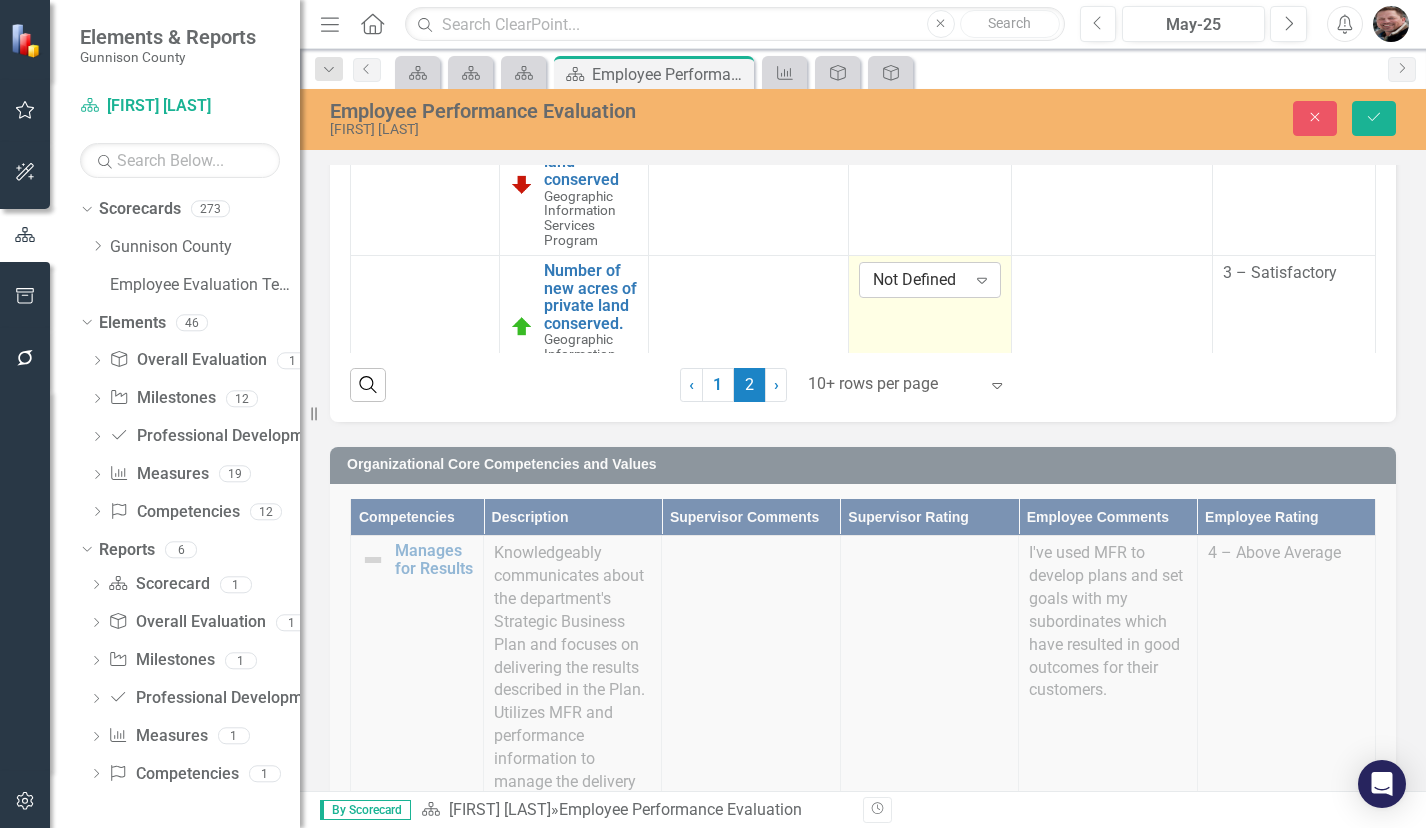 click on "Expand" at bounding box center (982, 280) 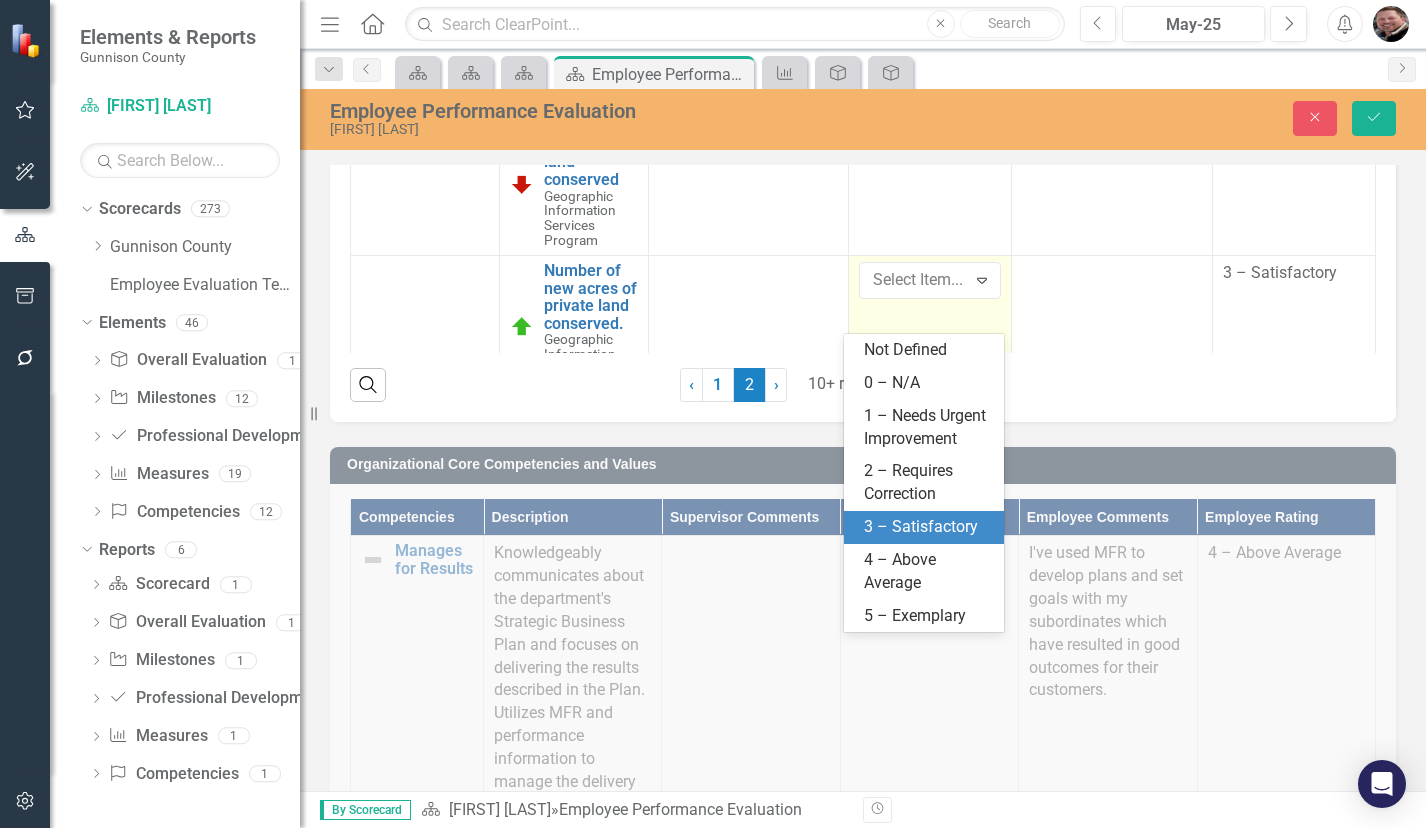 drag, startPoint x: 918, startPoint y: 514, endPoint x: 1064, endPoint y: 362, distance: 210.76053 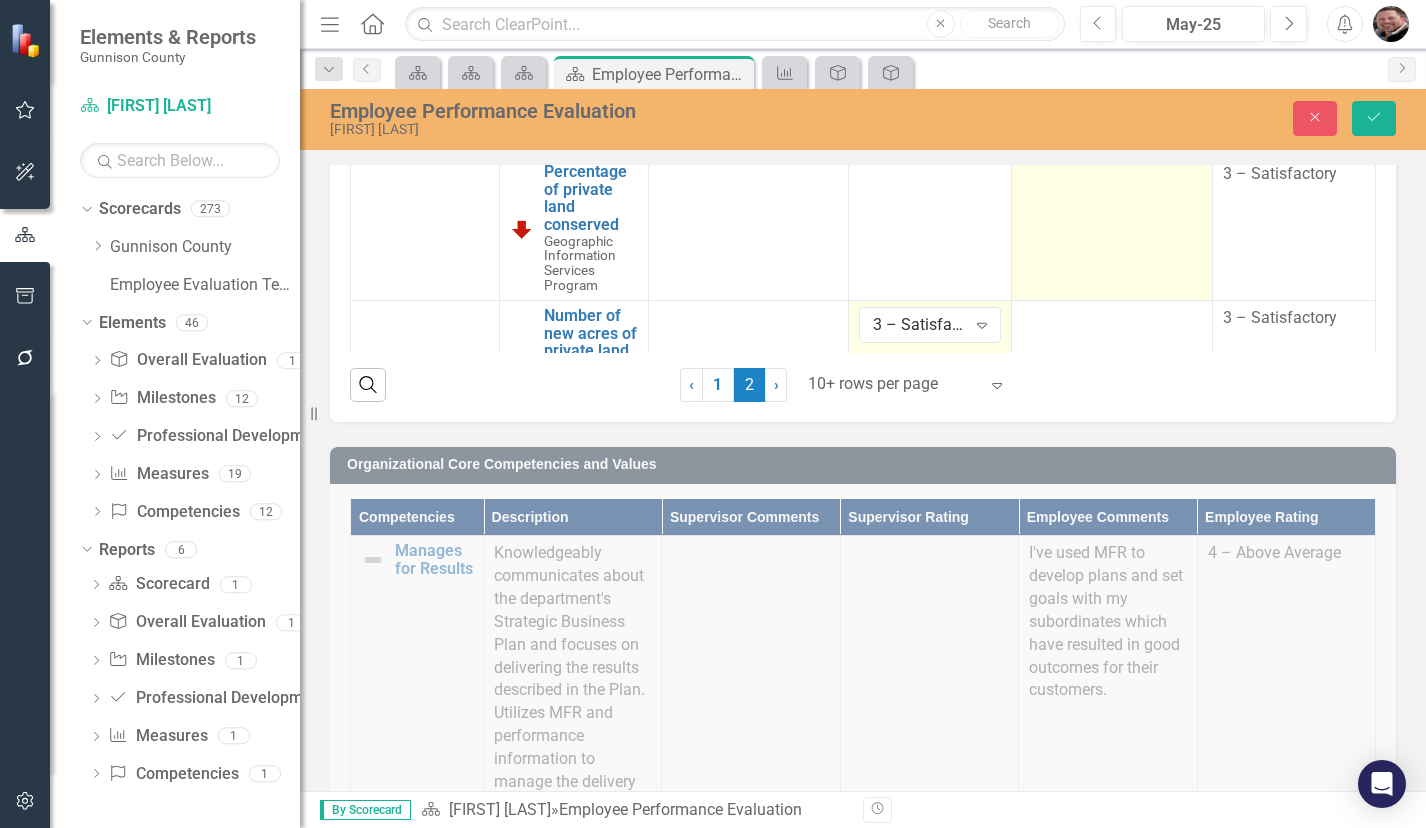 scroll, scrollTop: 1664, scrollLeft: 0, axis: vertical 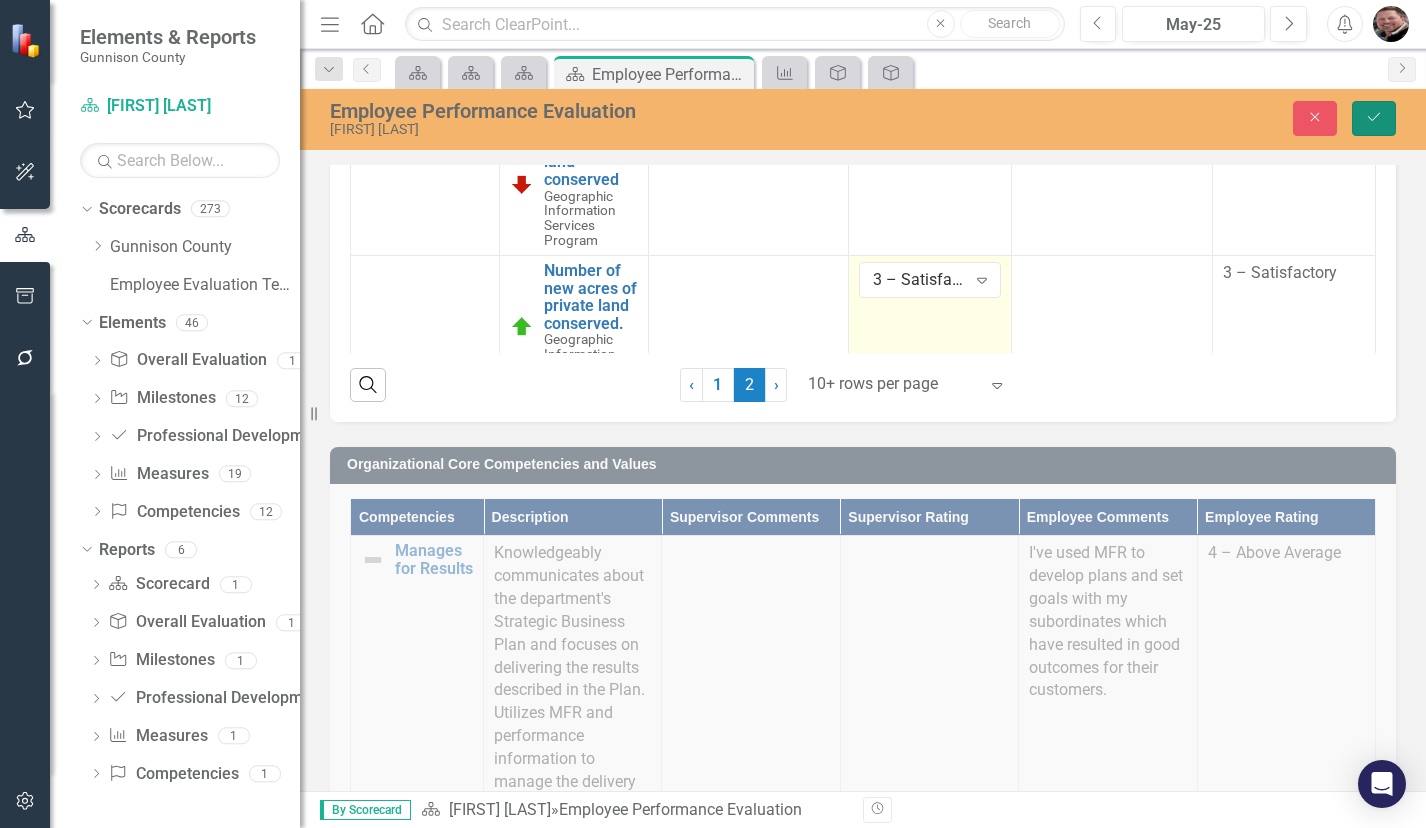 click on "Save" 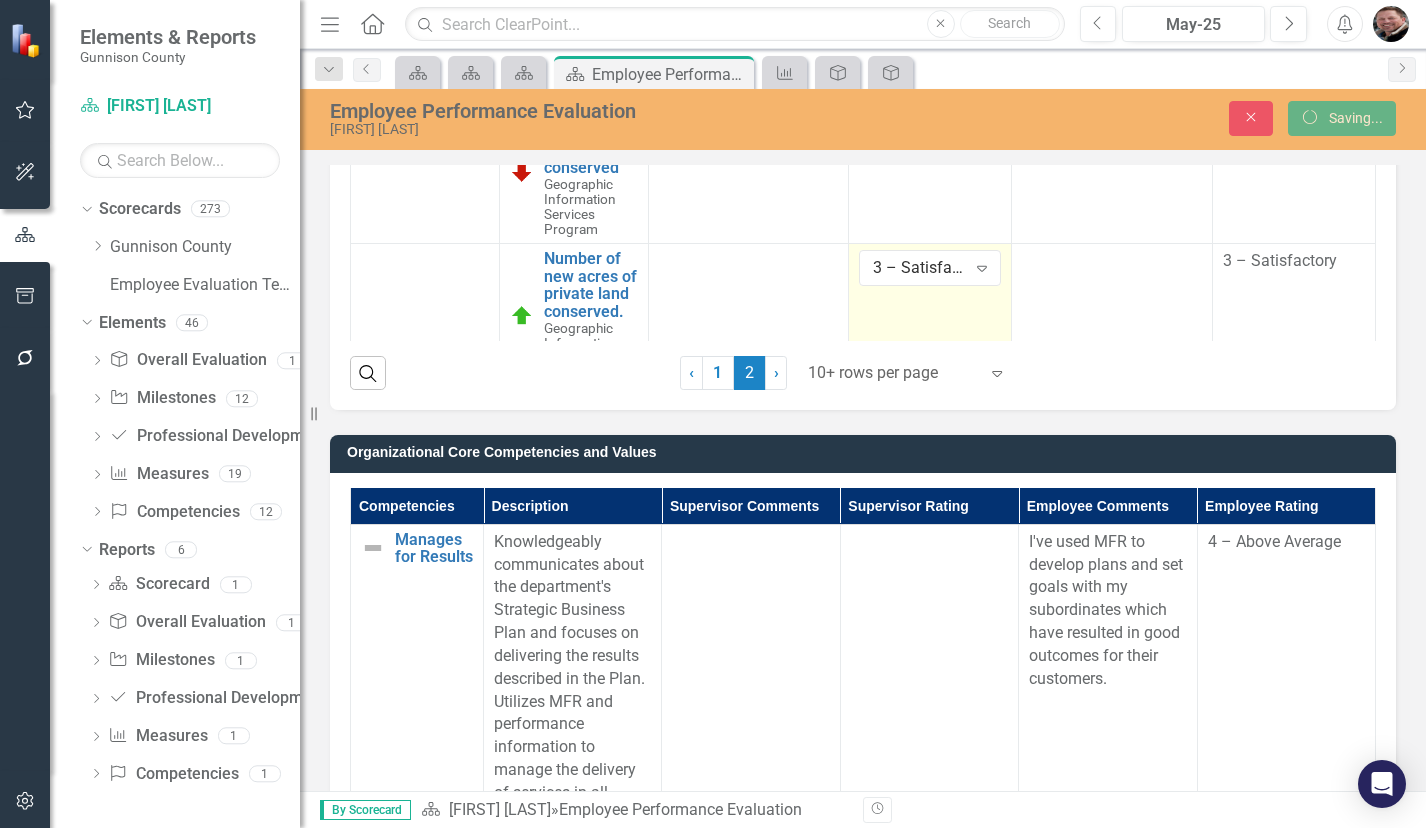scroll, scrollTop: 0, scrollLeft: 0, axis: both 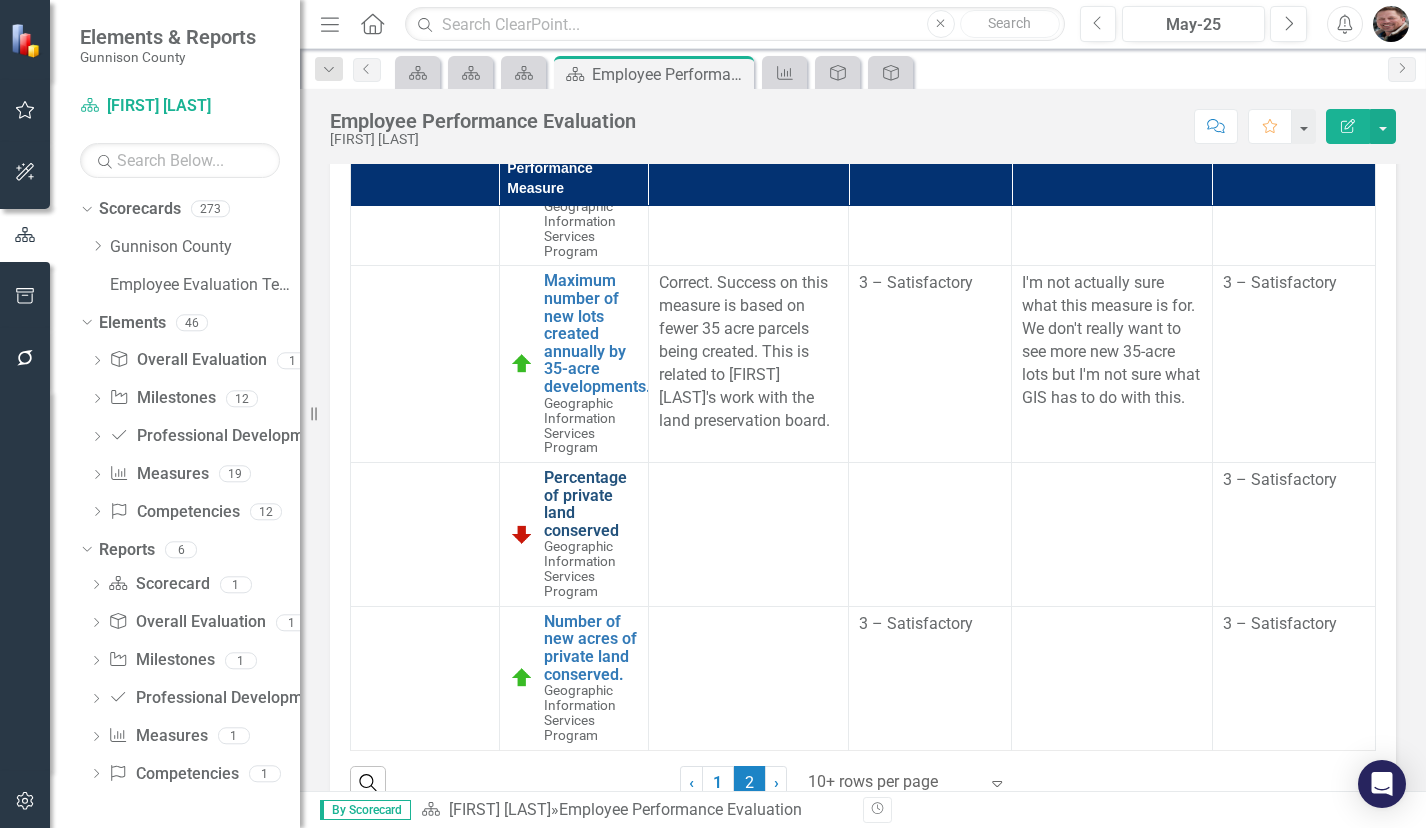 click on "Percentage of private land conserved" at bounding box center [591, 504] 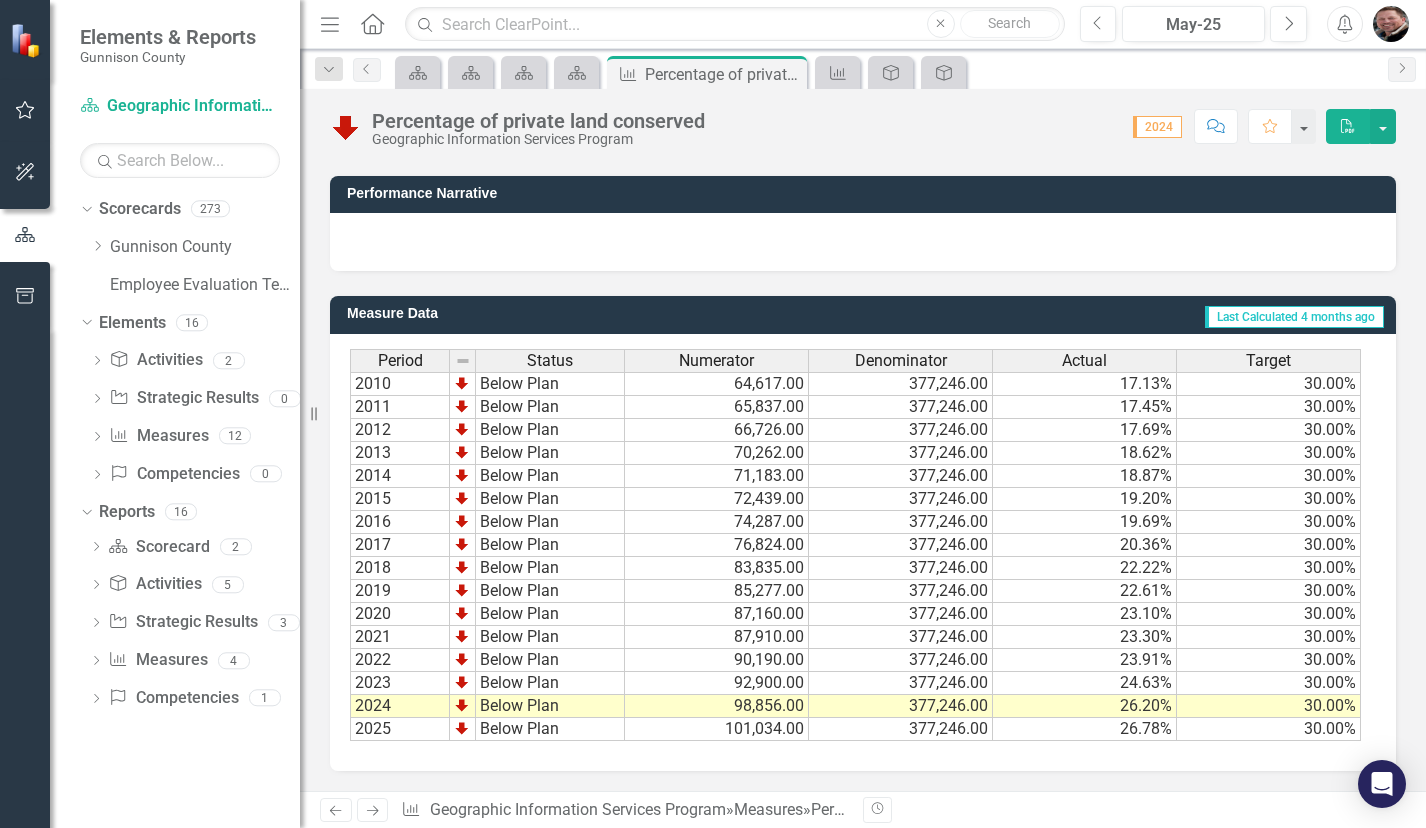 scroll, scrollTop: 0, scrollLeft: 0, axis: both 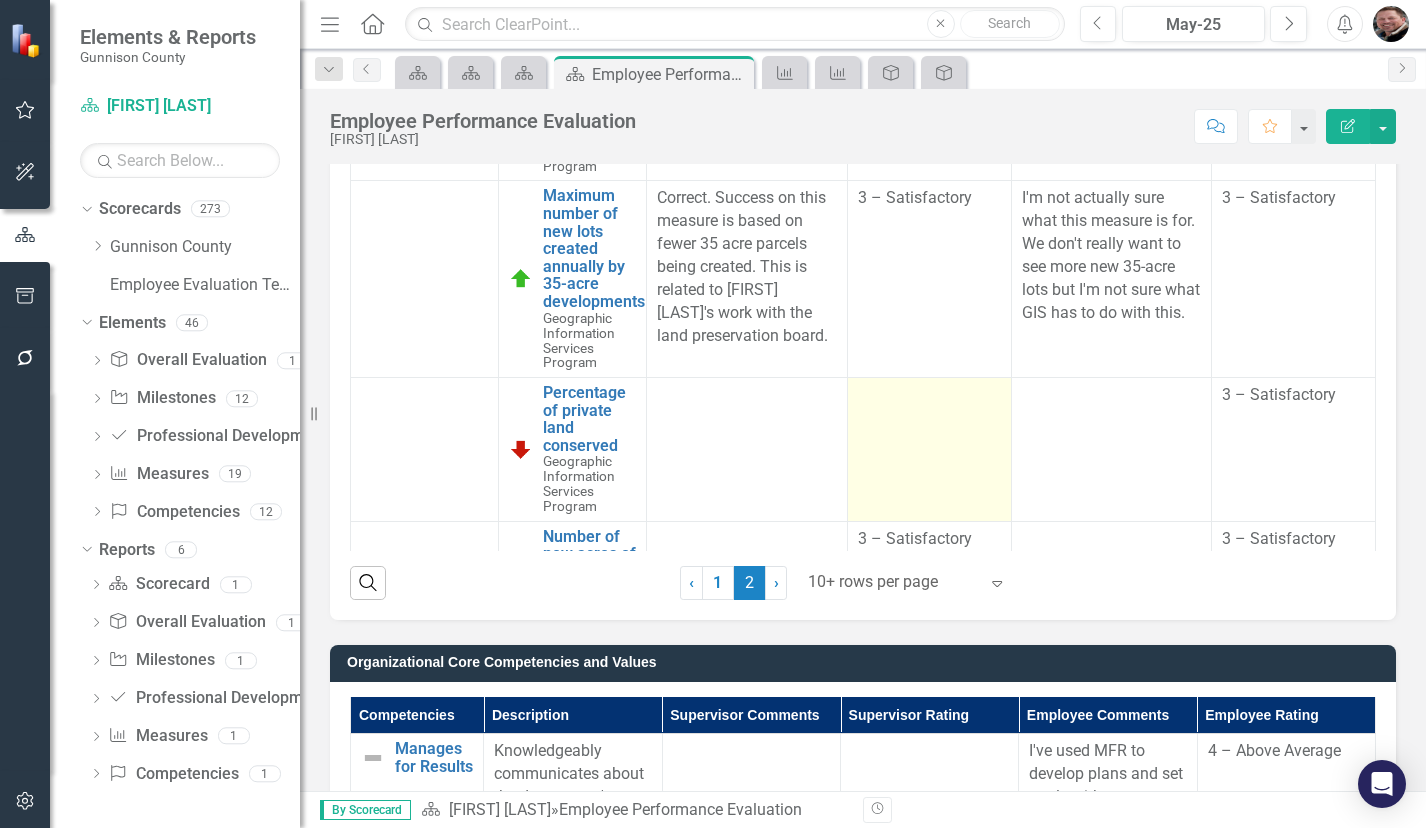 click at bounding box center [930, 450] 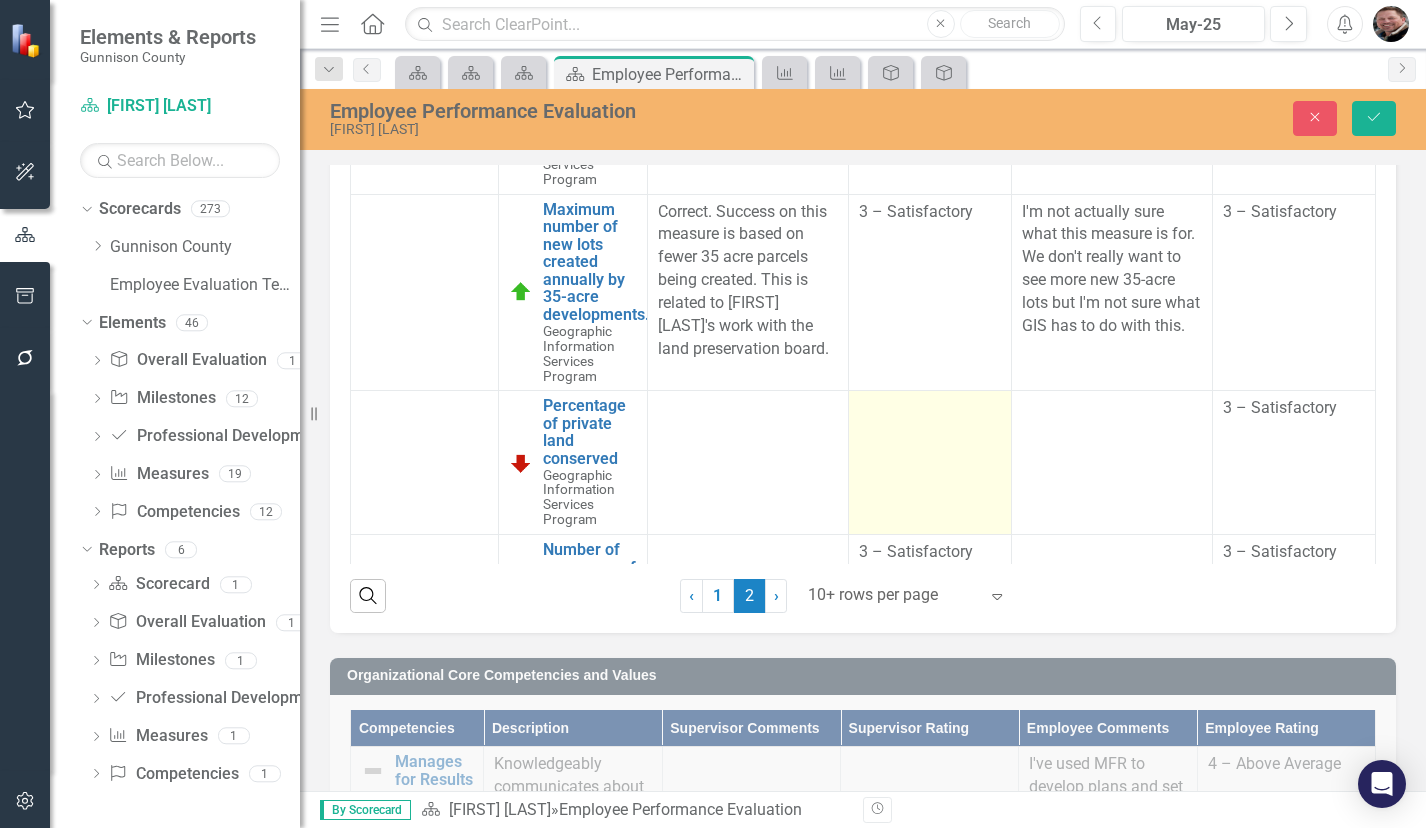scroll, scrollTop: 811, scrollLeft: 0, axis: vertical 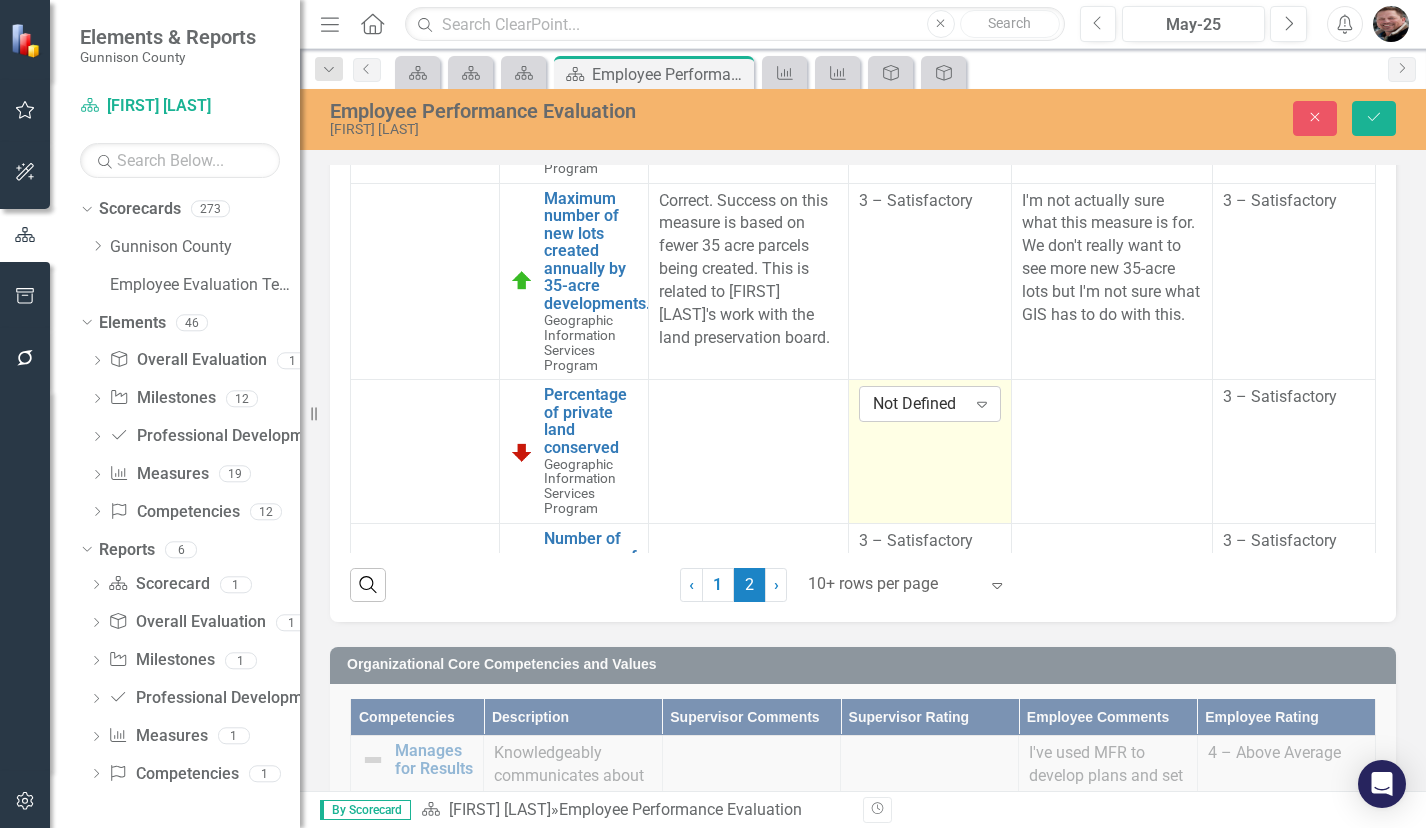 click on "Expand" 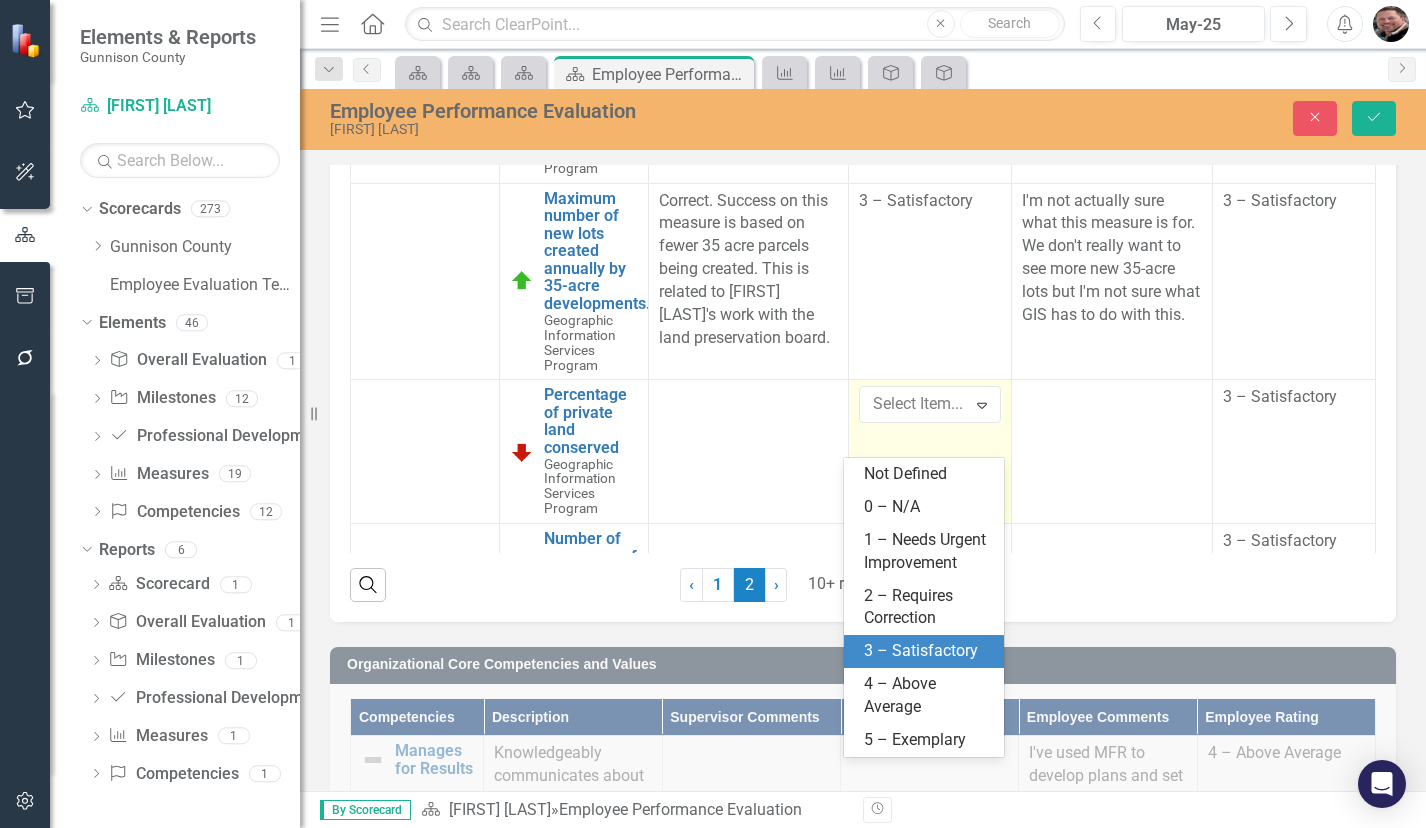 drag, startPoint x: 927, startPoint y: 647, endPoint x: 935, endPoint y: 631, distance: 17.888544 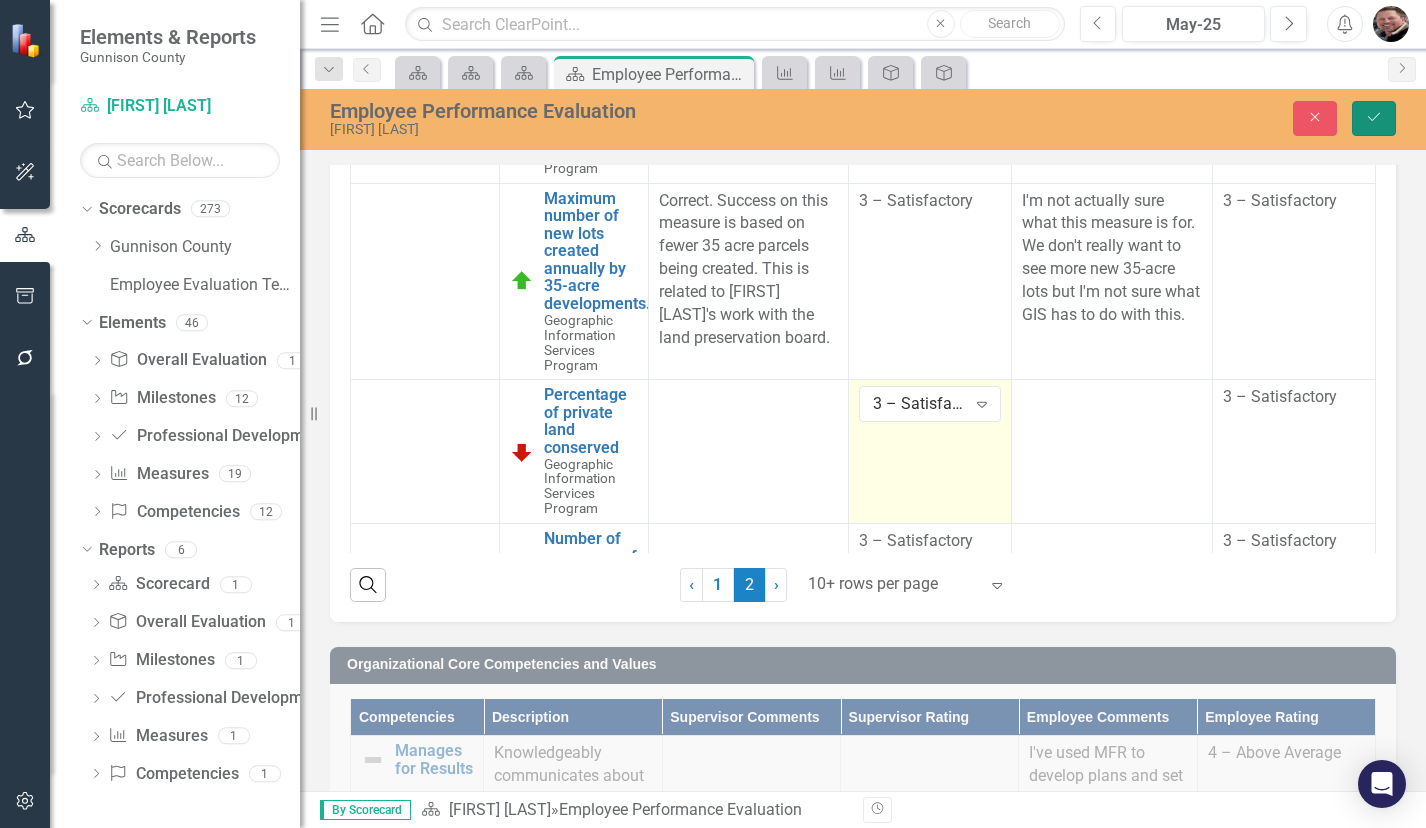 click on "Save" at bounding box center (1374, 118) 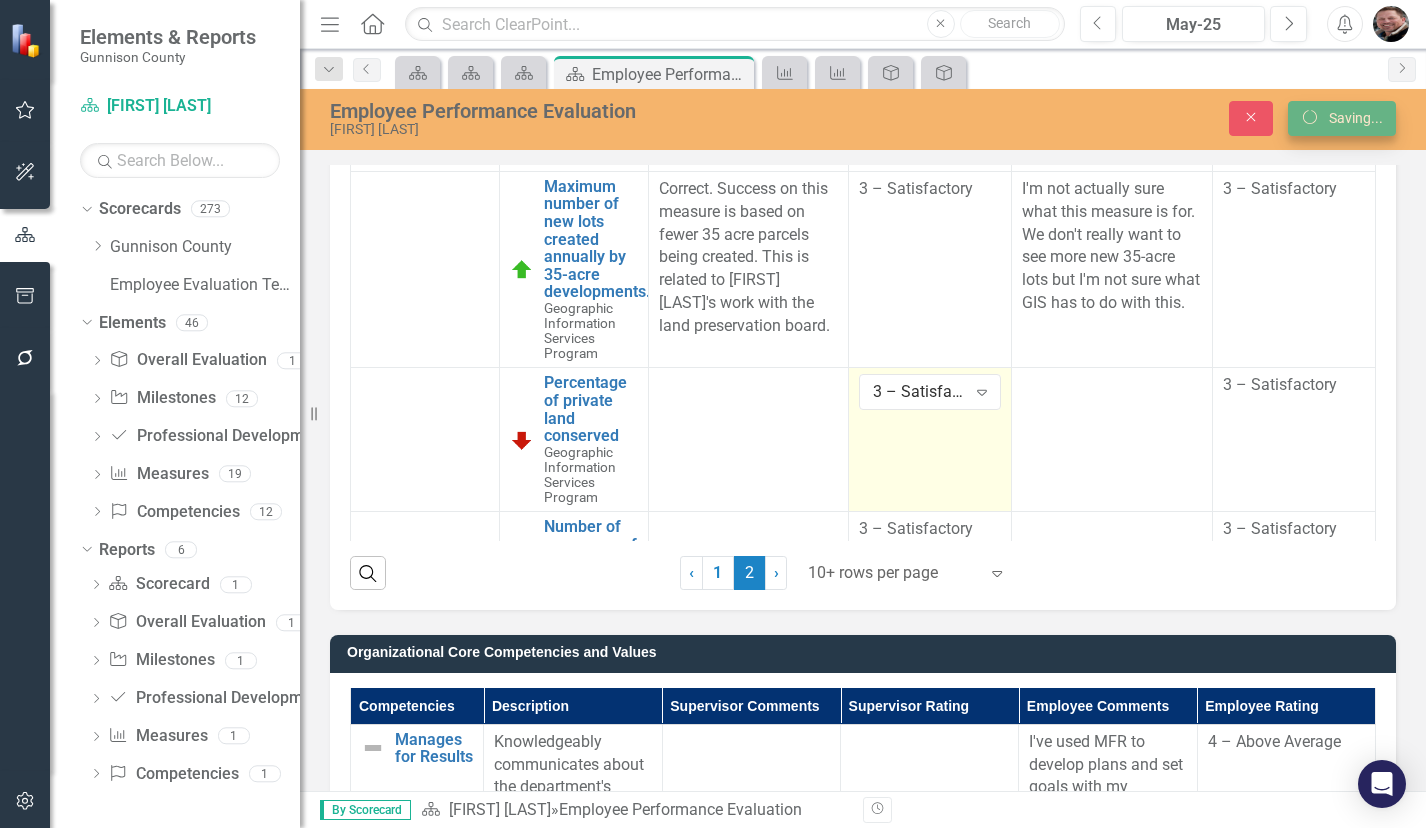 scroll, scrollTop: 800, scrollLeft: 0, axis: vertical 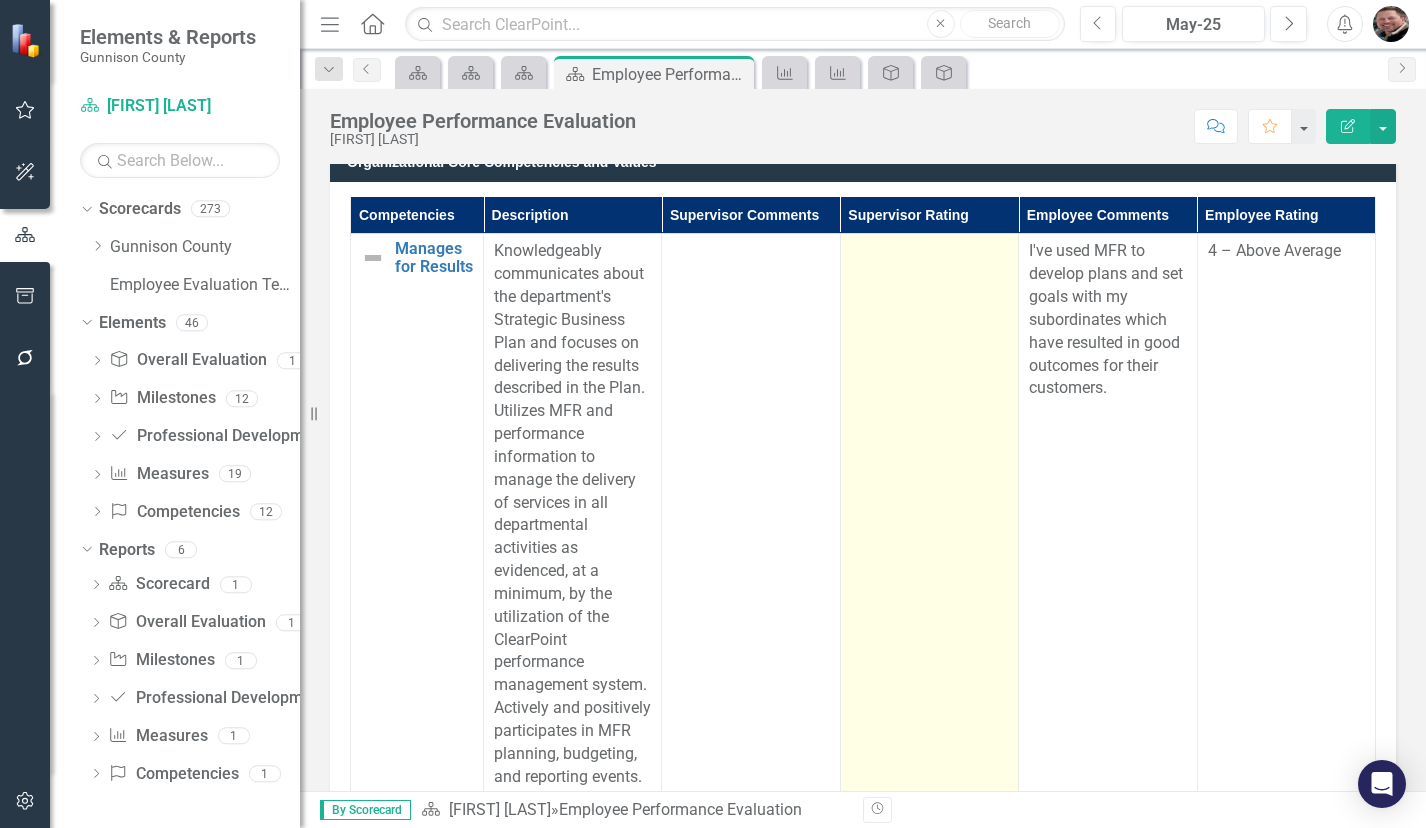 click at bounding box center (929, 617) 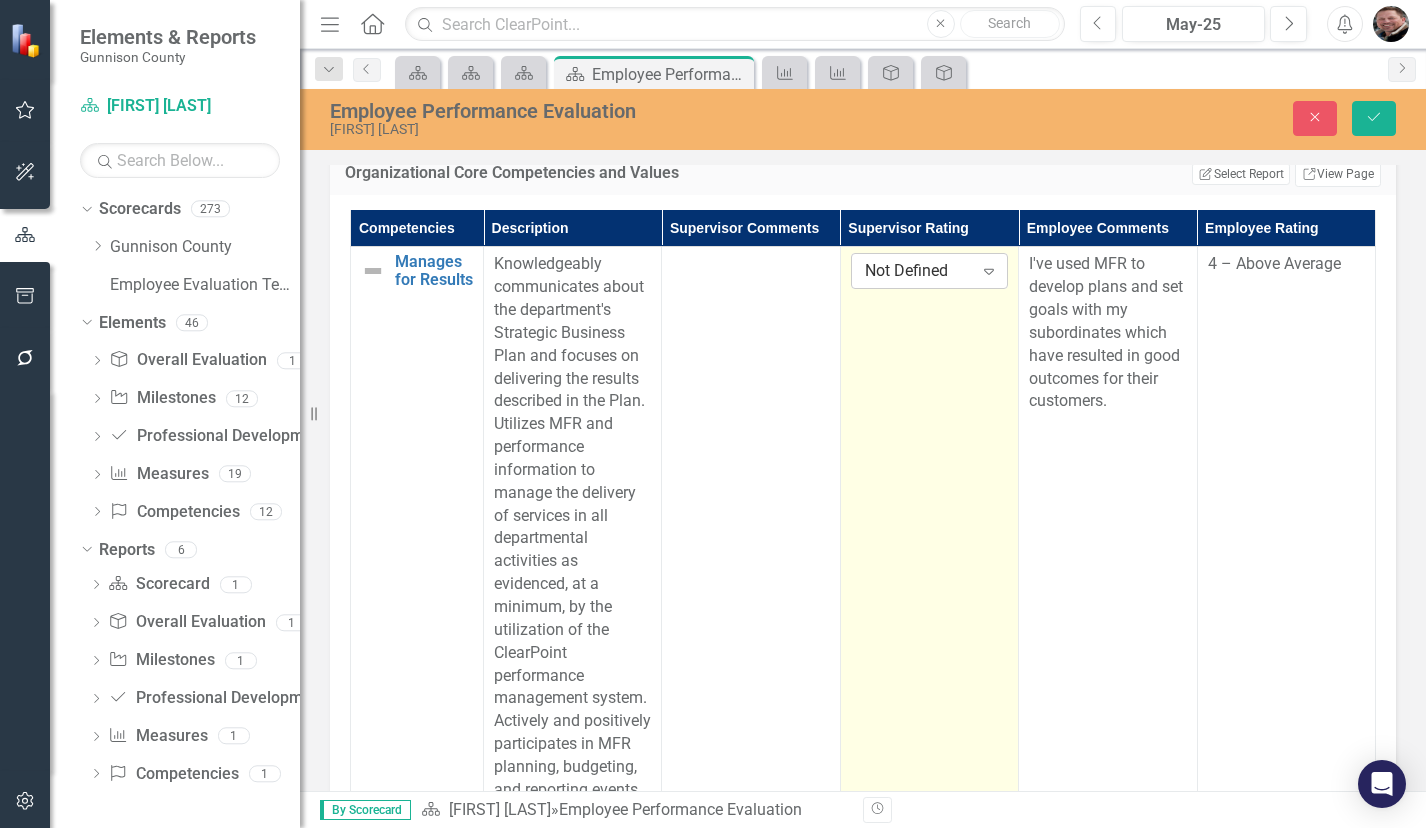 click on "Expand" 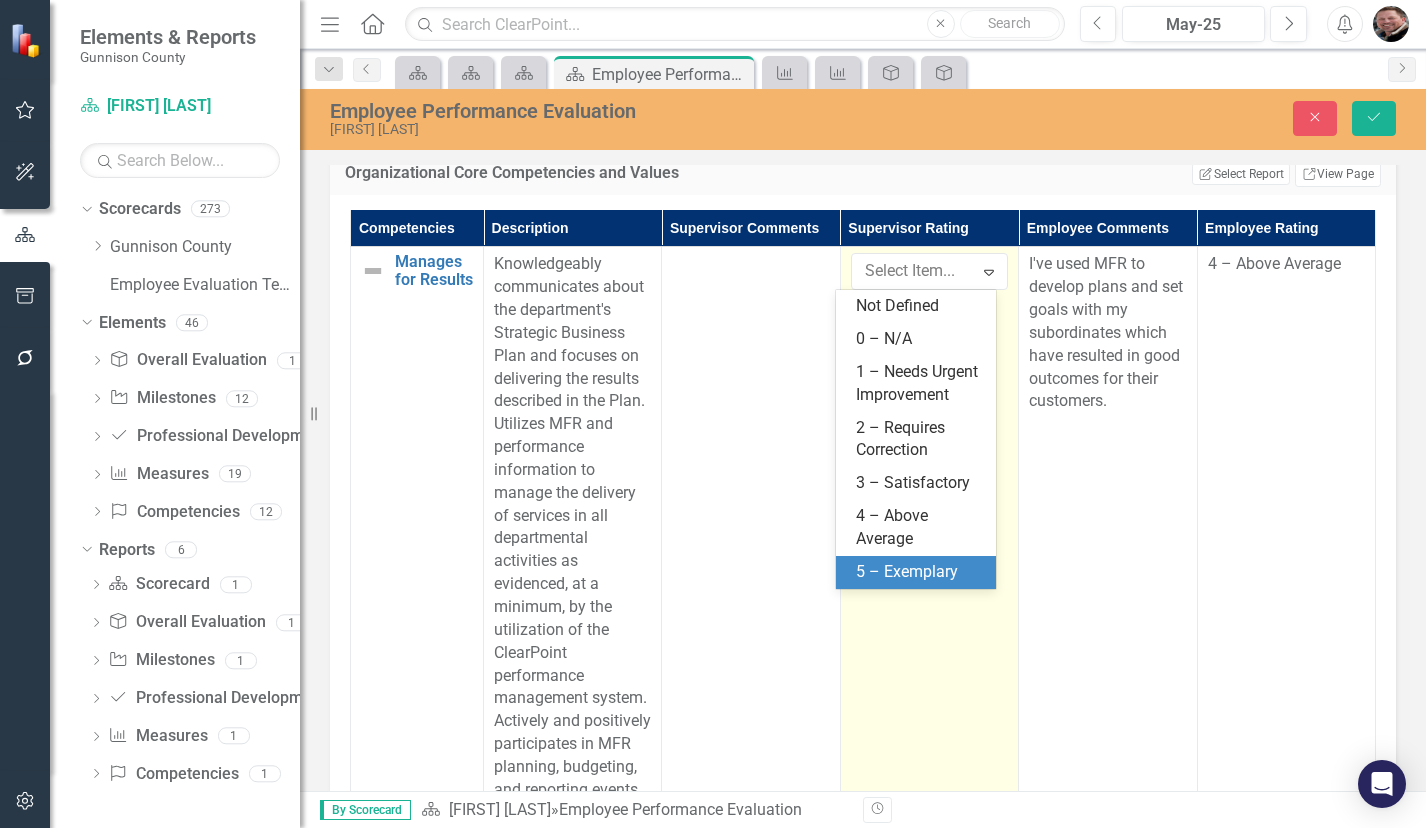 click on "5 – Exemplary" at bounding box center [920, 572] 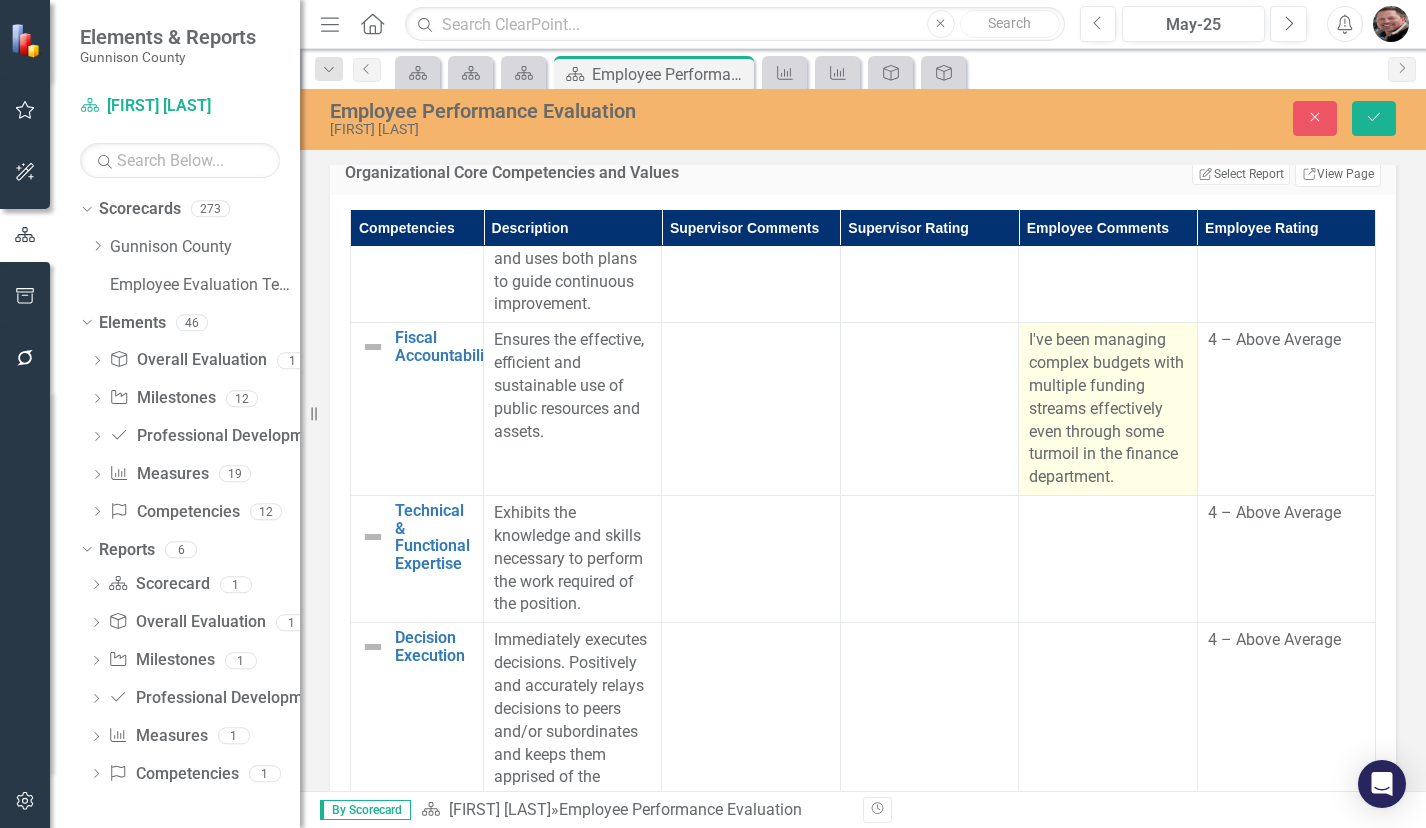 scroll, scrollTop: 700, scrollLeft: 0, axis: vertical 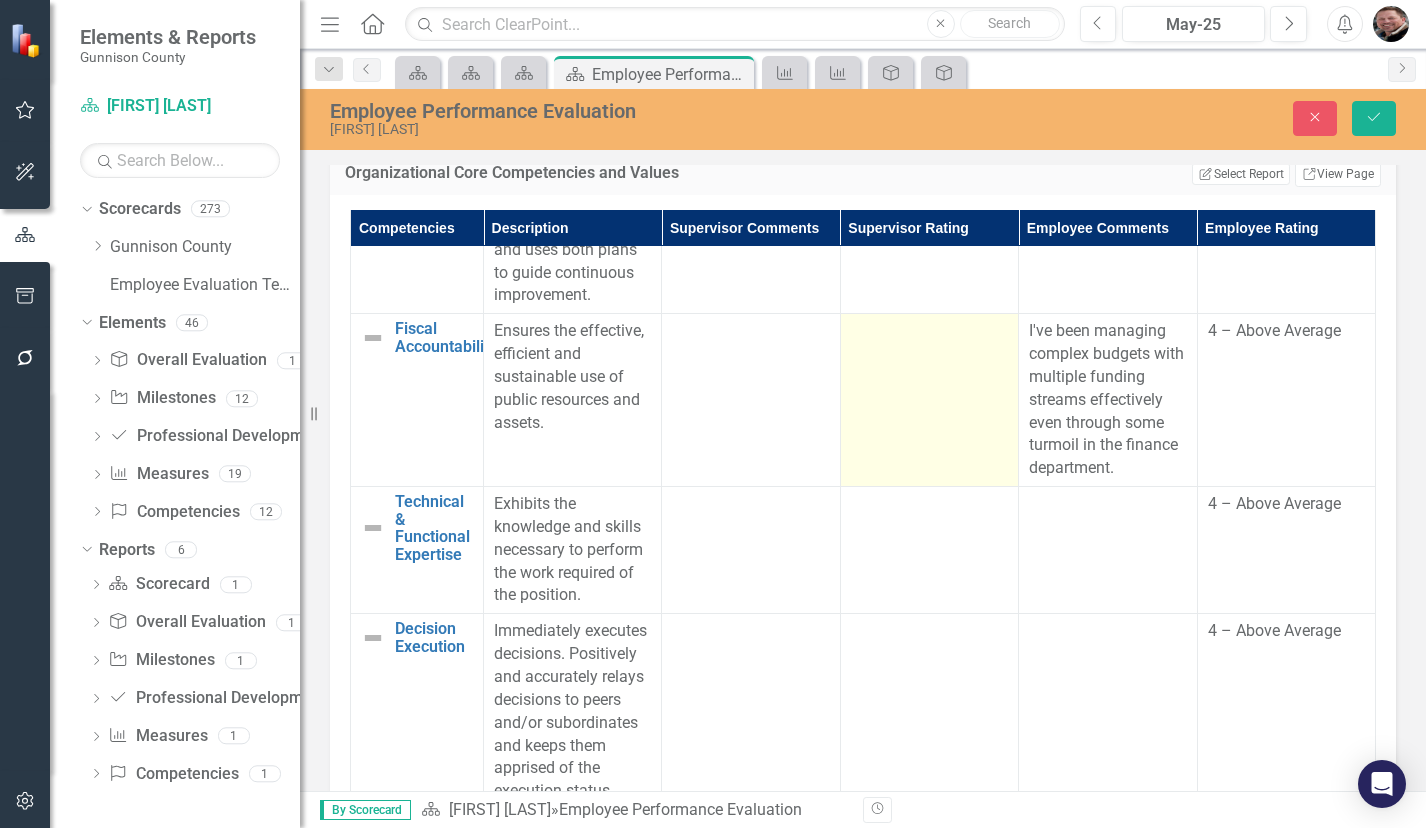 click at bounding box center [929, 400] 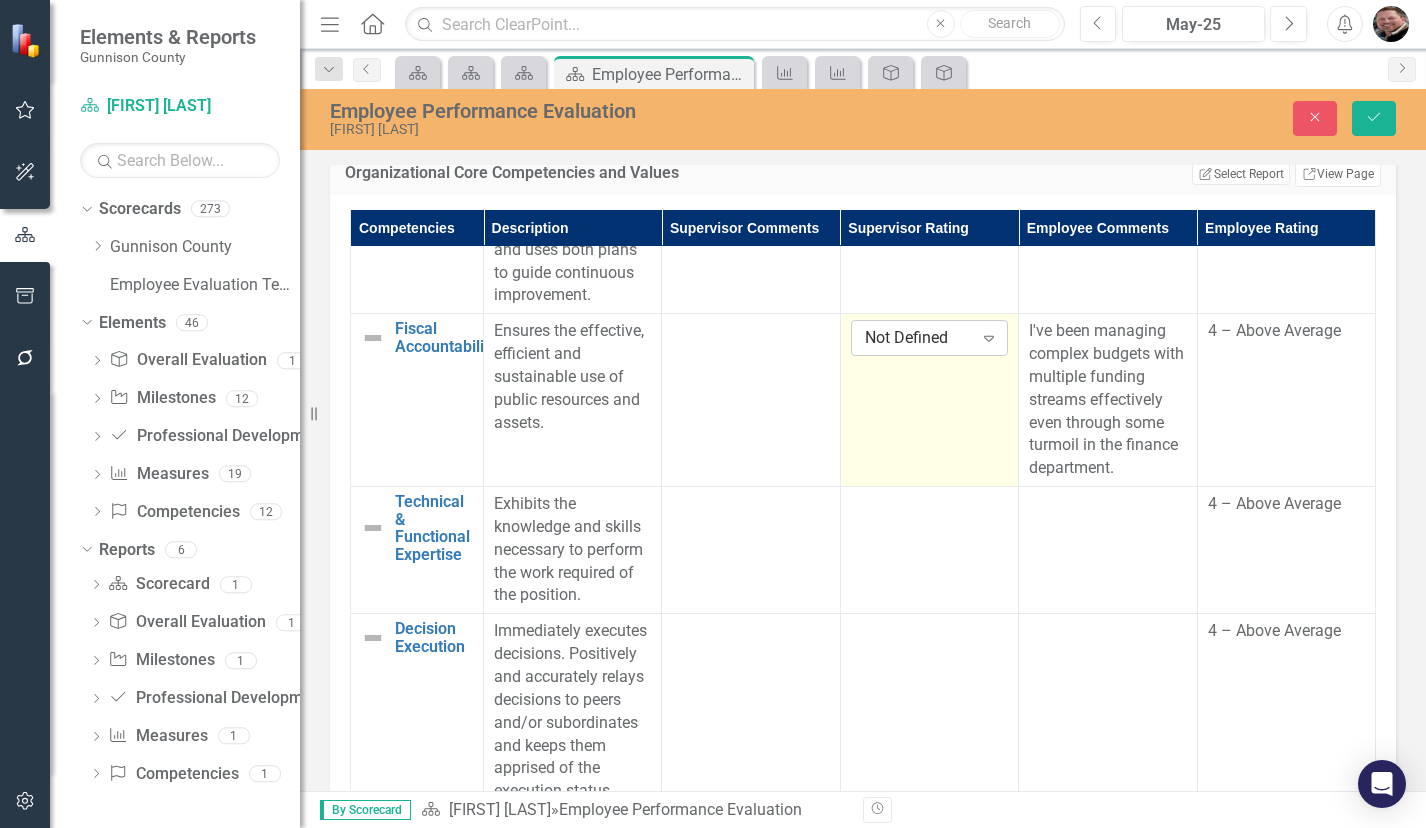 click 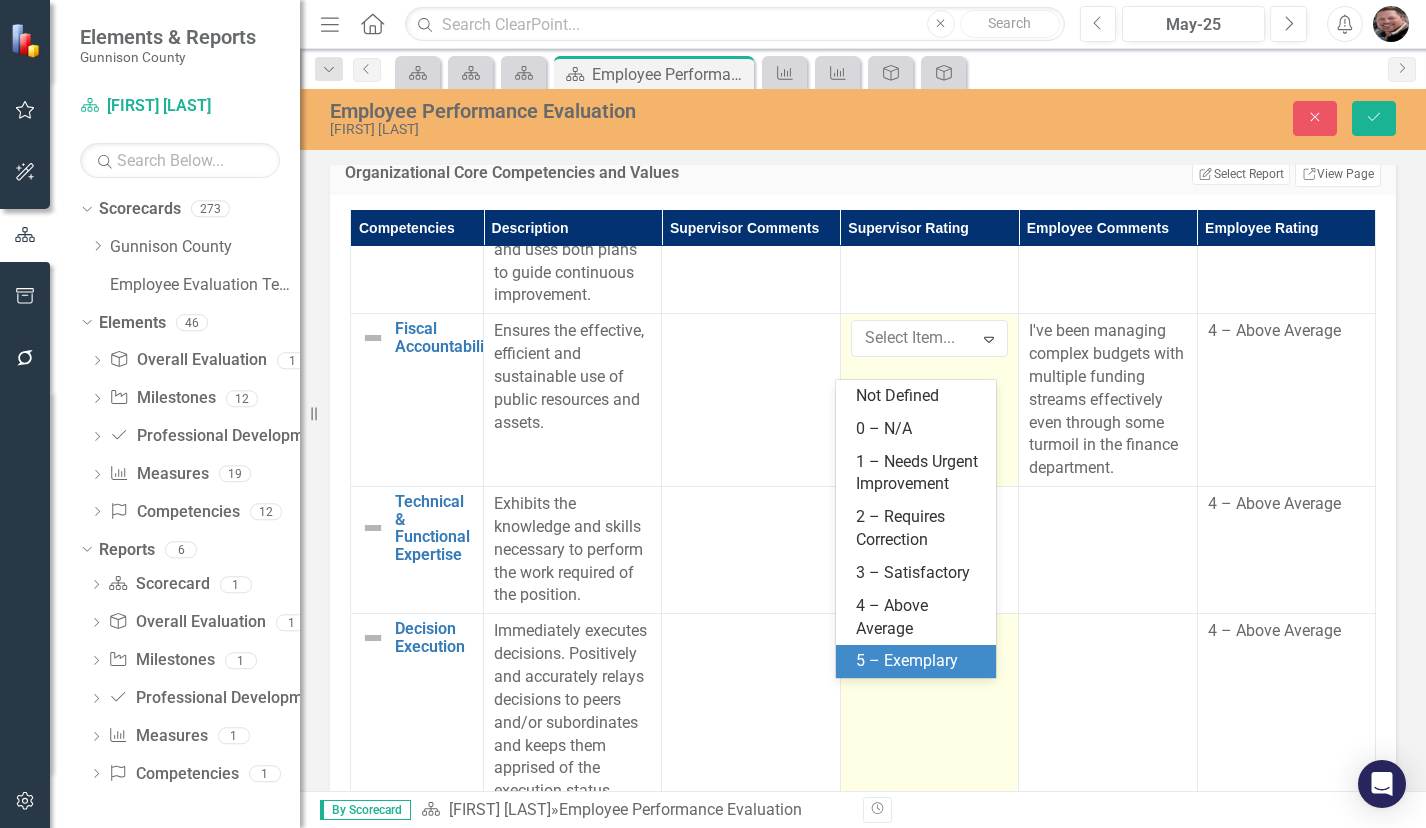 click on "5 – Exemplary" at bounding box center (920, 661) 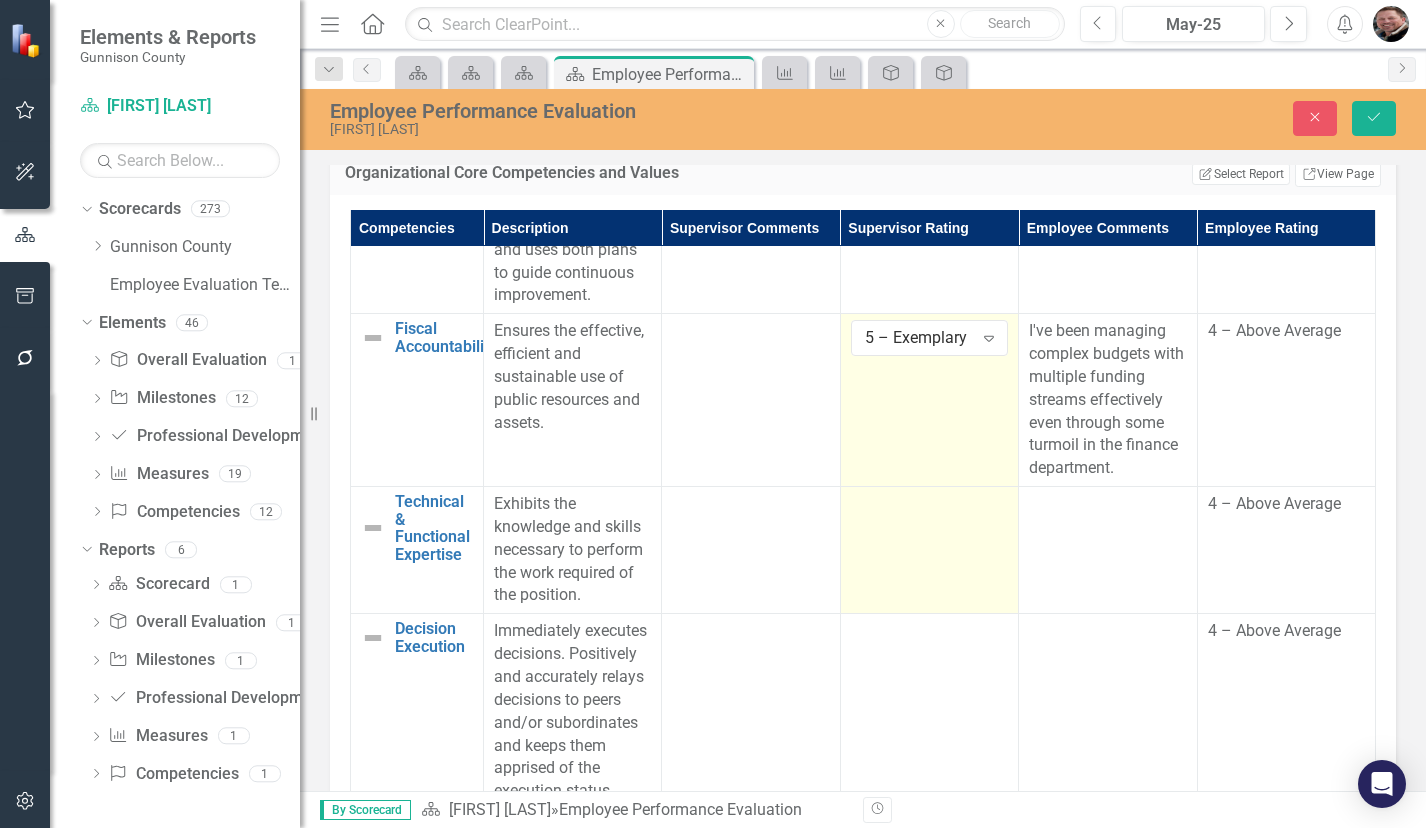 click at bounding box center (929, 550) 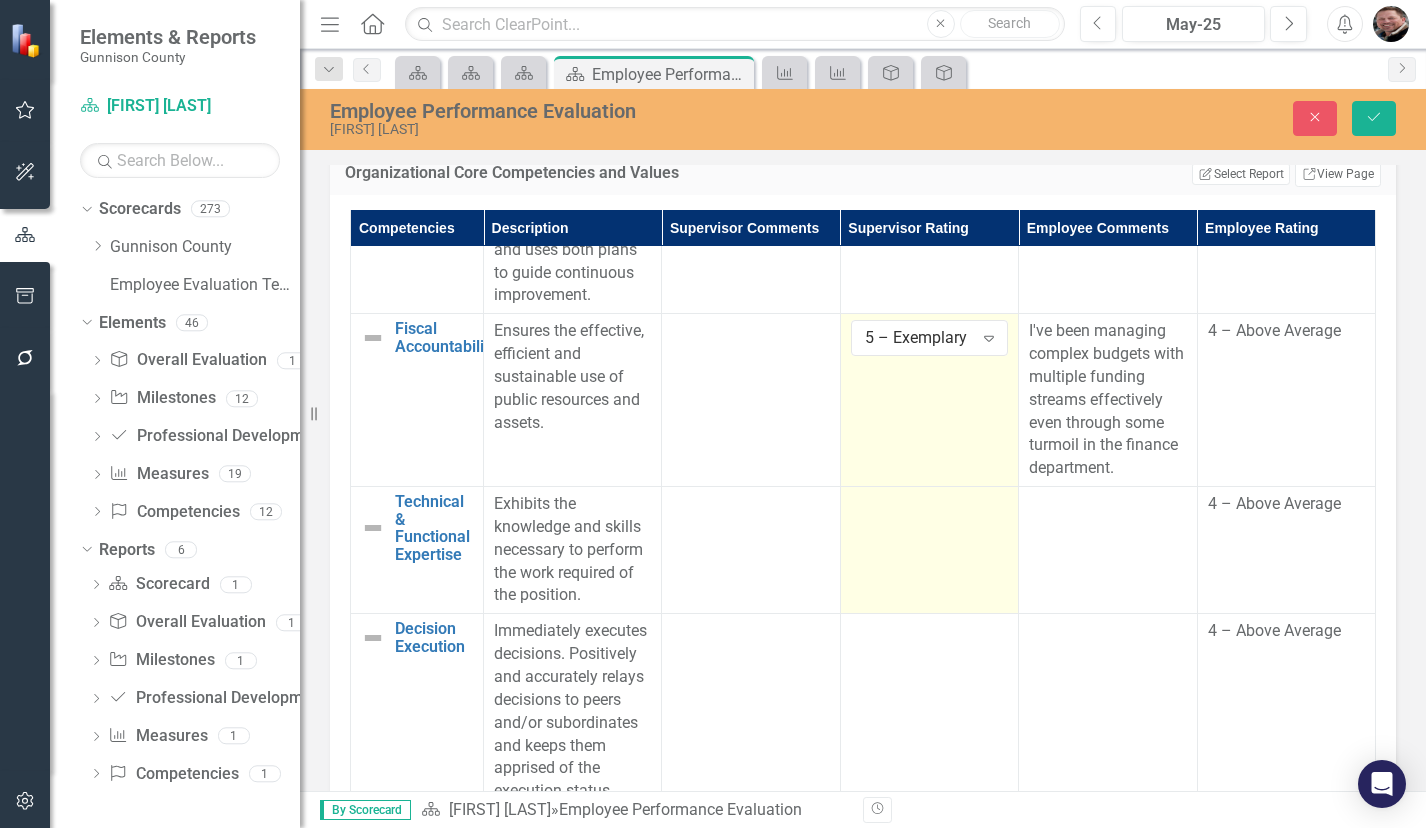 click at bounding box center (929, 550) 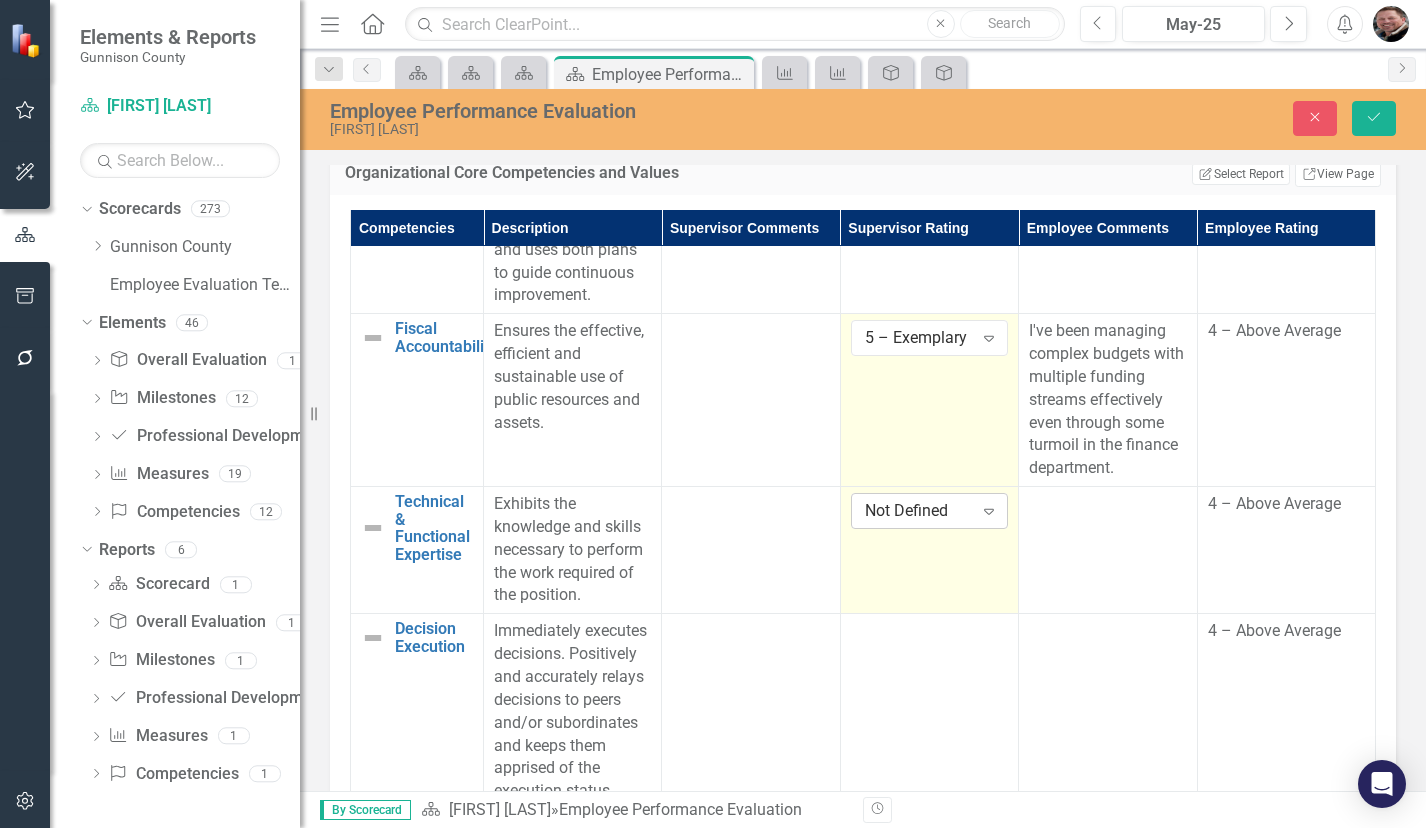 click on "Expand" at bounding box center [989, 511] 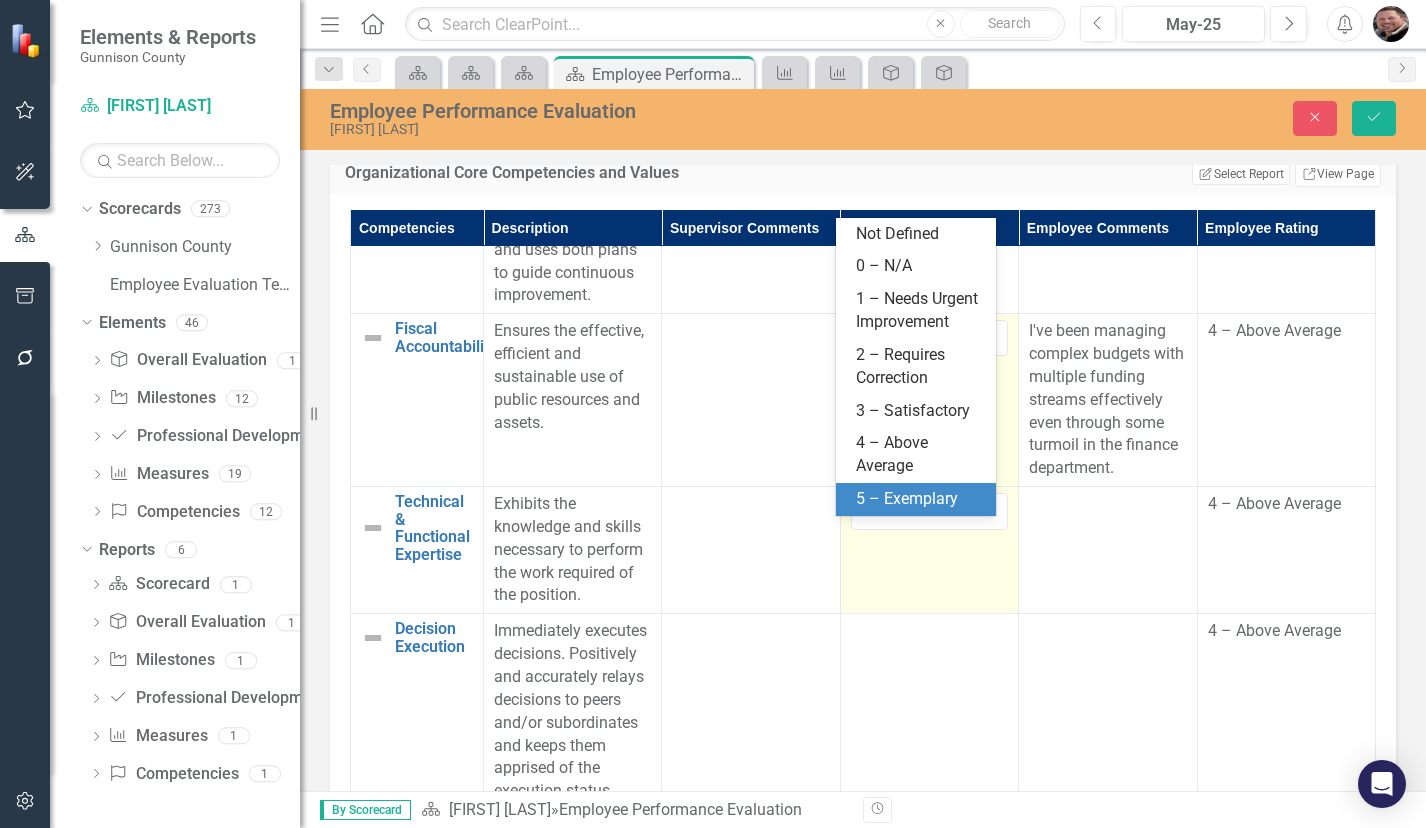 click on "5 – Exemplary" at bounding box center [920, 499] 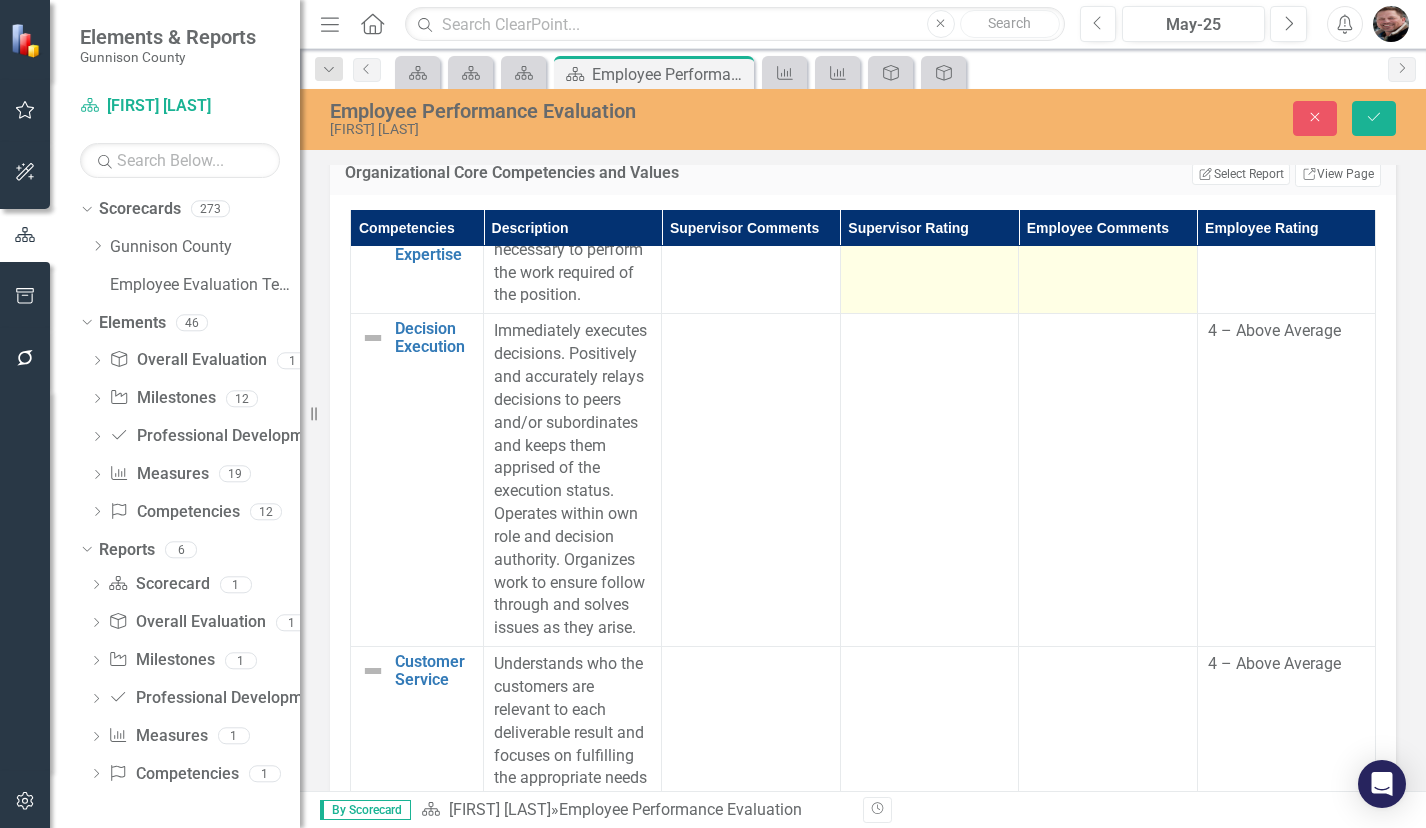 scroll, scrollTop: 900, scrollLeft: 0, axis: vertical 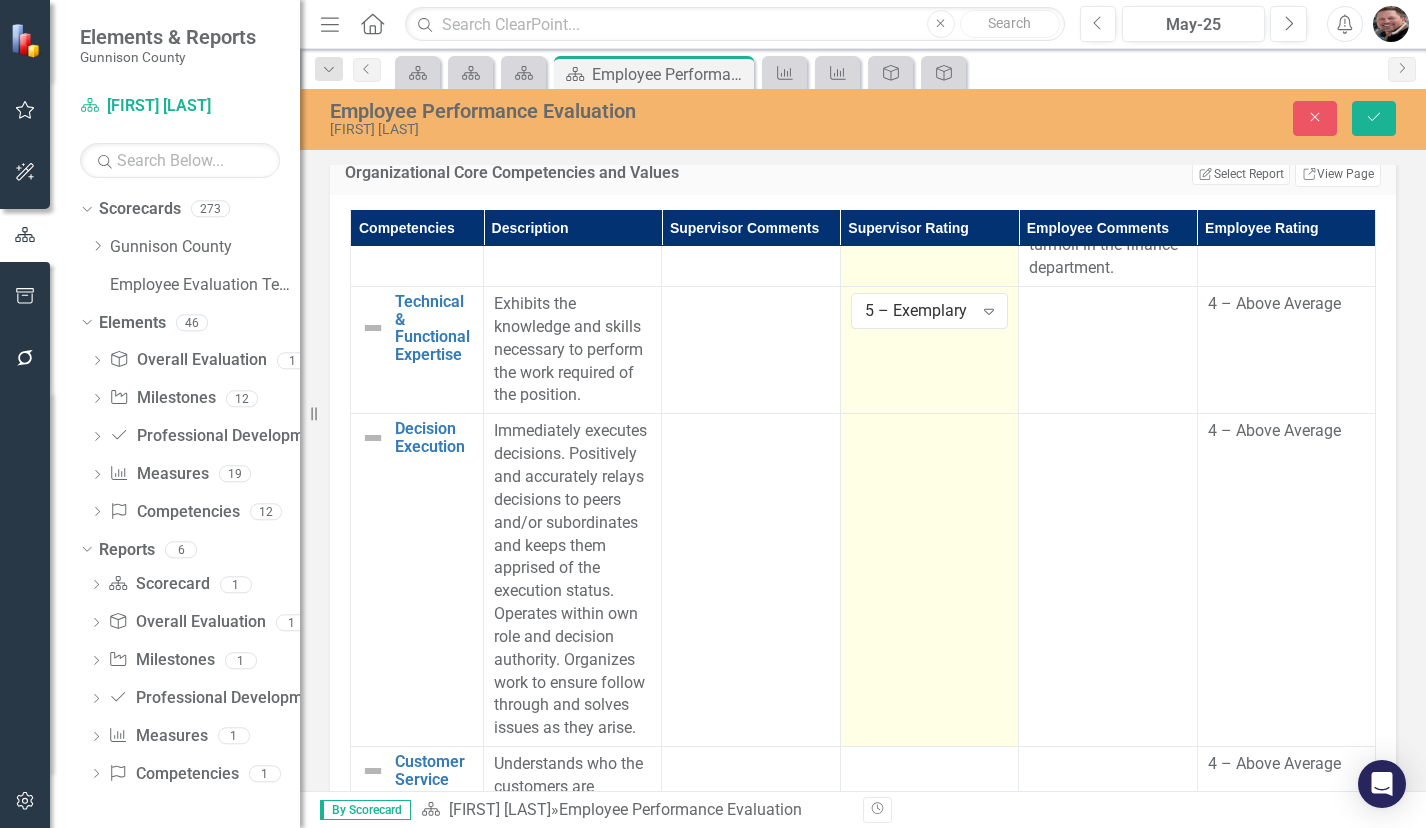 click at bounding box center [929, 580] 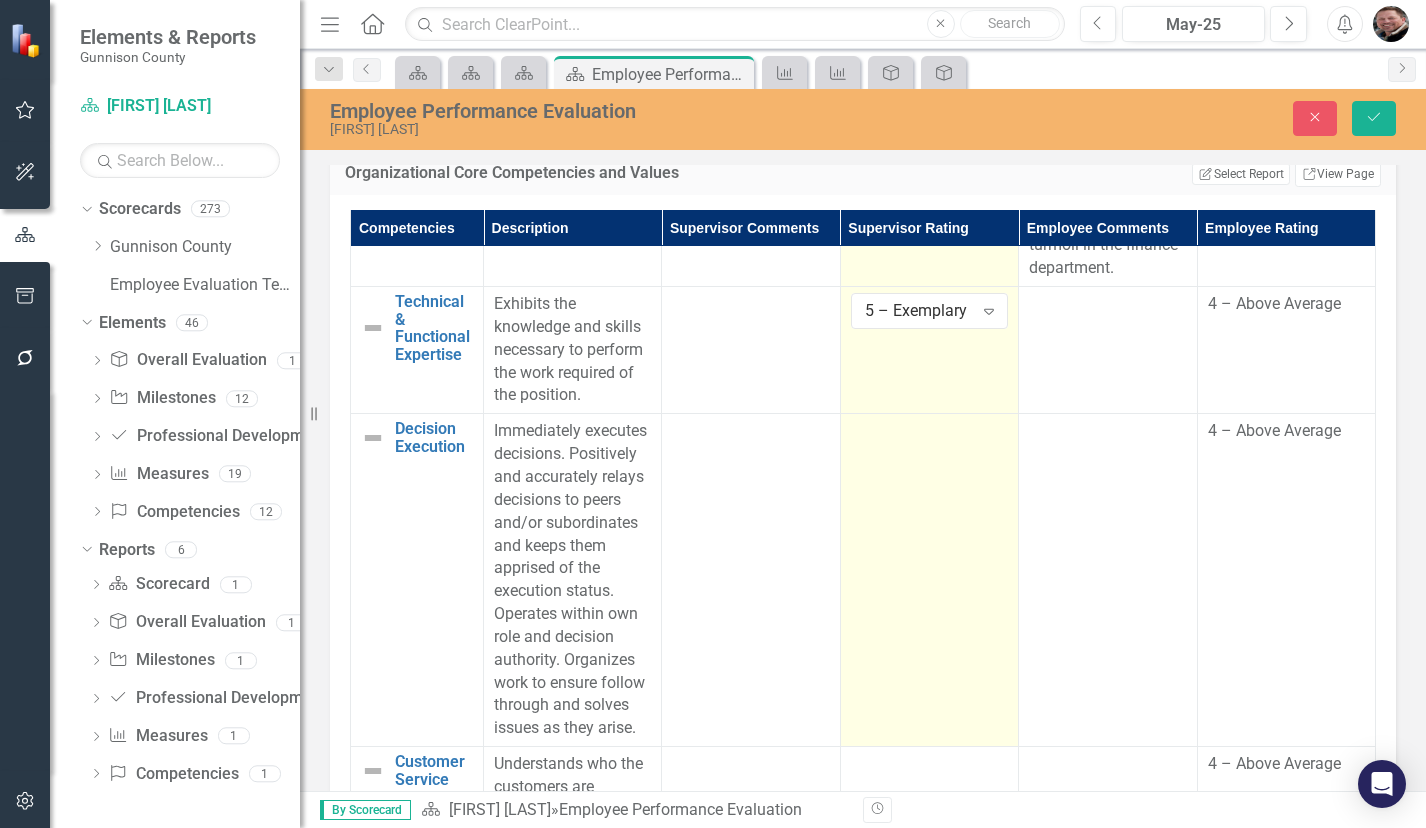 click at bounding box center [929, 580] 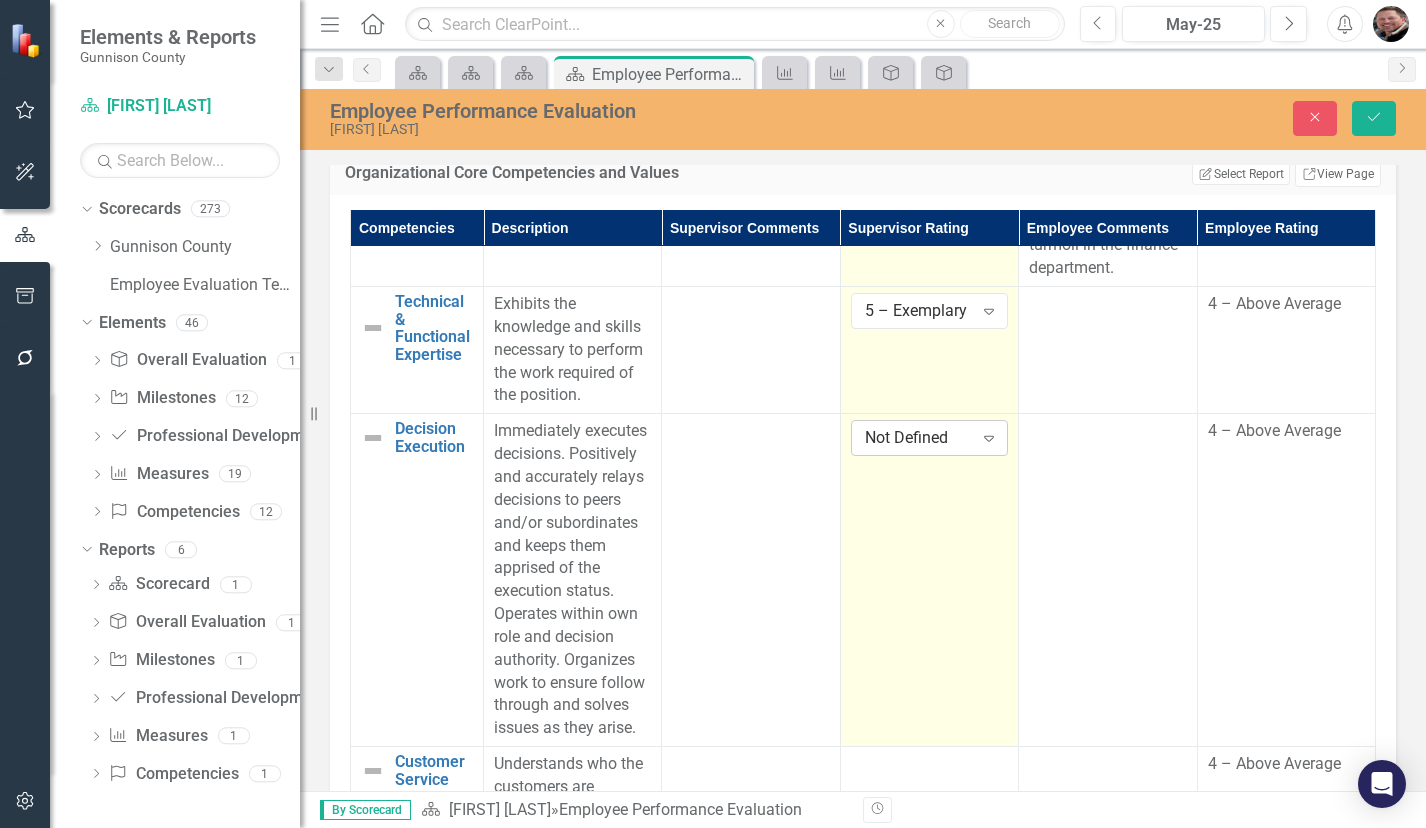 click on "Expand" 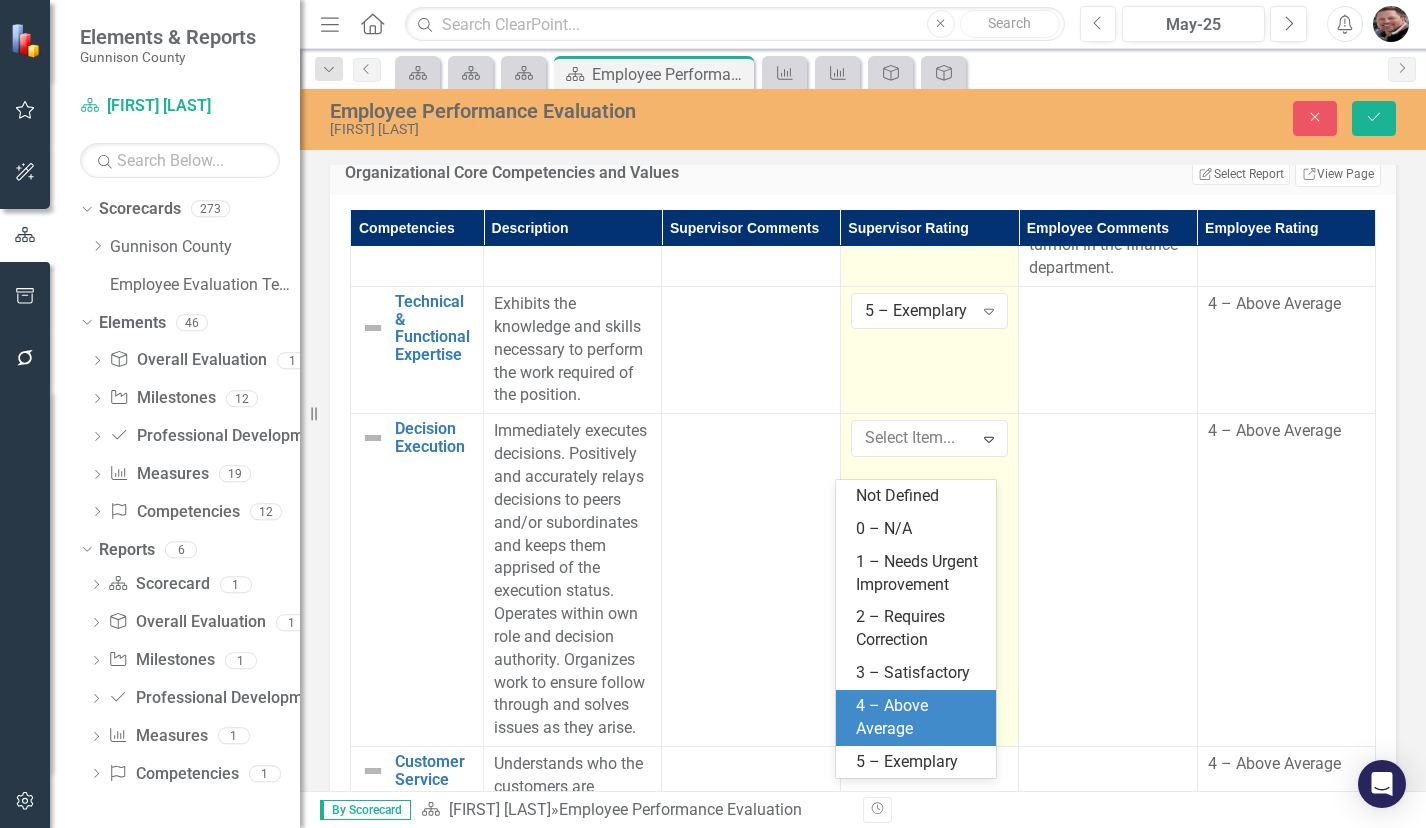 click on "4 – Above Average" at bounding box center [920, 718] 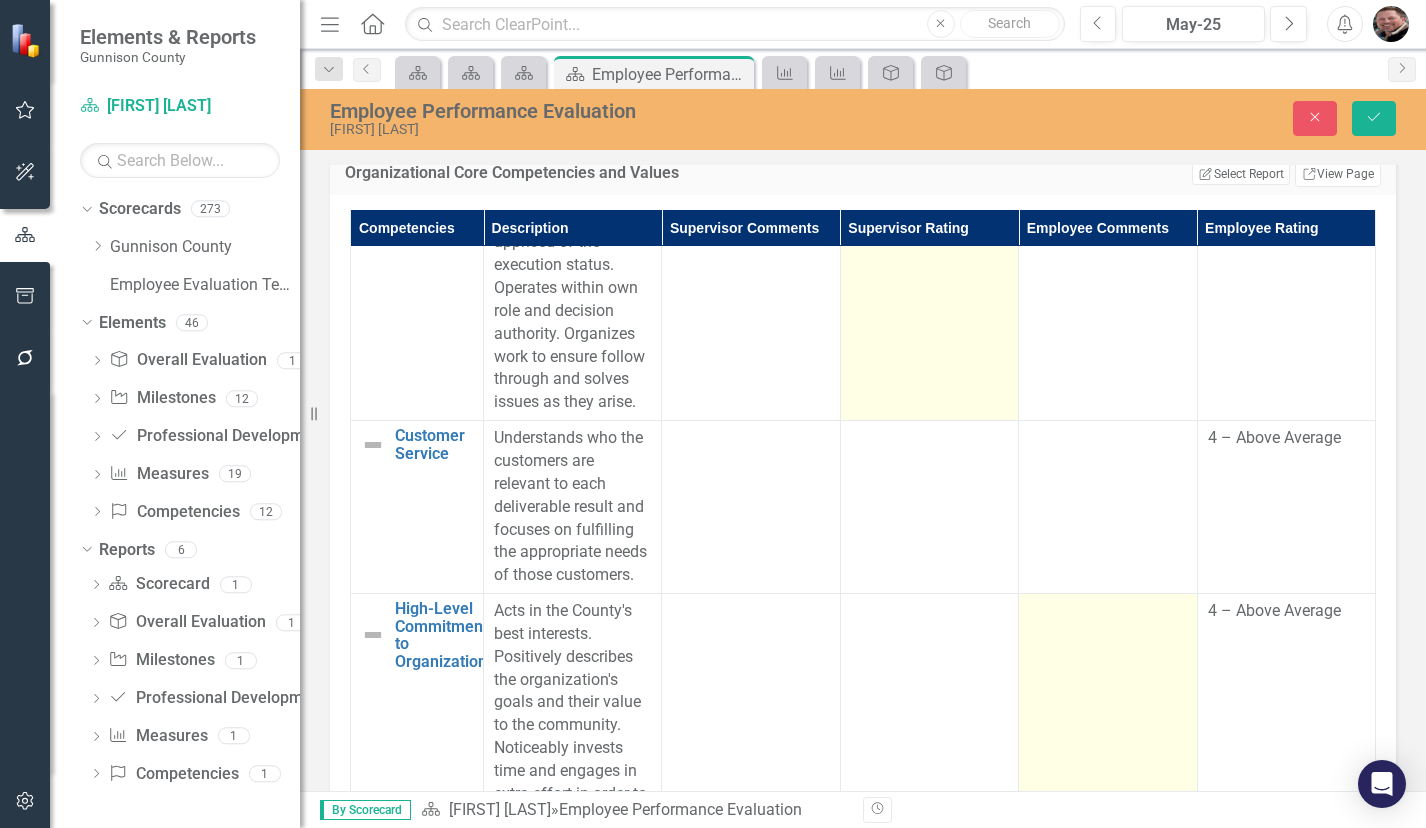 scroll, scrollTop: 1300, scrollLeft: 0, axis: vertical 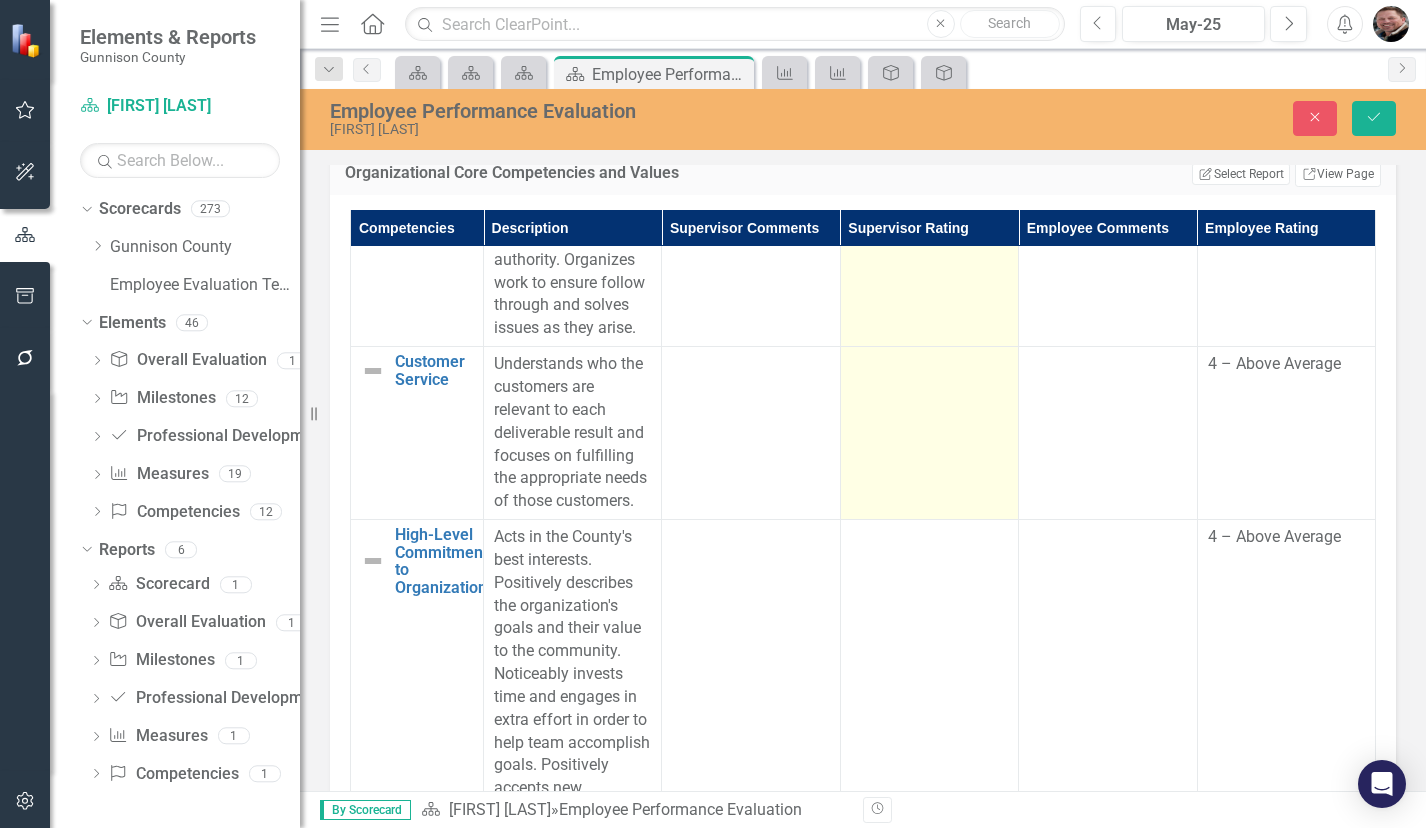 click at bounding box center (929, 433) 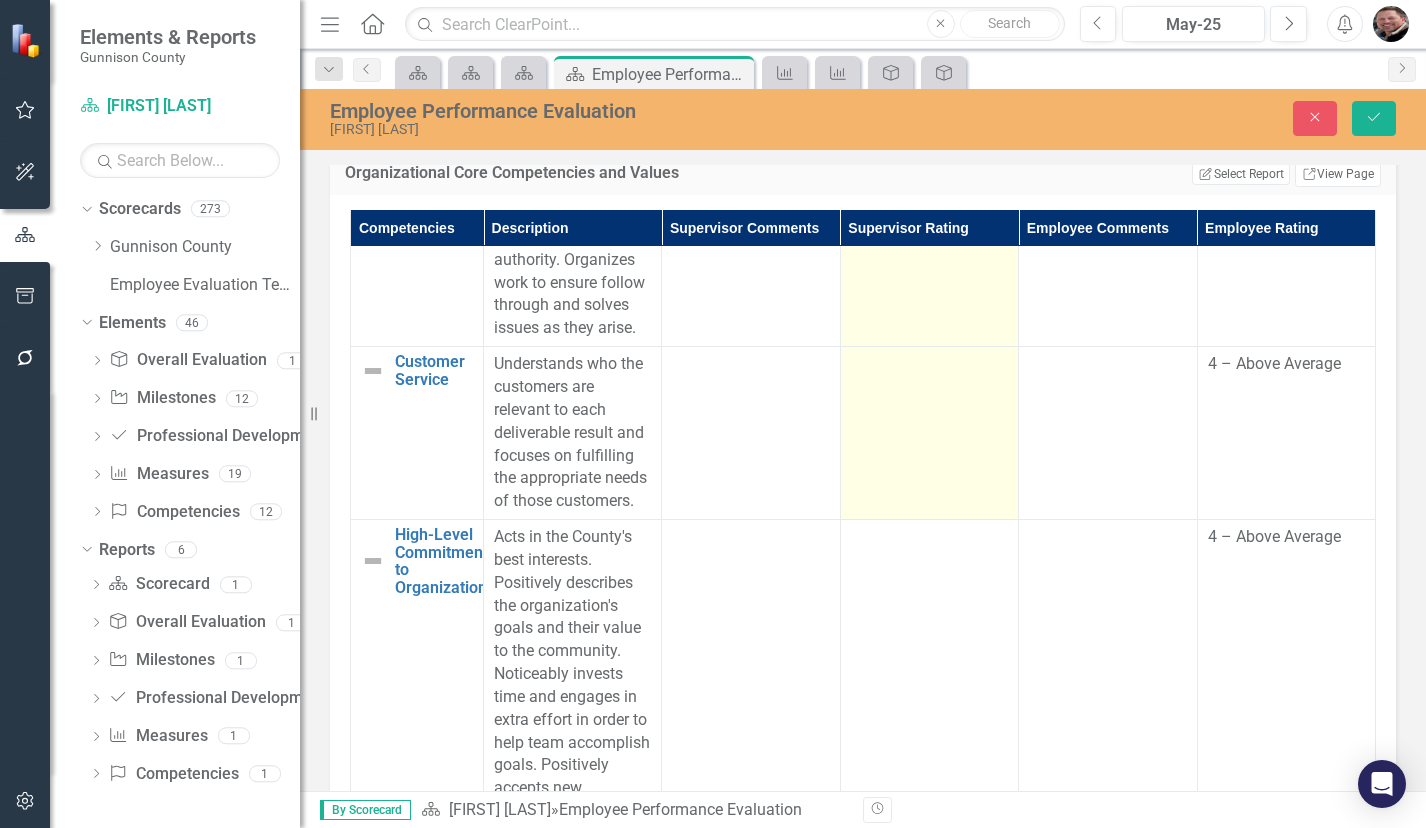 click at bounding box center (929, 433) 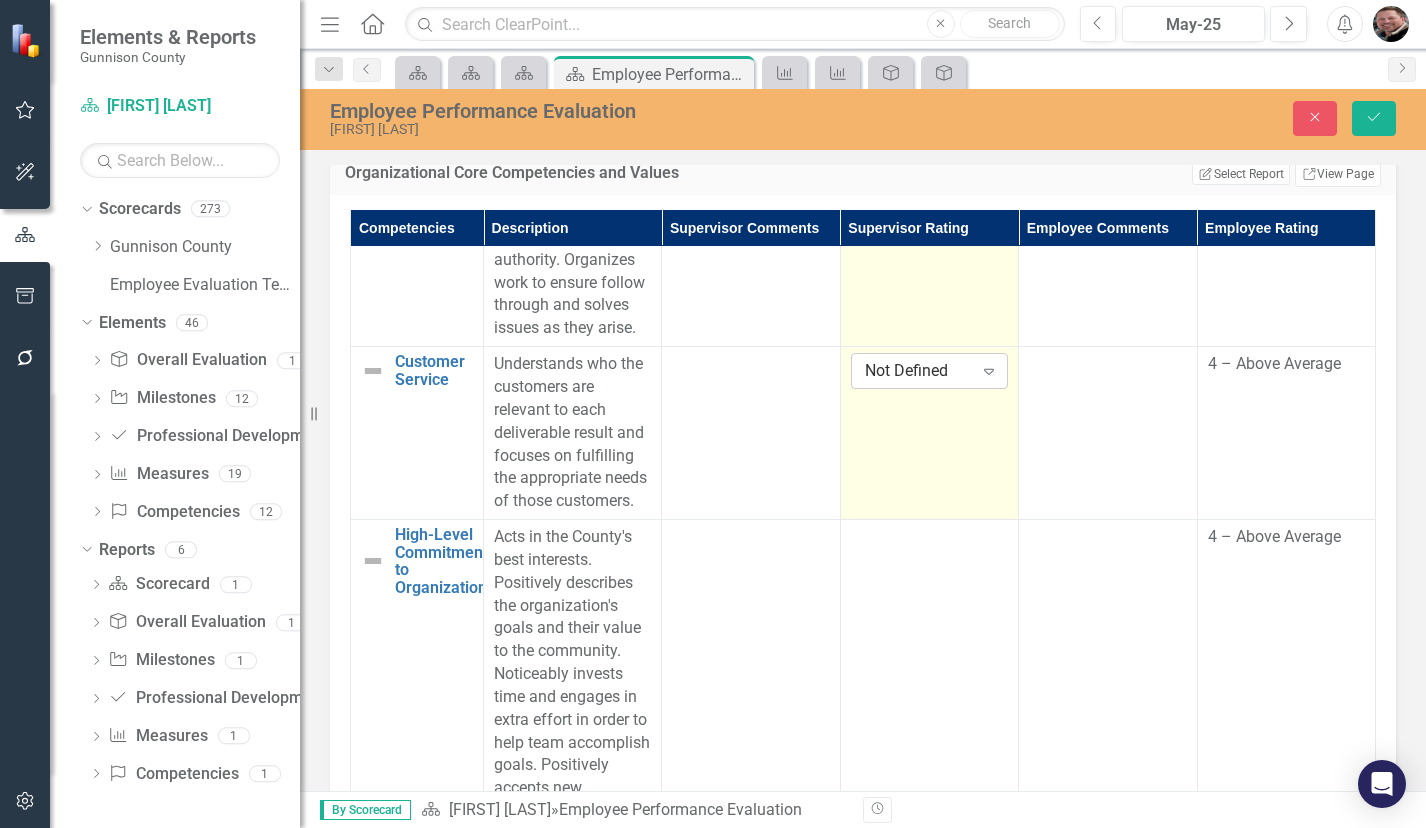 click on "Expand" 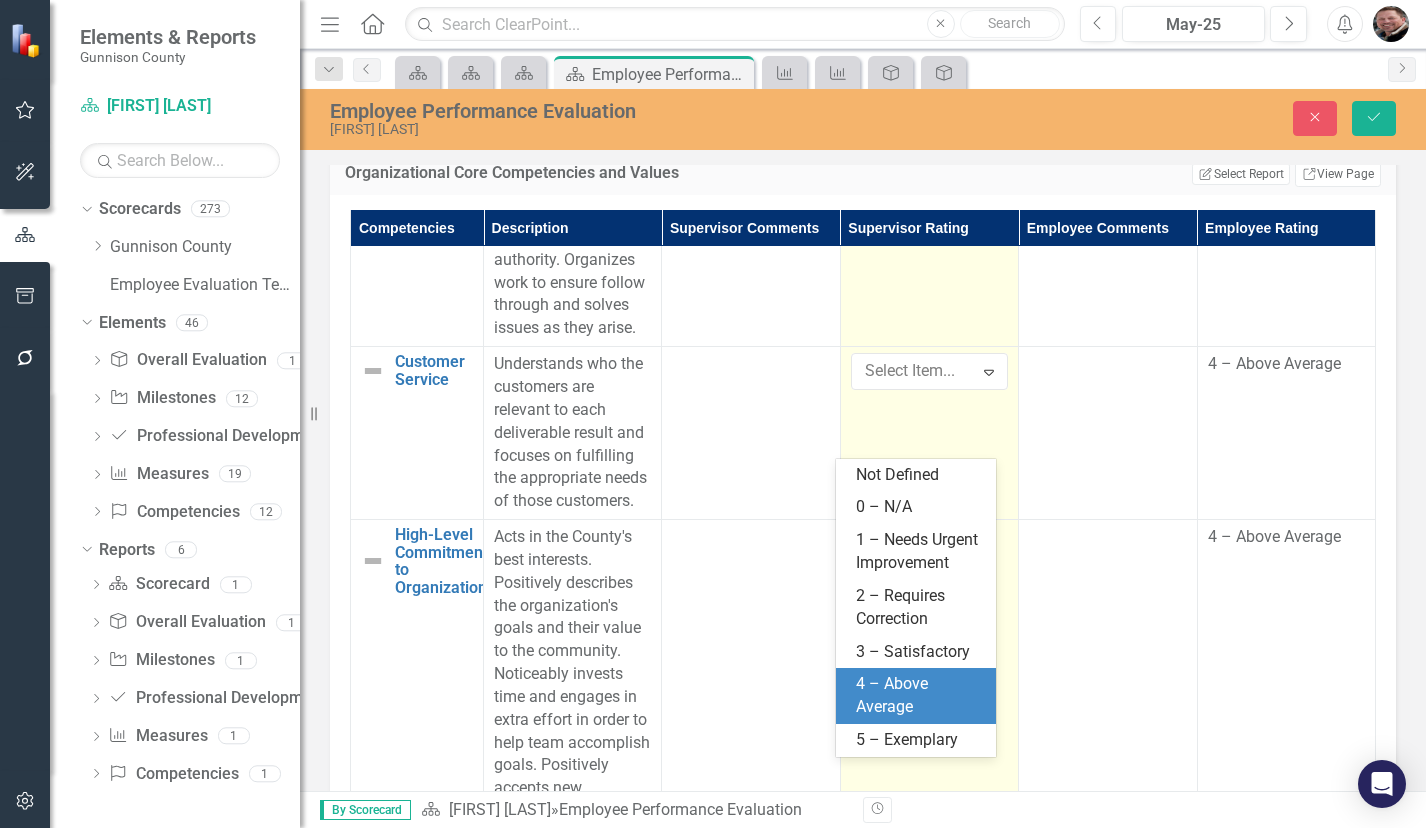 click on "4 – Above Average" at bounding box center [920, 696] 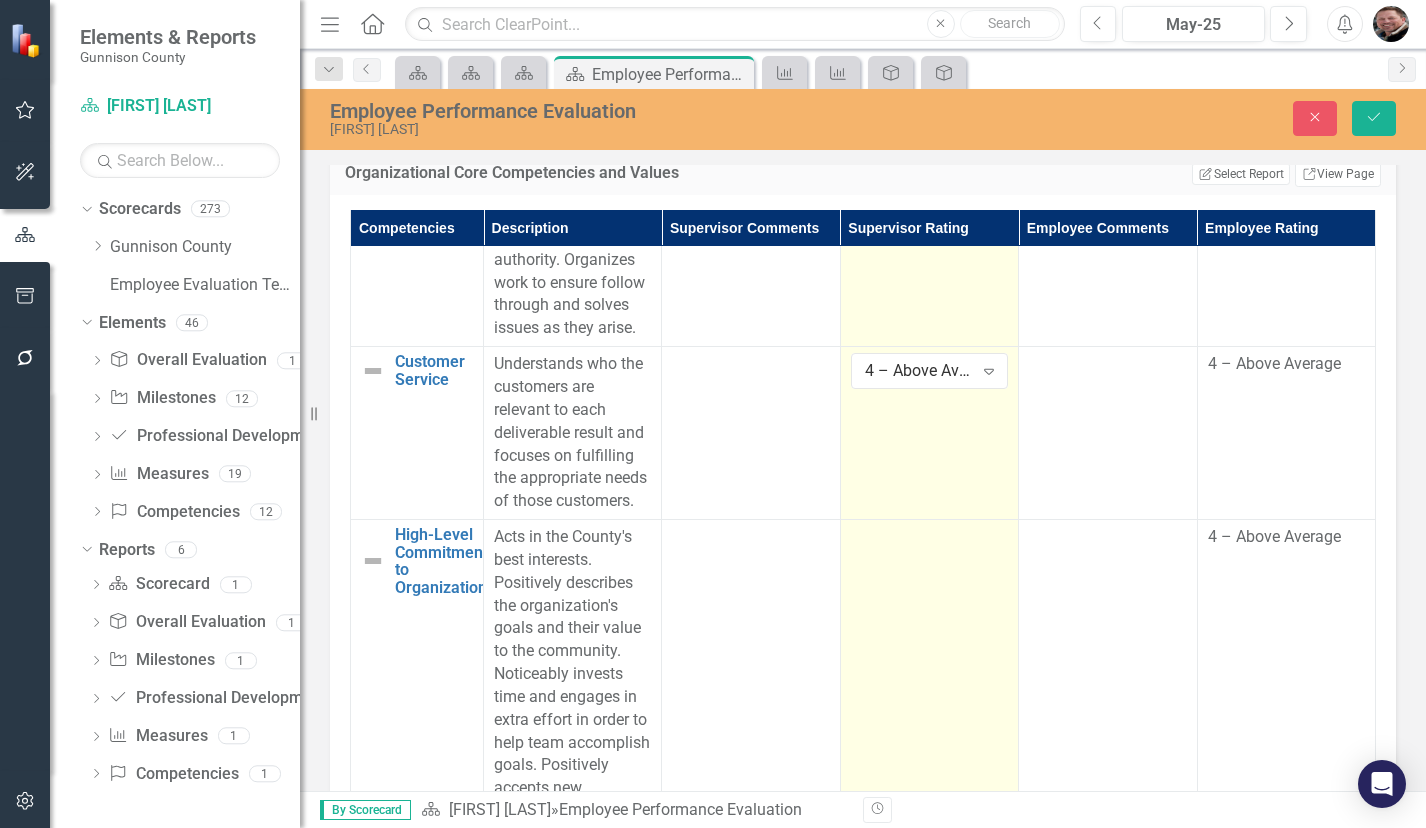click at bounding box center (929, 732) 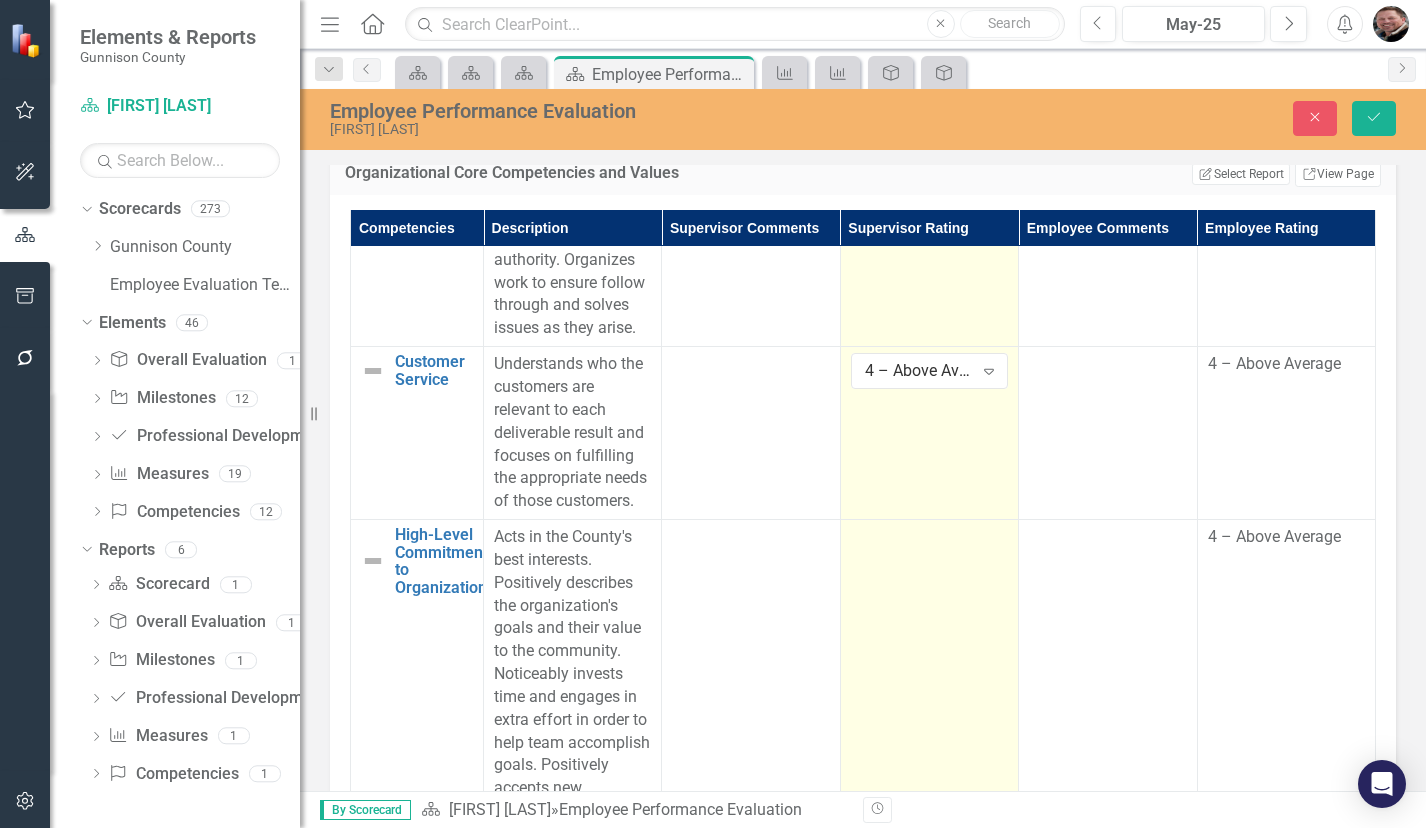 click at bounding box center [929, 732] 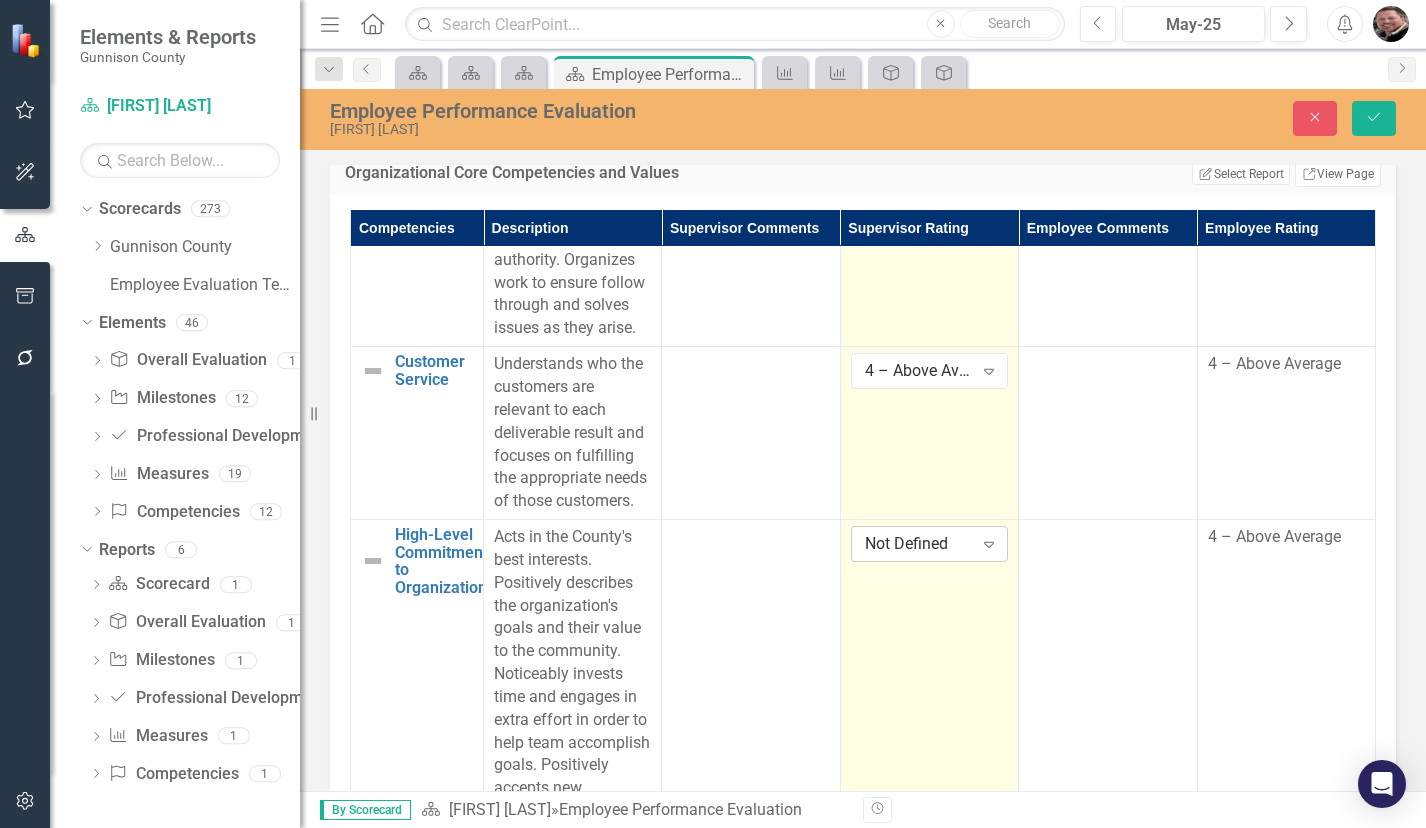 click on "Expand" 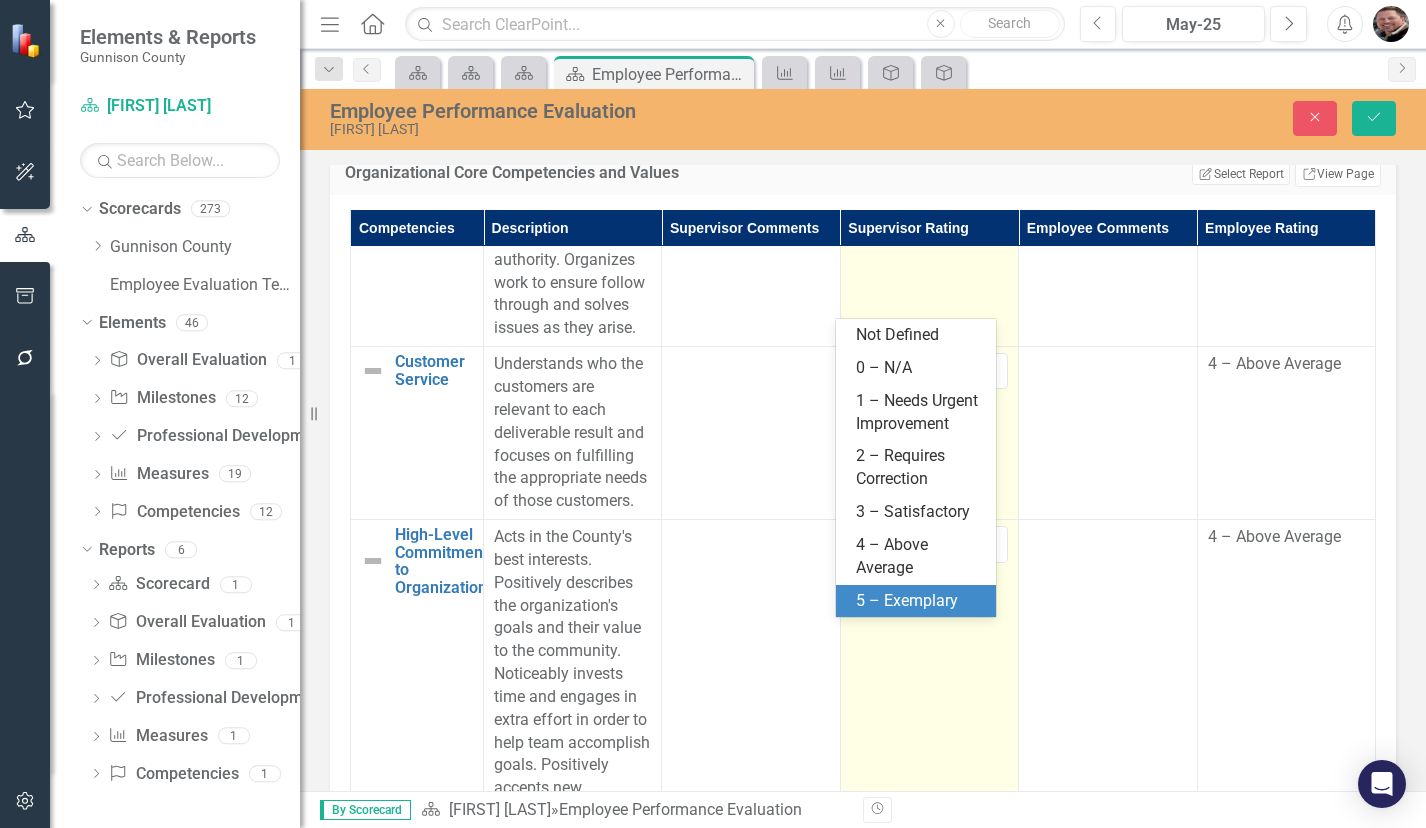 click on "5 – Exemplary" at bounding box center [920, 601] 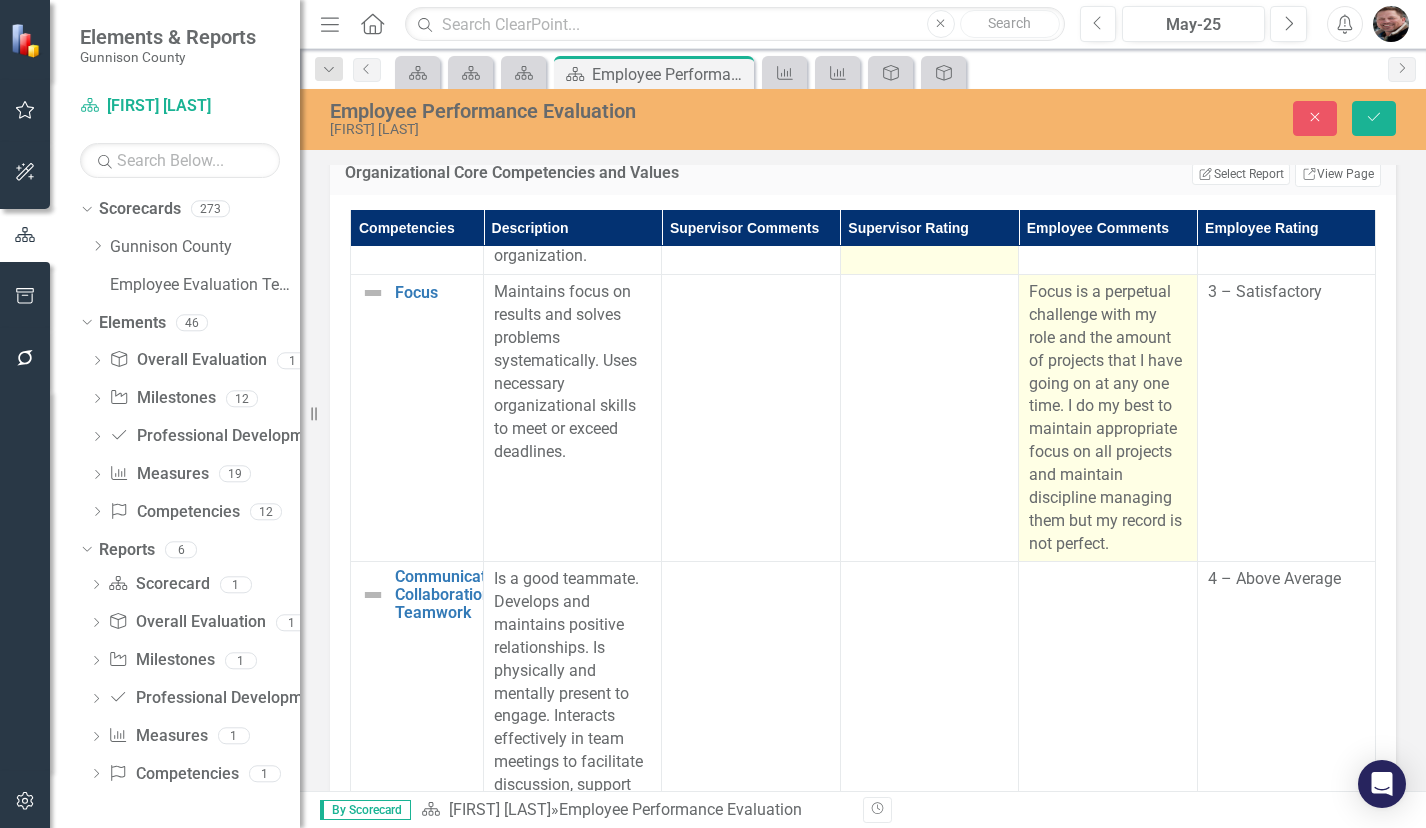 scroll, scrollTop: 2000, scrollLeft: 0, axis: vertical 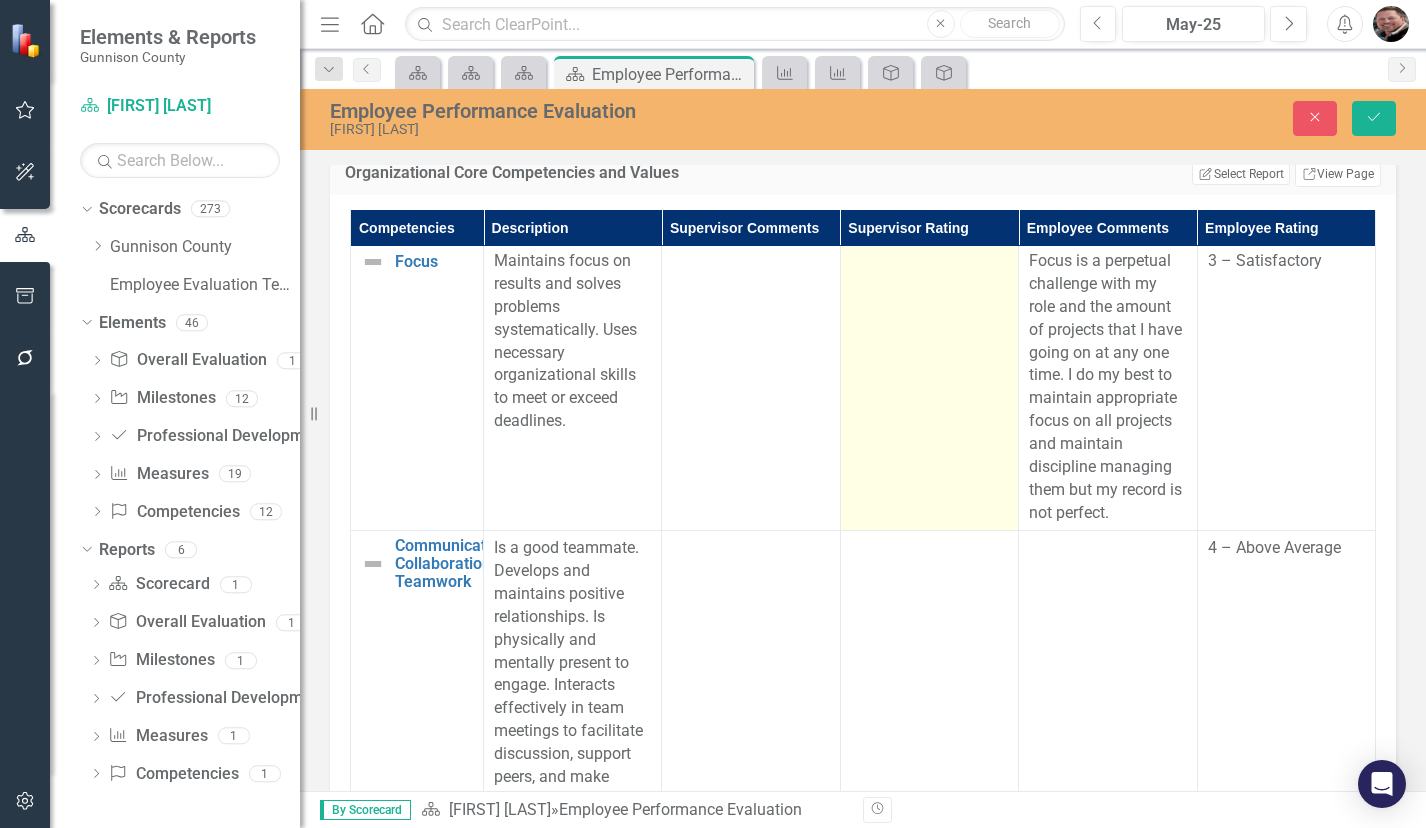 click at bounding box center [929, 387] 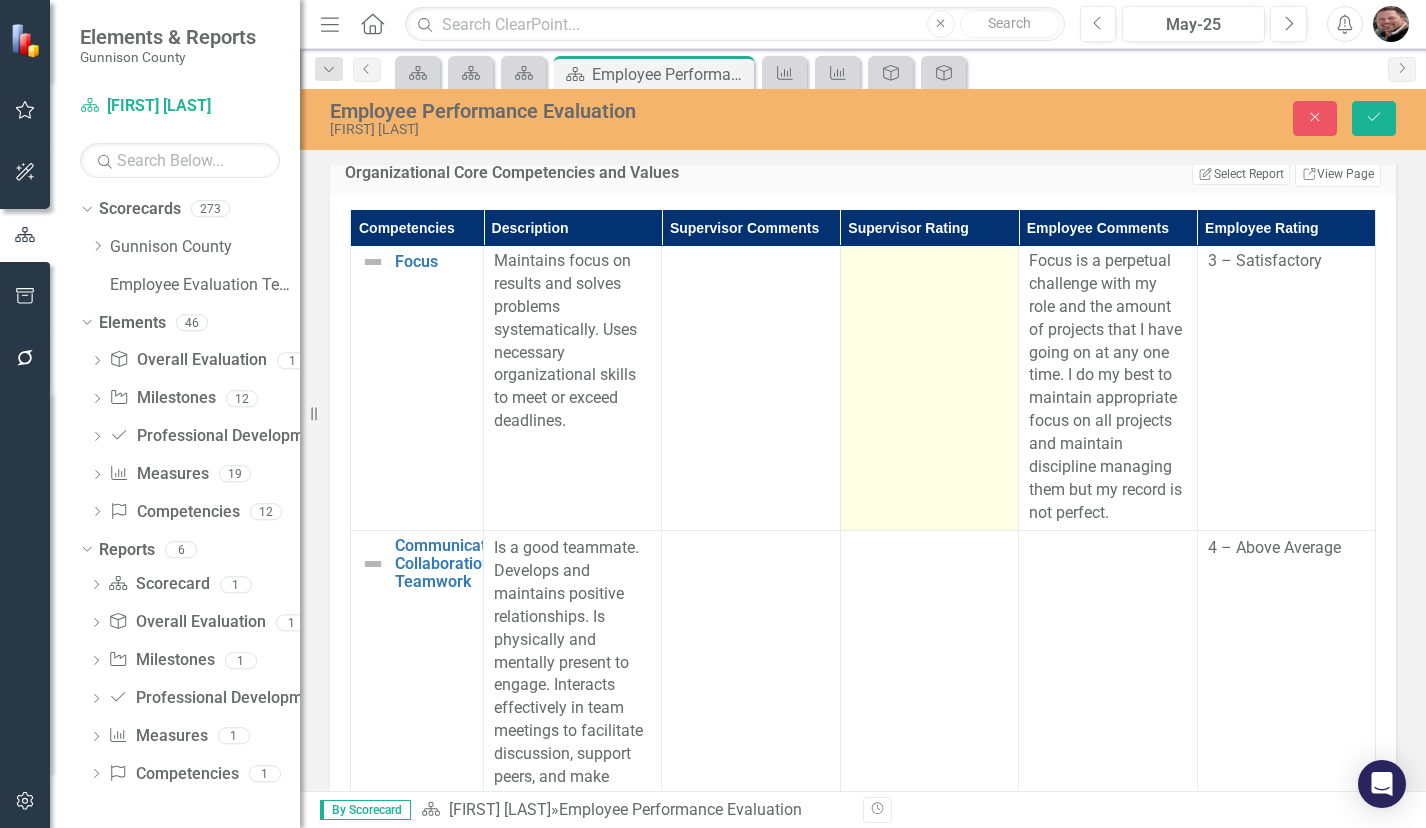 click at bounding box center [929, 387] 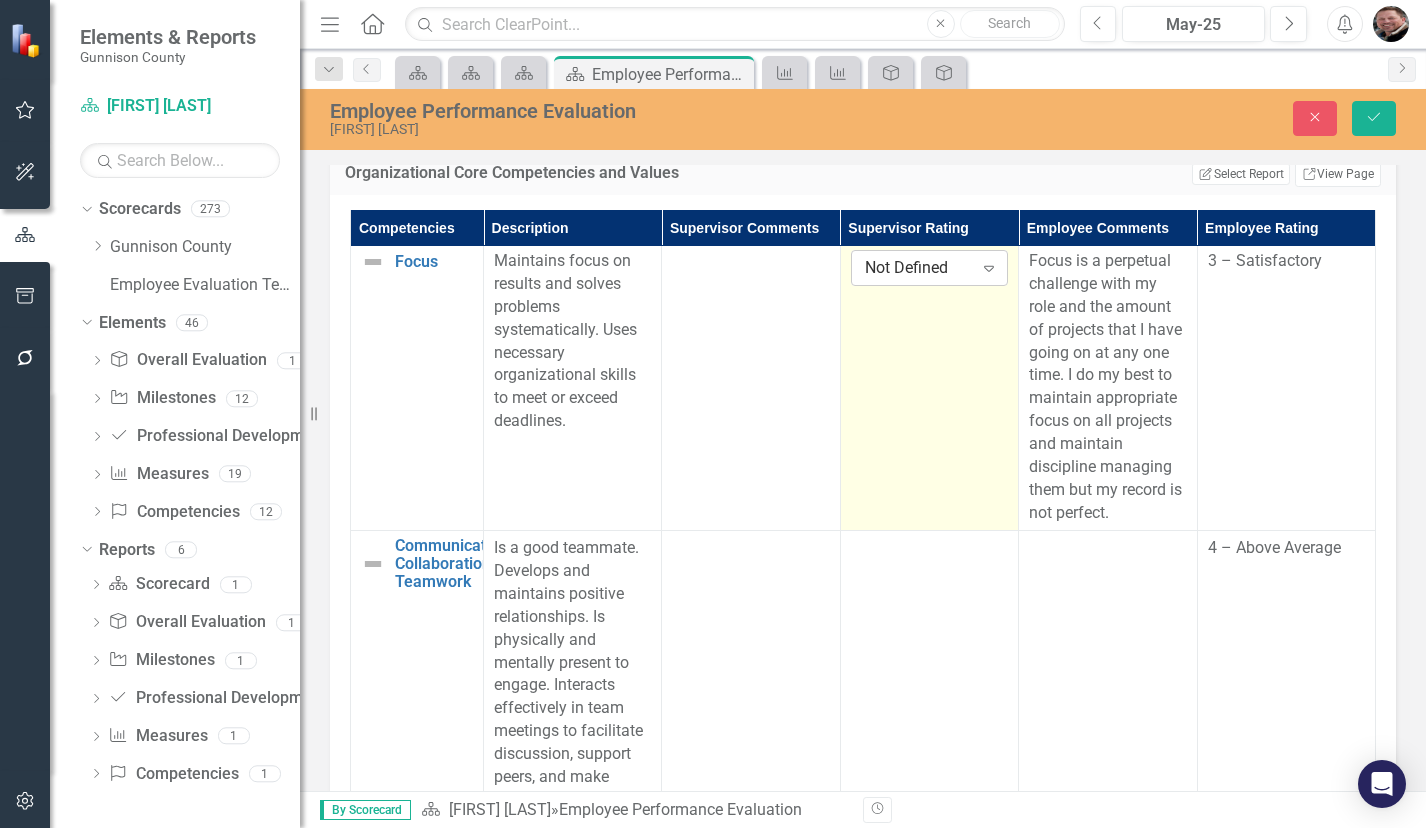 click on "Expand" 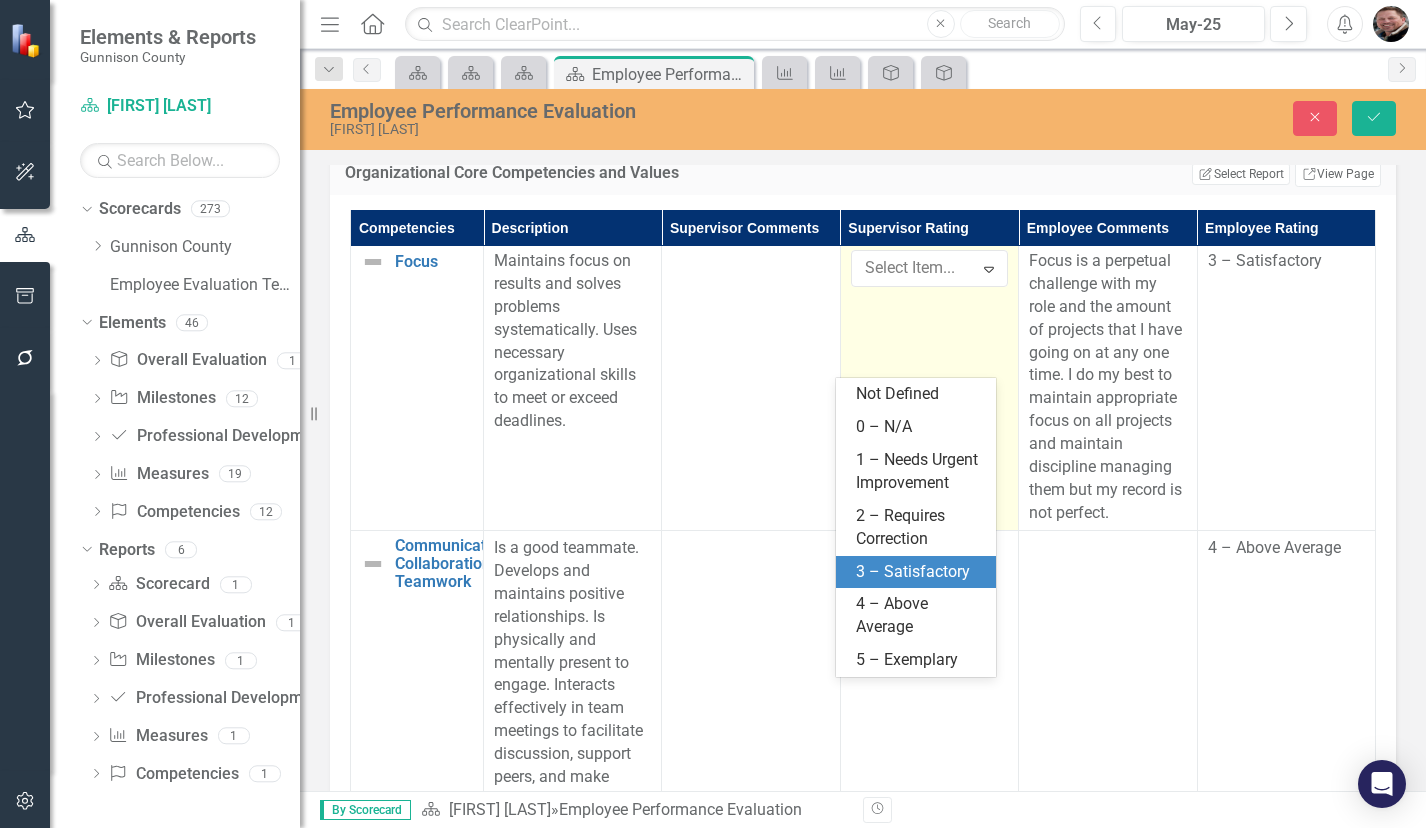 click on "3 – Satisfactory" at bounding box center [920, 572] 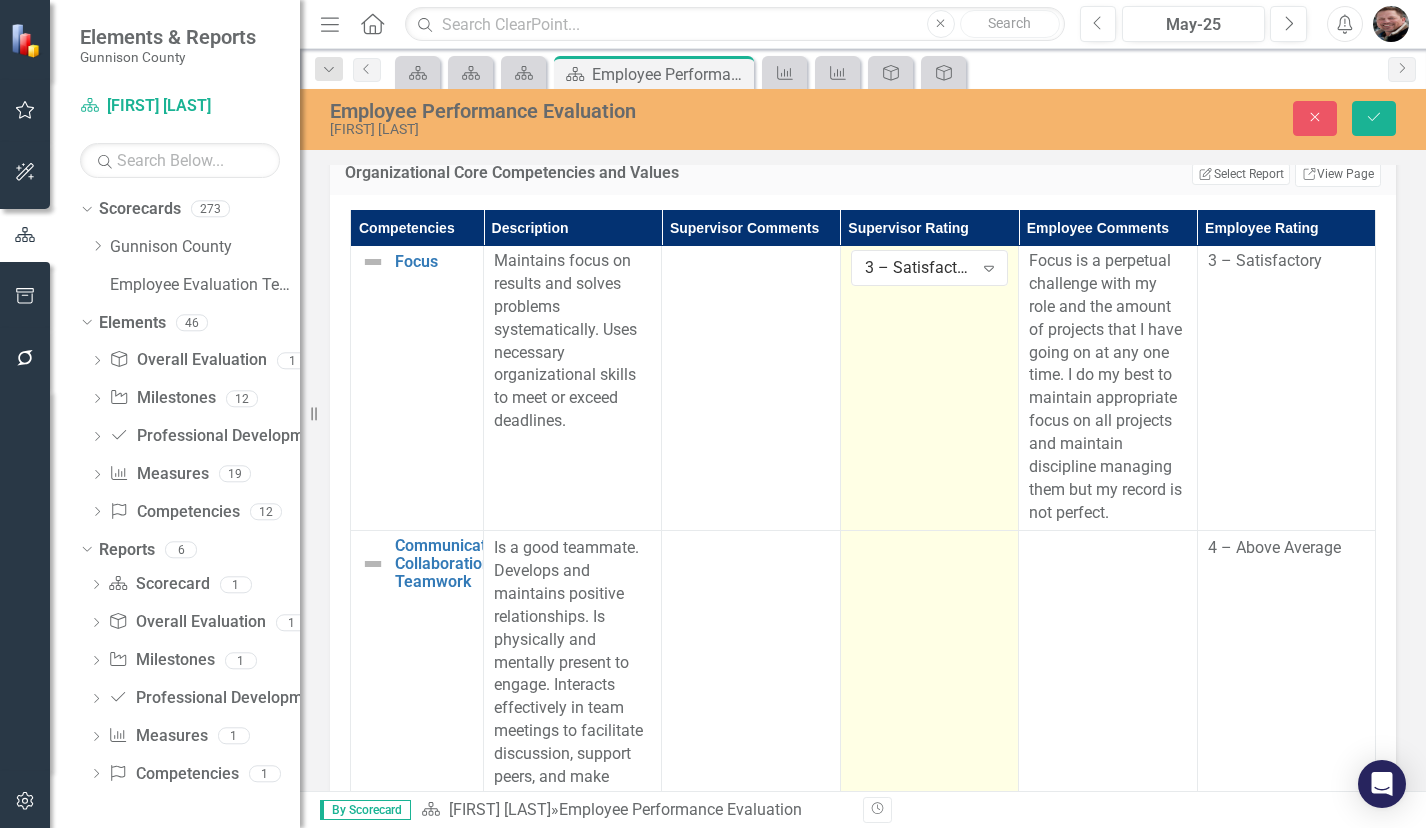 click at bounding box center (929, 720) 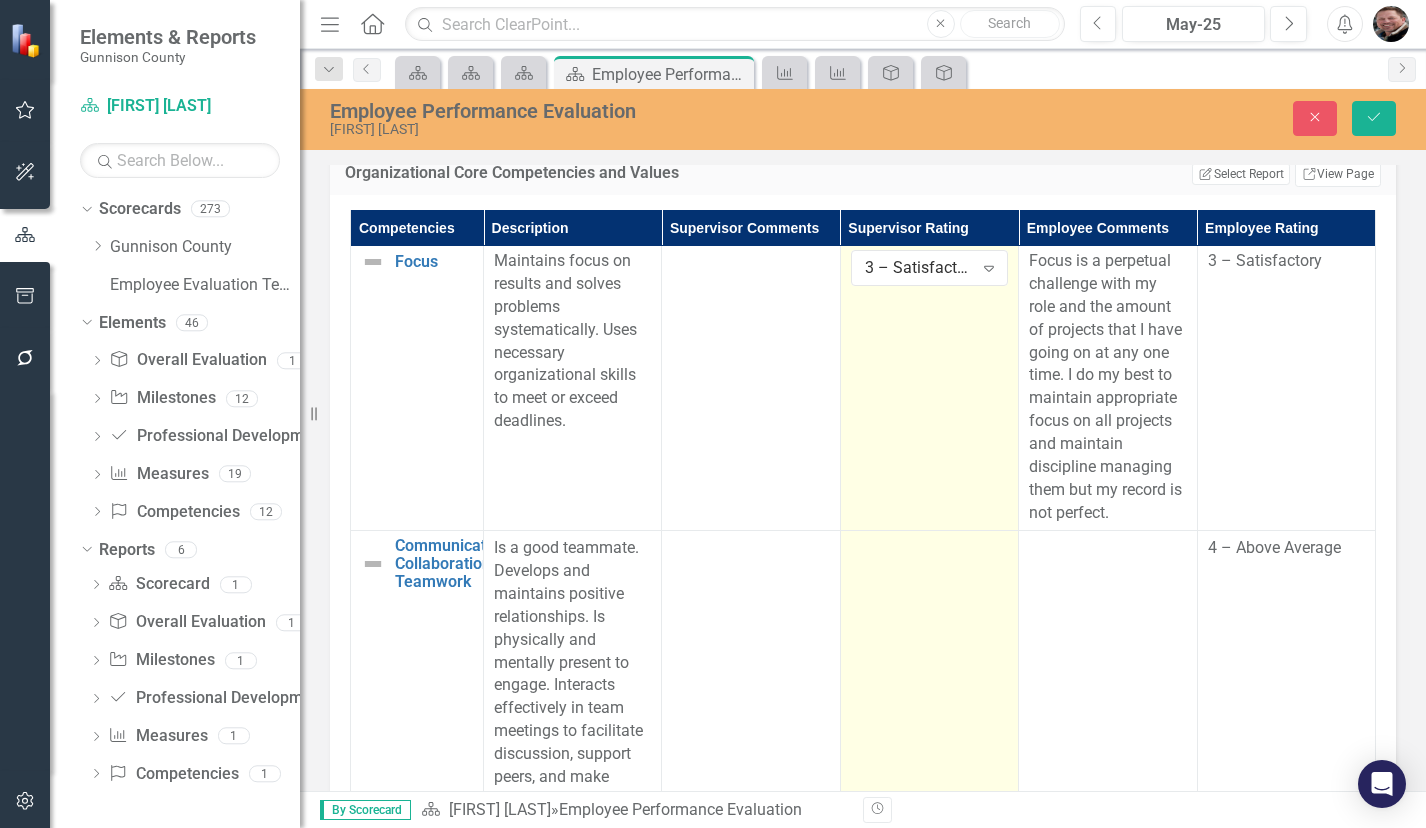 click at bounding box center (929, 720) 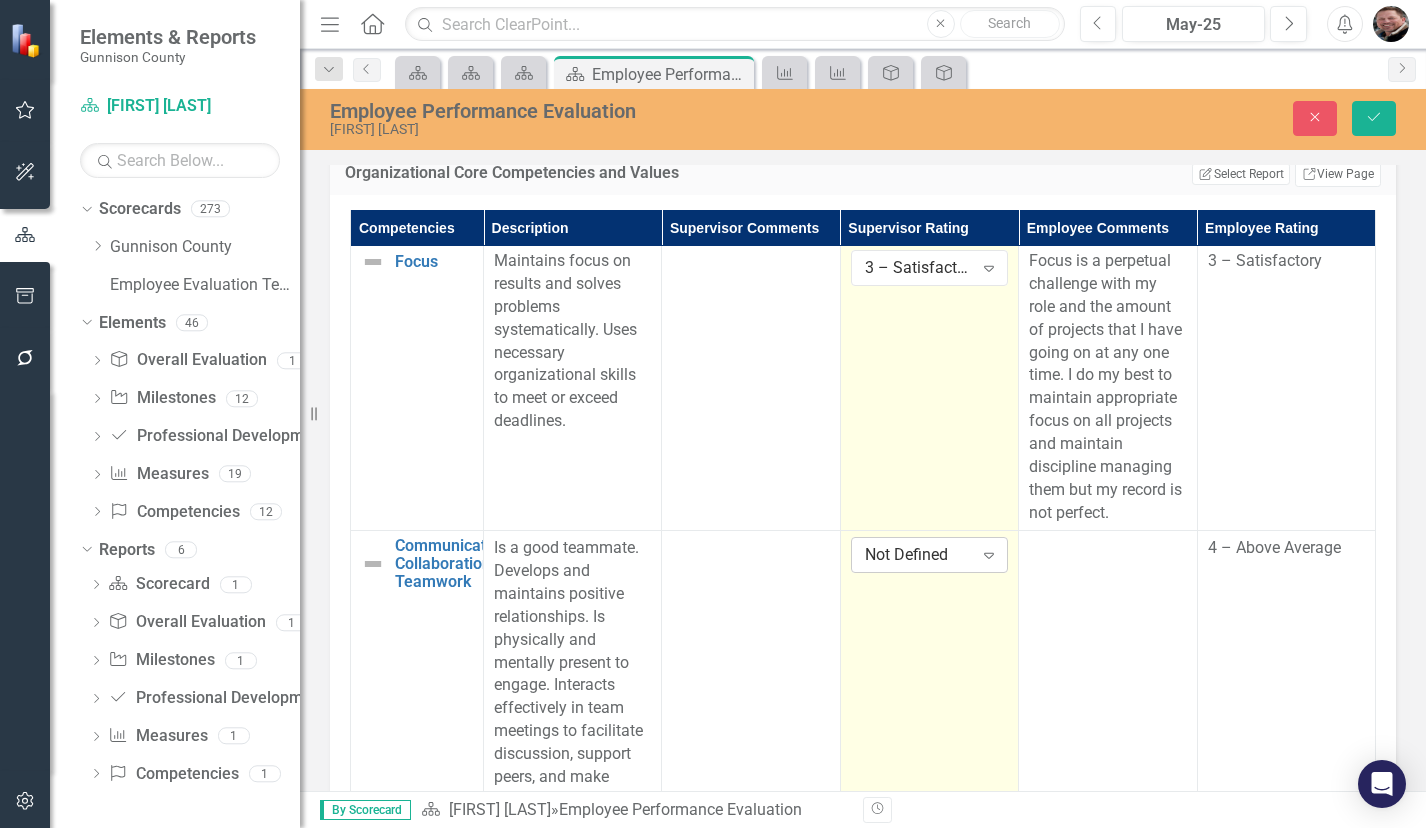click on "Expand" 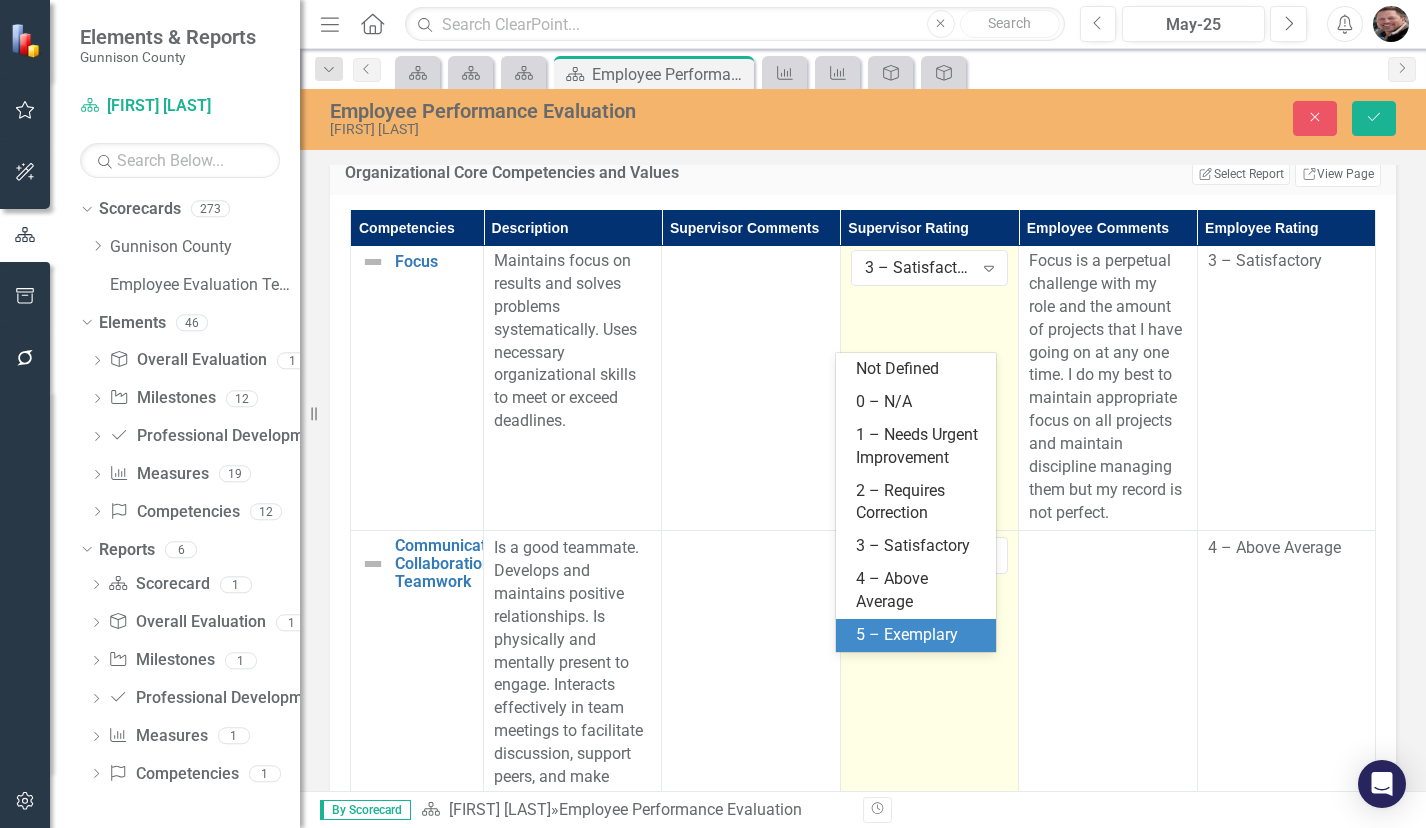 click on "5 – Exemplary" at bounding box center (920, 635) 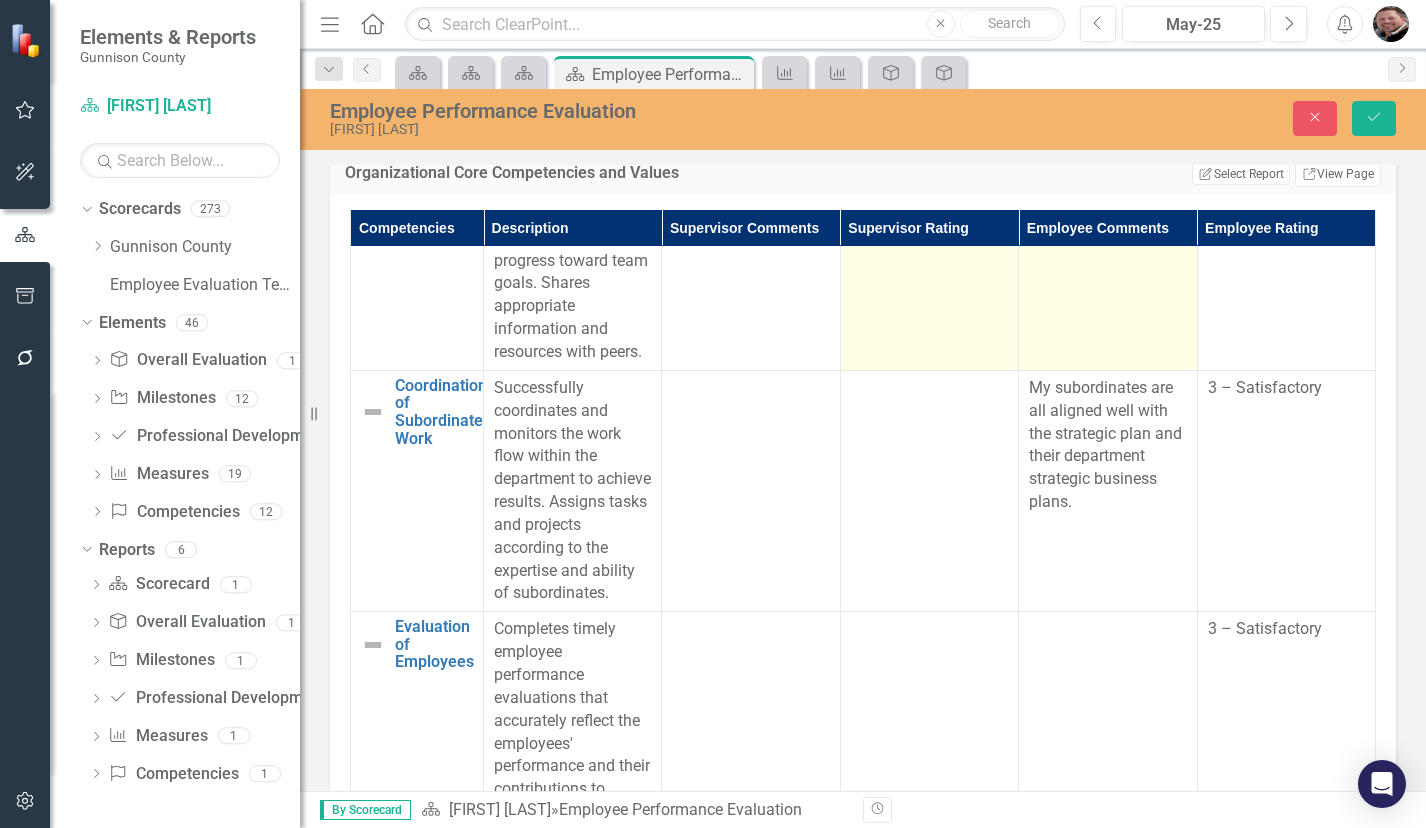 scroll, scrollTop: 2600, scrollLeft: 0, axis: vertical 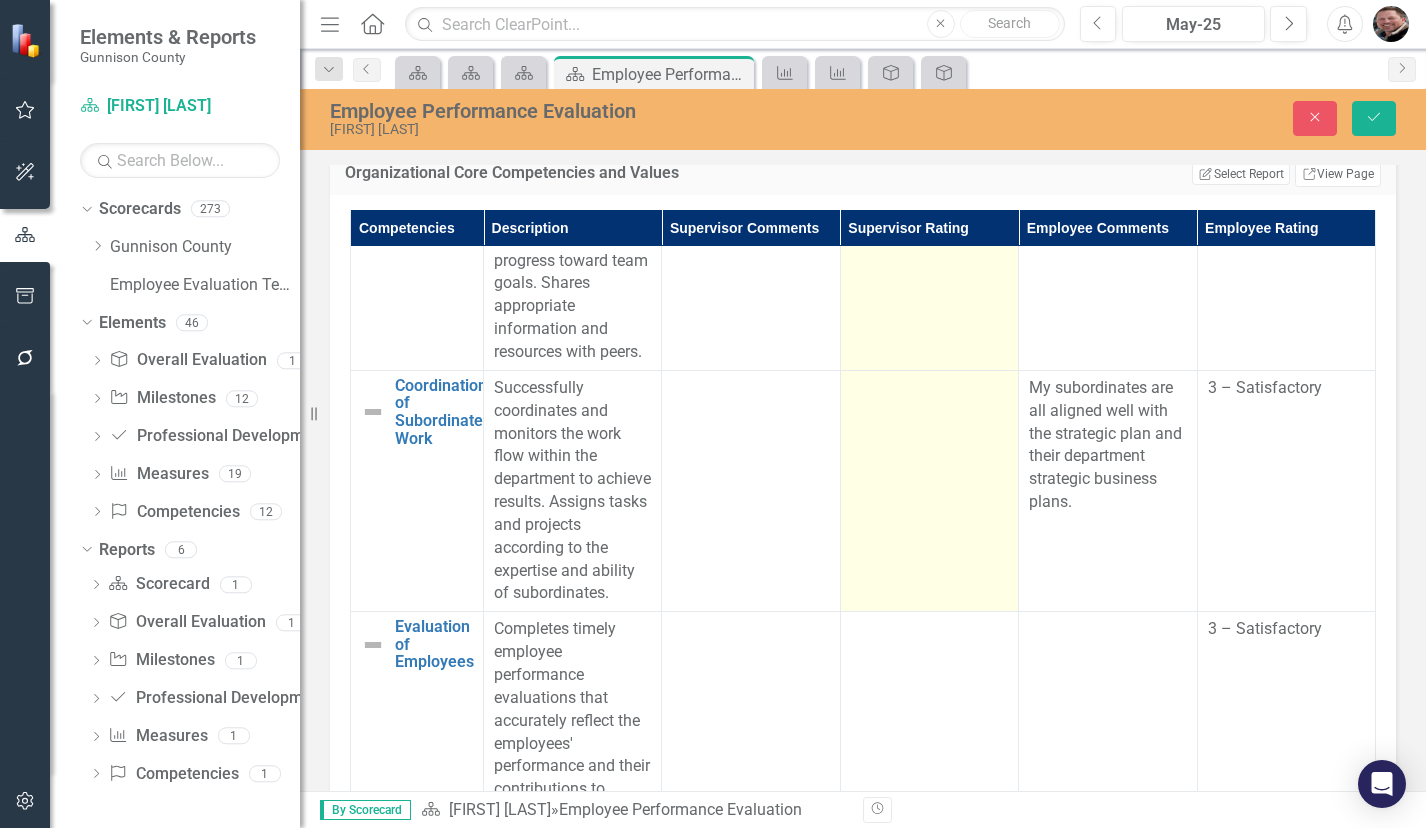 click at bounding box center (929, 490) 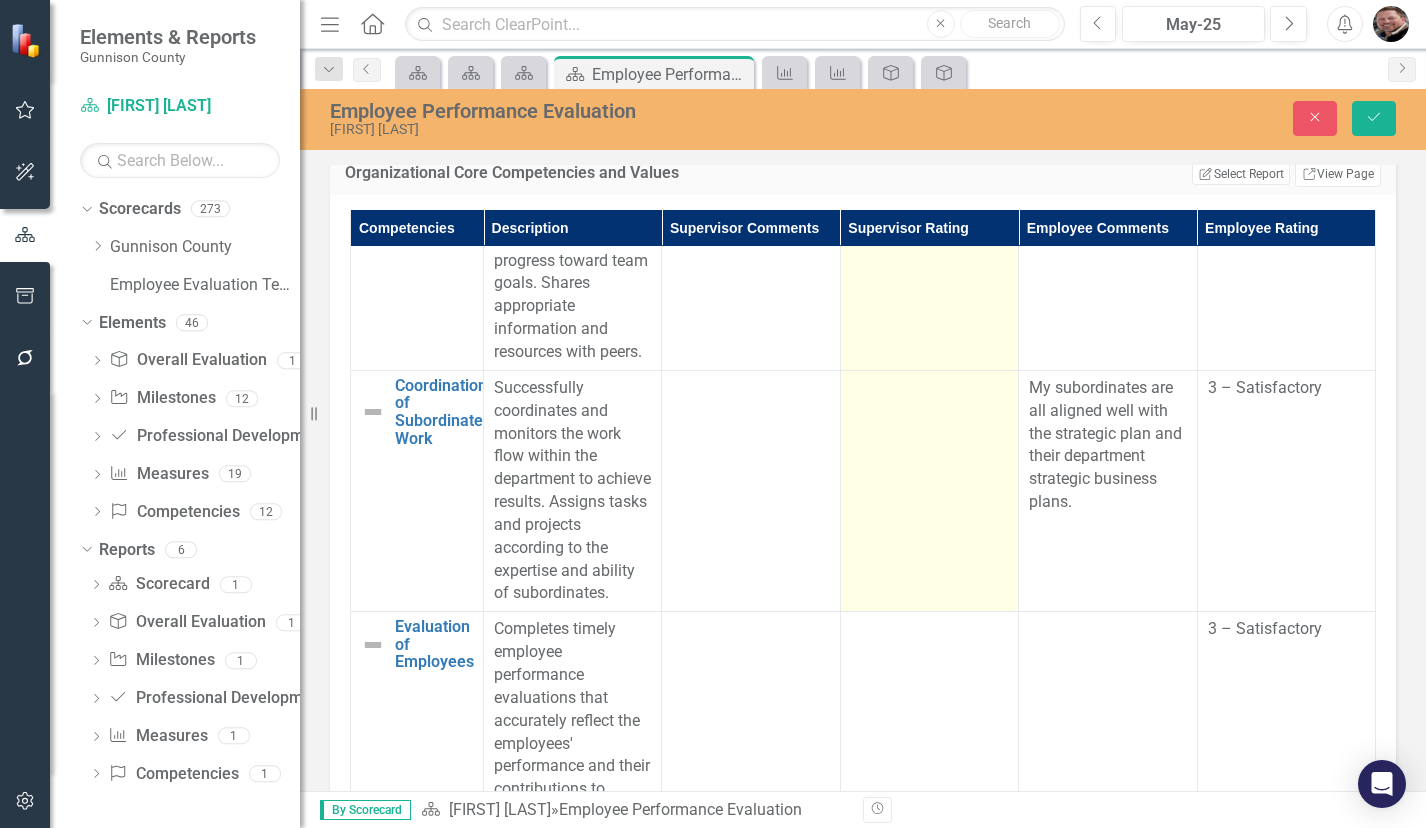 click at bounding box center (929, 490) 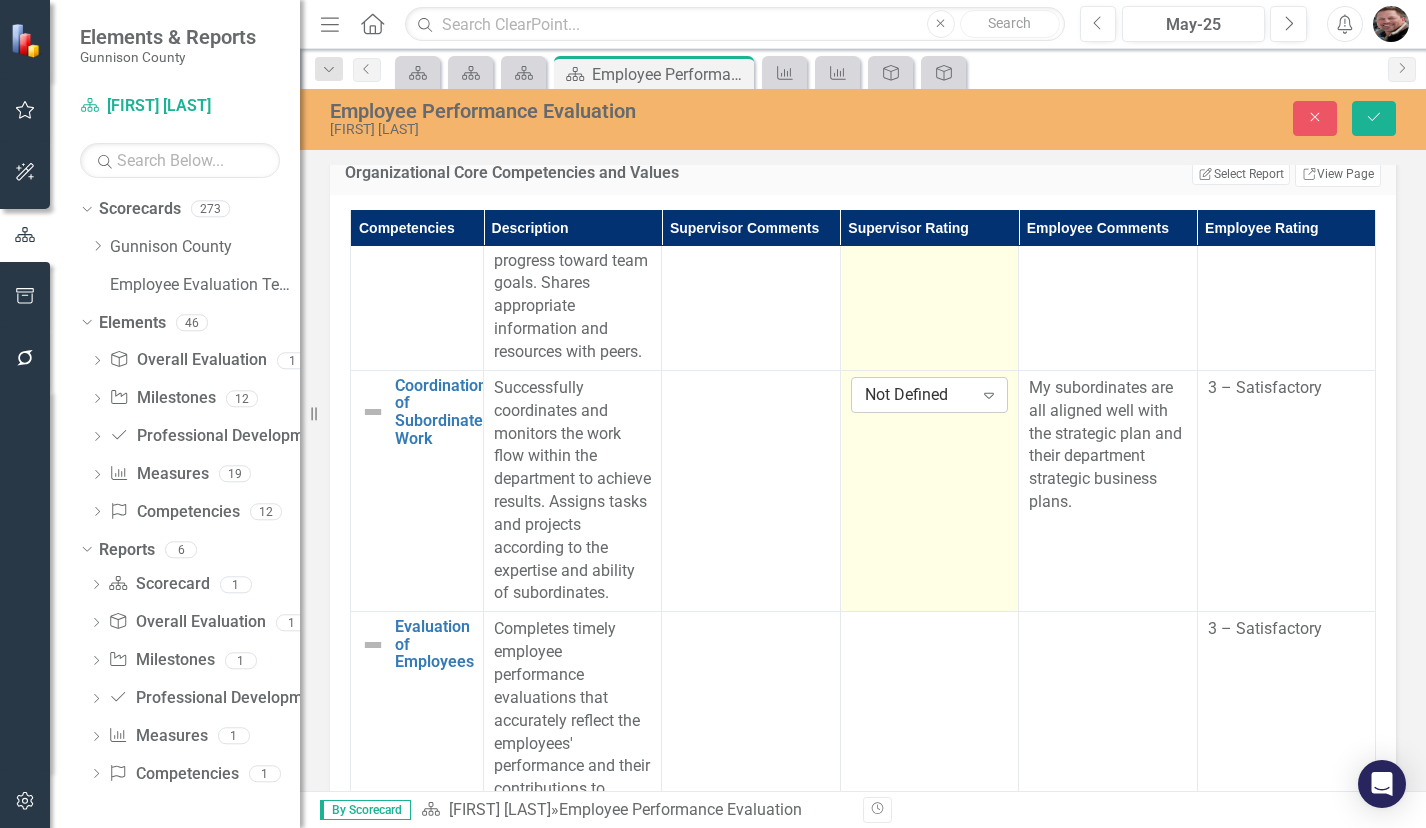 click on "Expand" 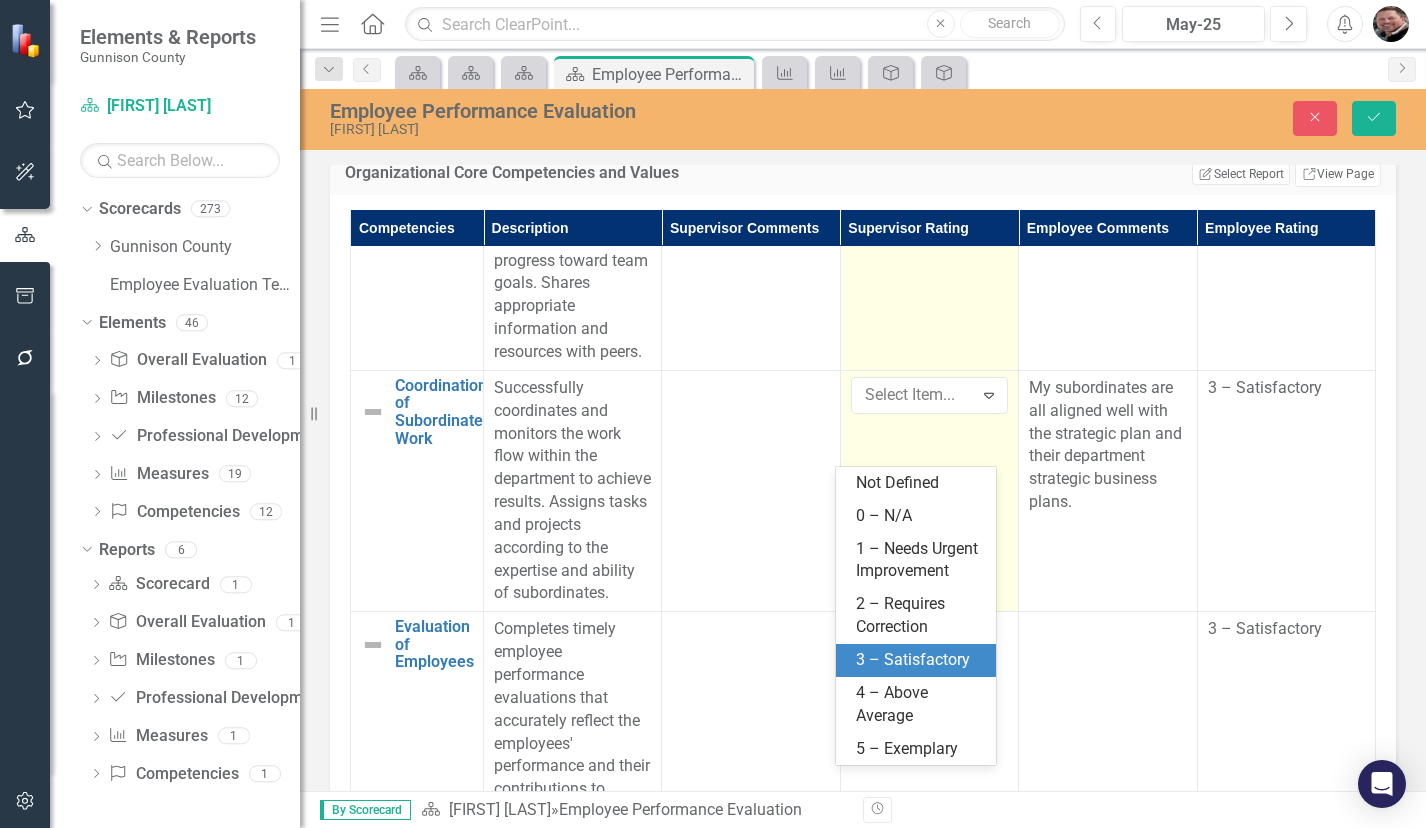 click on "3 – Satisfactory" at bounding box center [920, 660] 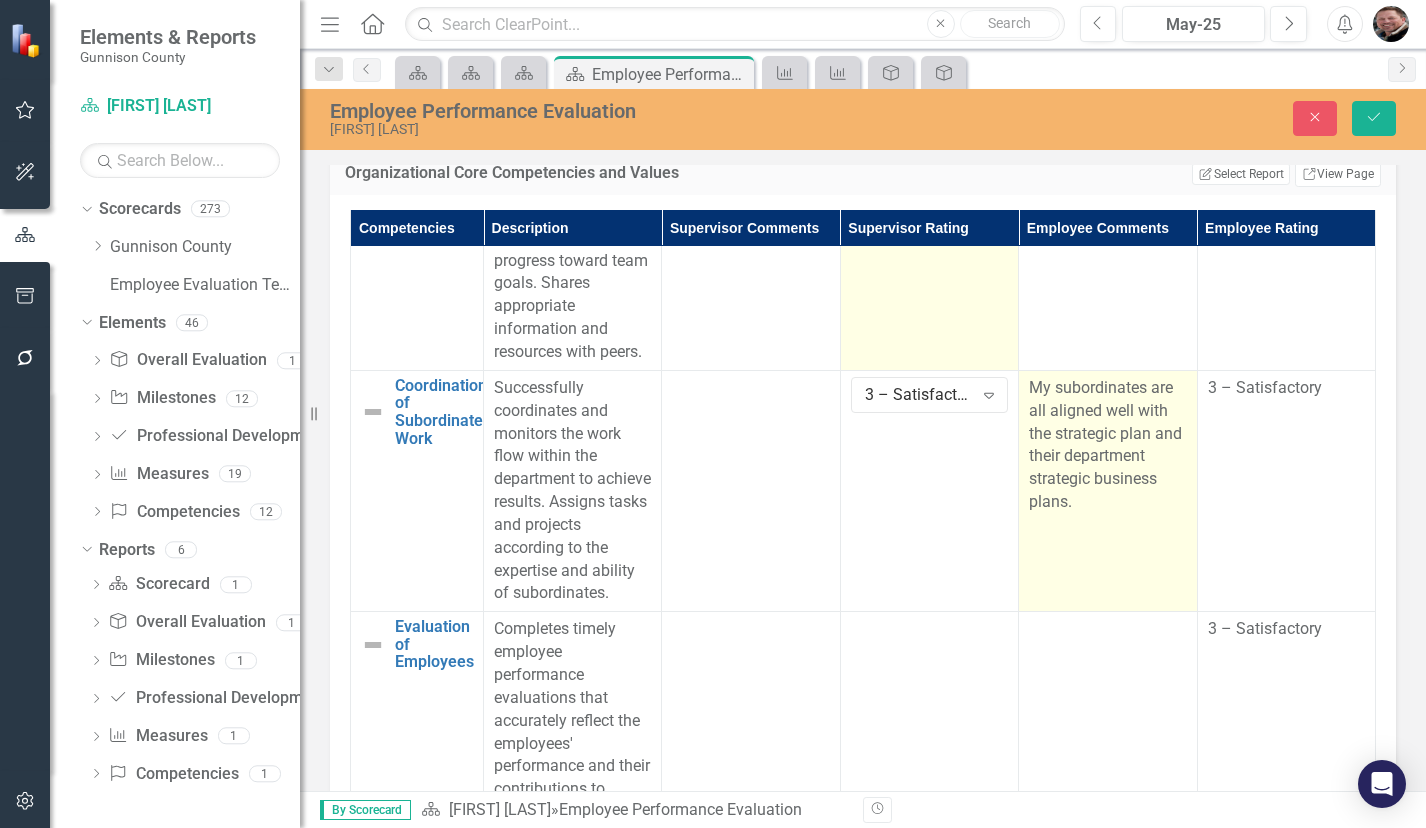 scroll, scrollTop: 2676, scrollLeft: 0, axis: vertical 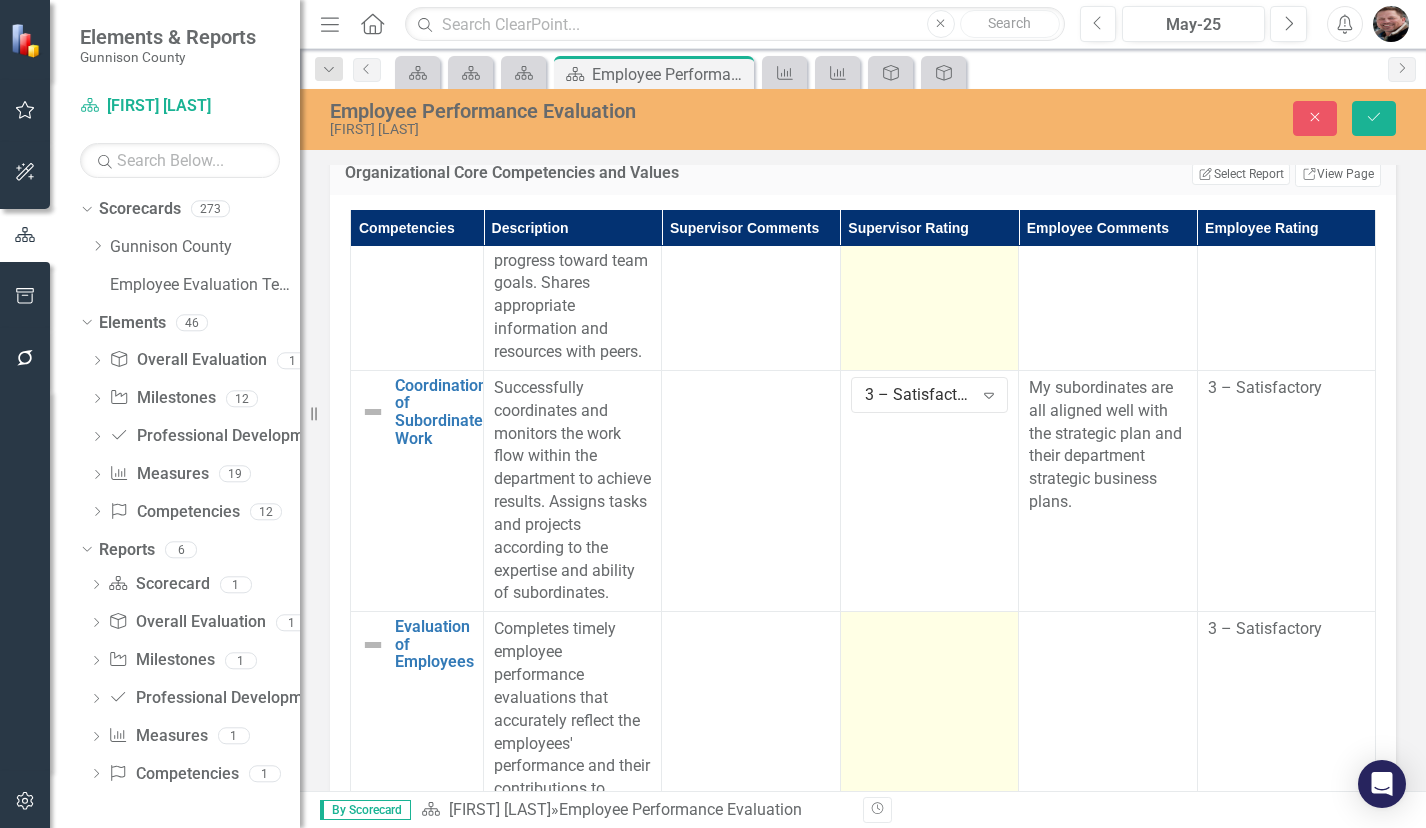click at bounding box center (929, 721) 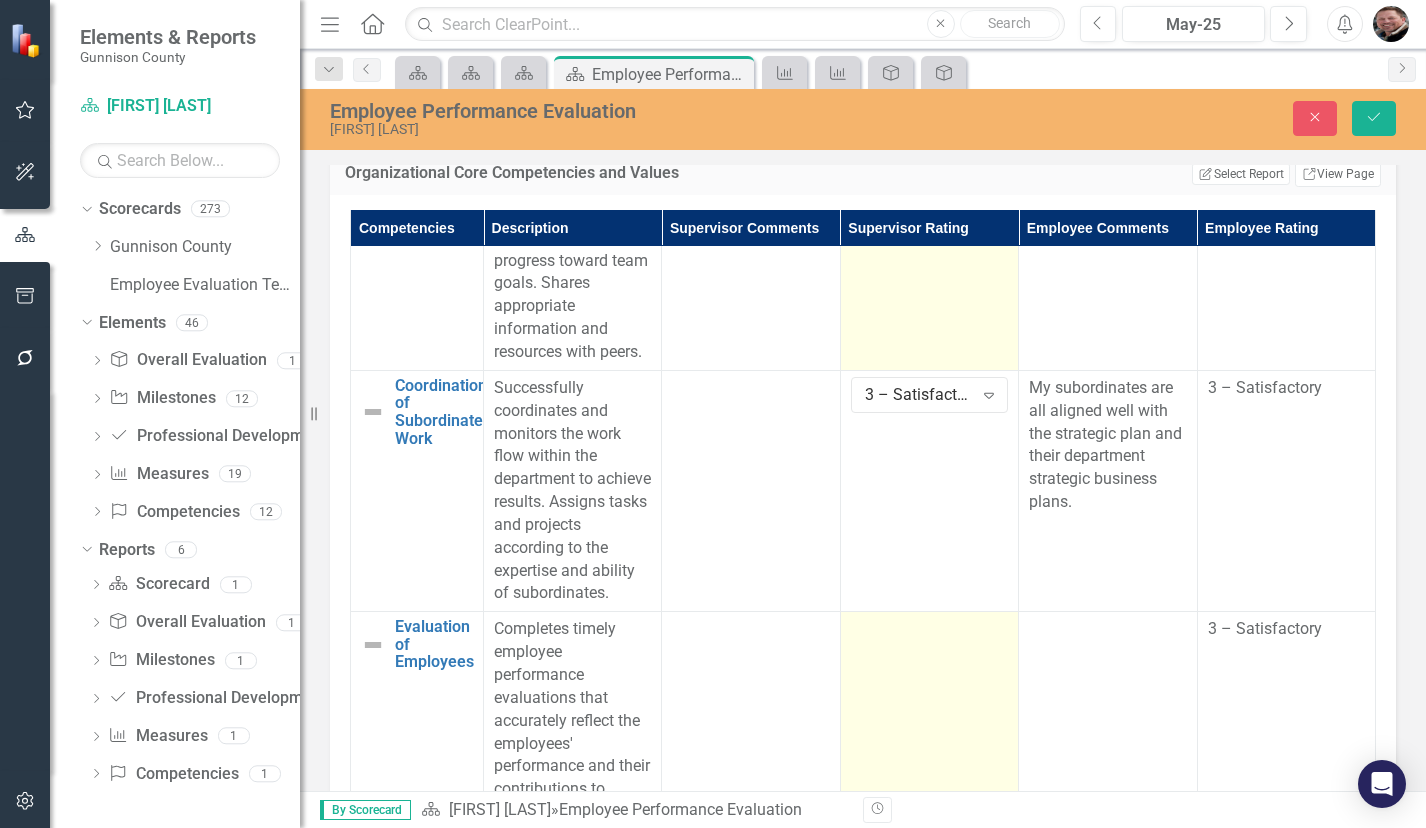 click at bounding box center (929, 721) 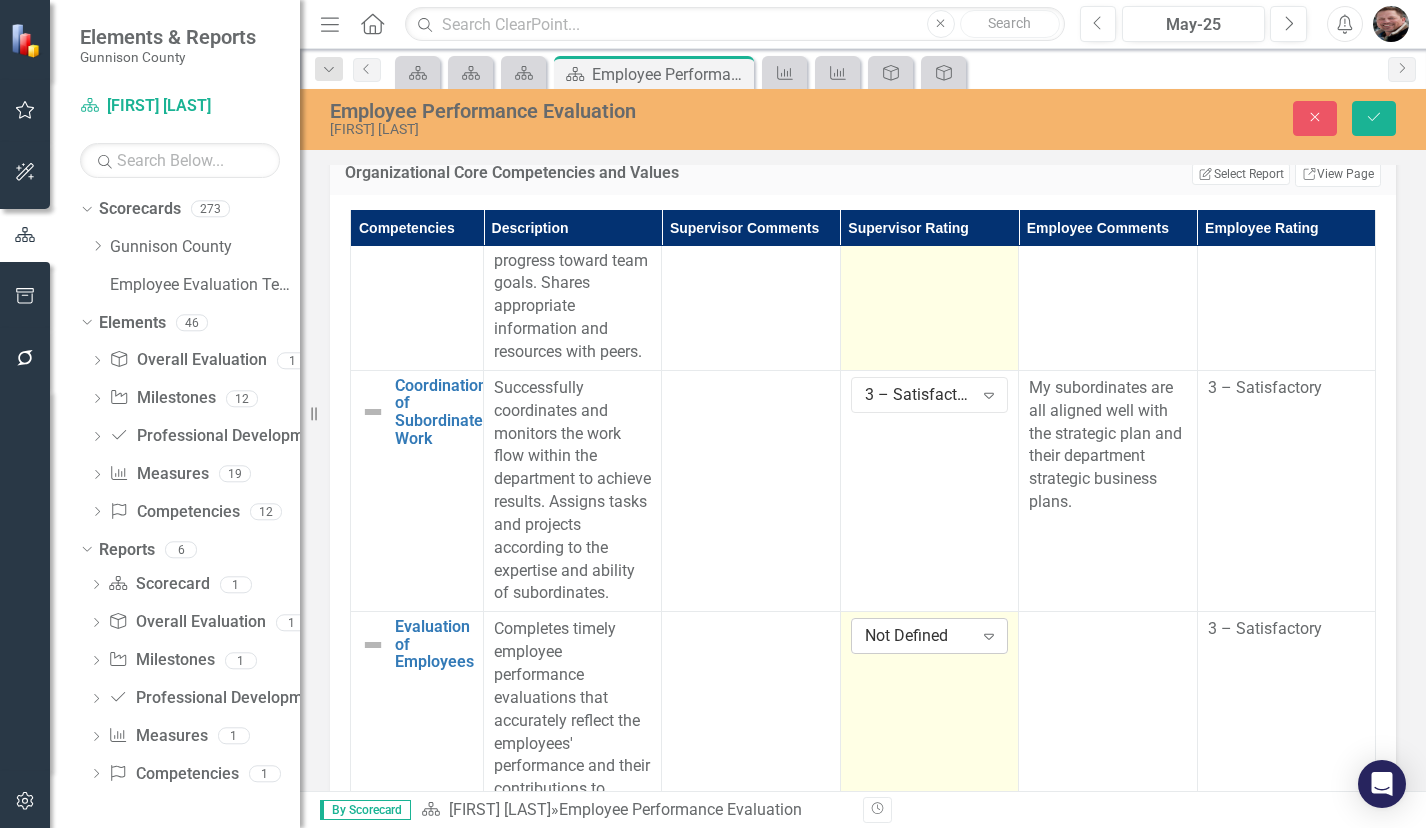 click on "Expand" 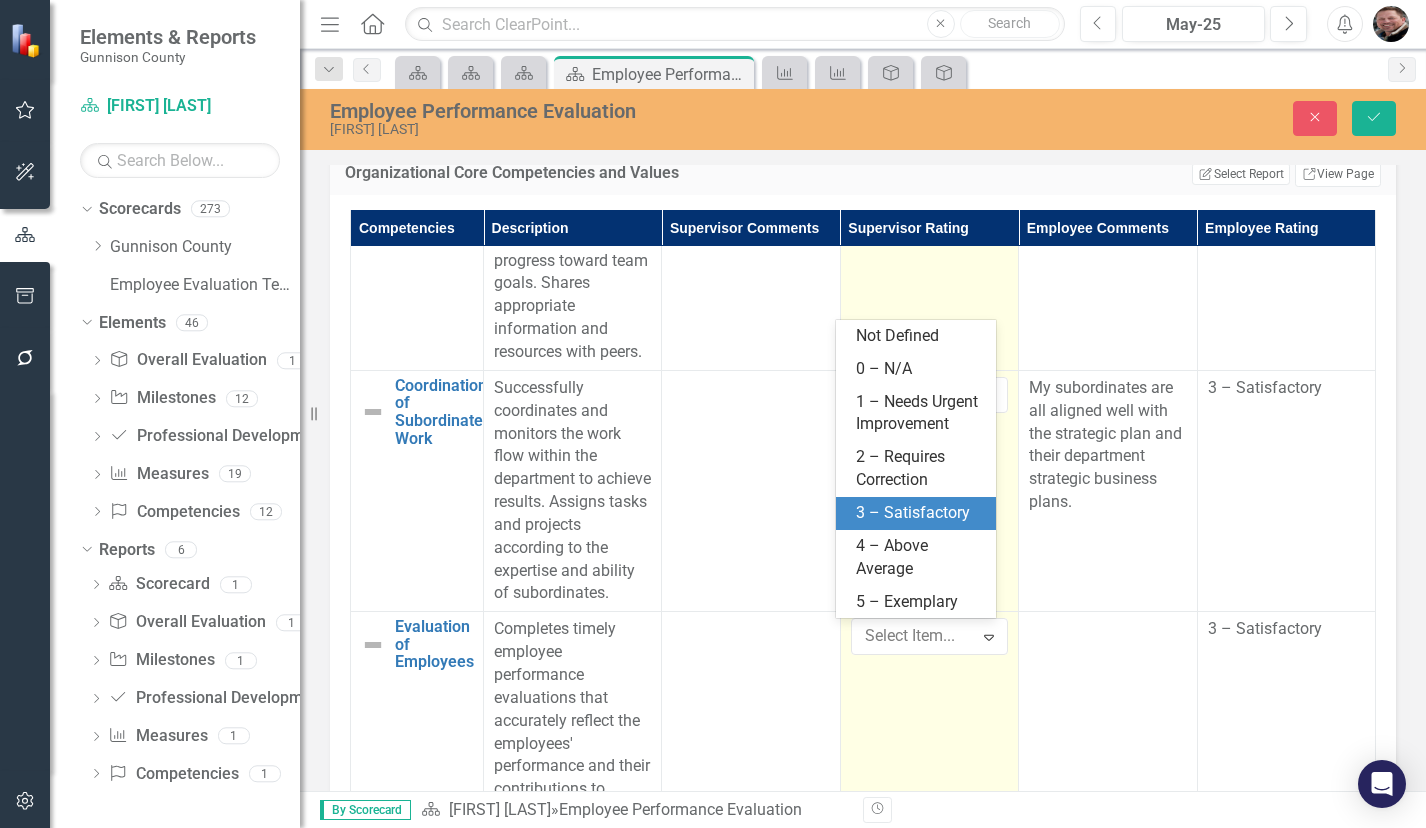 drag, startPoint x: 897, startPoint y: 512, endPoint x: 910, endPoint y: 510, distance: 13.152946 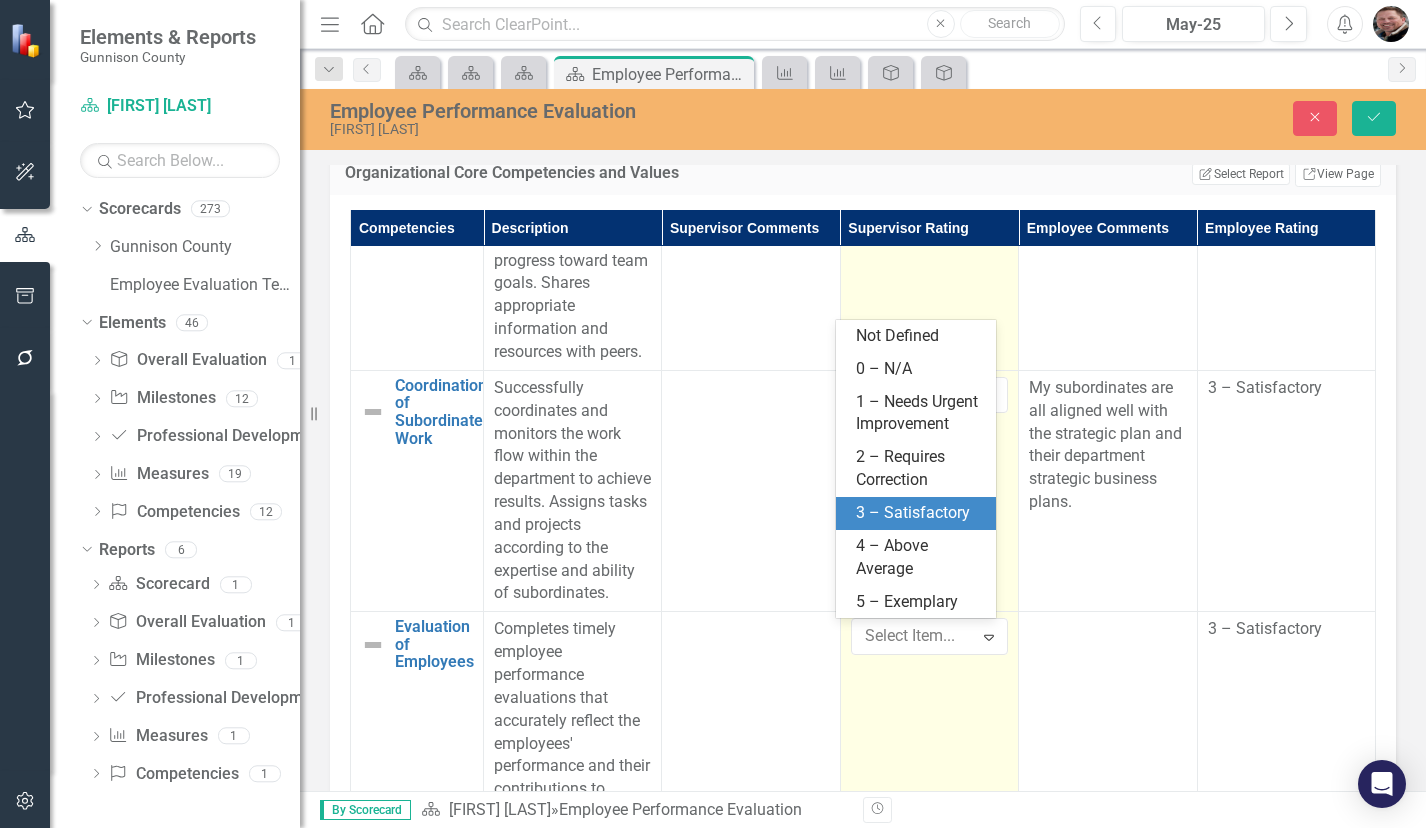 click on "3 – Satisfactory" at bounding box center (920, 513) 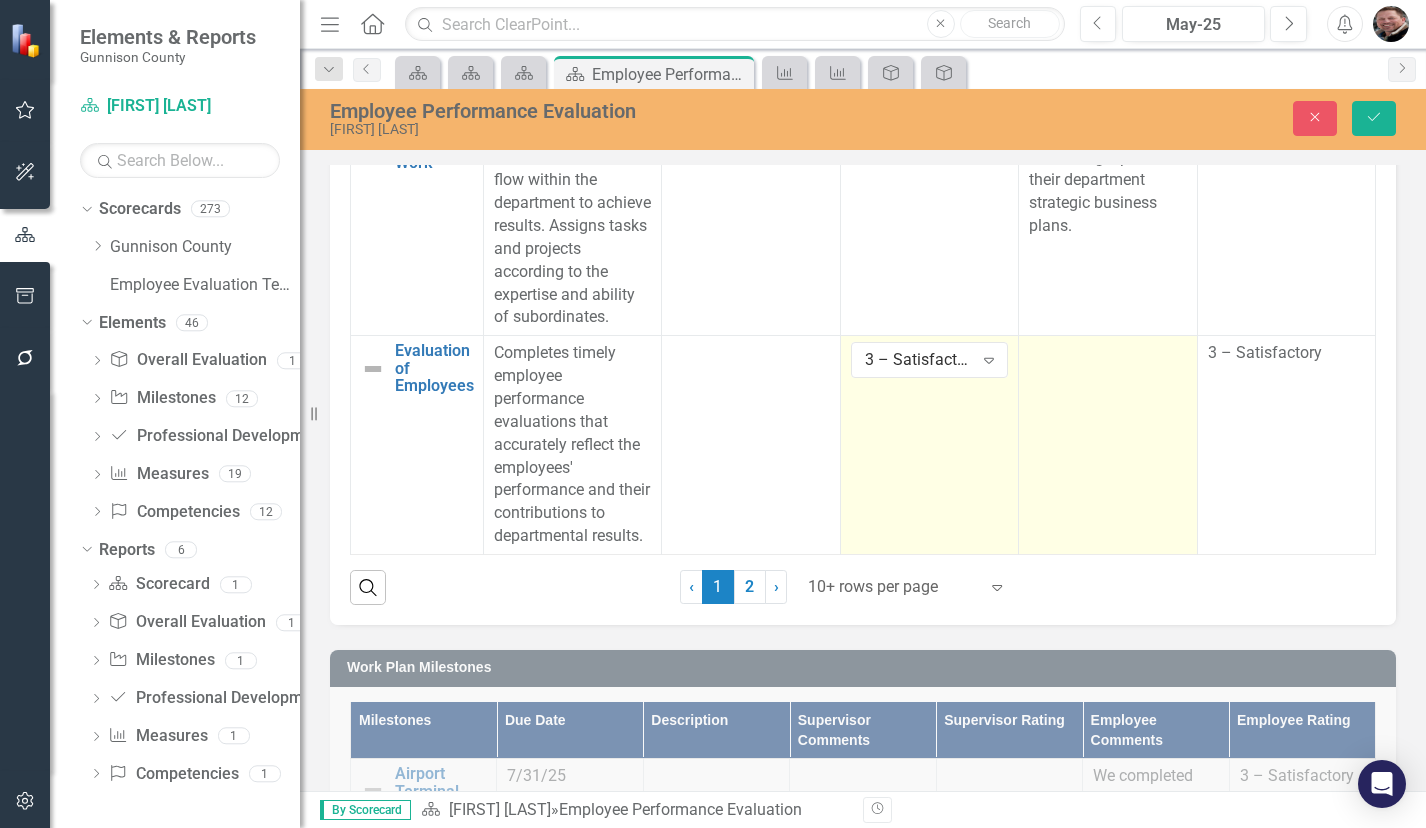 scroll, scrollTop: 1500, scrollLeft: 0, axis: vertical 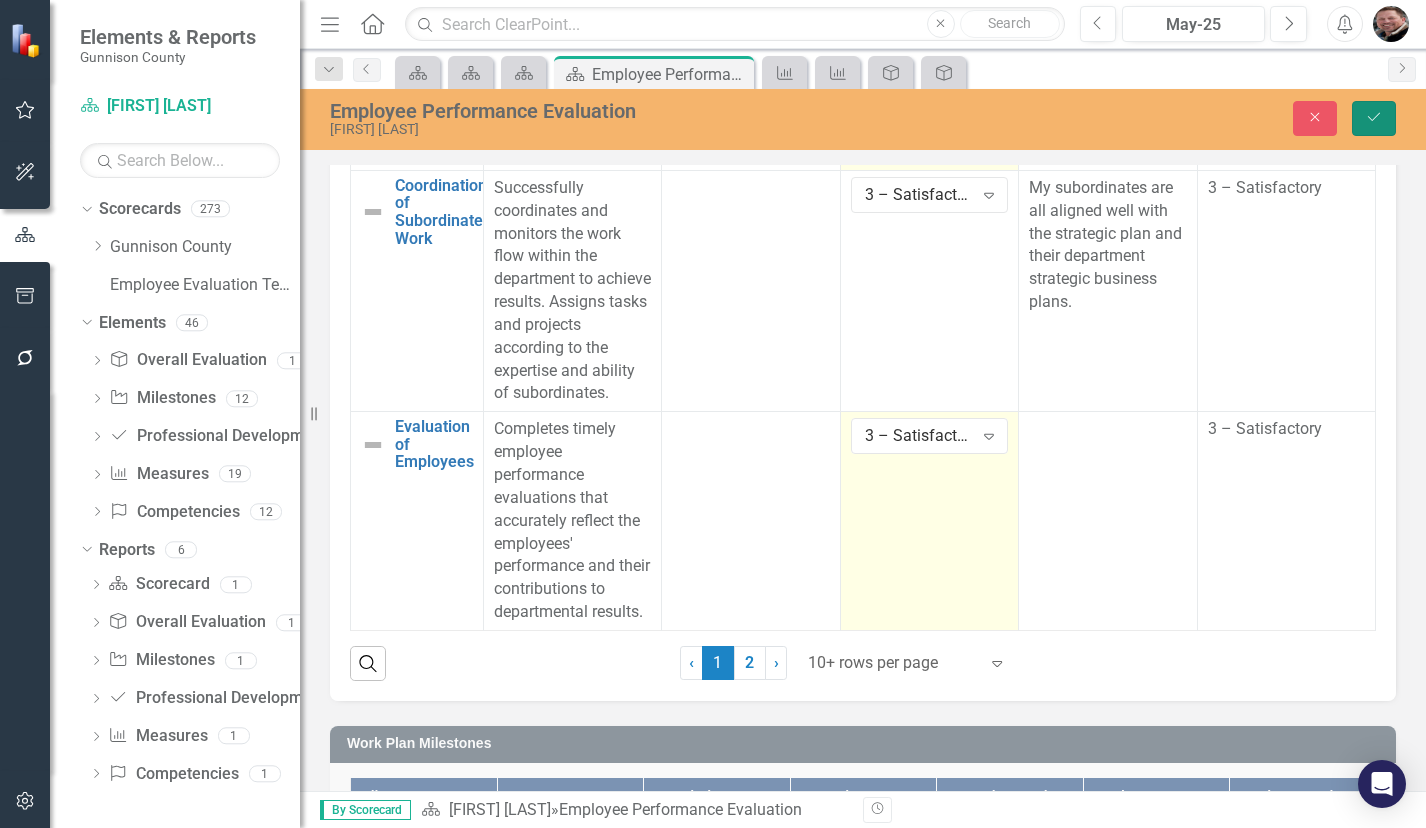 click on "Save" 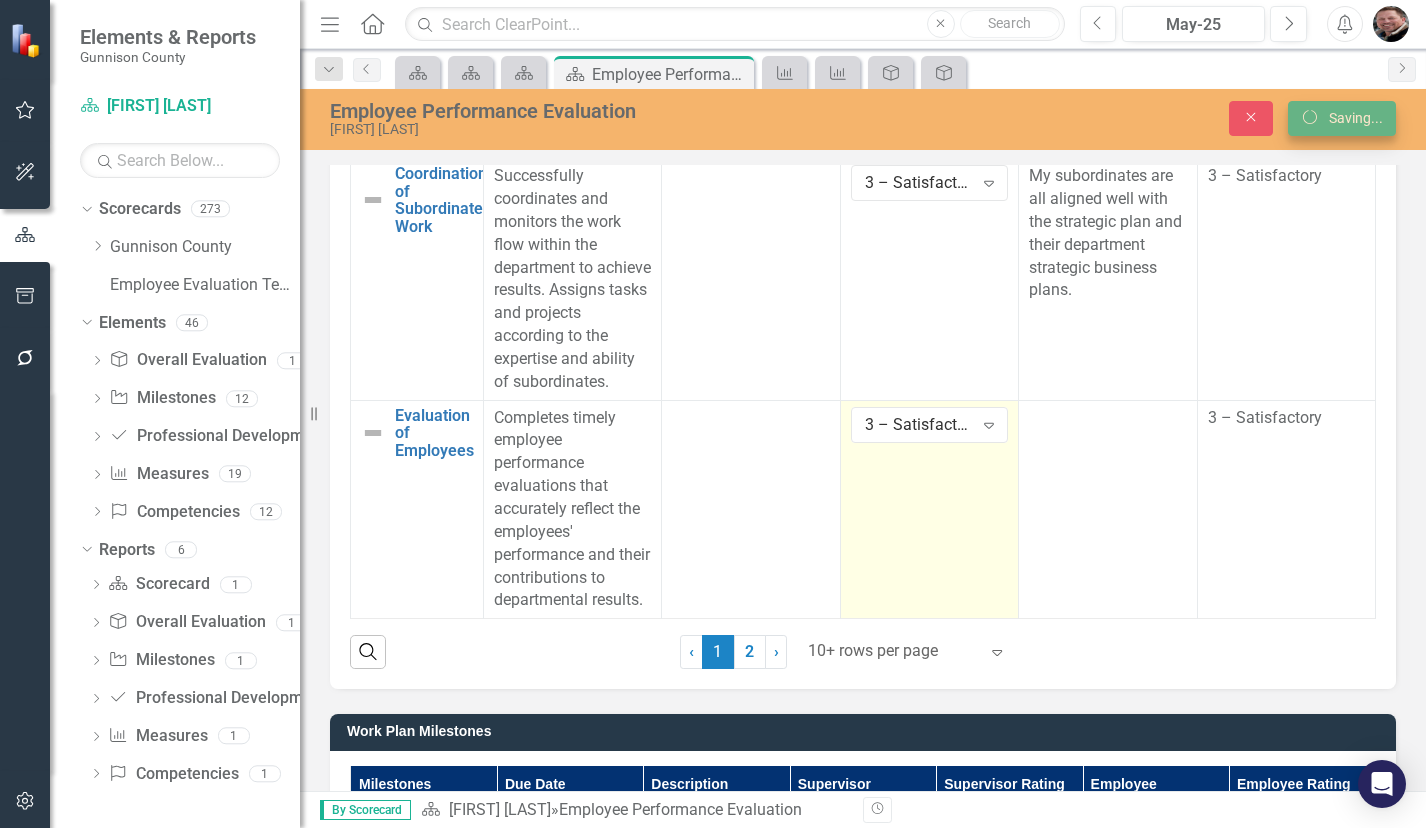 scroll, scrollTop: 0, scrollLeft: 0, axis: both 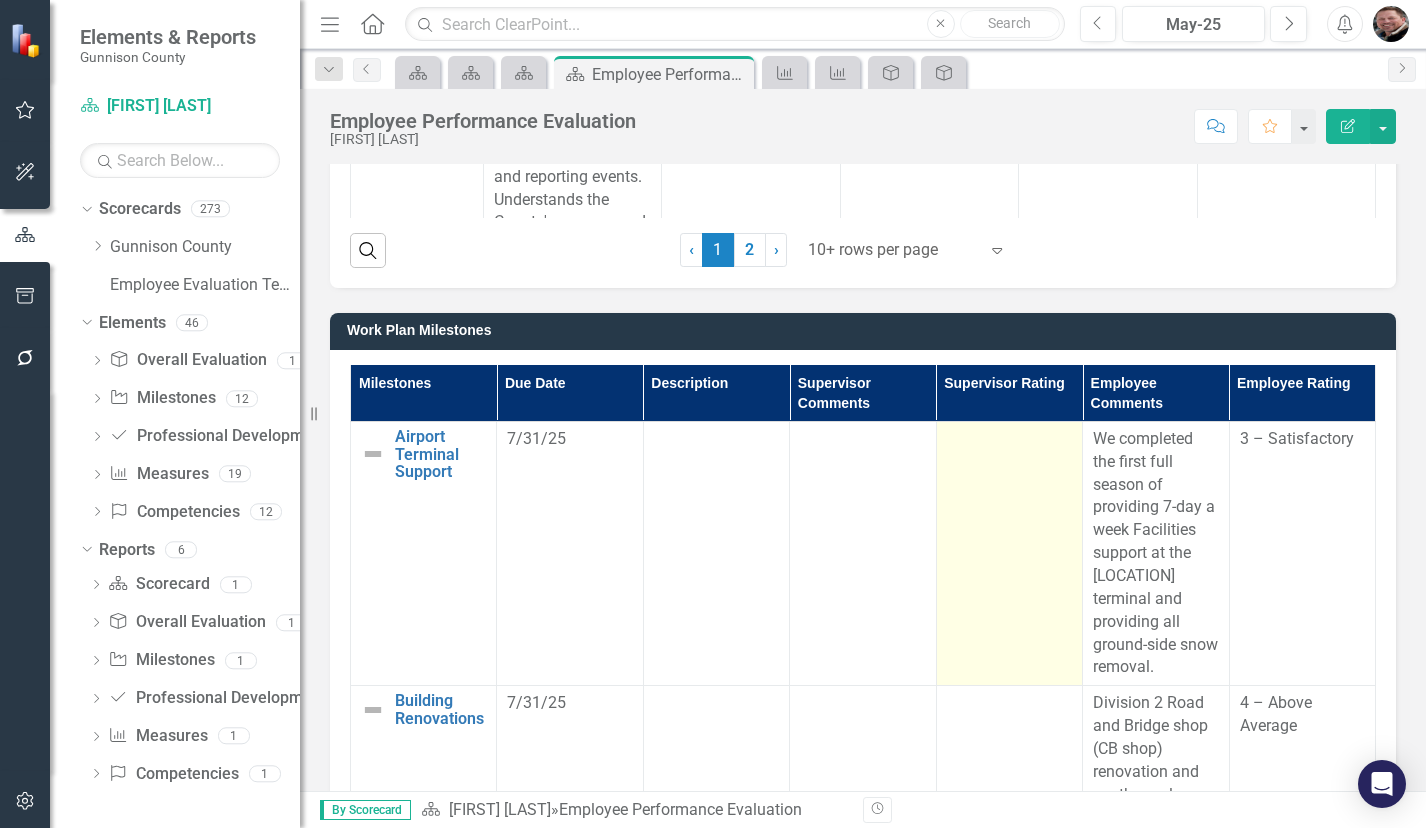 click at bounding box center [1009, 553] 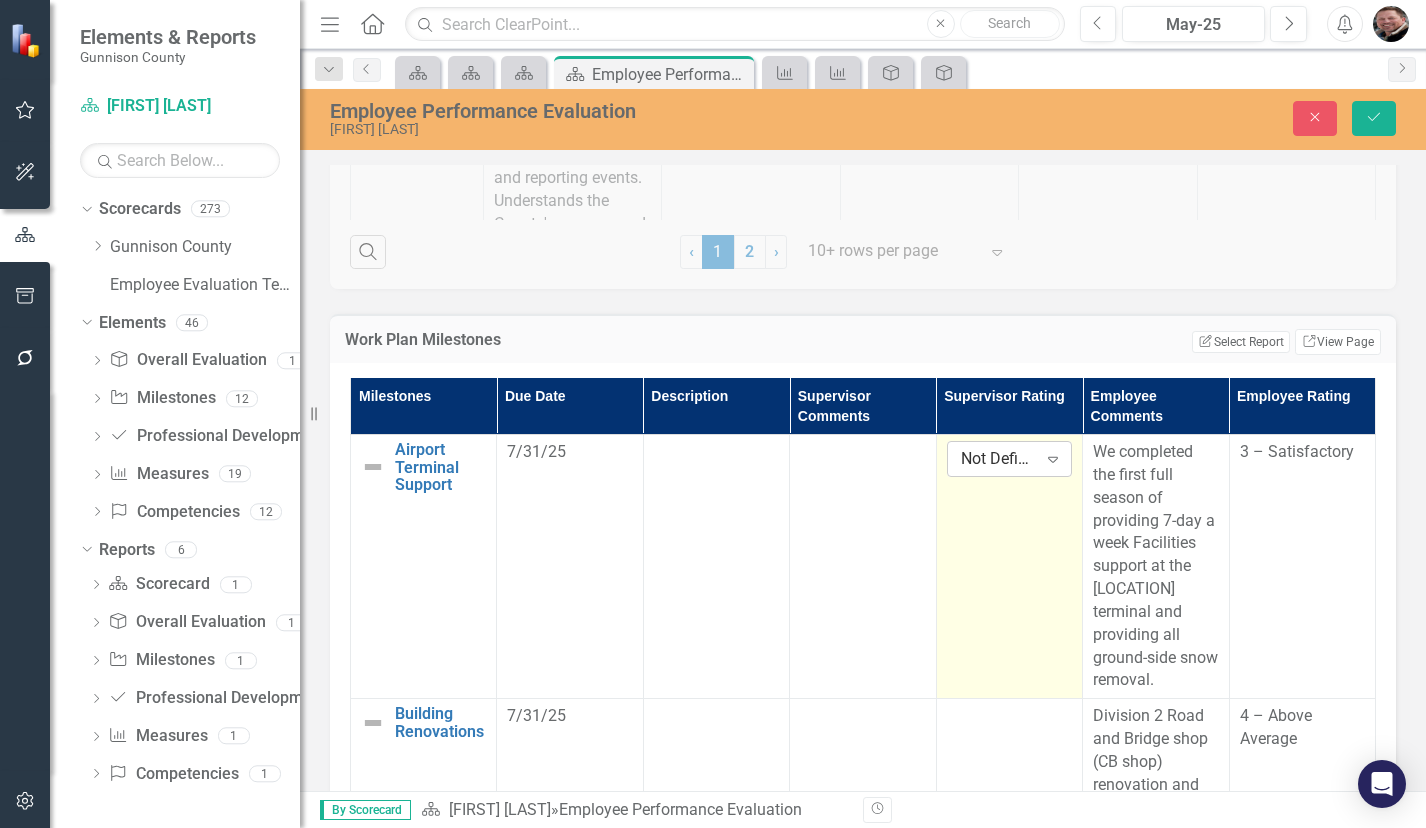 click on "Expand" 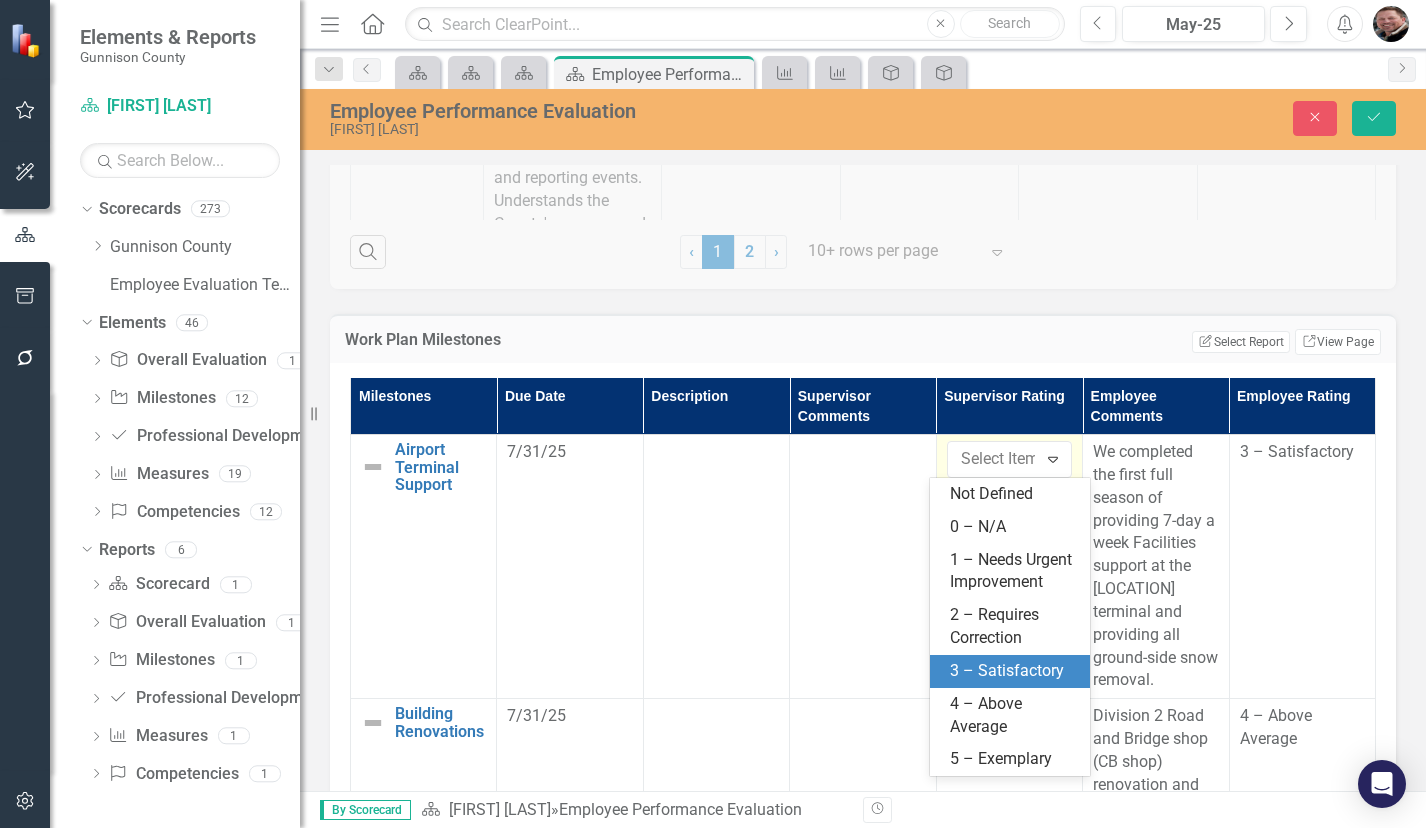 click on "3 – Satisfactory" at bounding box center (1014, 671) 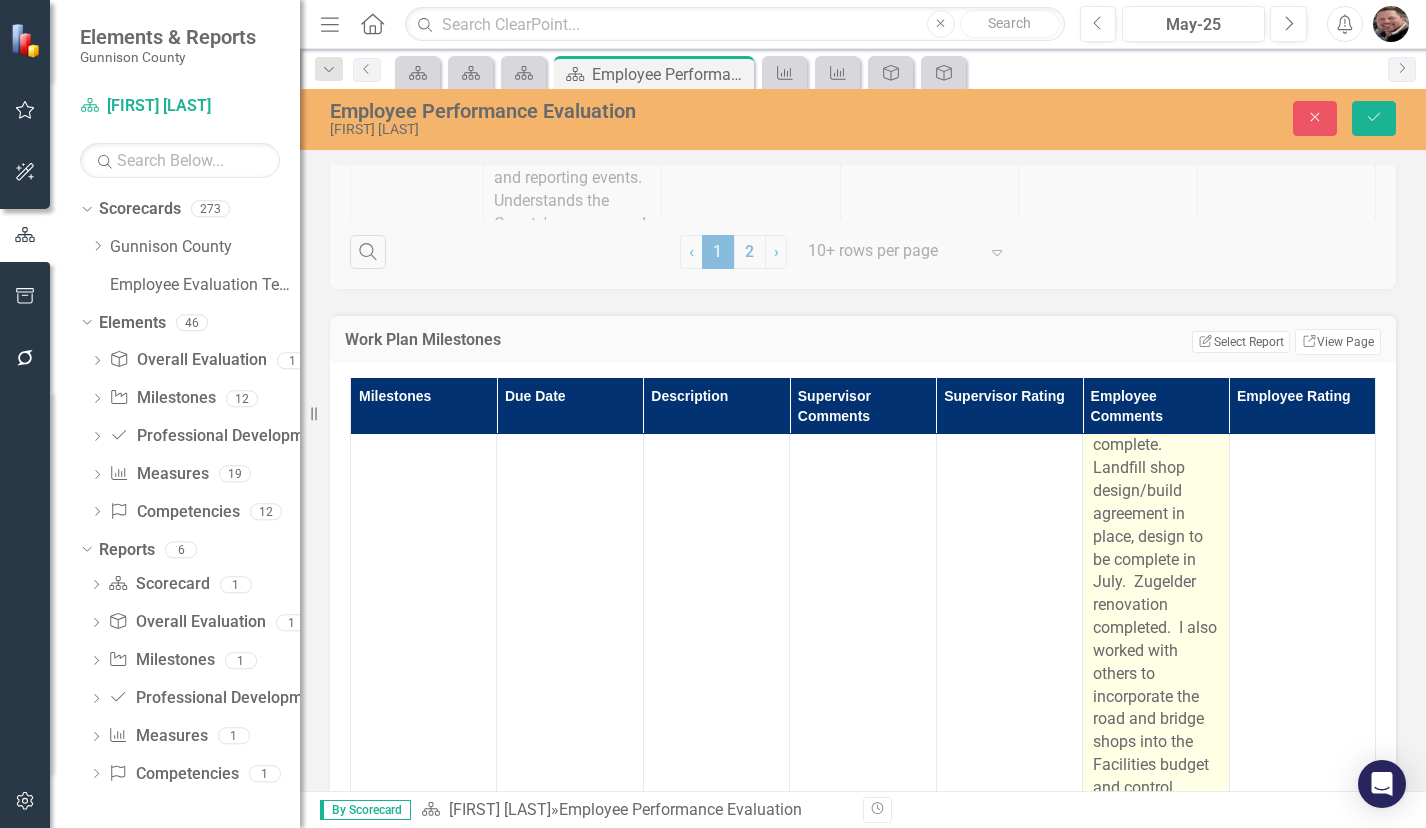 scroll, scrollTop: 300, scrollLeft: 0, axis: vertical 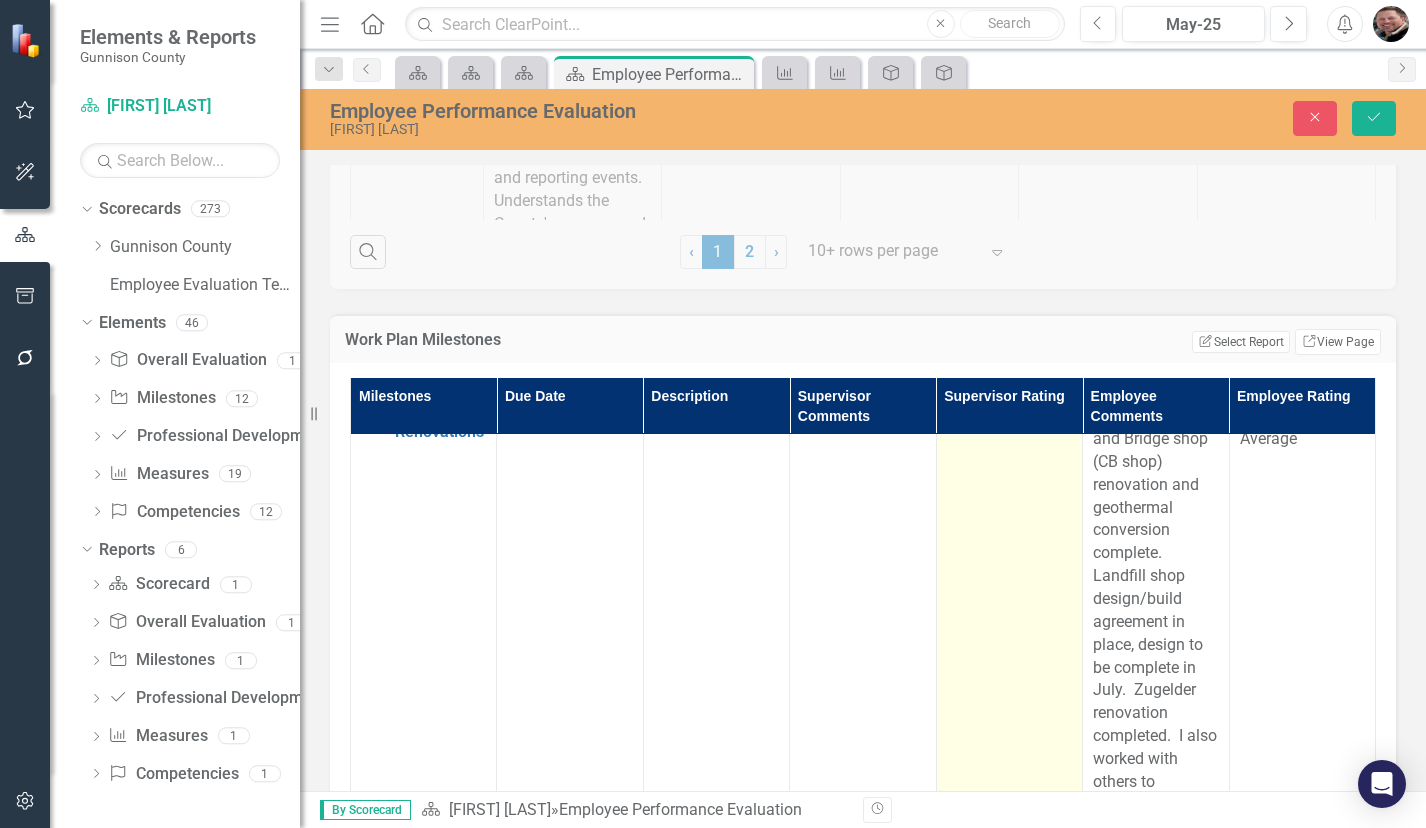 click at bounding box center [1009, 657] 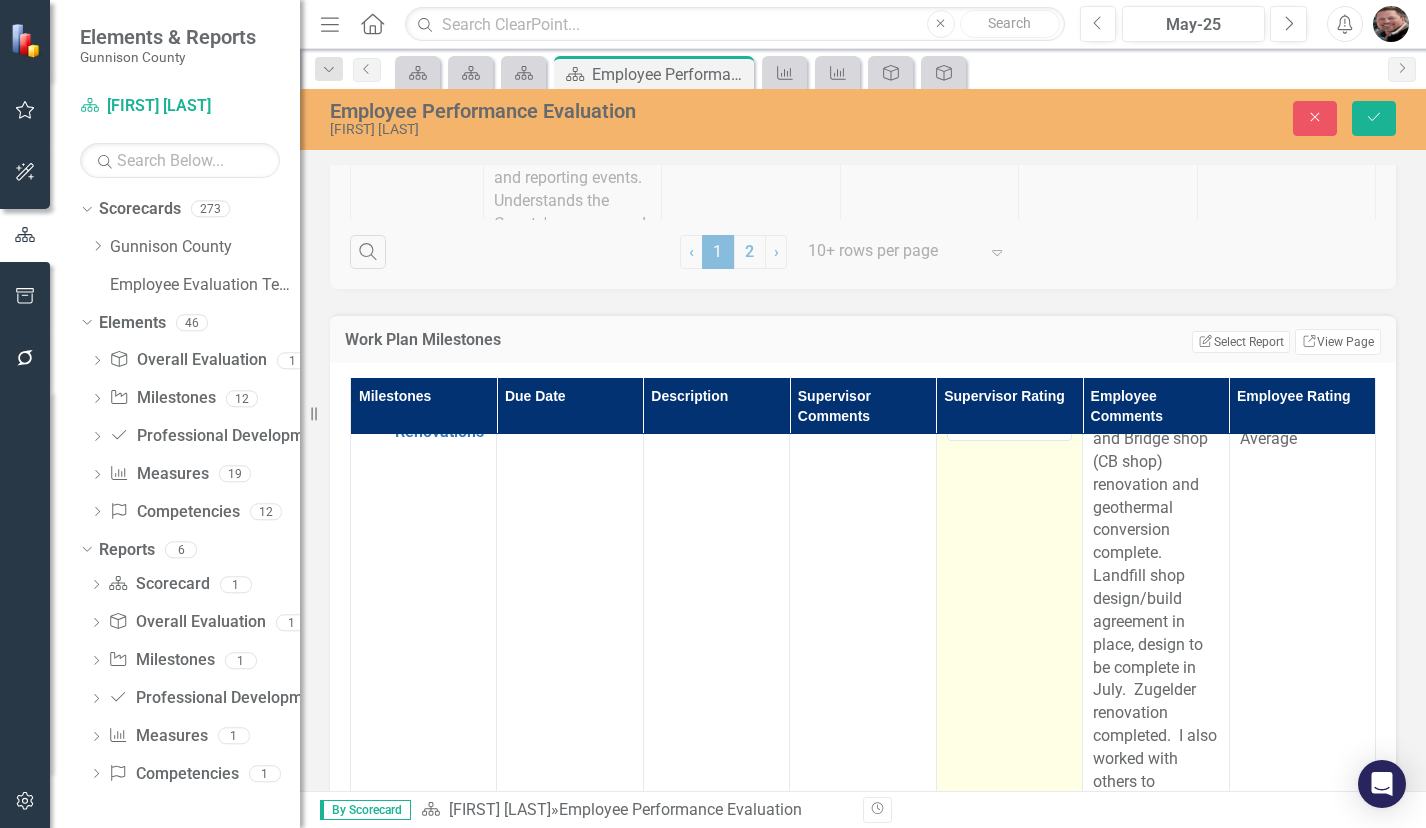 scroll, scrollTop: 0, scrollLeft: 0, axis: both 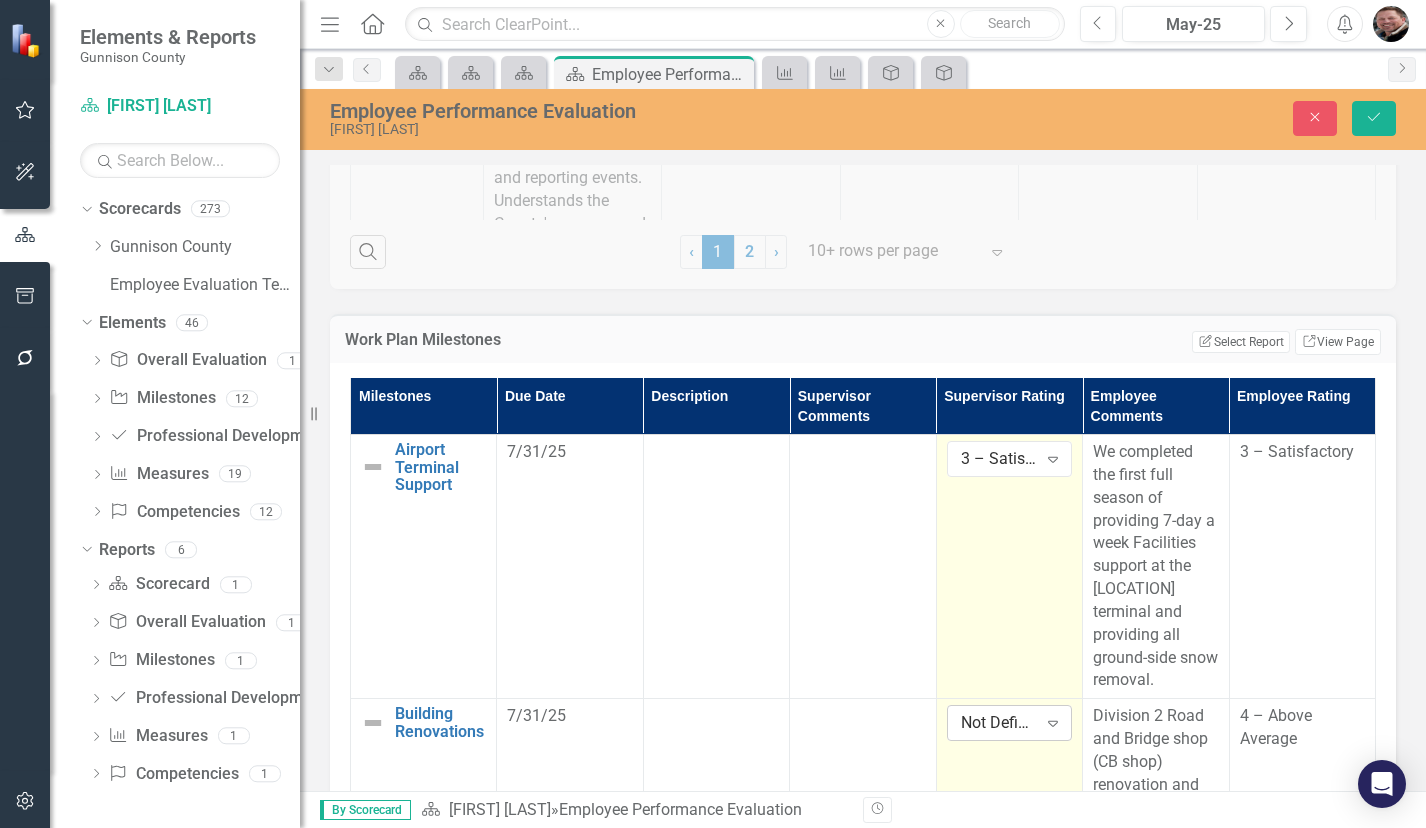 click on "Expand" 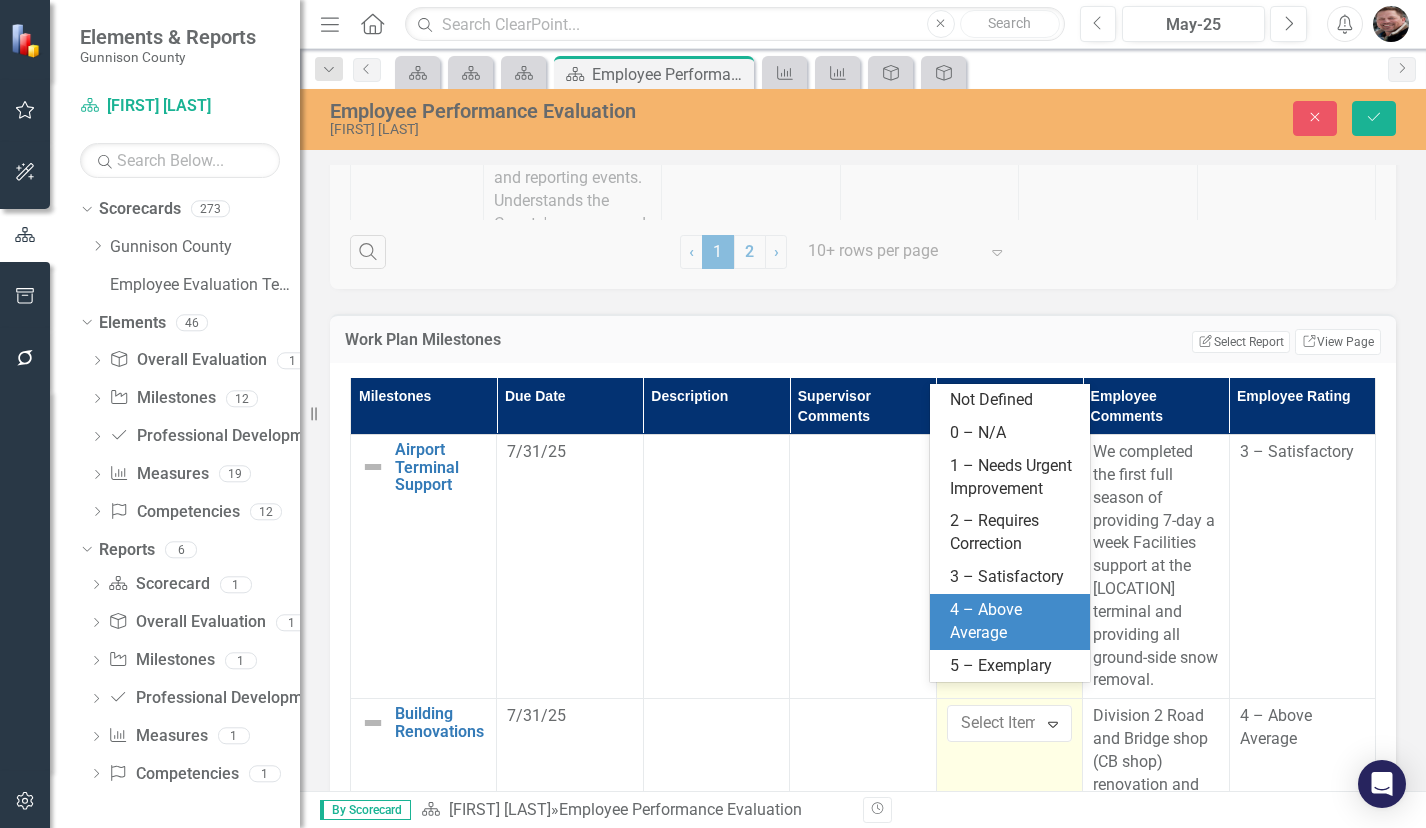 click on "4 – Above Average" at bounding box center (1014, 622) 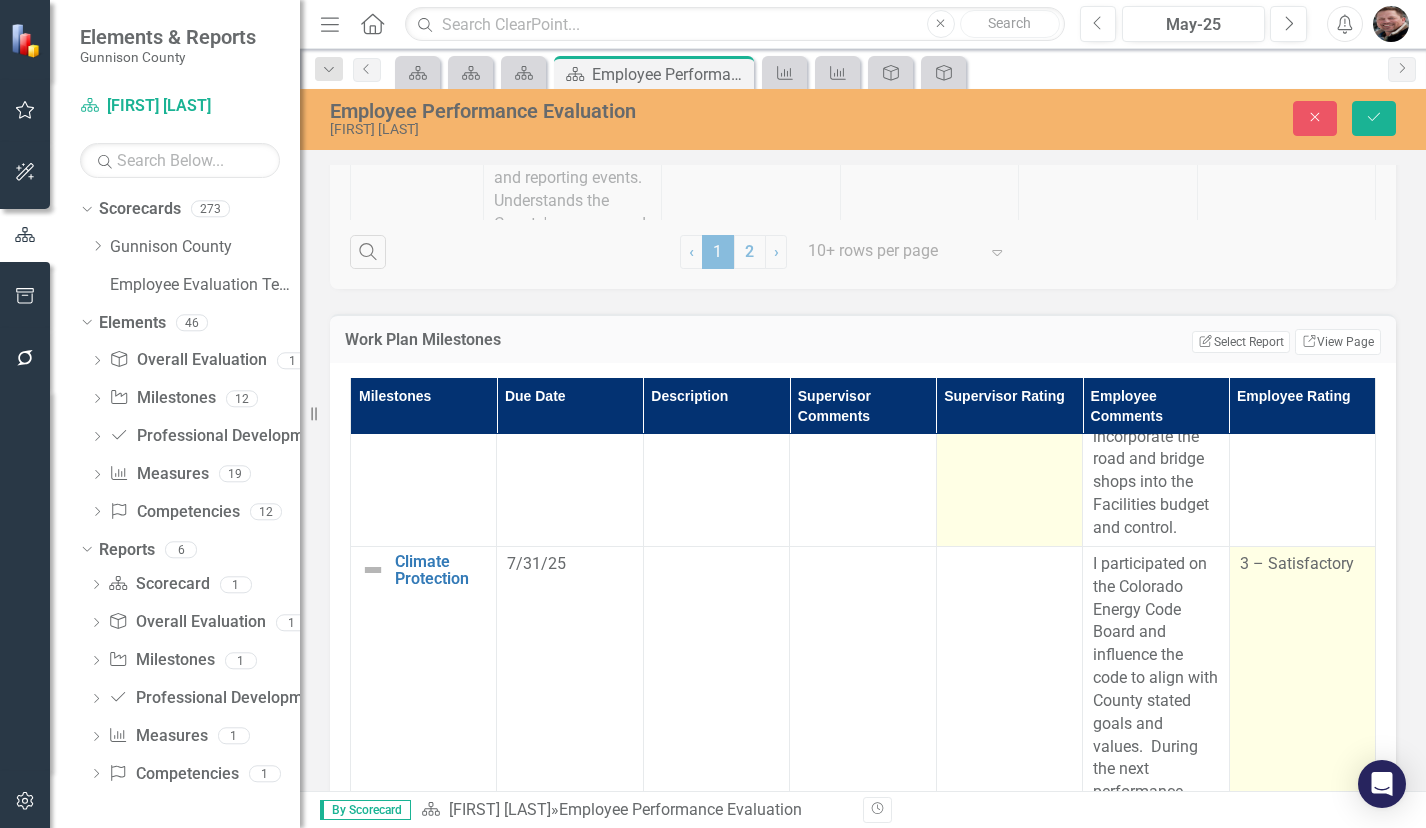 scroll, scrollTop: 700, scrollLeft: 0, axis: vertical 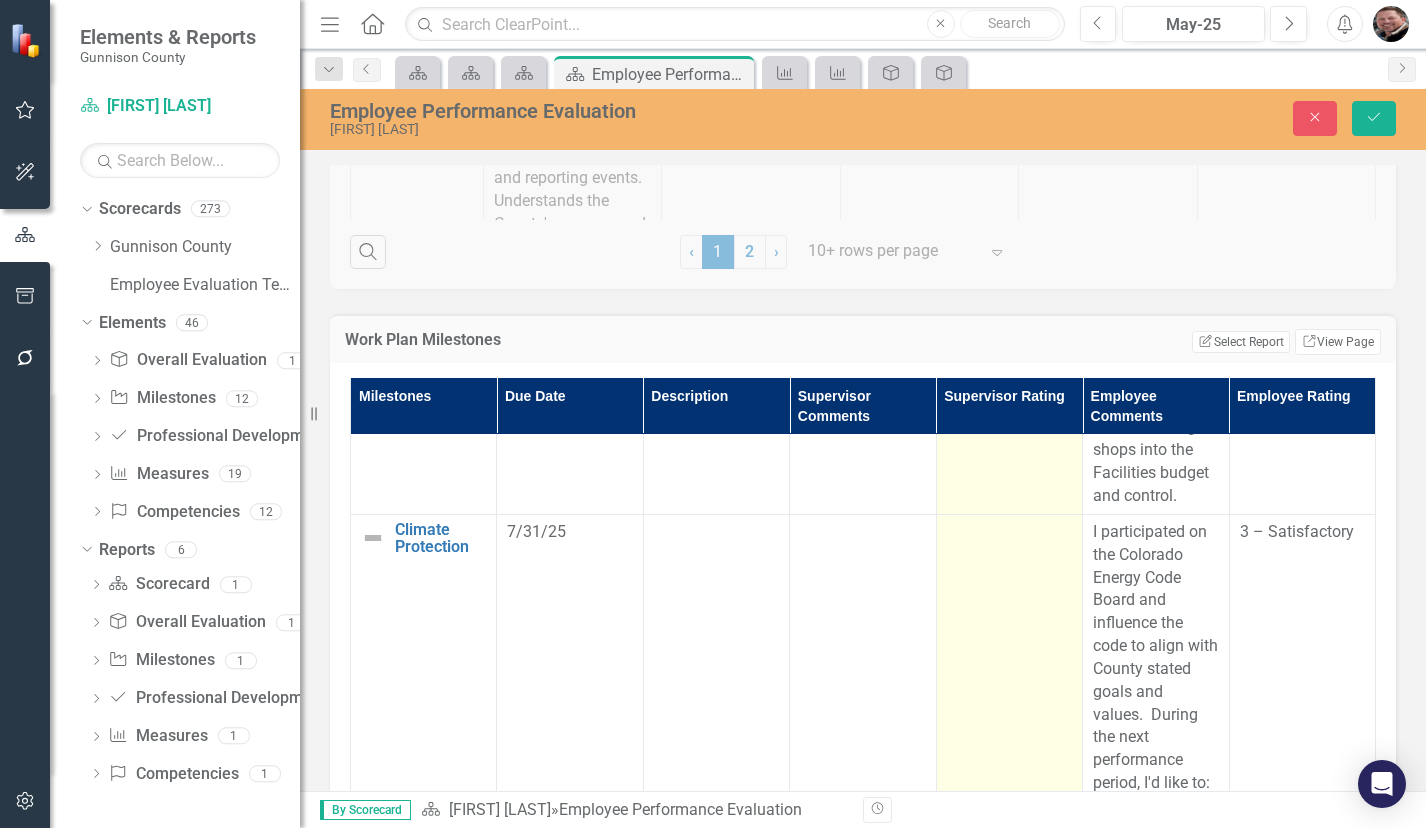 click at bounding box center [1009, 947] 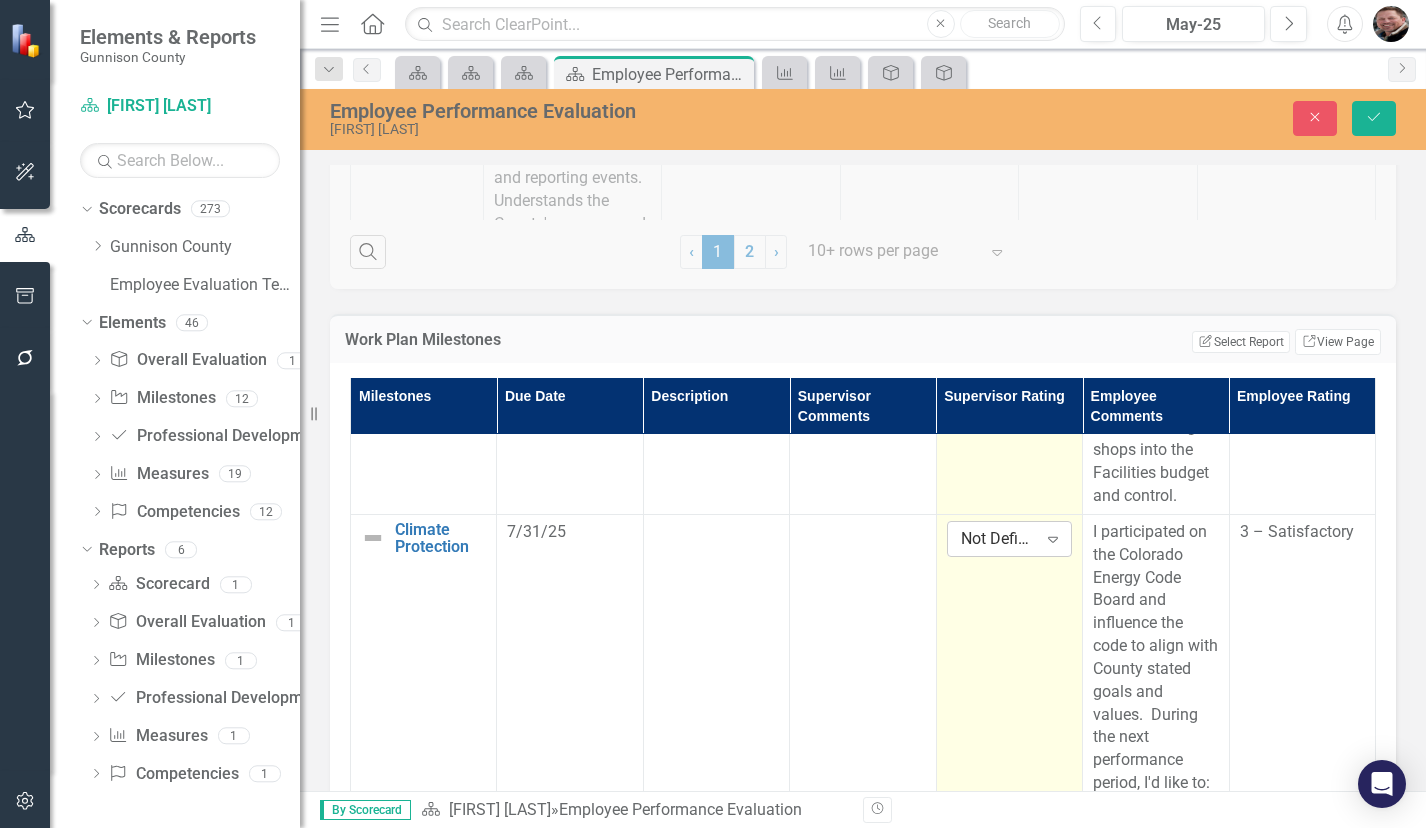 click on "Expand" 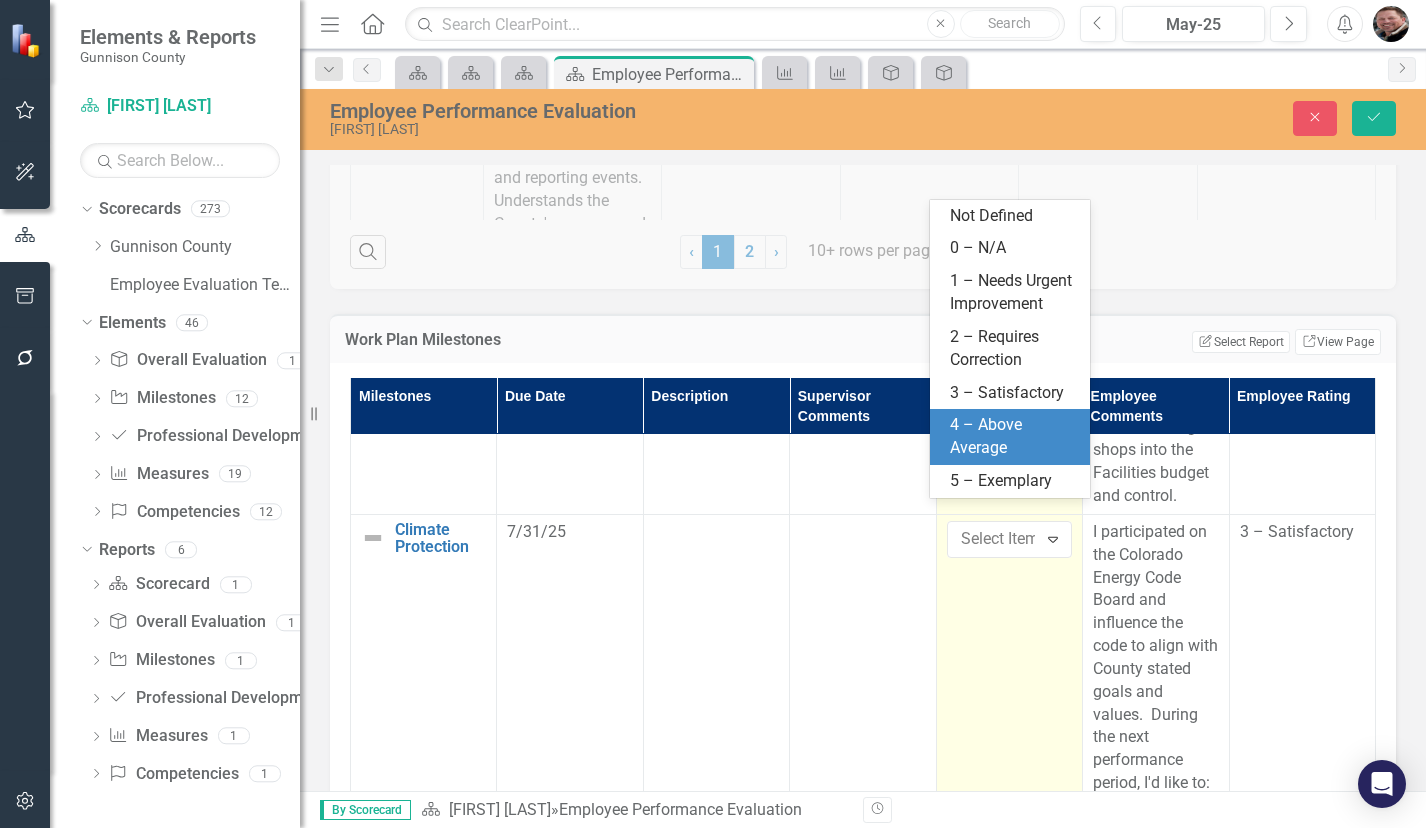 click on "4 – Above Average" at bounding box center [1014, 437] 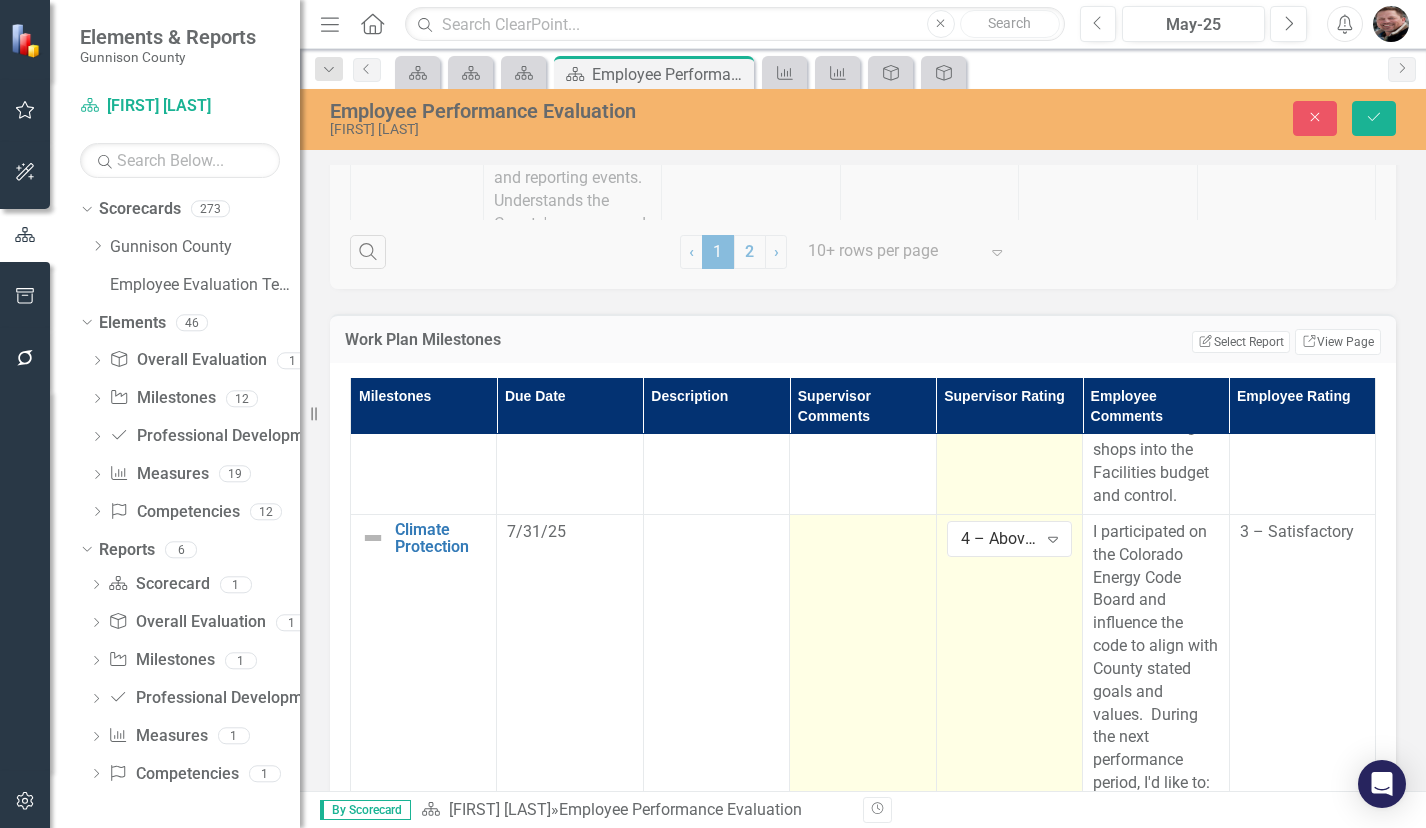 click at bounding box center [863, 947] 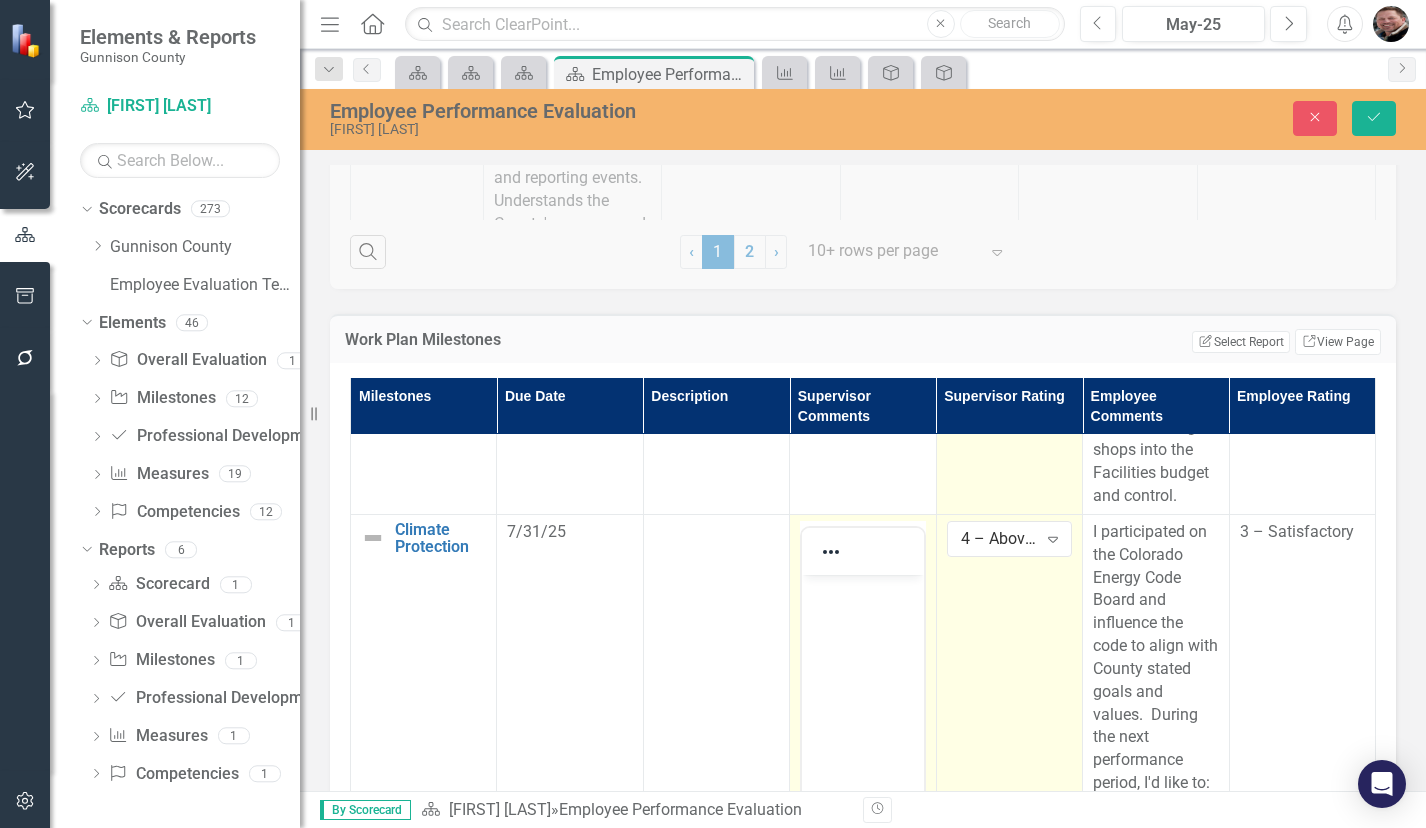 scroll, scrollTop: 0, scrollLeft: 0, axis: both 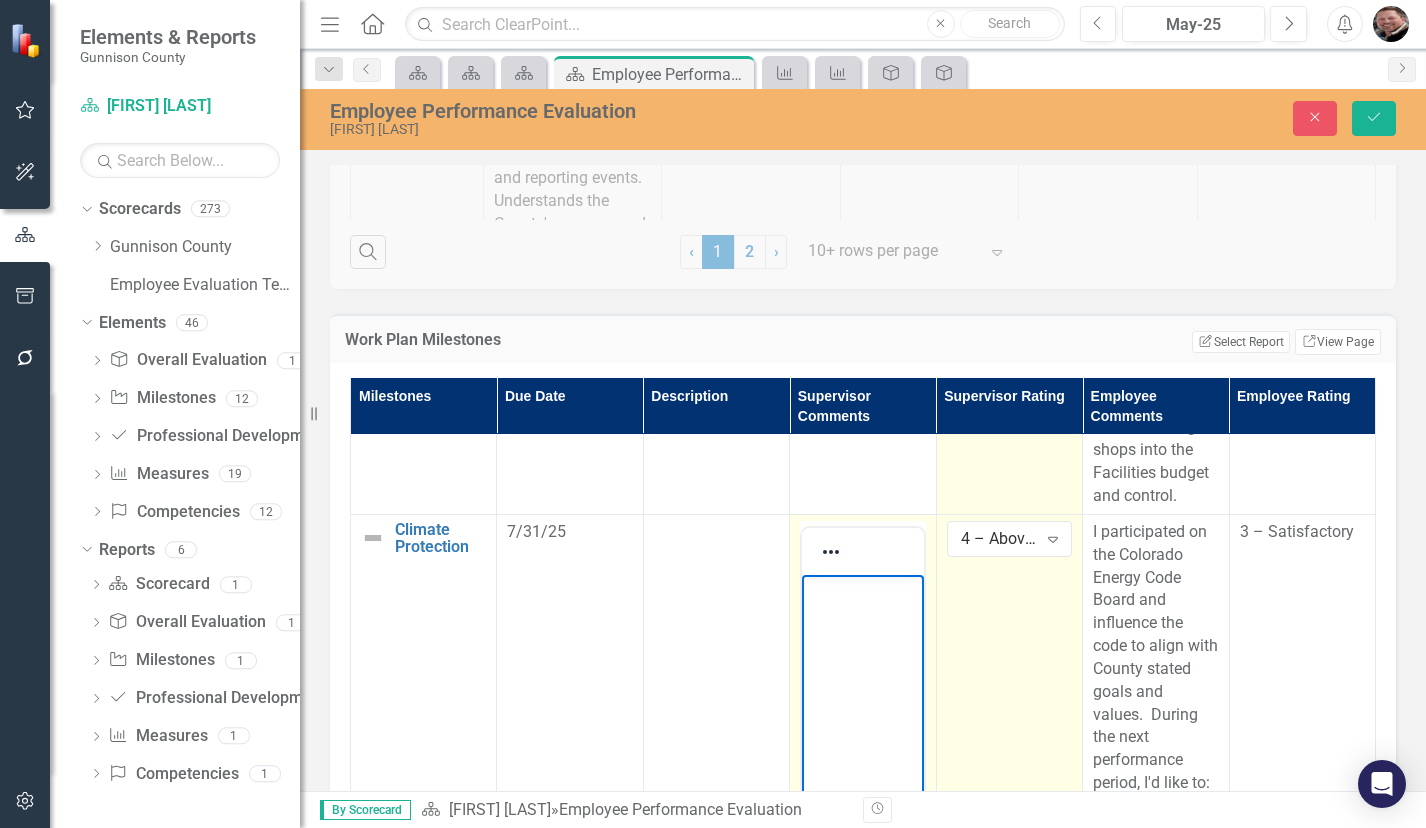 click at bounding box center [862, 724] 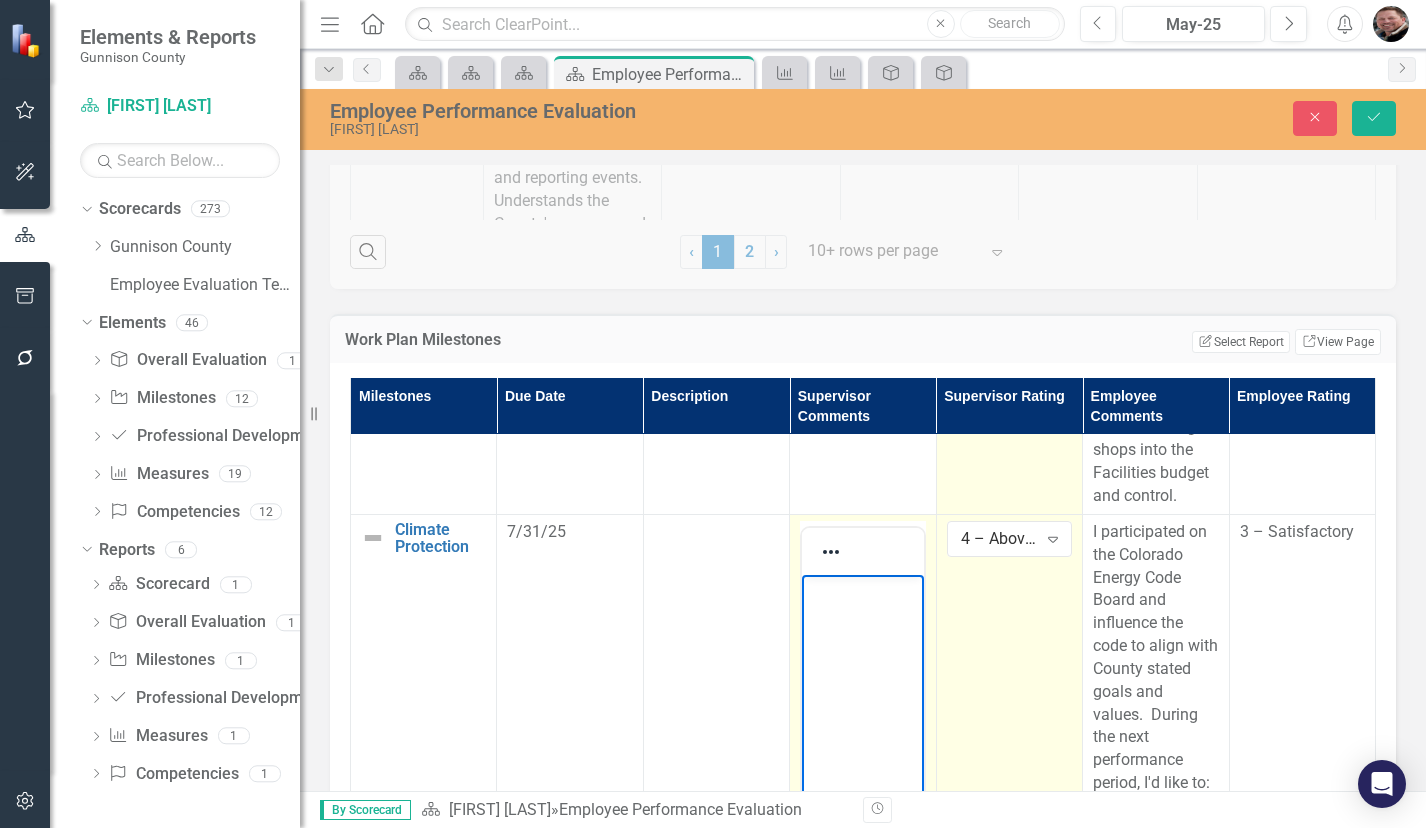 type 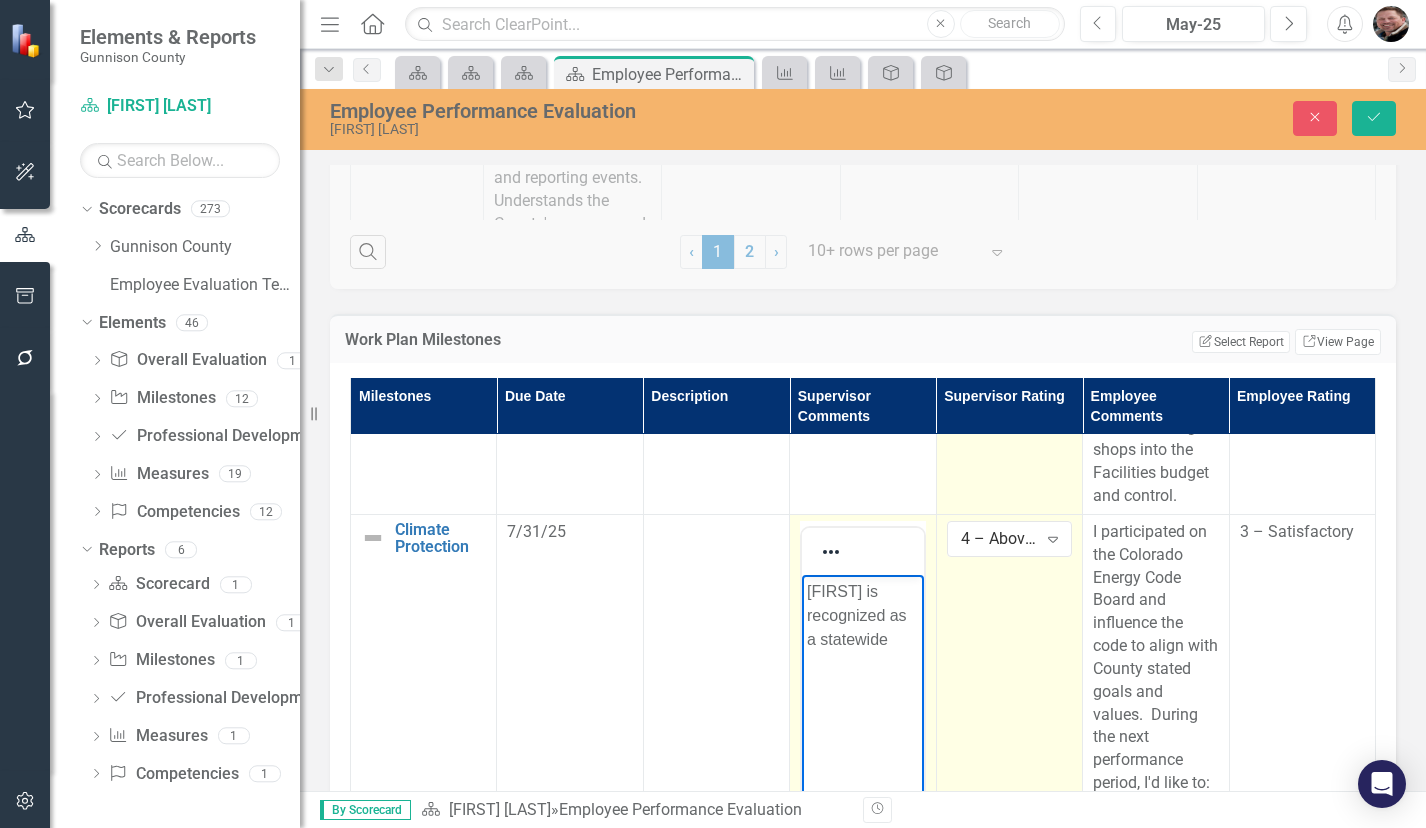 type 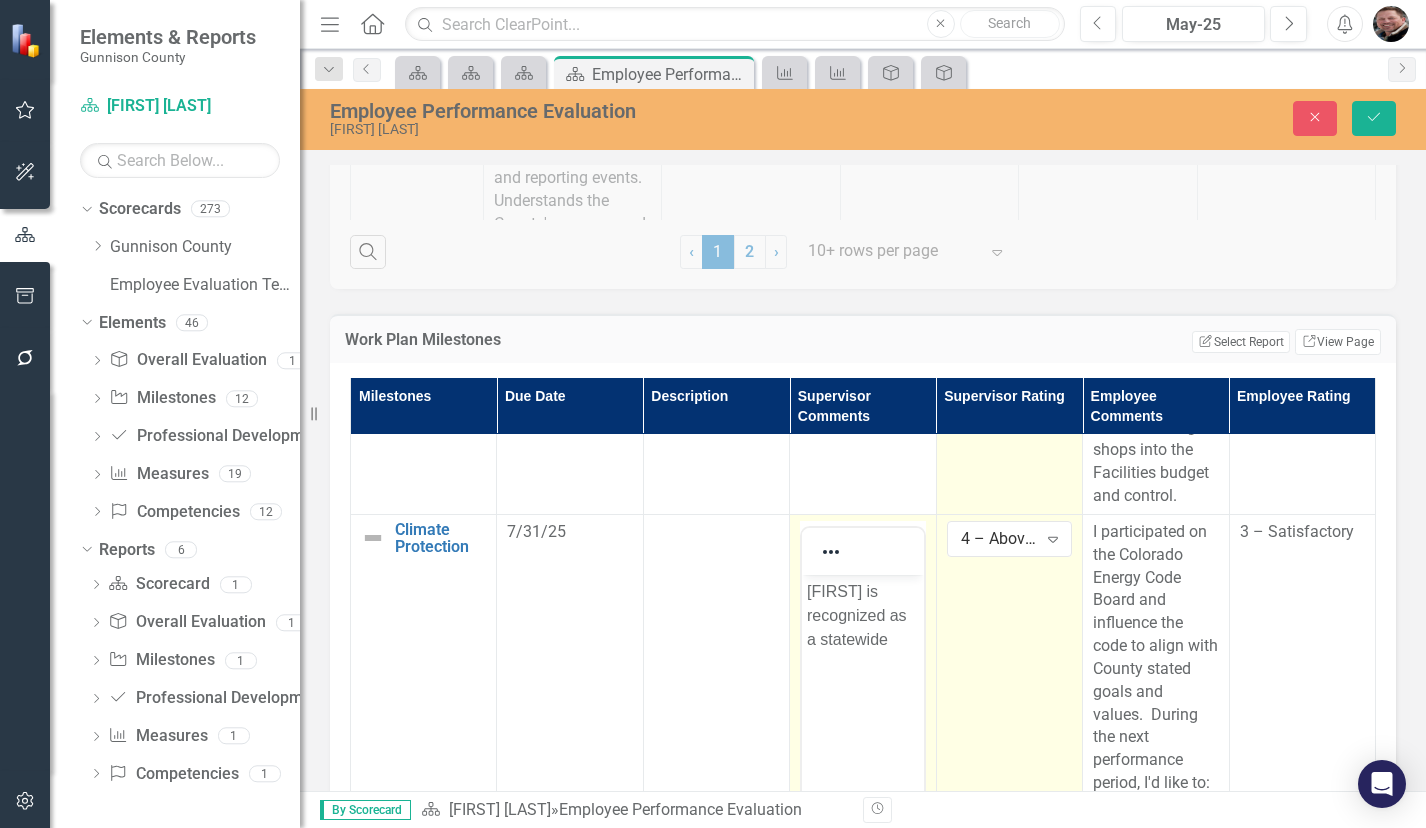 scroll, scrollTop: 2358, scrollLeft: 0, axis: vertical 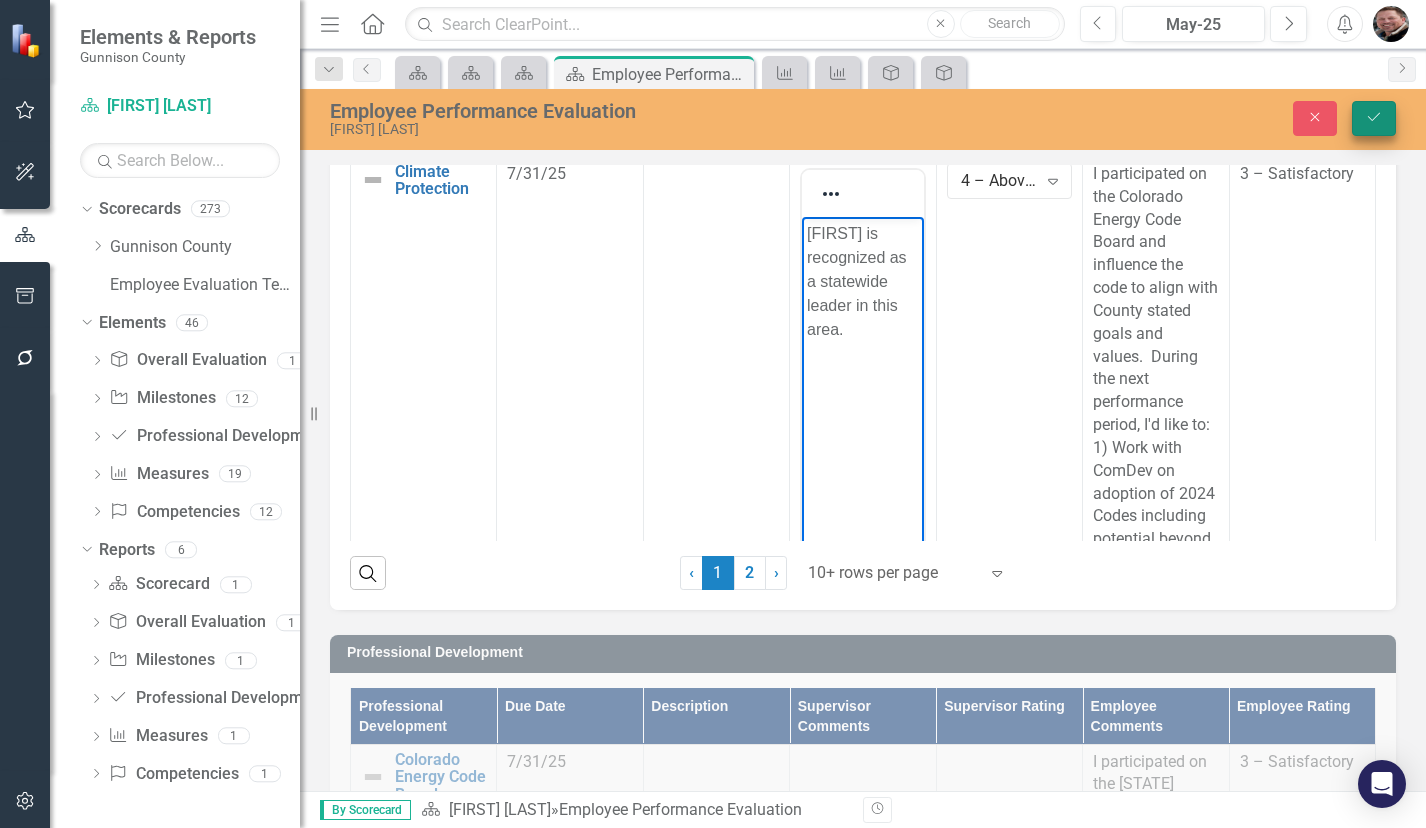 click on "Save" at bounding box center (1374, 118) 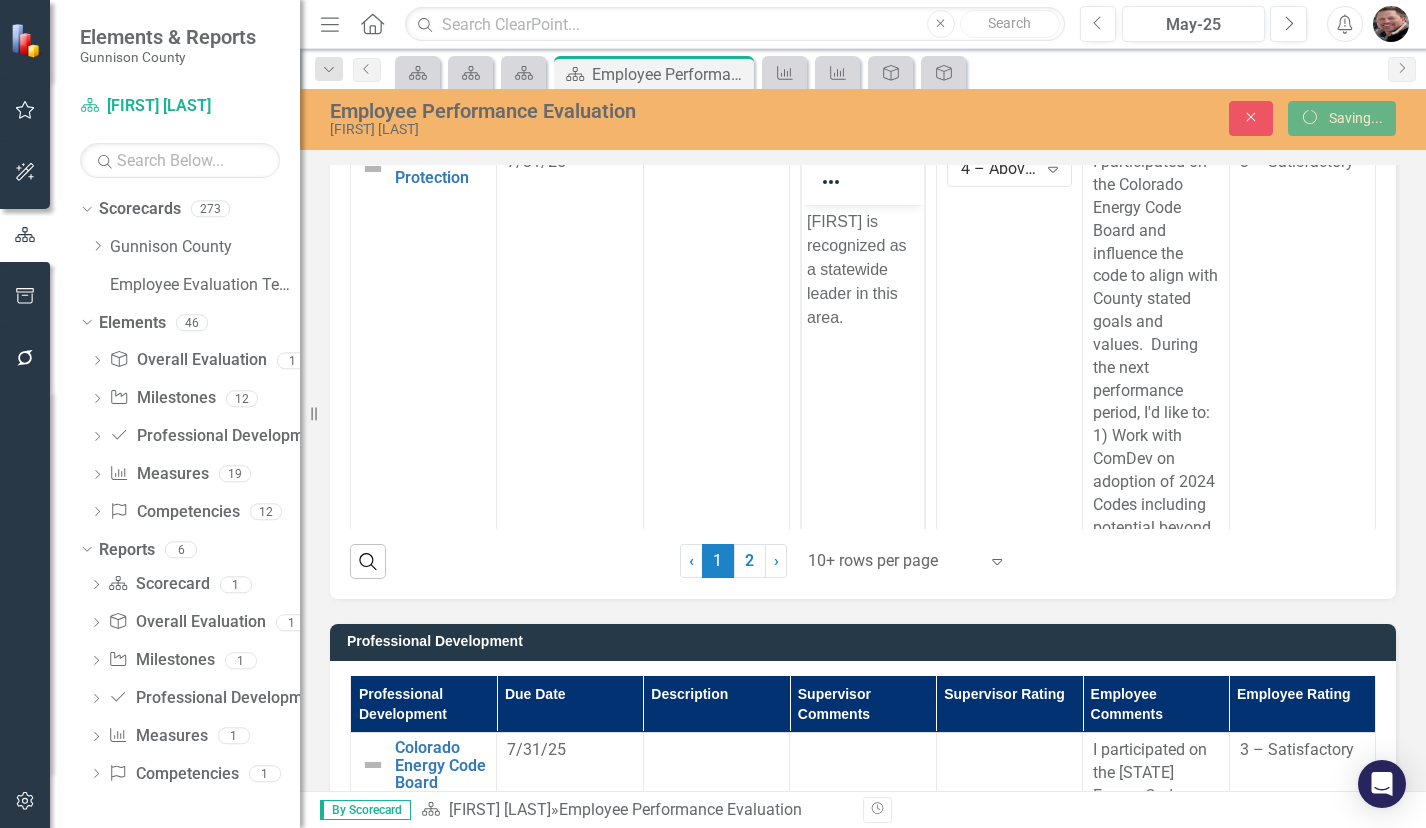 scroll, scrollTop: 2346, scrollLeft: 0, axis: vertical 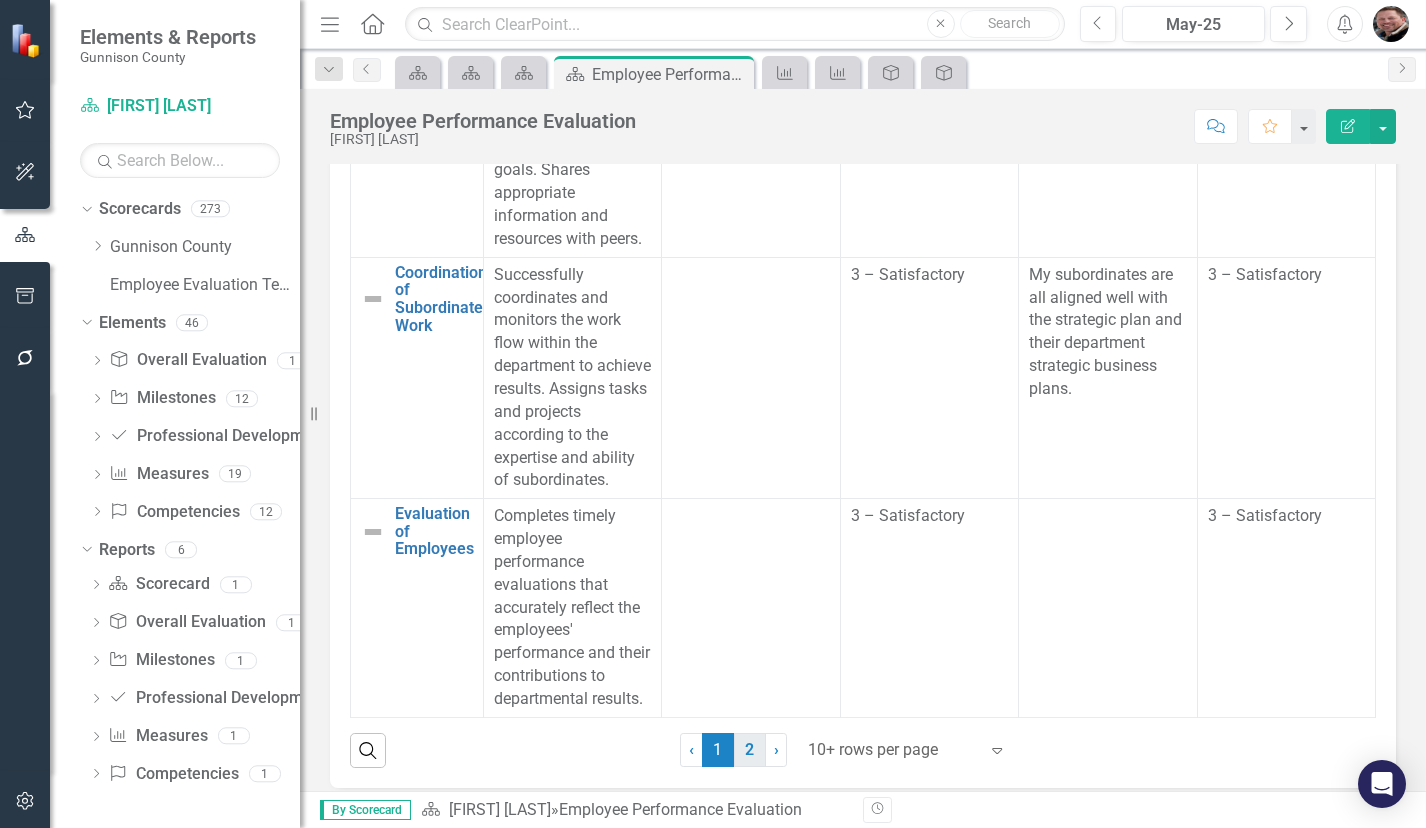 click on "2" at bounding box center [750, 750] 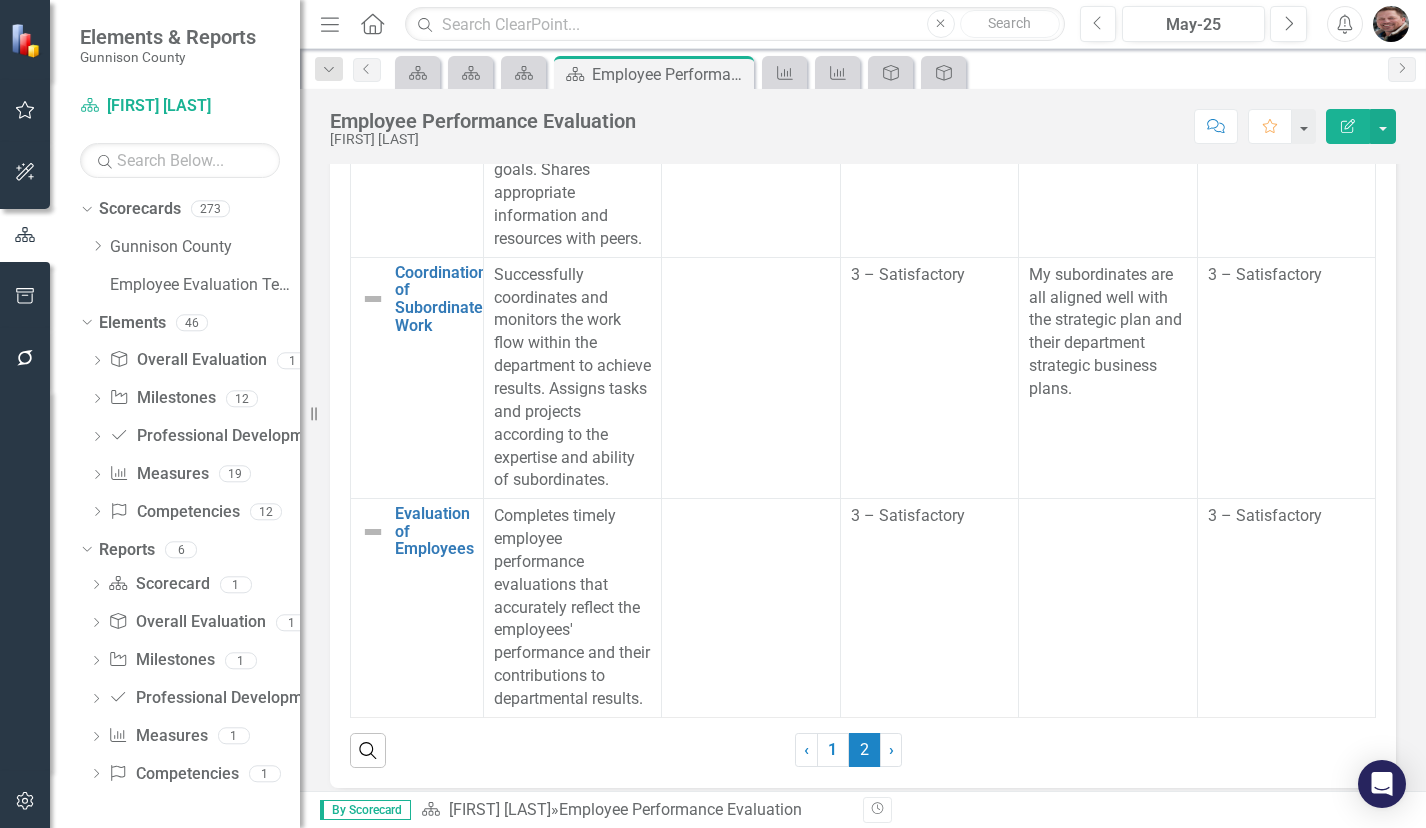 scroll, scrollTop: 0, scrollLeft: 0, axis: both 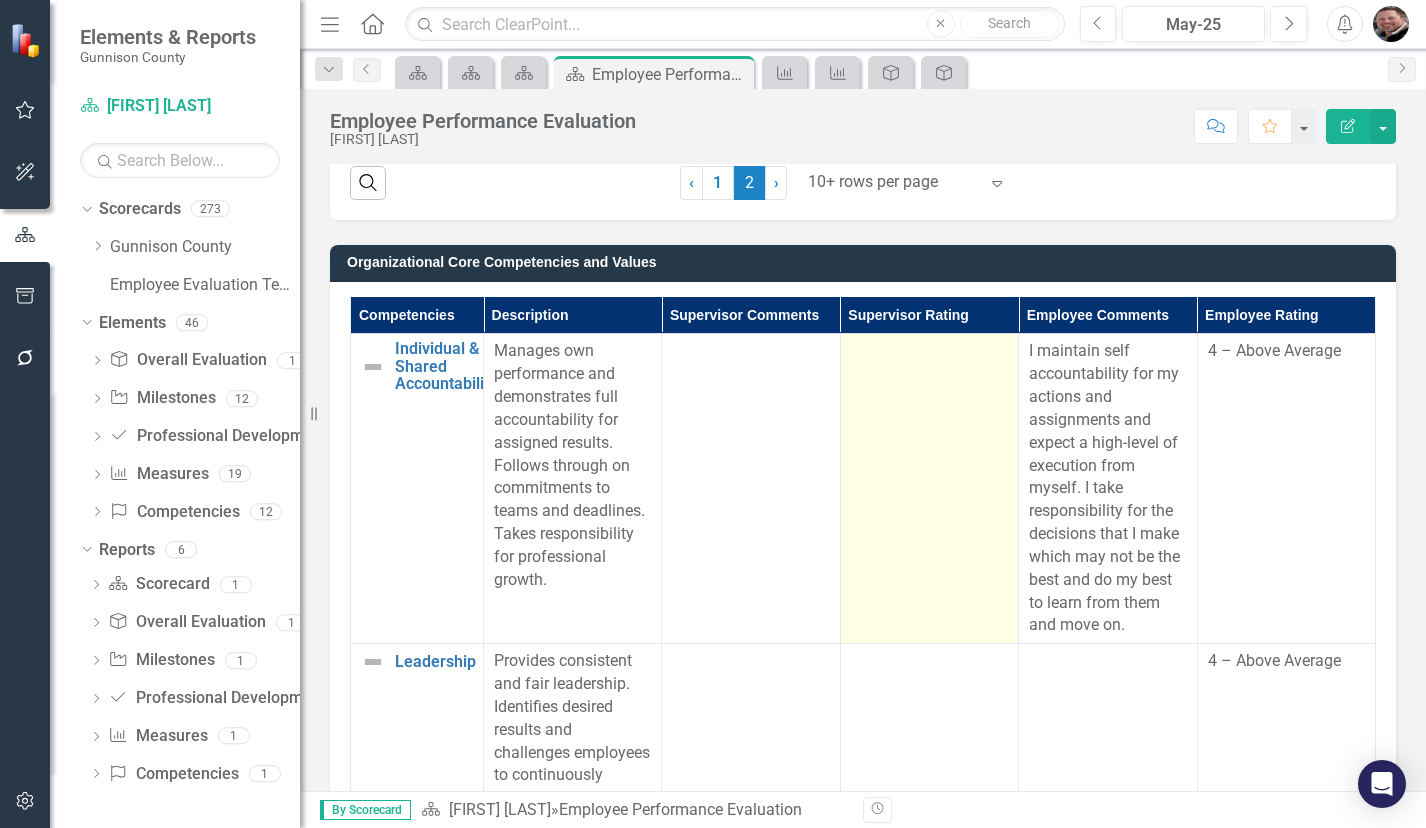 click at bounding box center [929, 489] 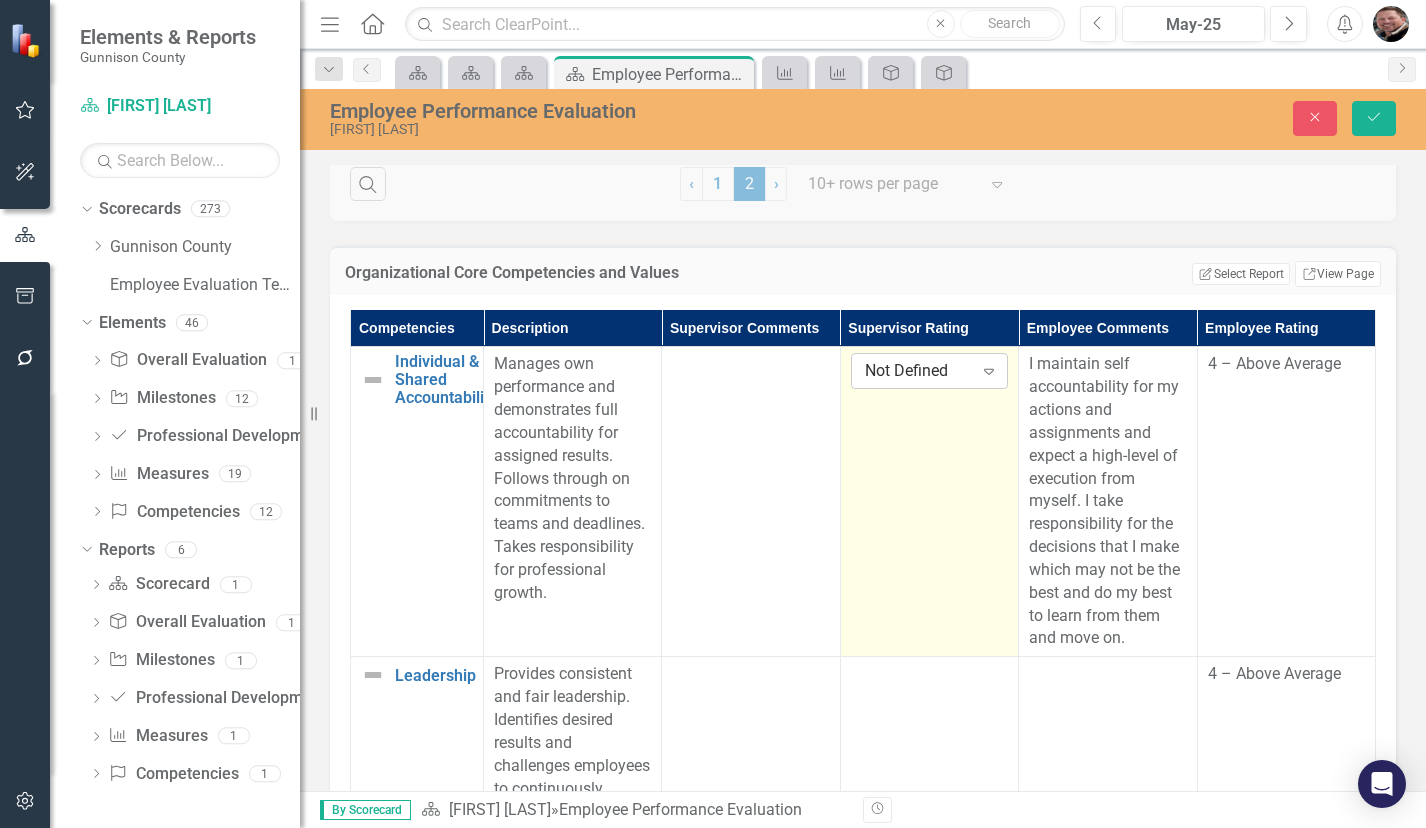click 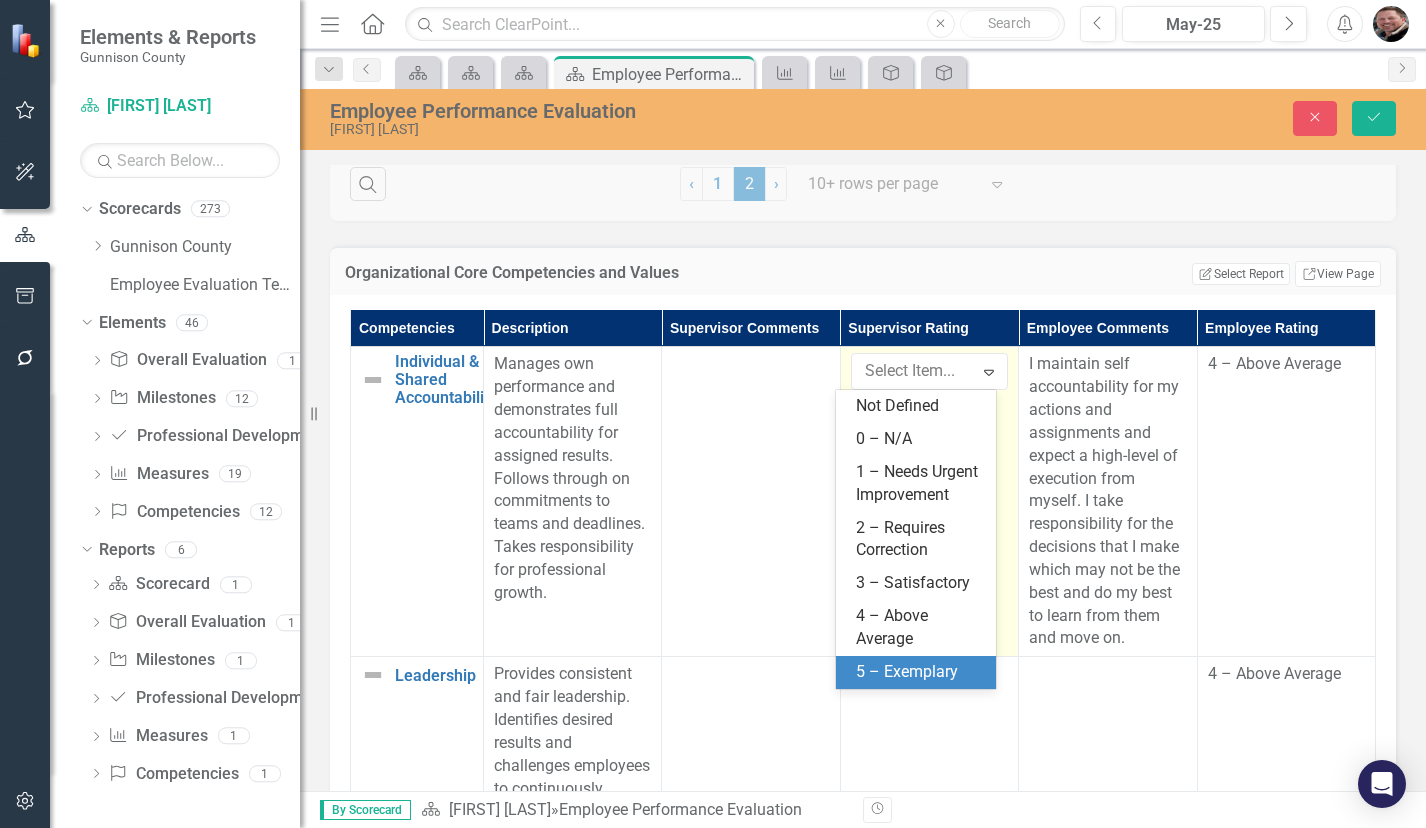 click on "5 – Exemplary" at bounding box center [920, 672] 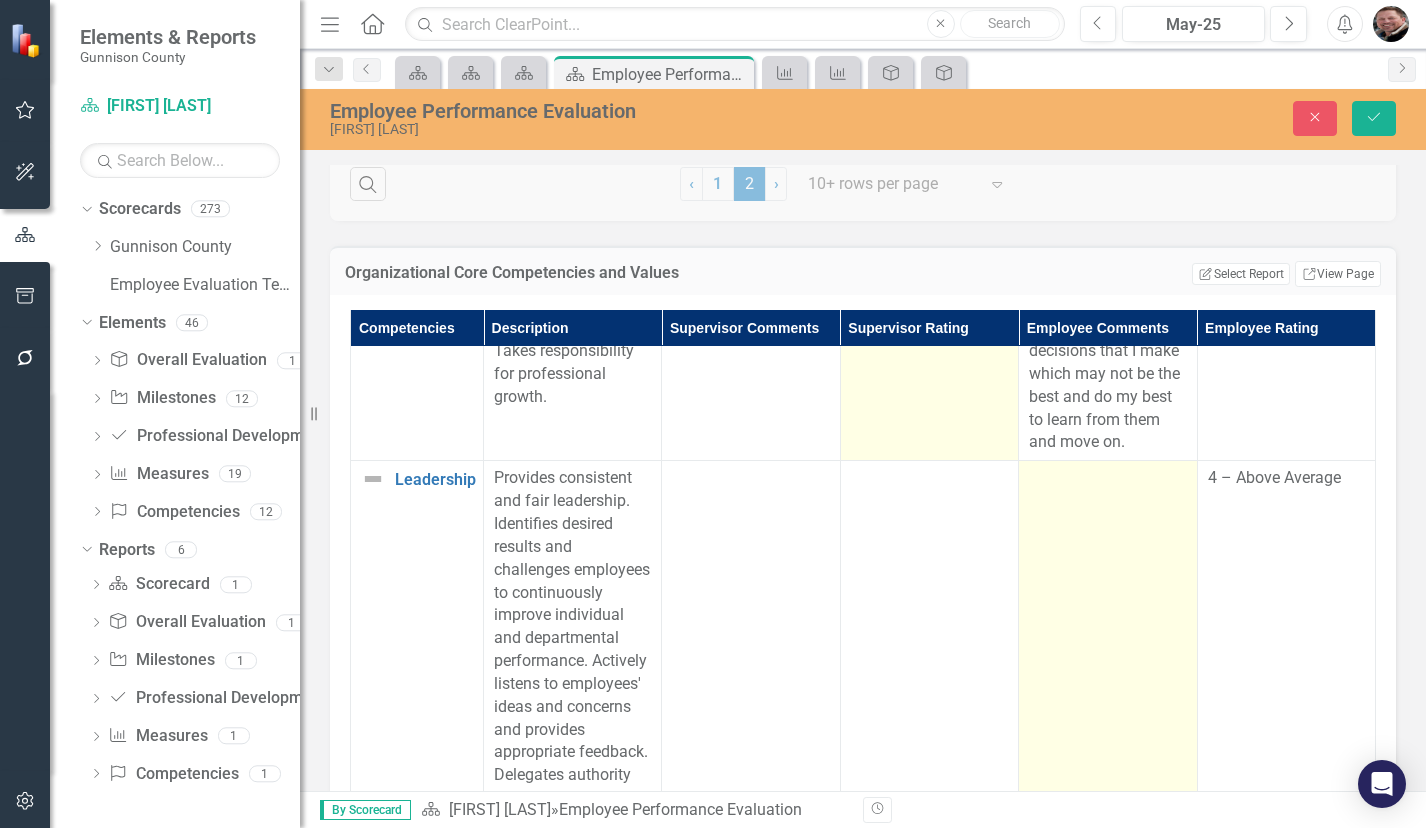 scroll, scrollTop: 264, scrollLeft: 0, axis: vertical 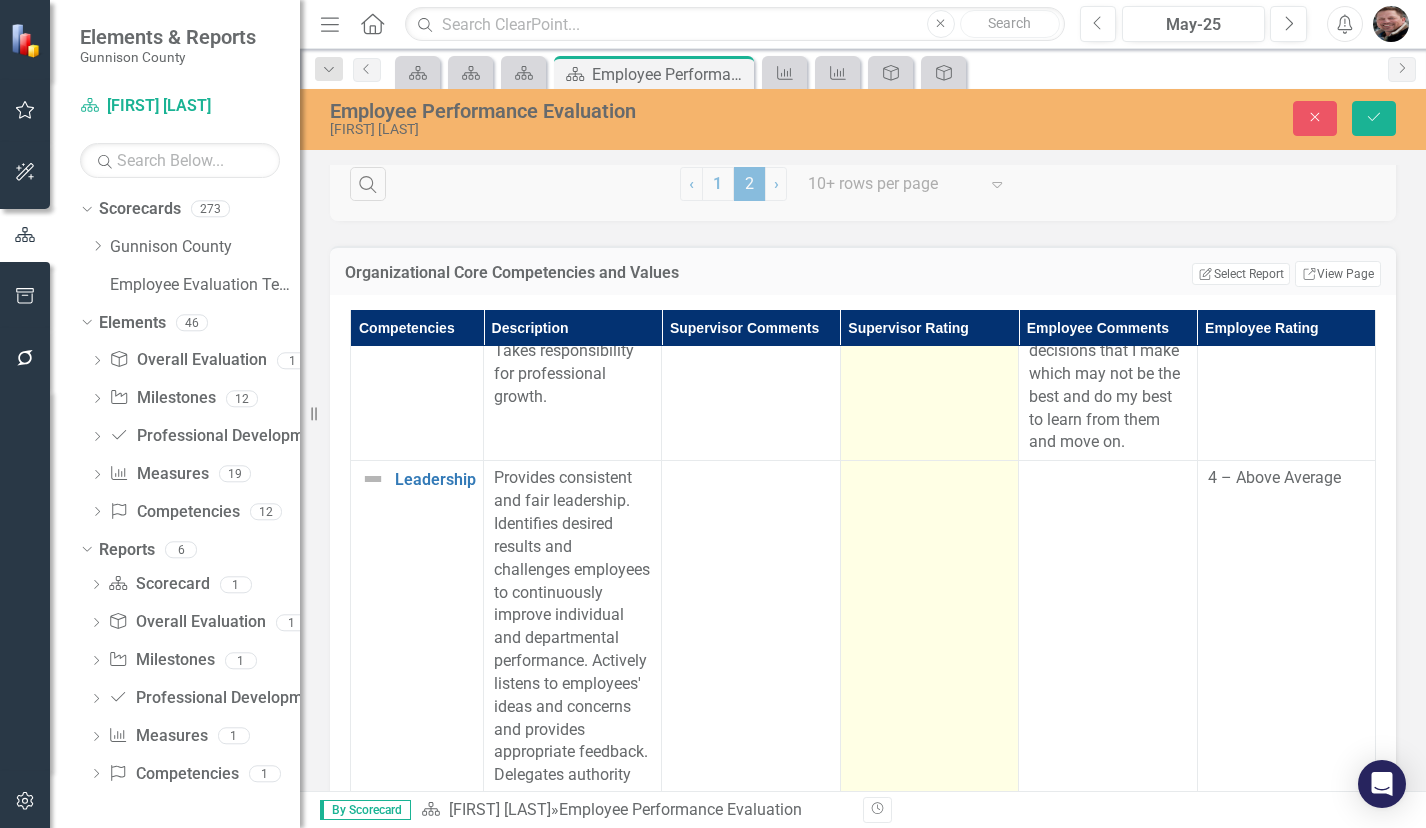 click at bounding box center (929, 696) 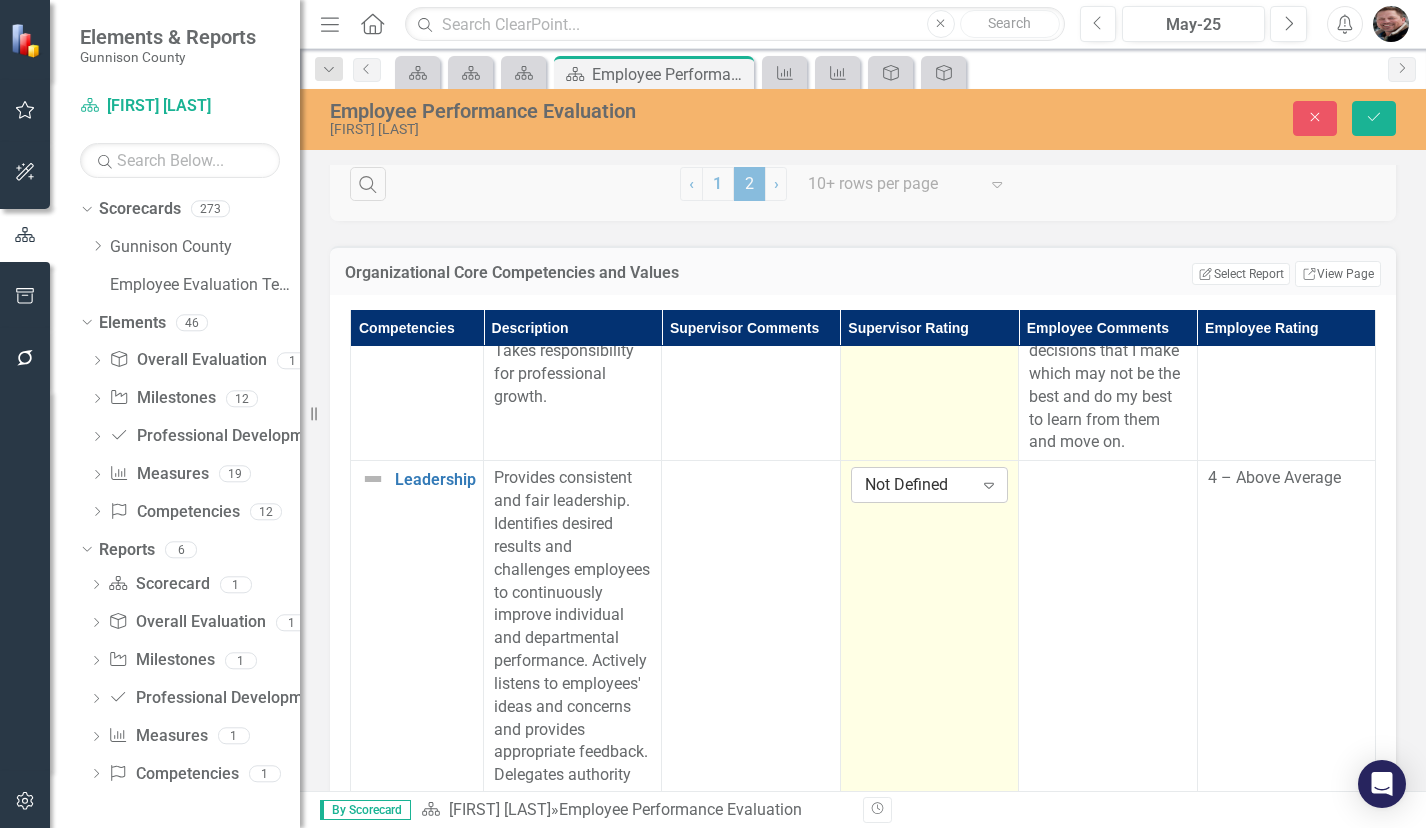 click 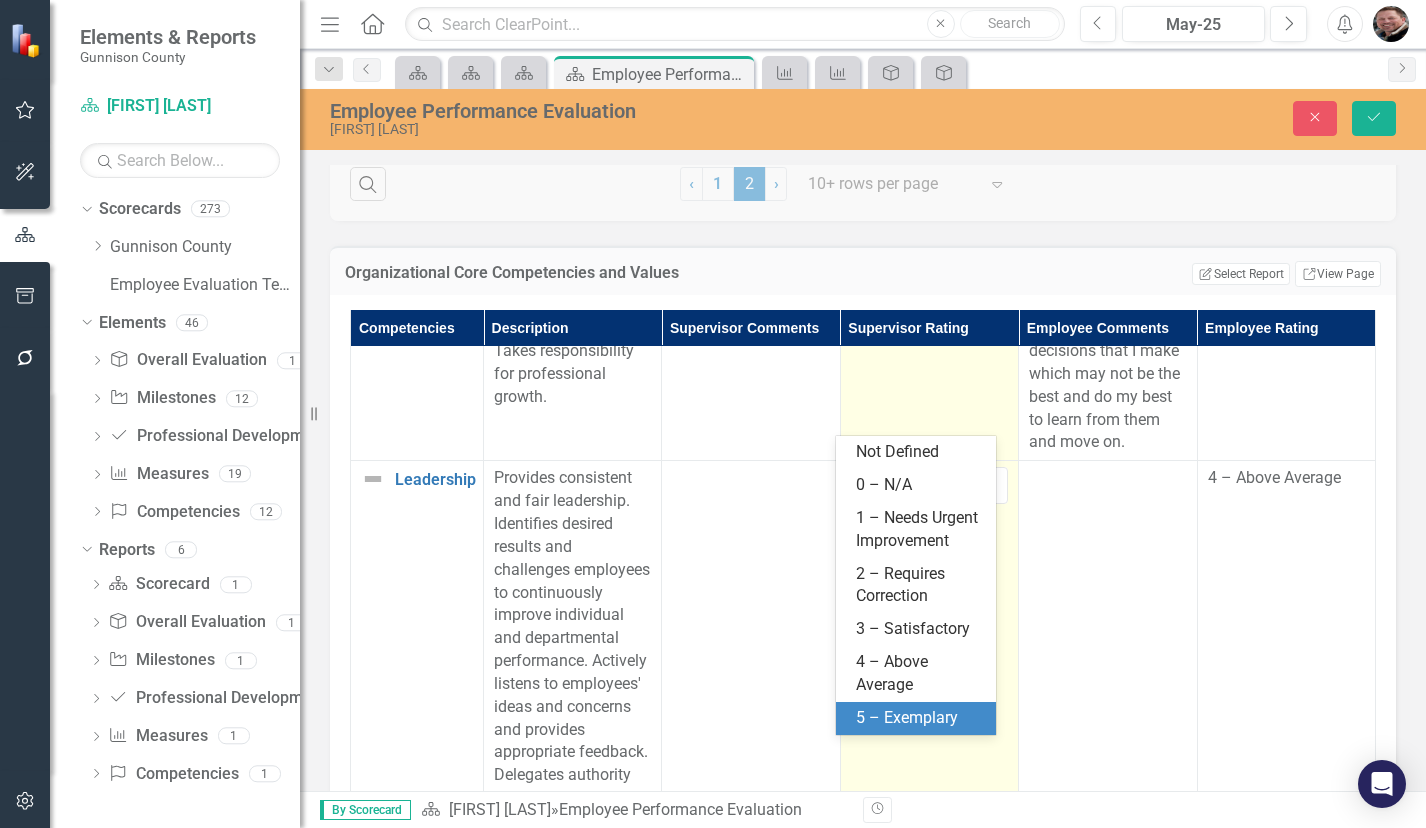 click on "5 – Exemplary" at bounding box center [920, 718] 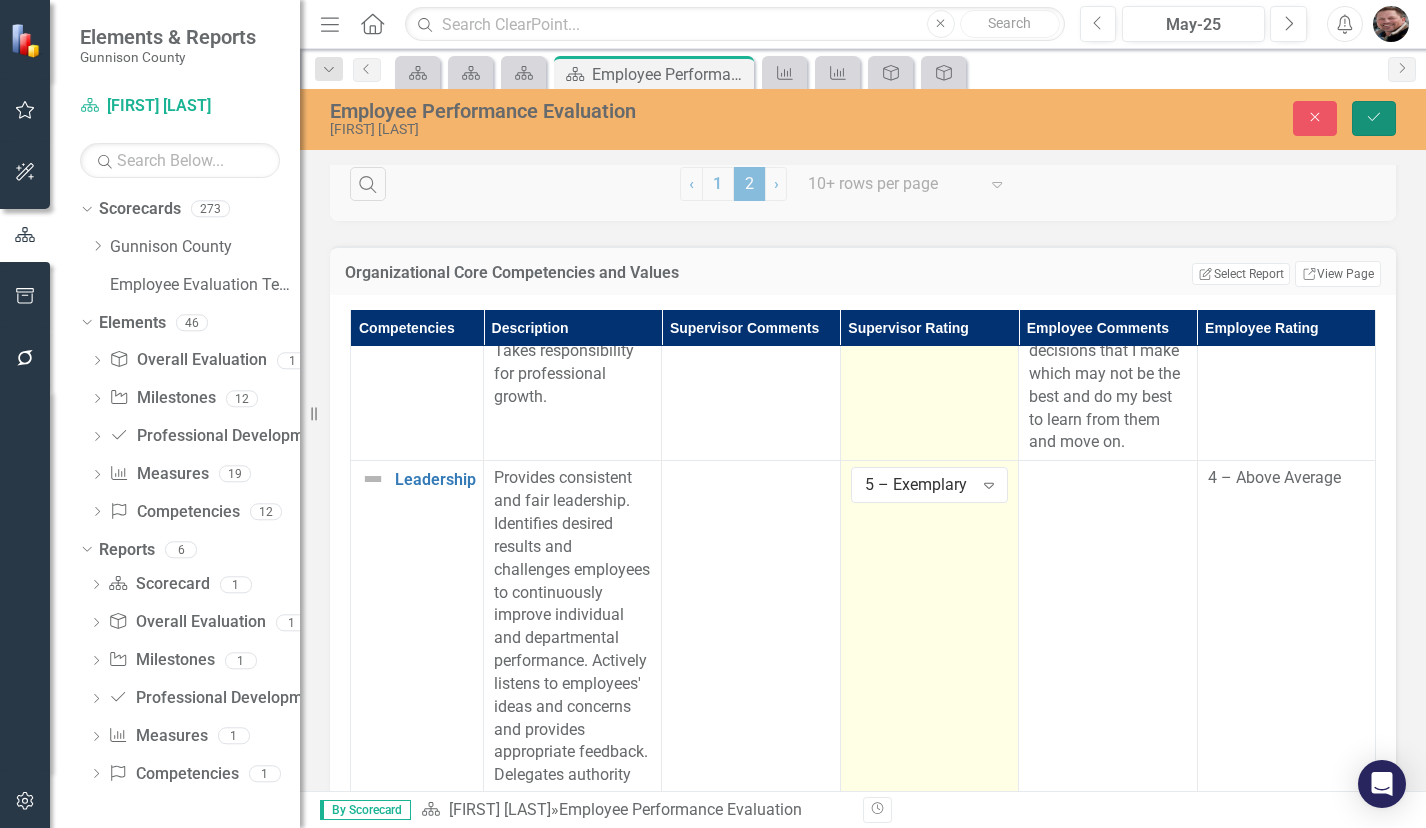 click on "Save" 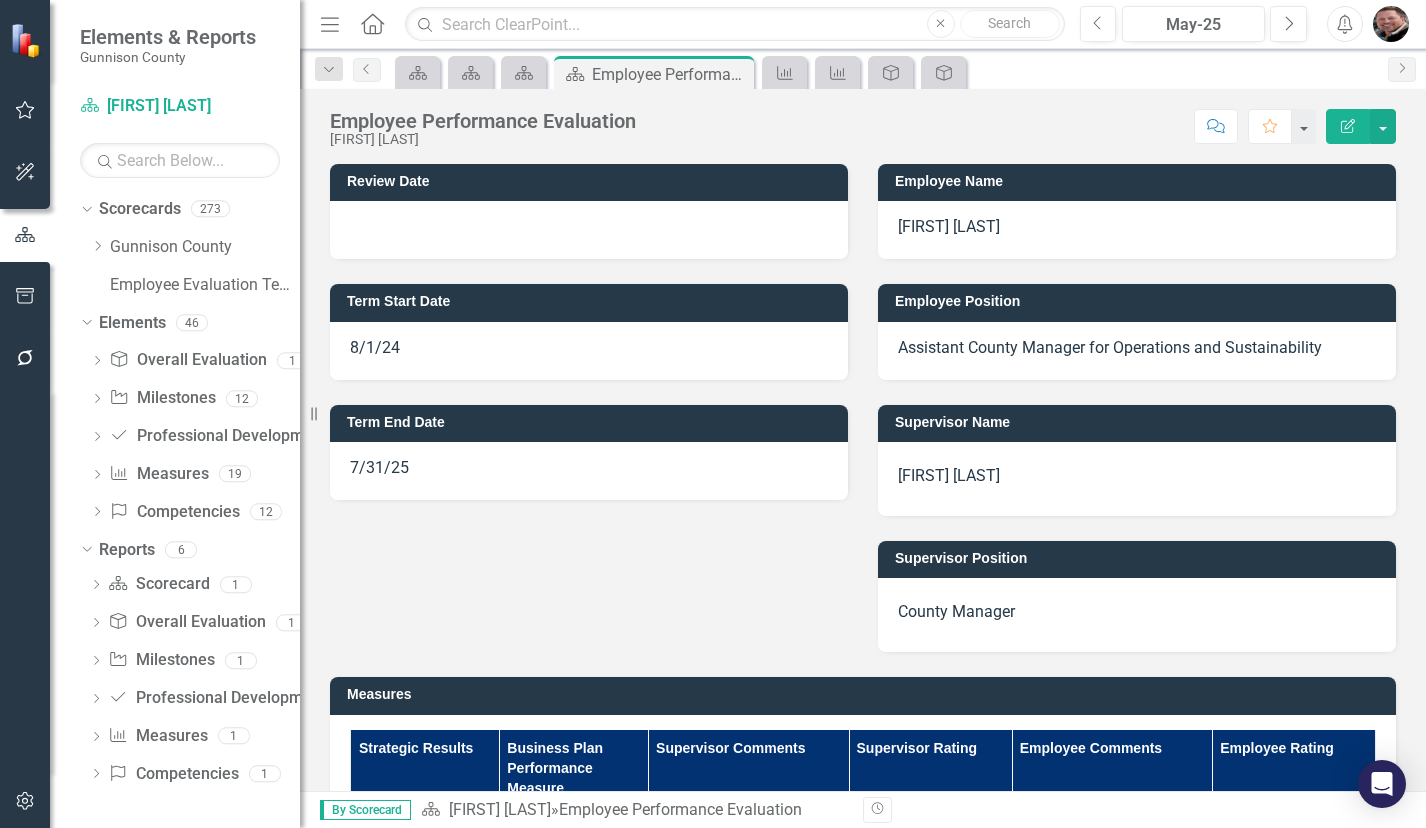 scroll, scrollTop: 700, scrollLeft: 0, axis: vertical 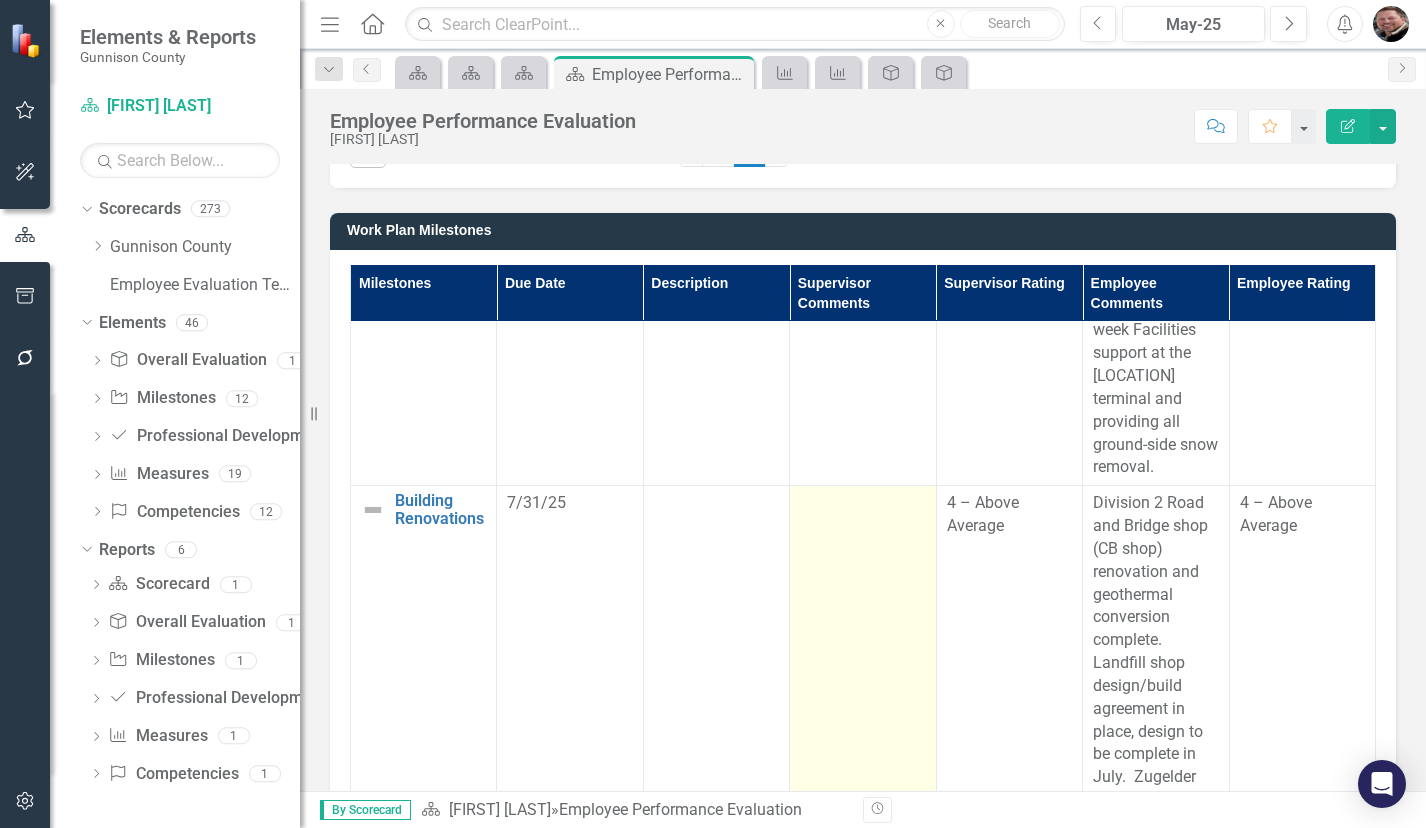 click at bounding box center [863, 744] 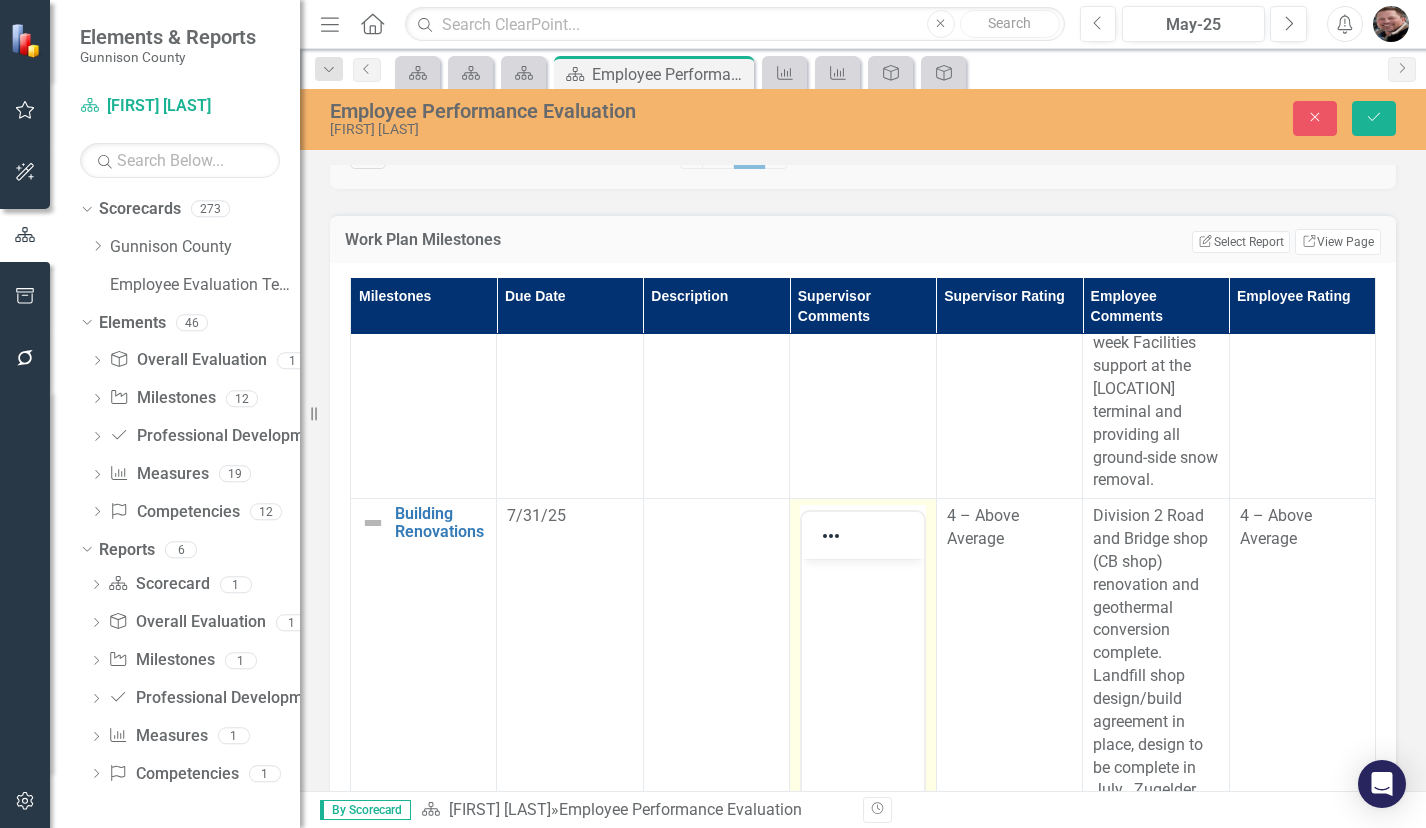 scroll, scrollTop: 0, scrollLeft: 0, axis: both 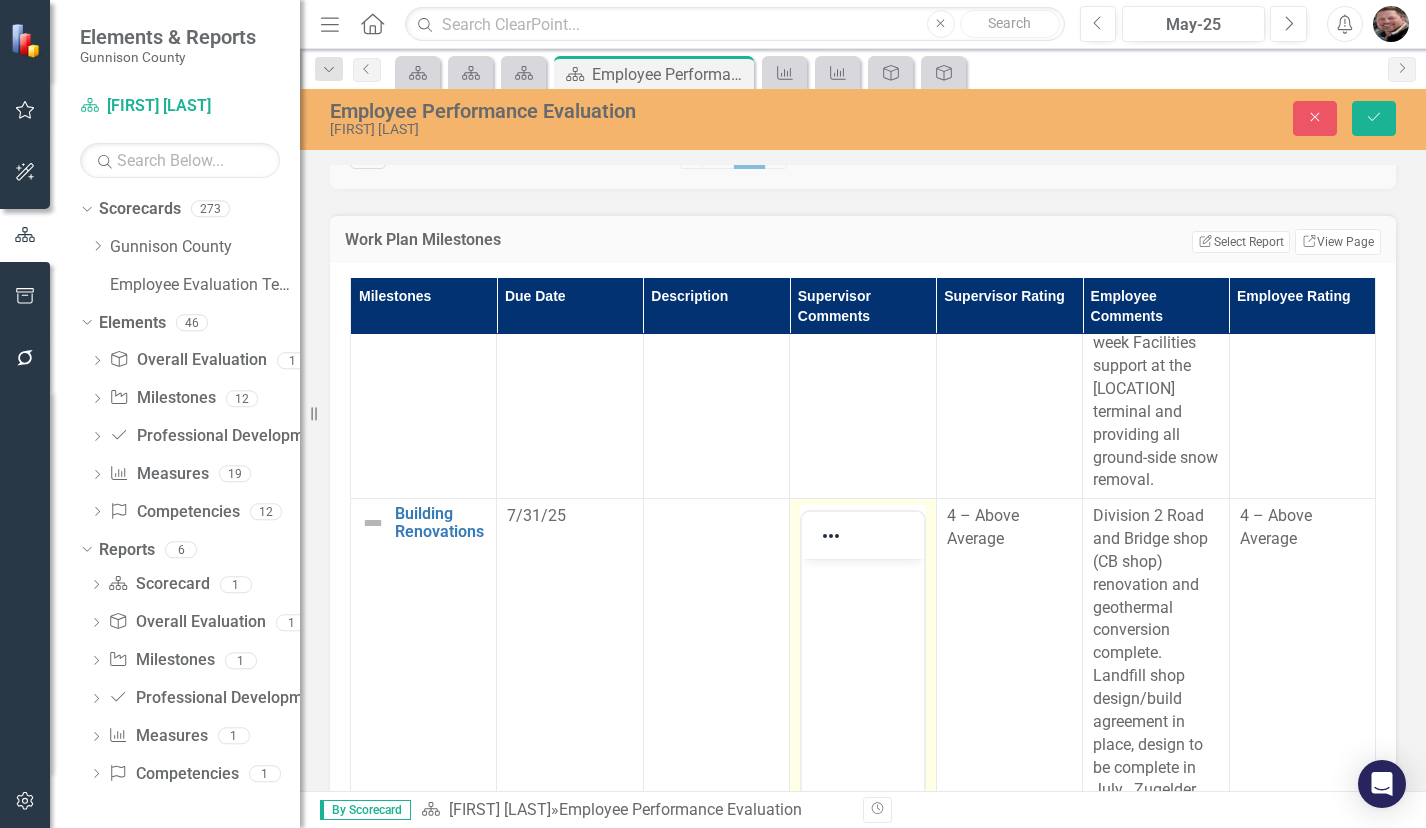 click at bounding box center (862, 576) 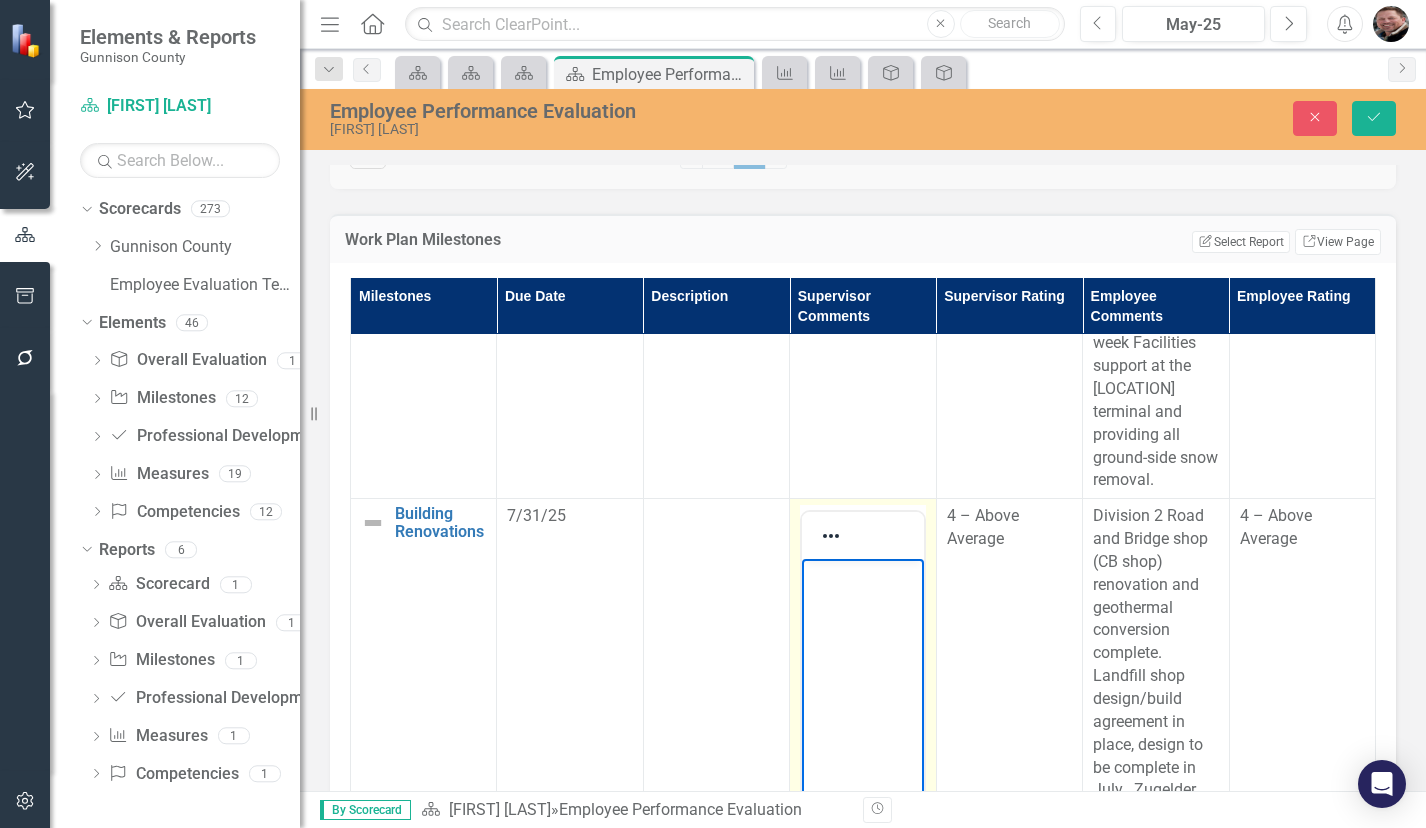 type 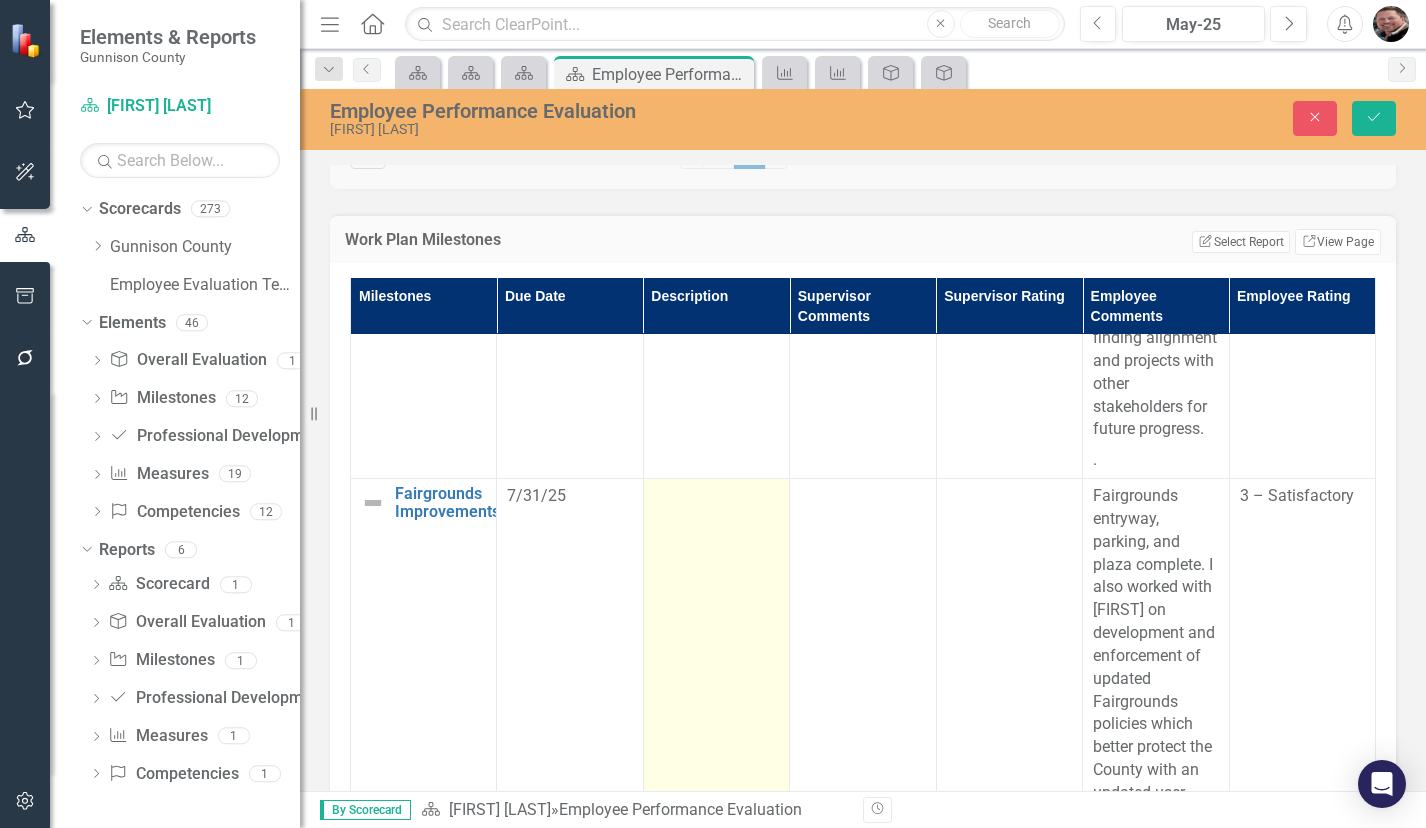 scroll, scrollTop: 1500, scrollLeft: 0, axis: vertical 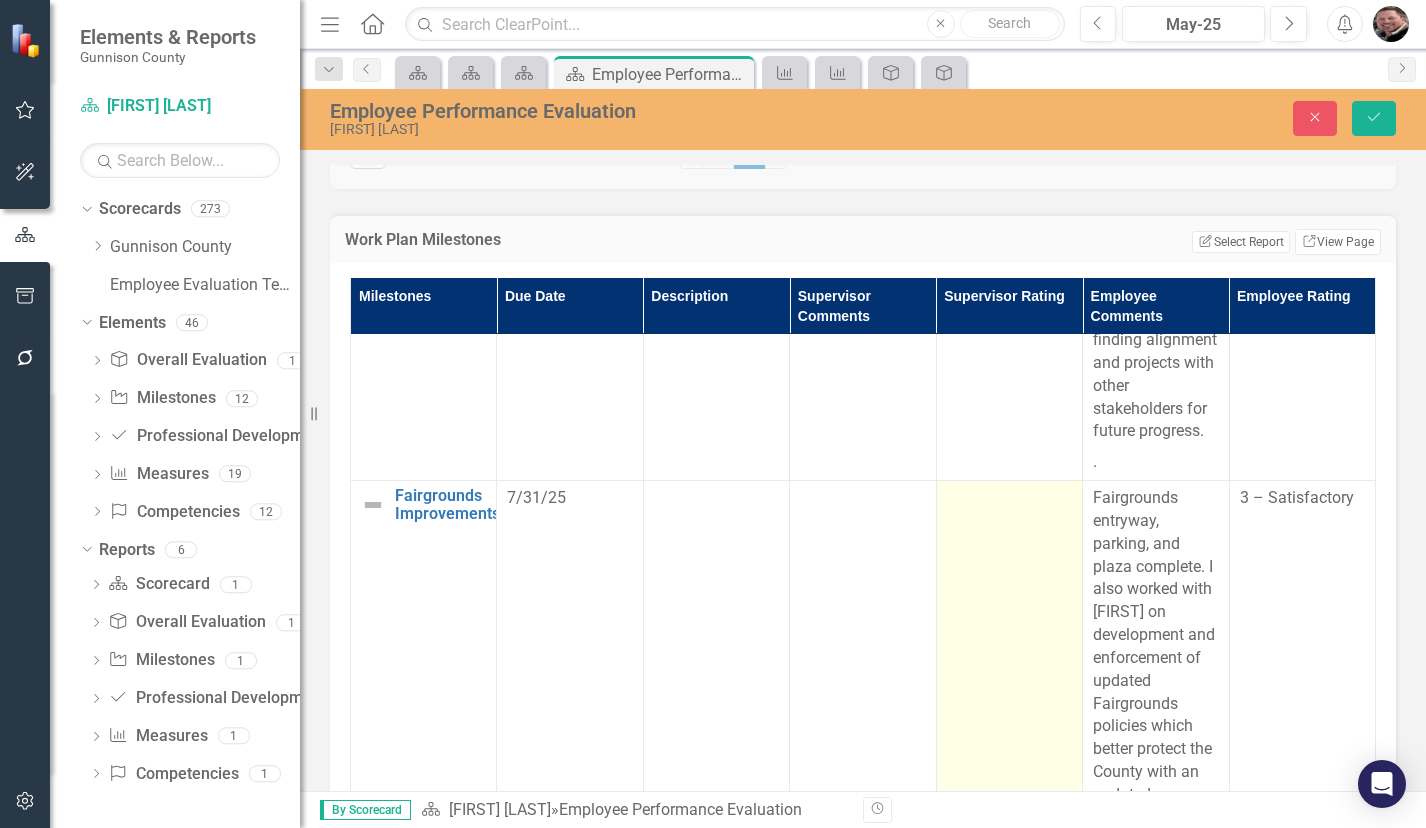 click at bounding box center (1009, 841) 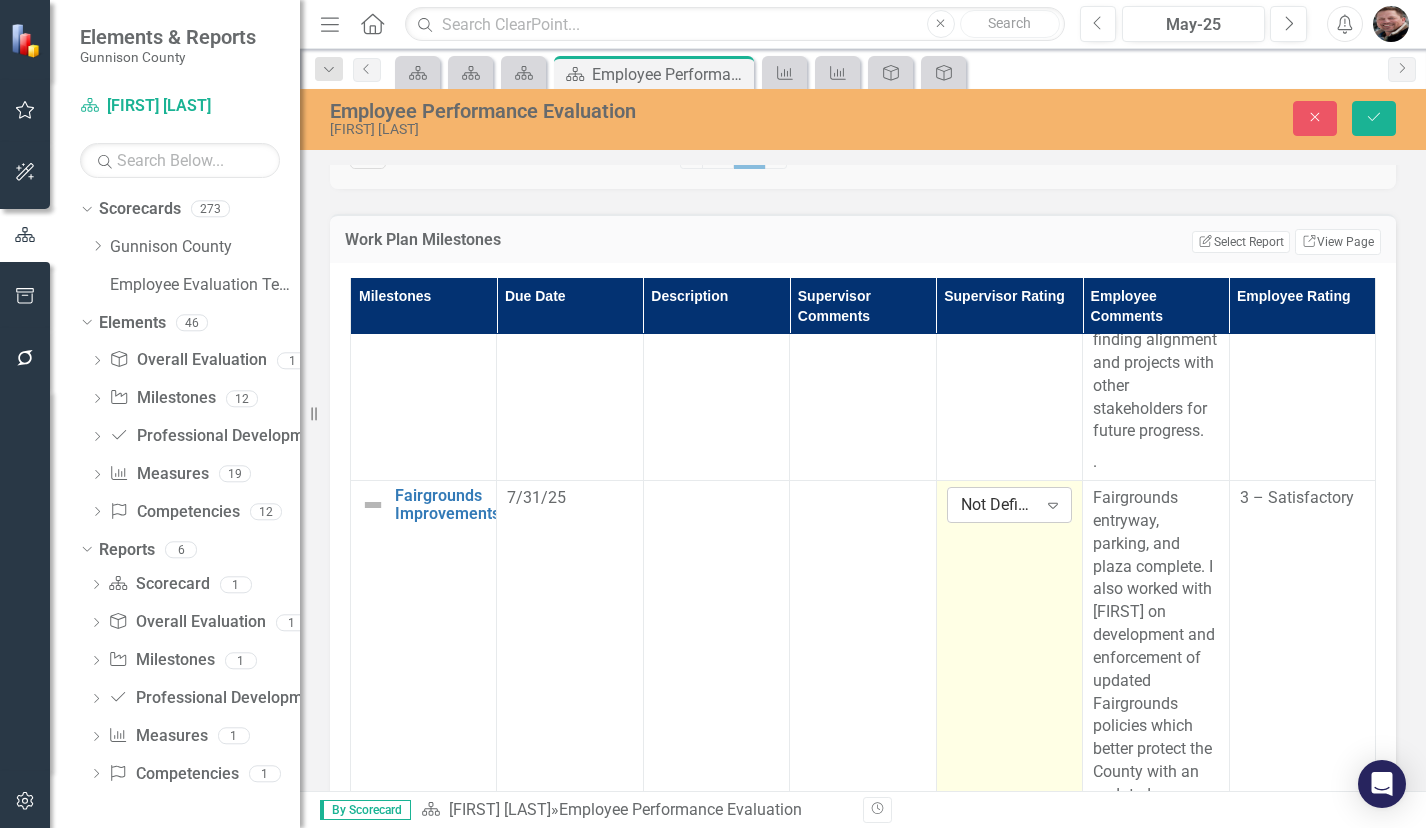 click on "Expand" 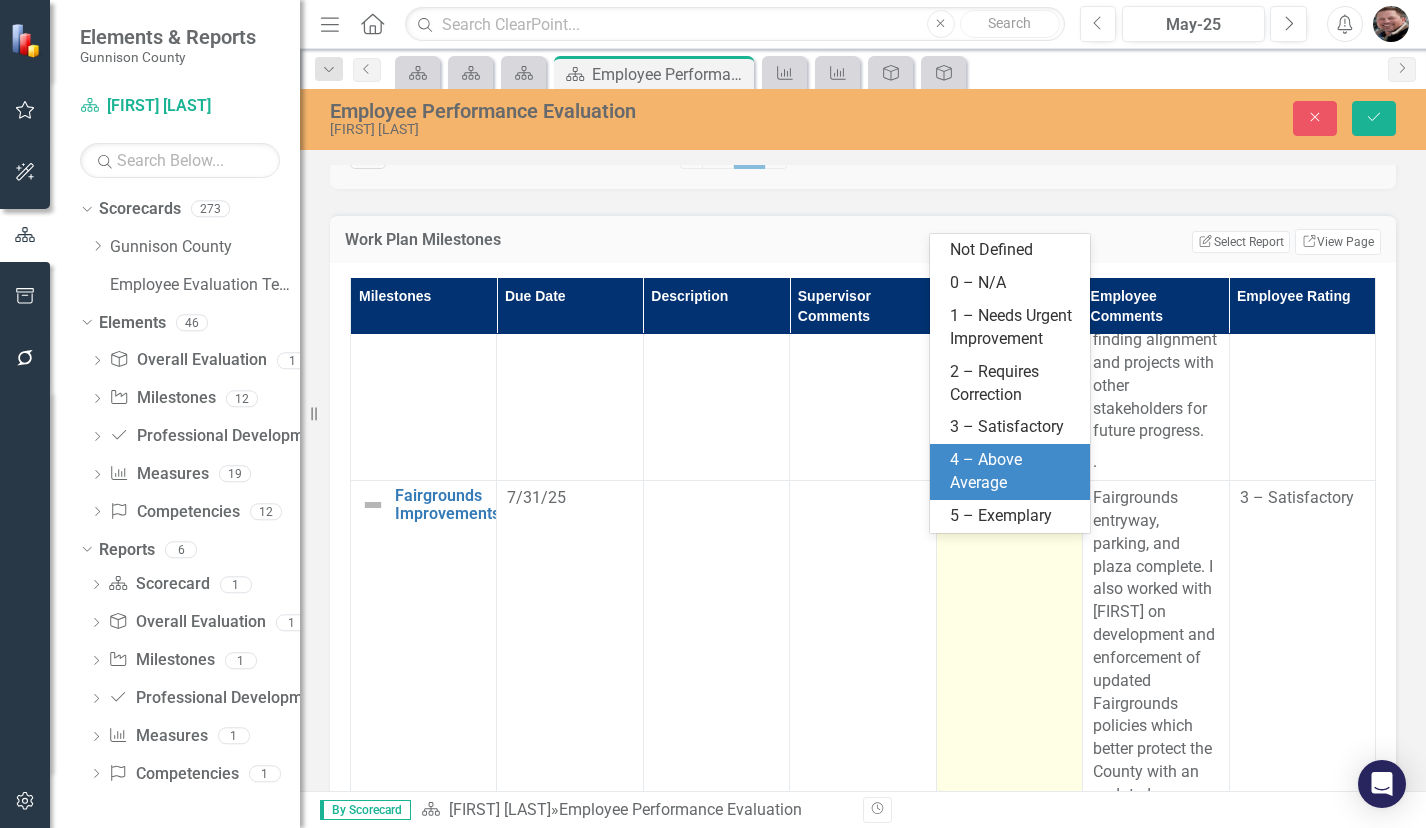 click on "4 – Above Average" at bounding box center [1014, 472] 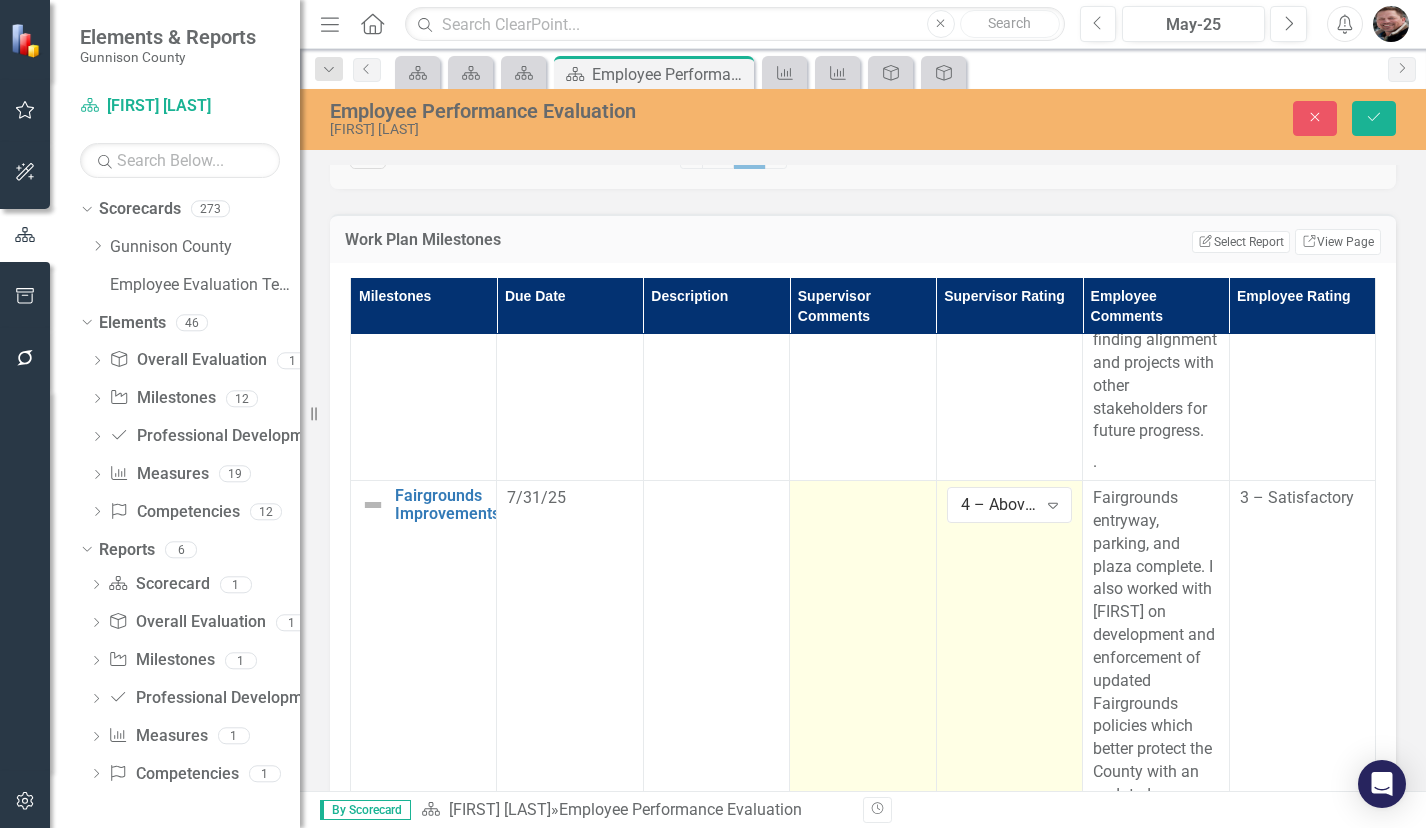 click at bounding box center [863, 841] 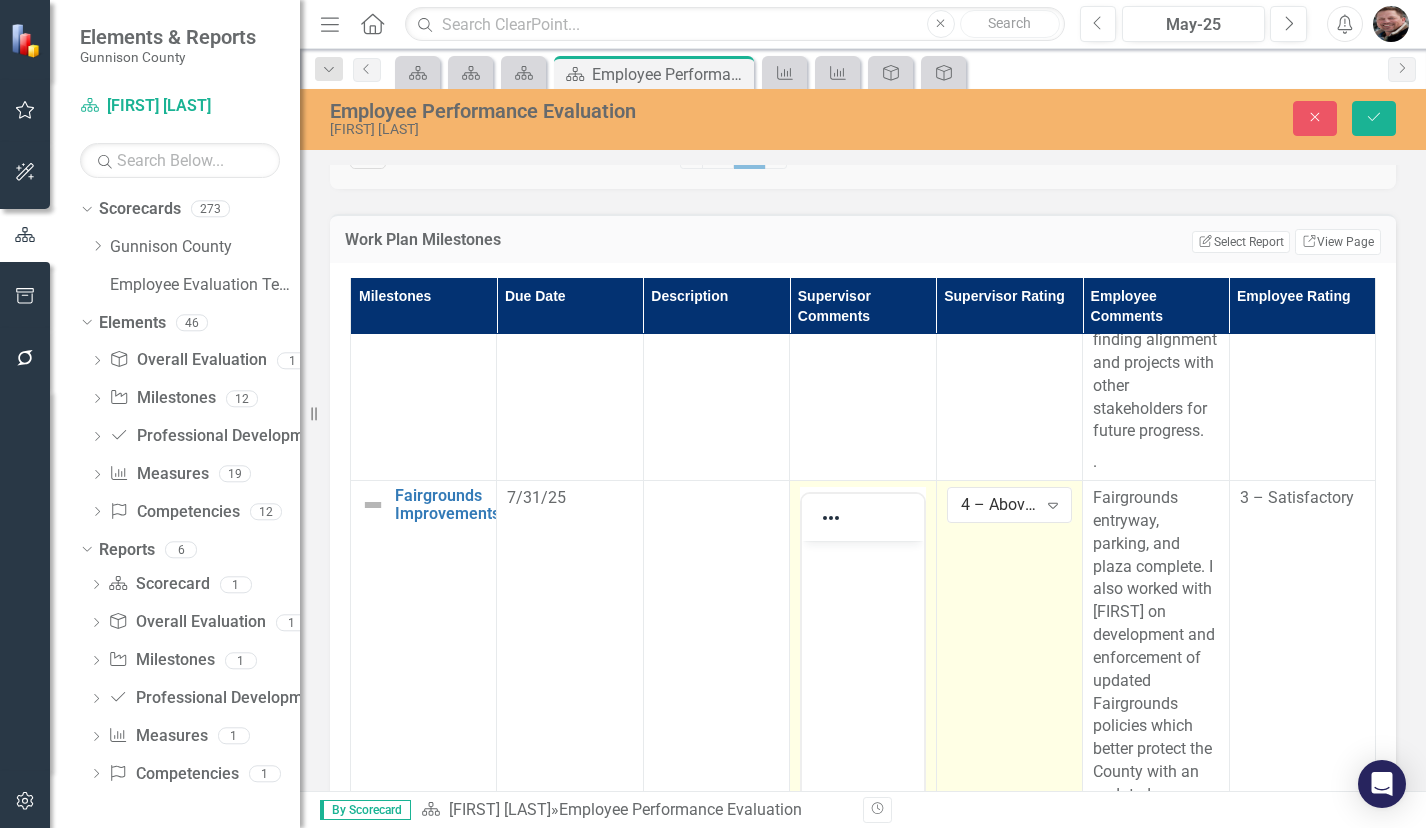 scroll, scrollTop: 0, scrollLeft: 0, axis: both 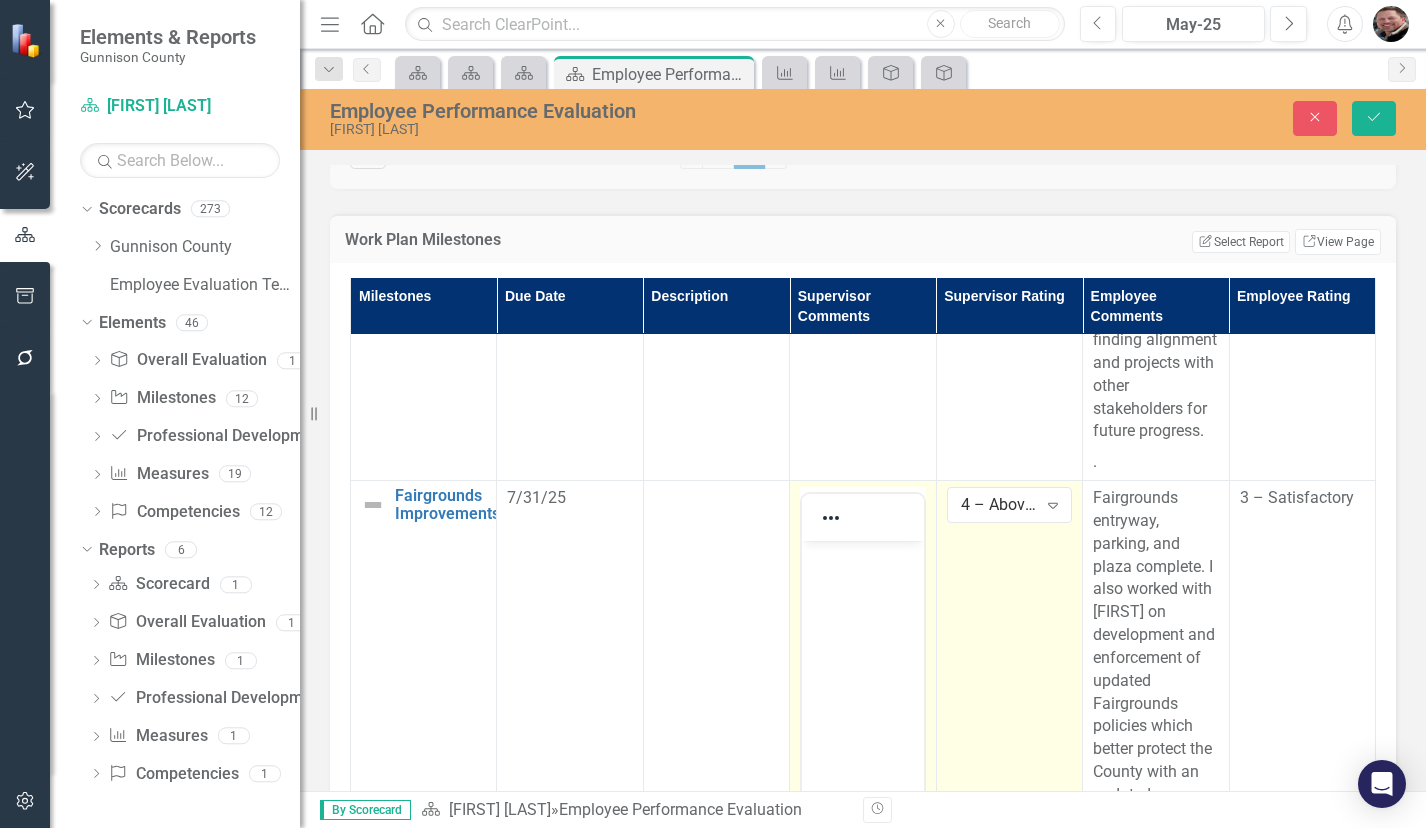 drag, startPoint x: 841, startPoint y: 584, endPoint x: 842, endPoint y: 558, distance: 26.019224 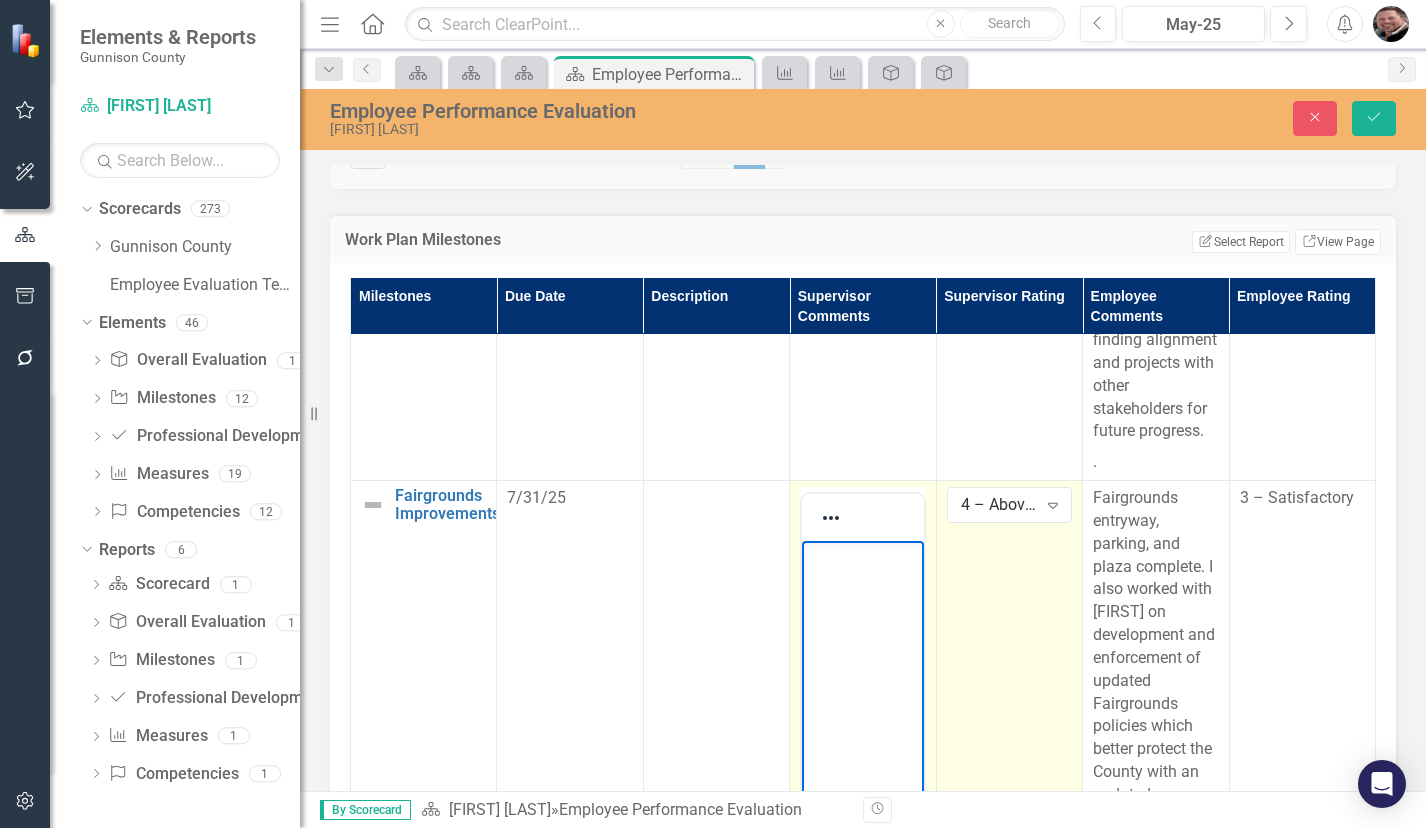 type 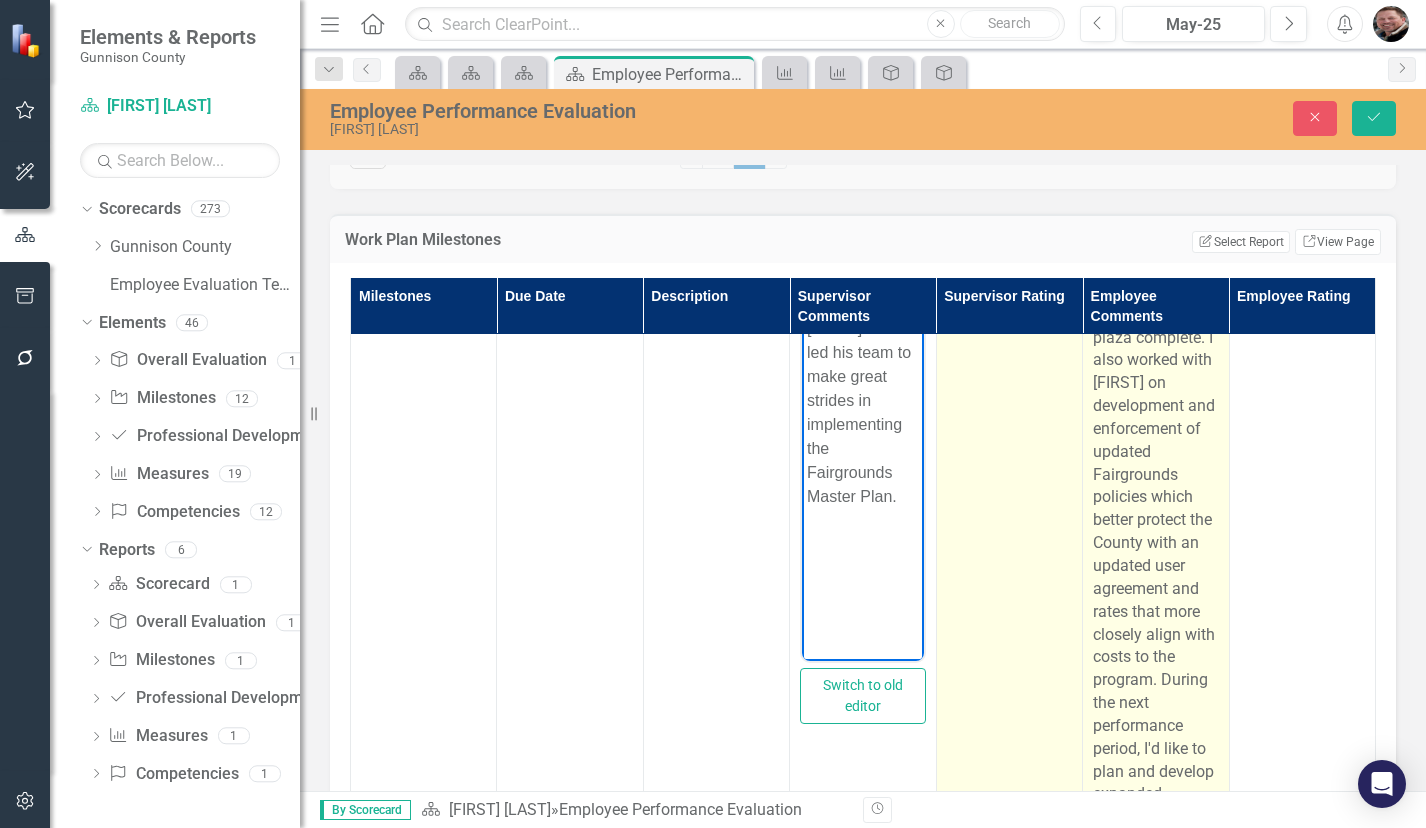 scroll, scrollTop: 1700, scrollLeft: 0, axis: vertical 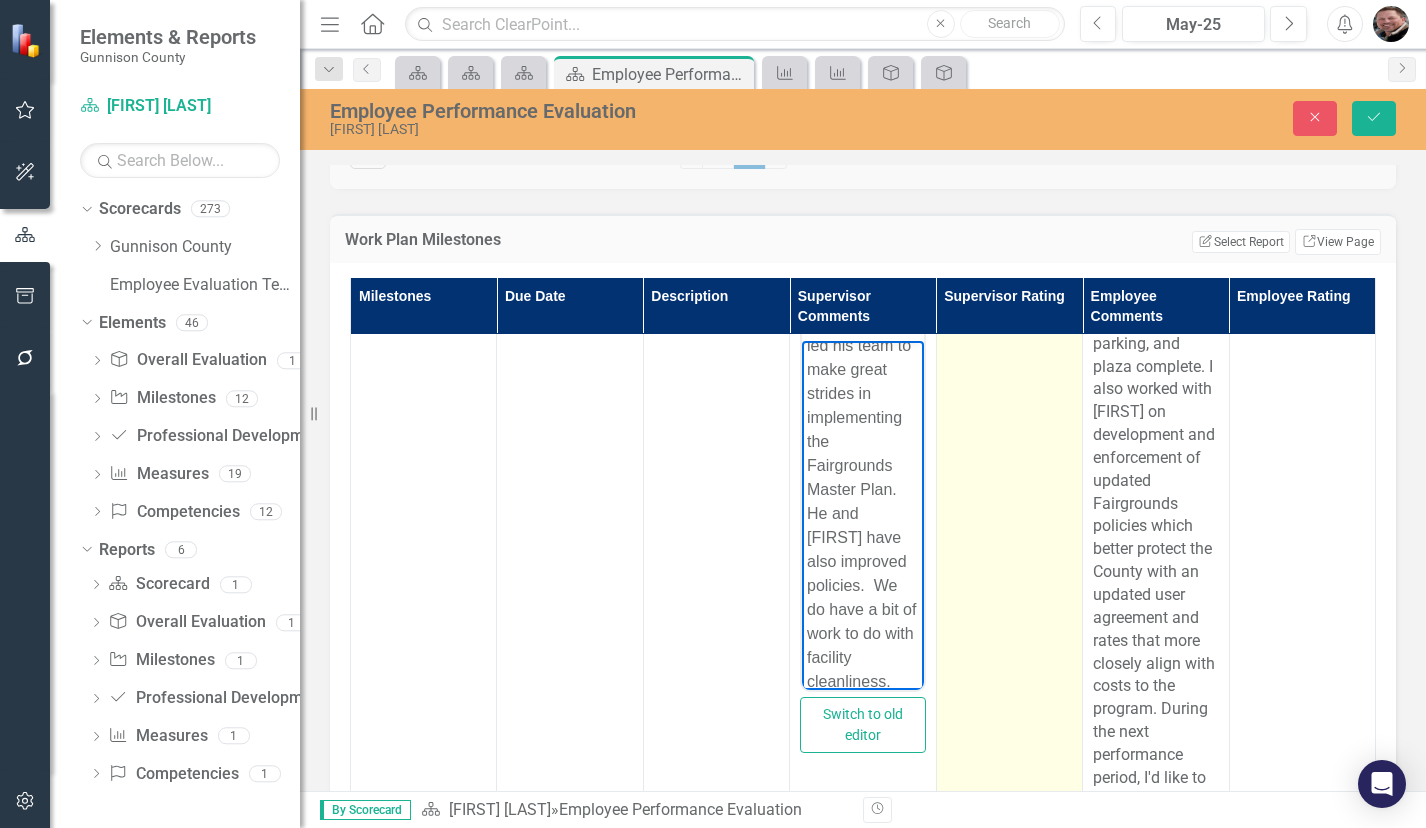 click on "Expand" 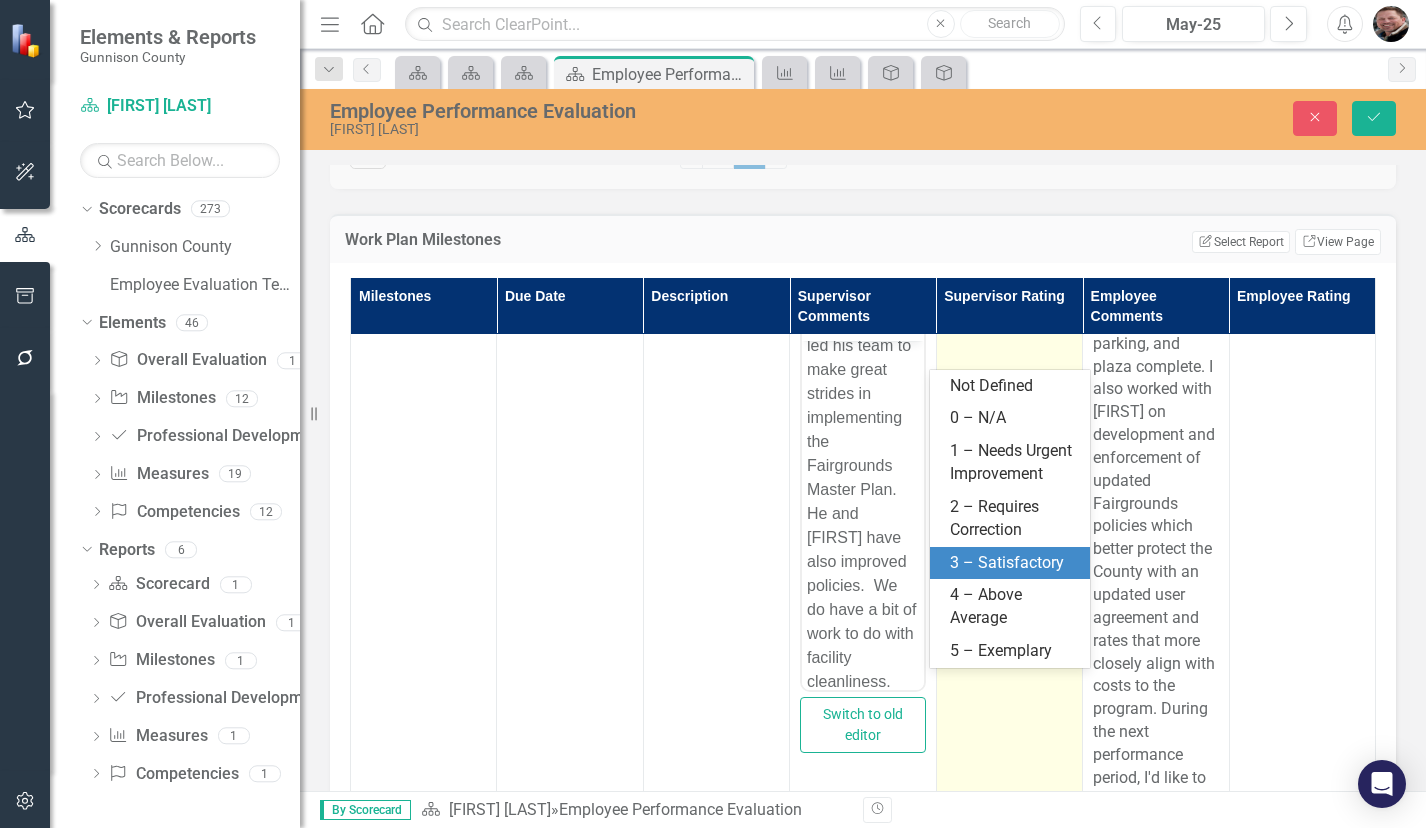 click on "3 – Satisfactory" at bounding box center (1014, 563) 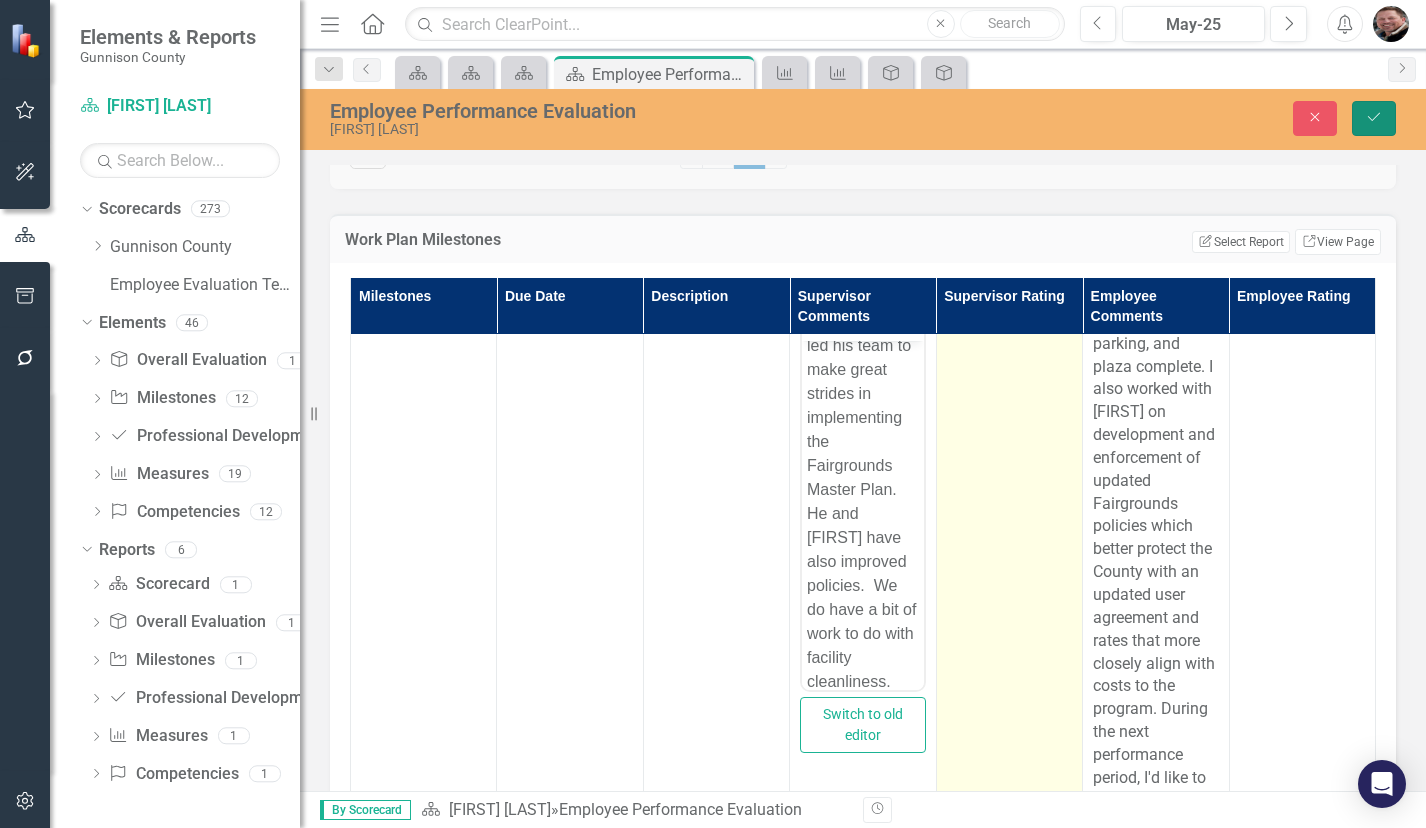 click on "Save" 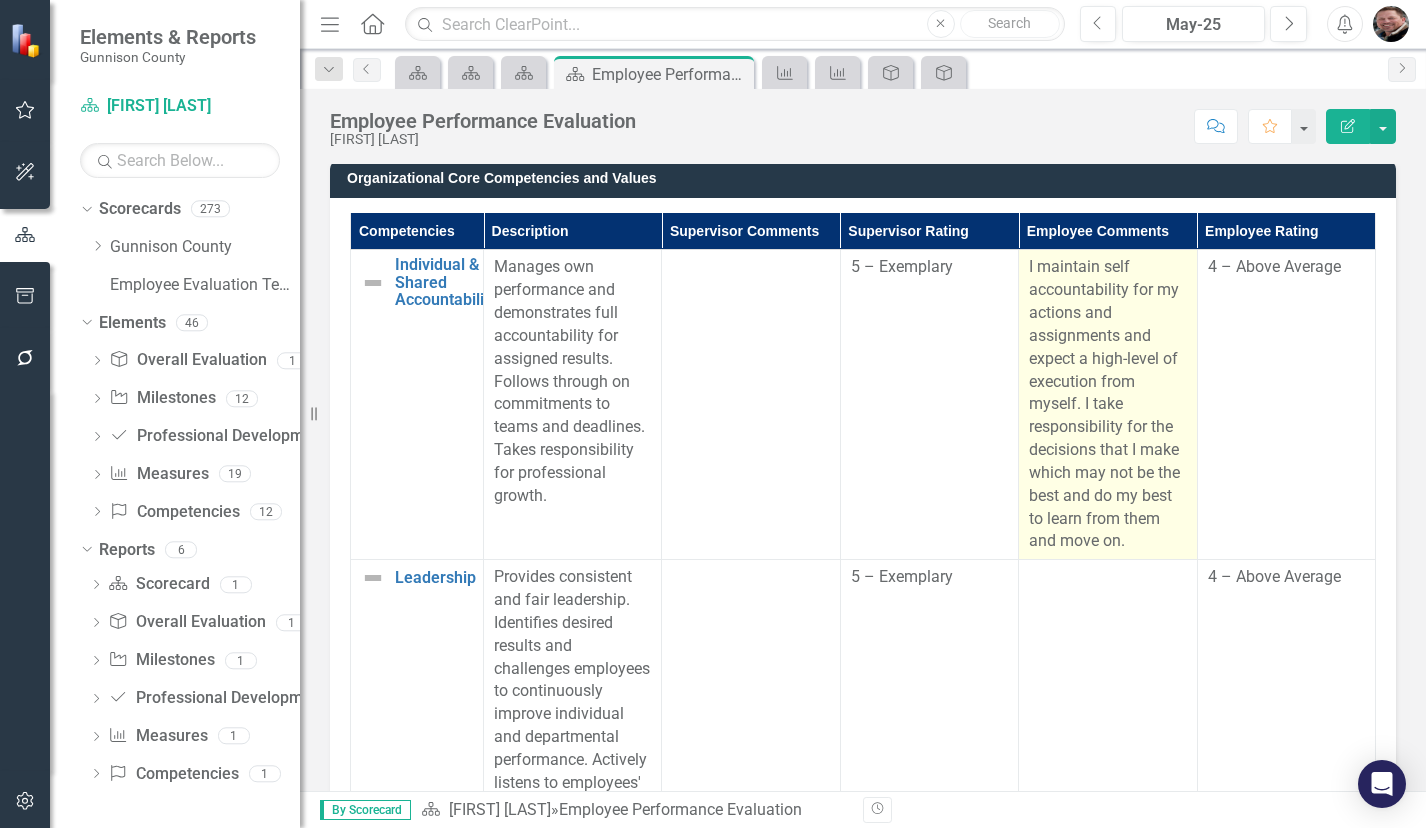 scroll, scrollTop: 1300, scrollLeft: 0, axis: vertical 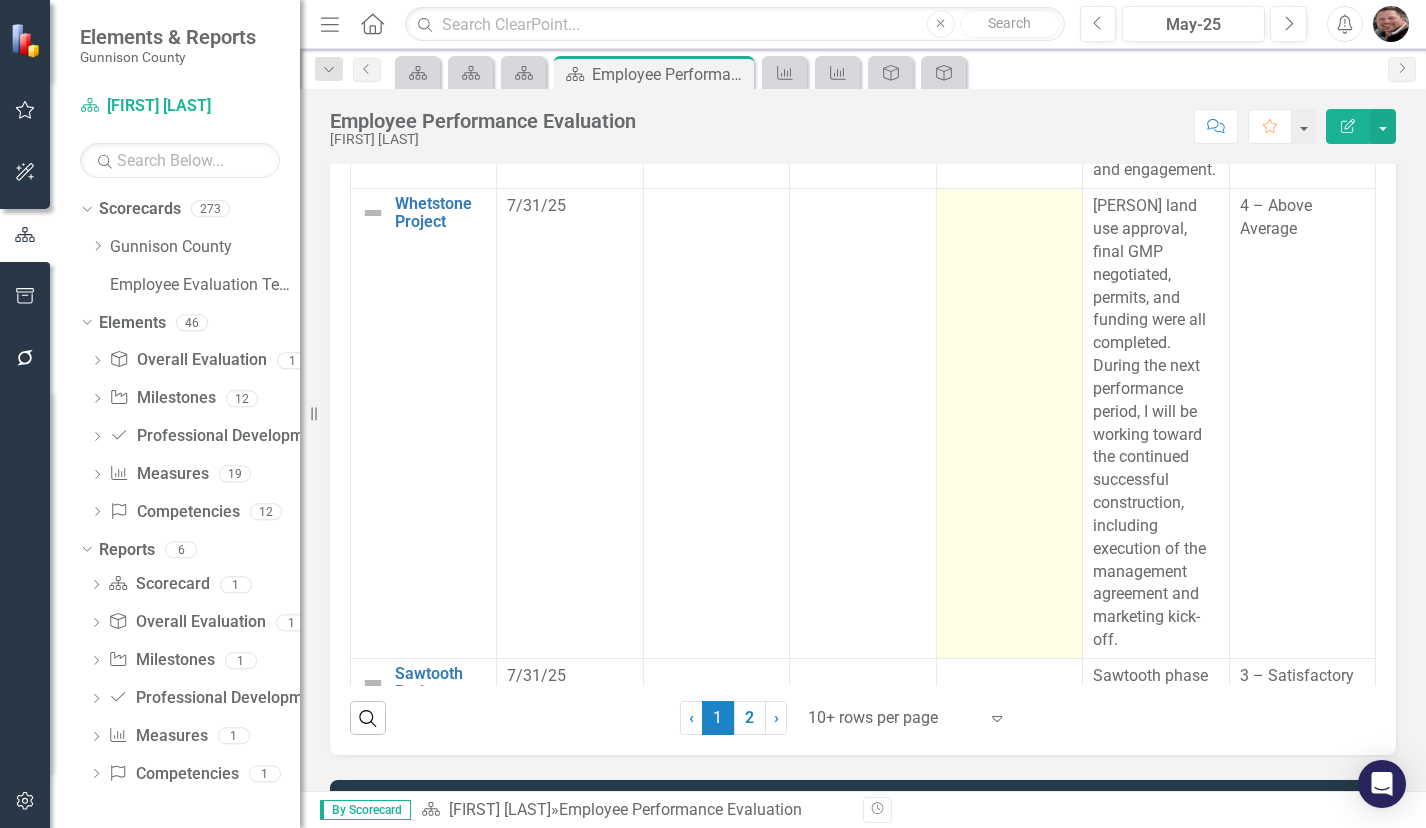click at bounding box center (1009, 424) 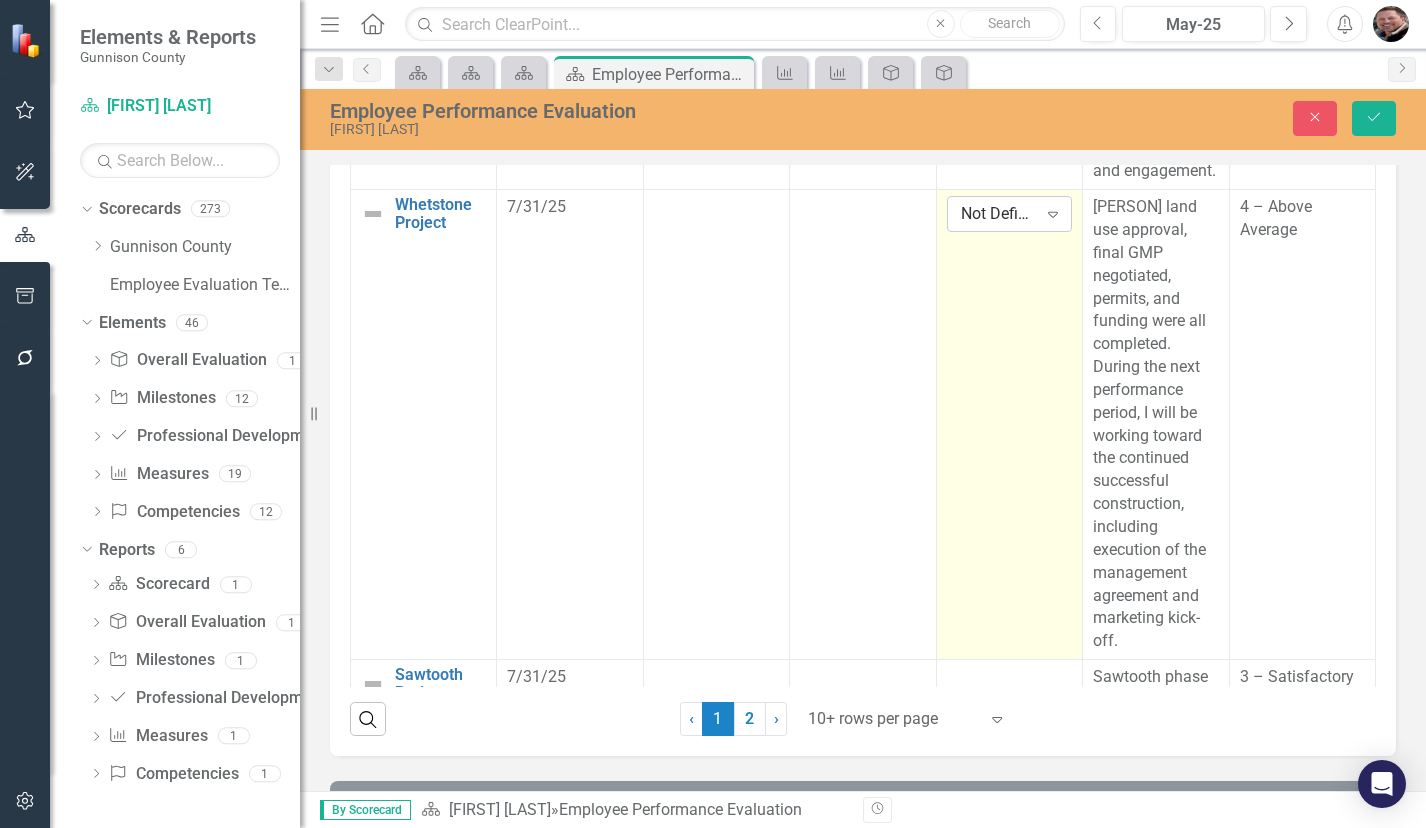 click on "Expand" 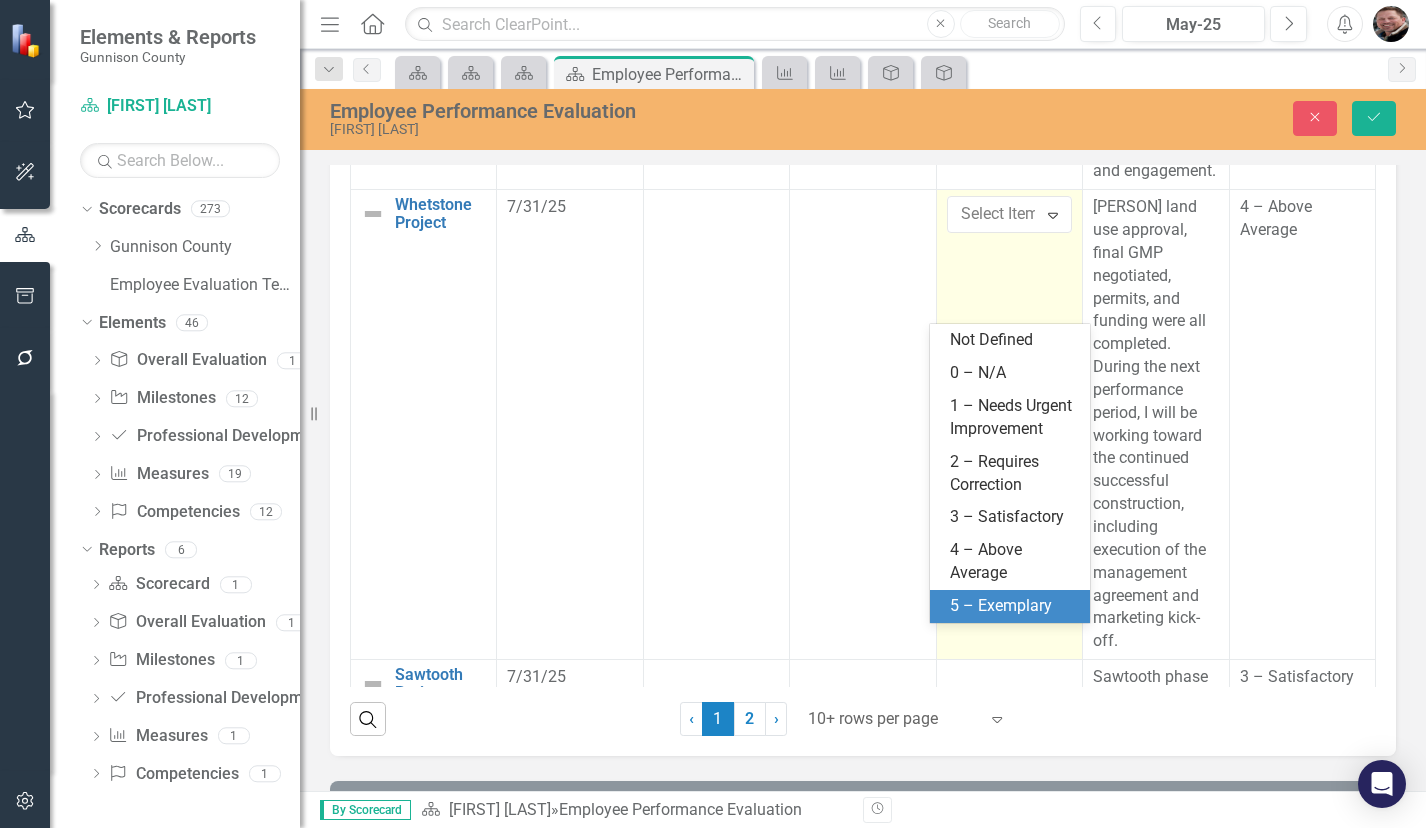 click on "5 – Exemplary" at bounding box center (1014, 606) 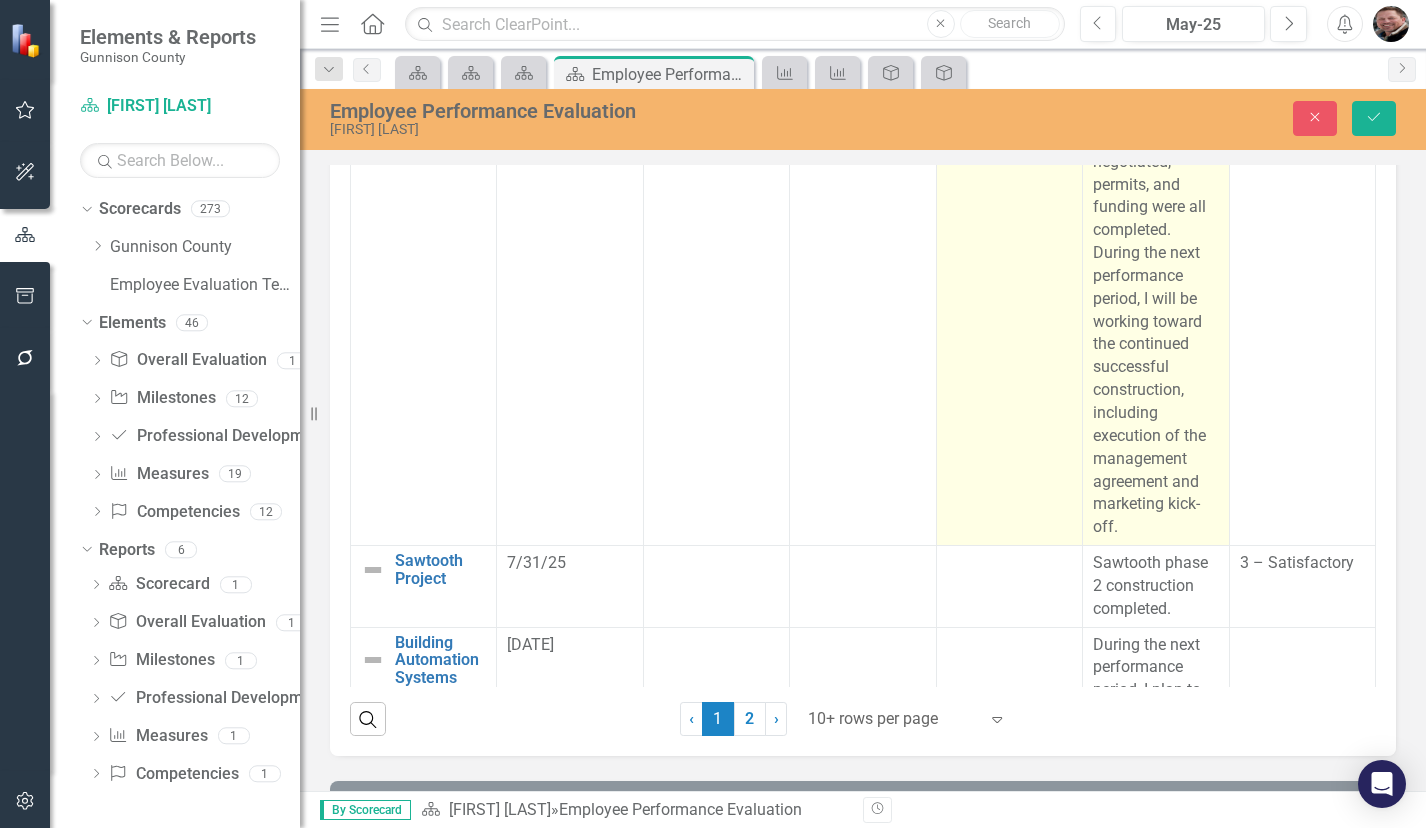 scroll, scrollTop: 2600, scrollLeft: 0, axis: vertical 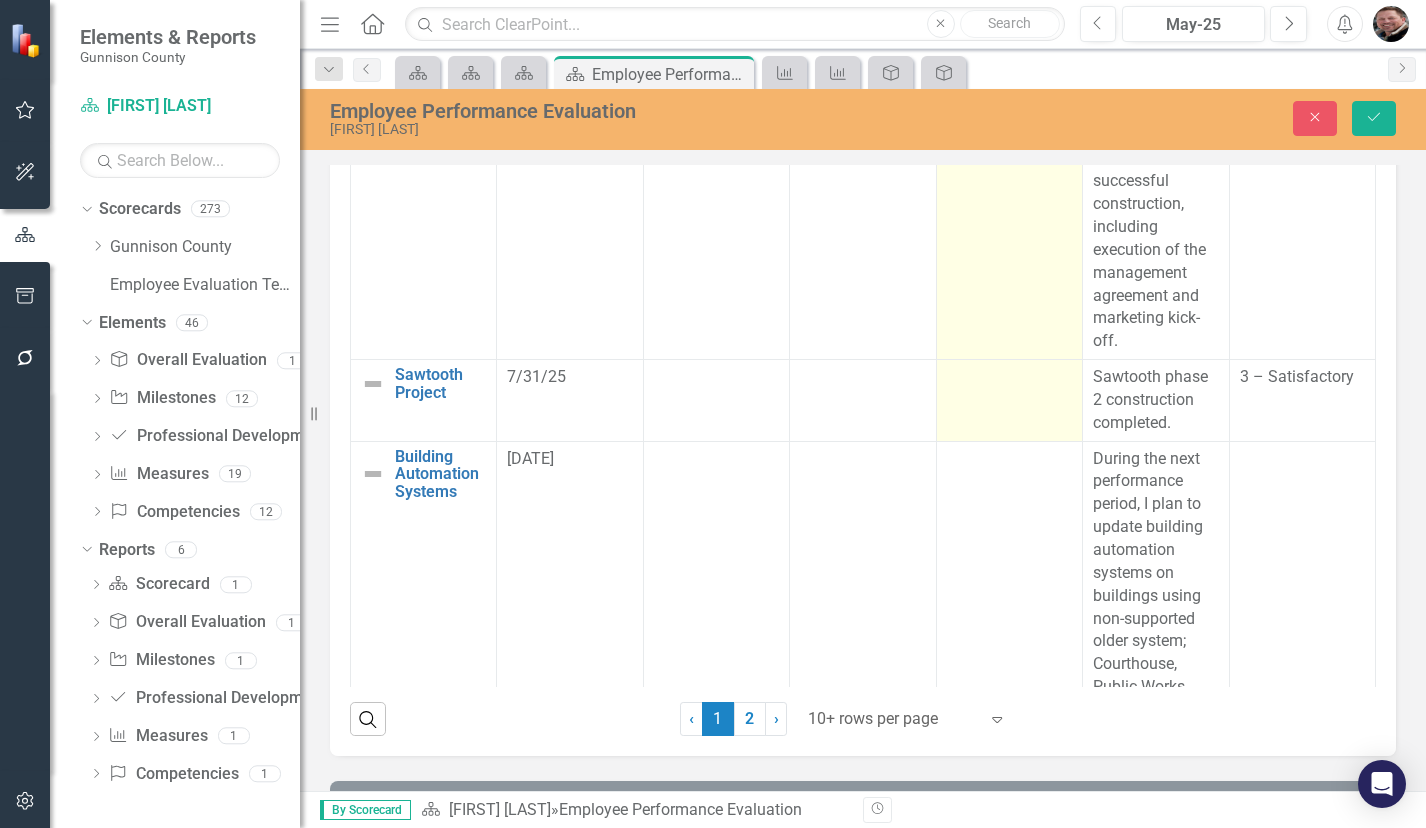 click at bounding box center [1009, 401] 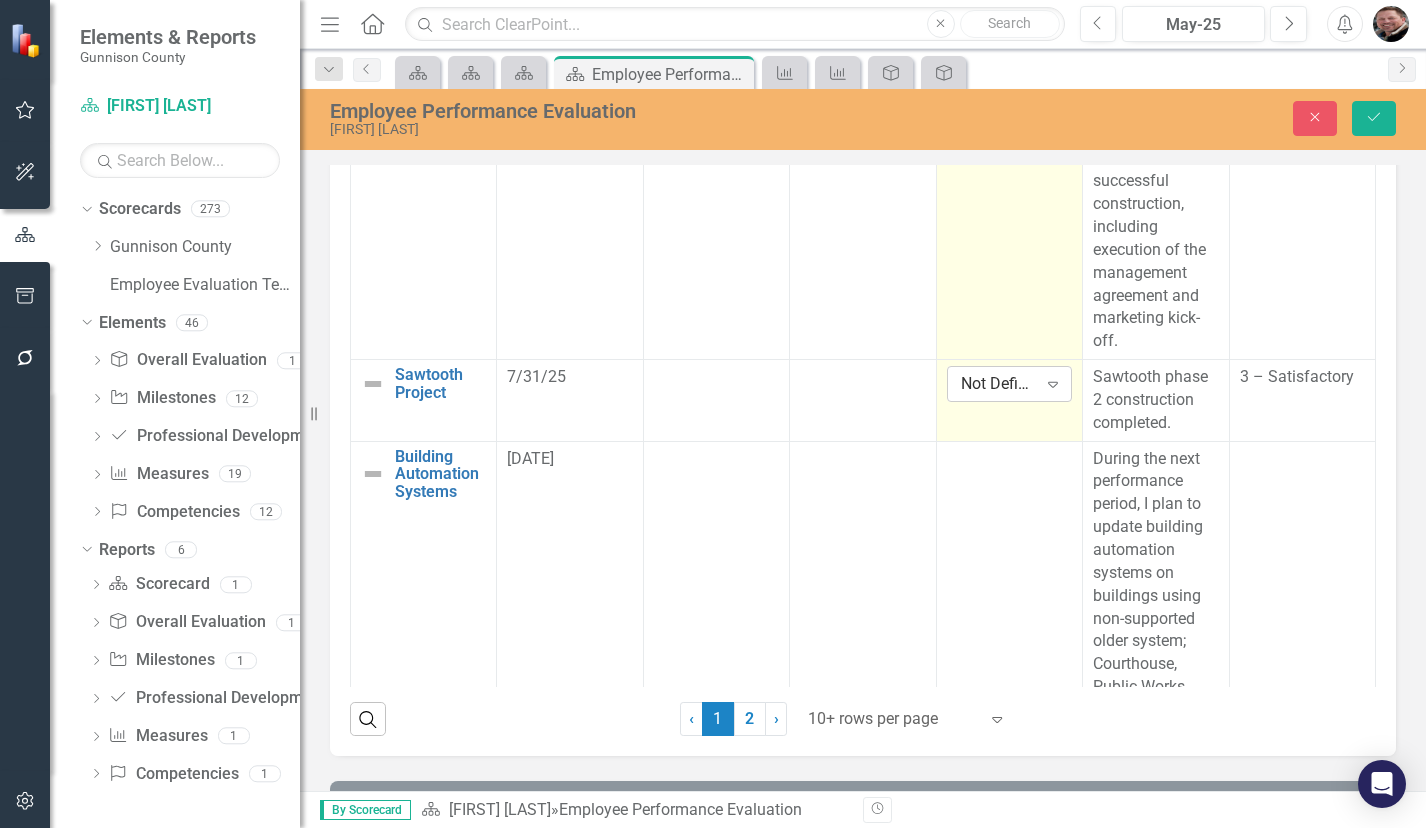 click on "Expand" 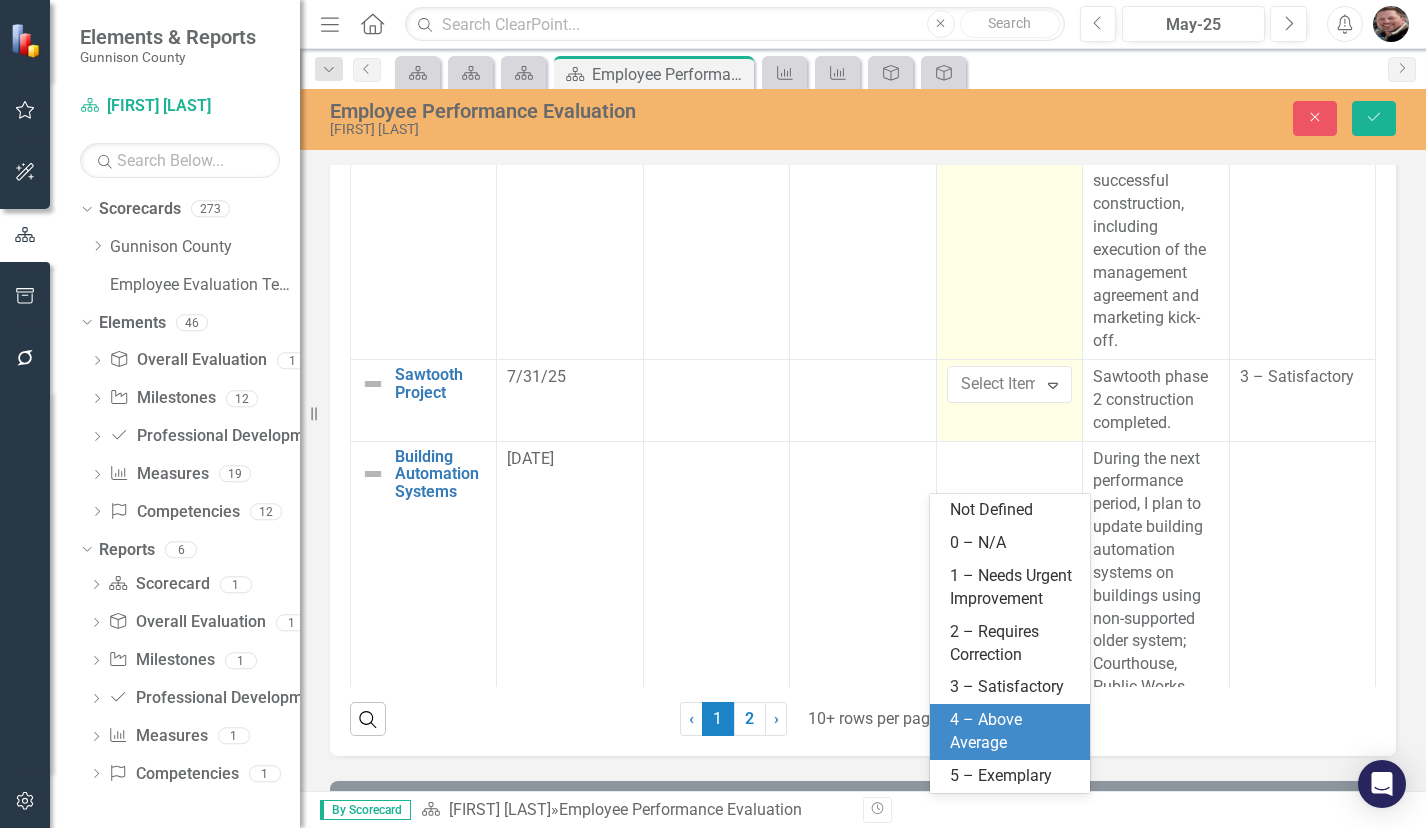 click on "4 – Above Average" at bounding box center (1010, 732) 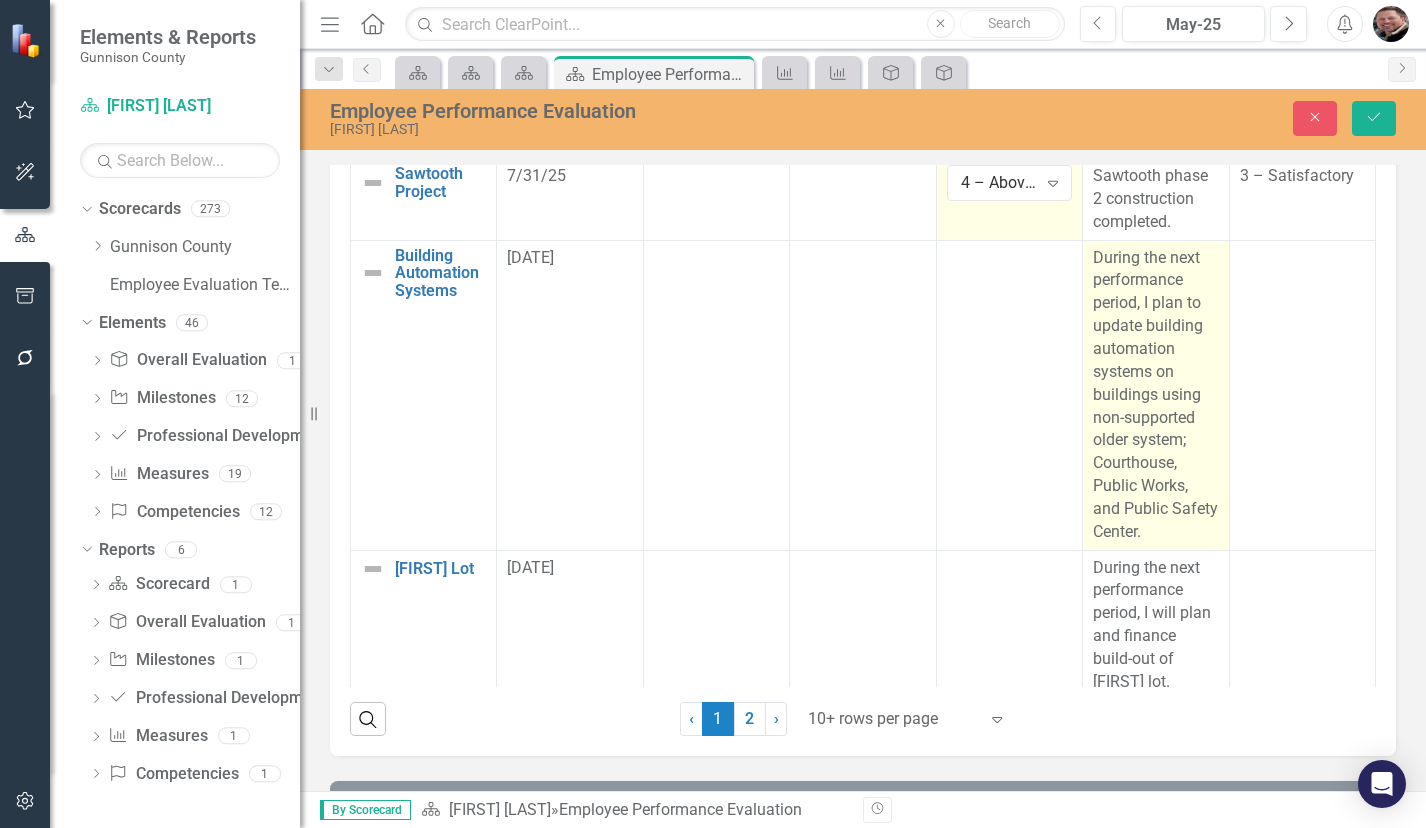 scroll, scrollTop: 2800, scrollLeft: 0, axis: vertical 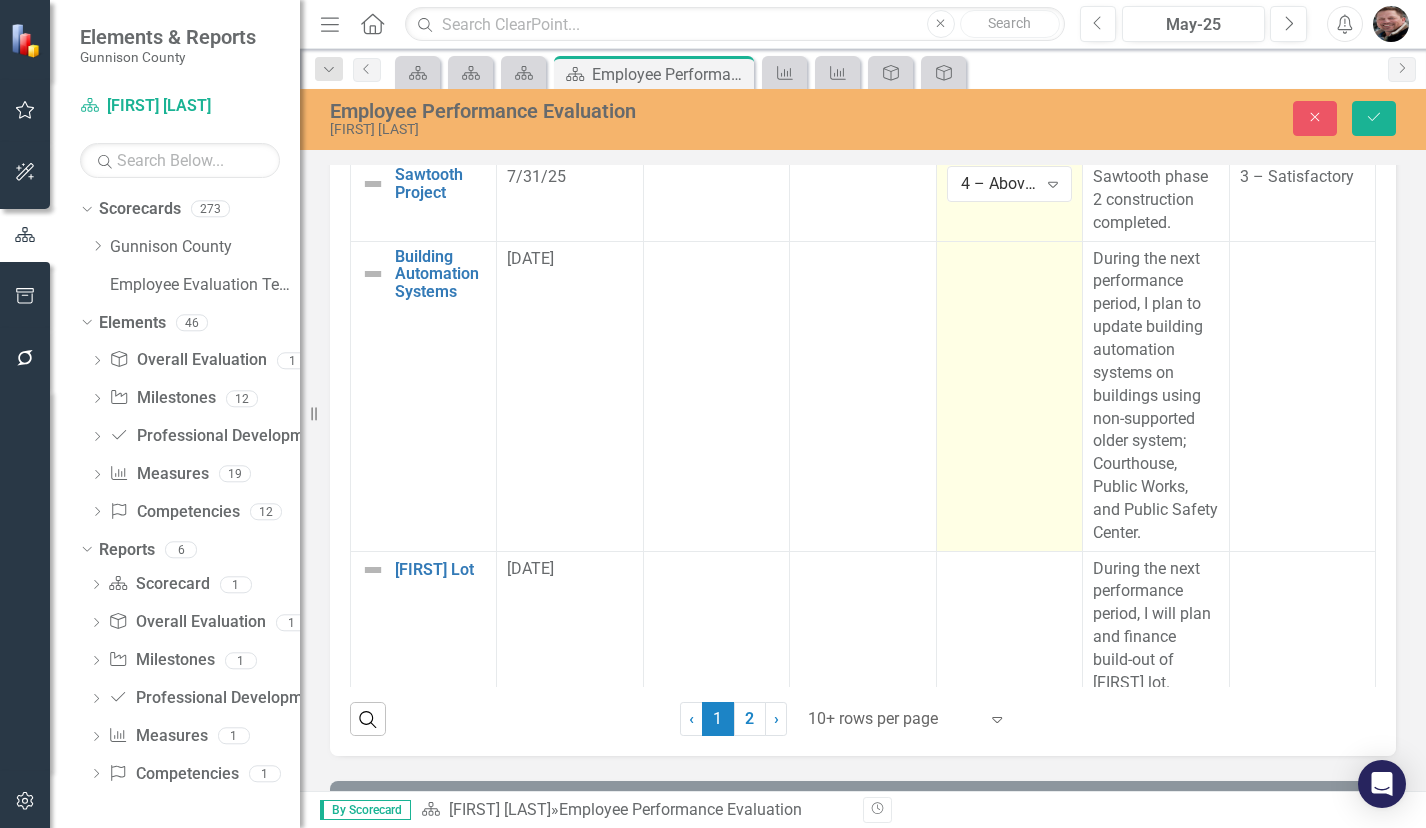 click at bounding box center [1009, 396] 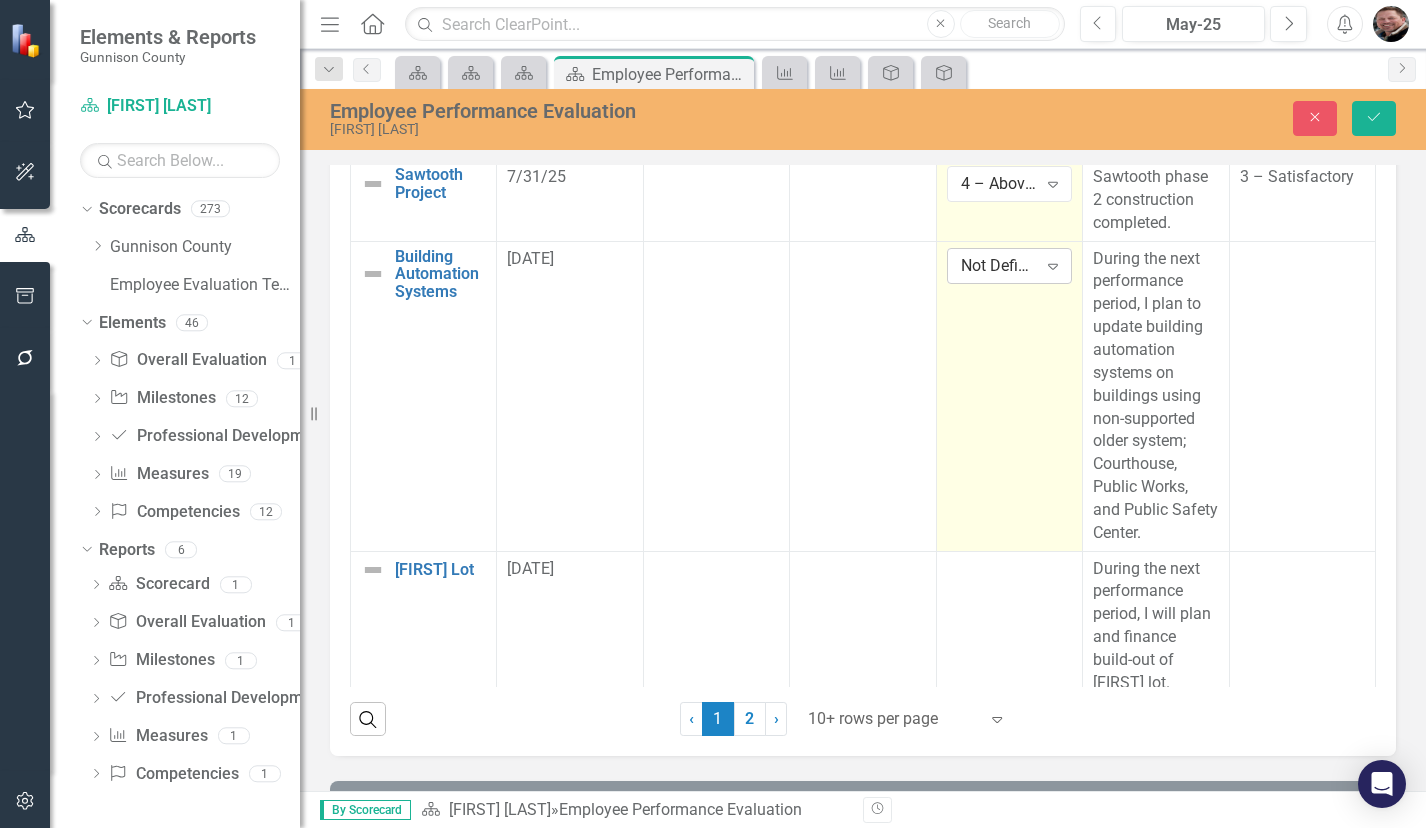 click on "Expand" at bounding box center (1053, 266) 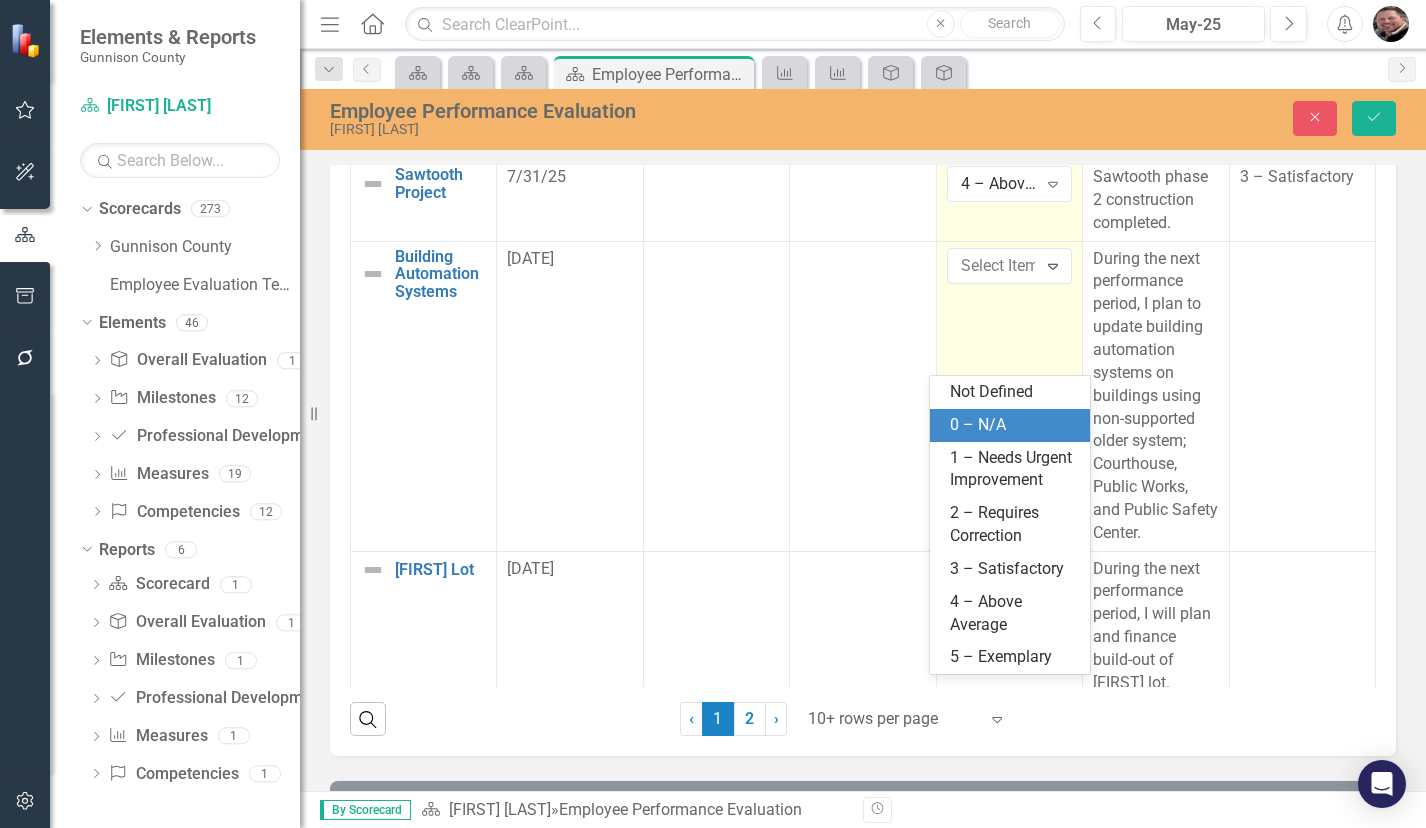 click on "0 – N/A" at bounding box center (1014, 425) 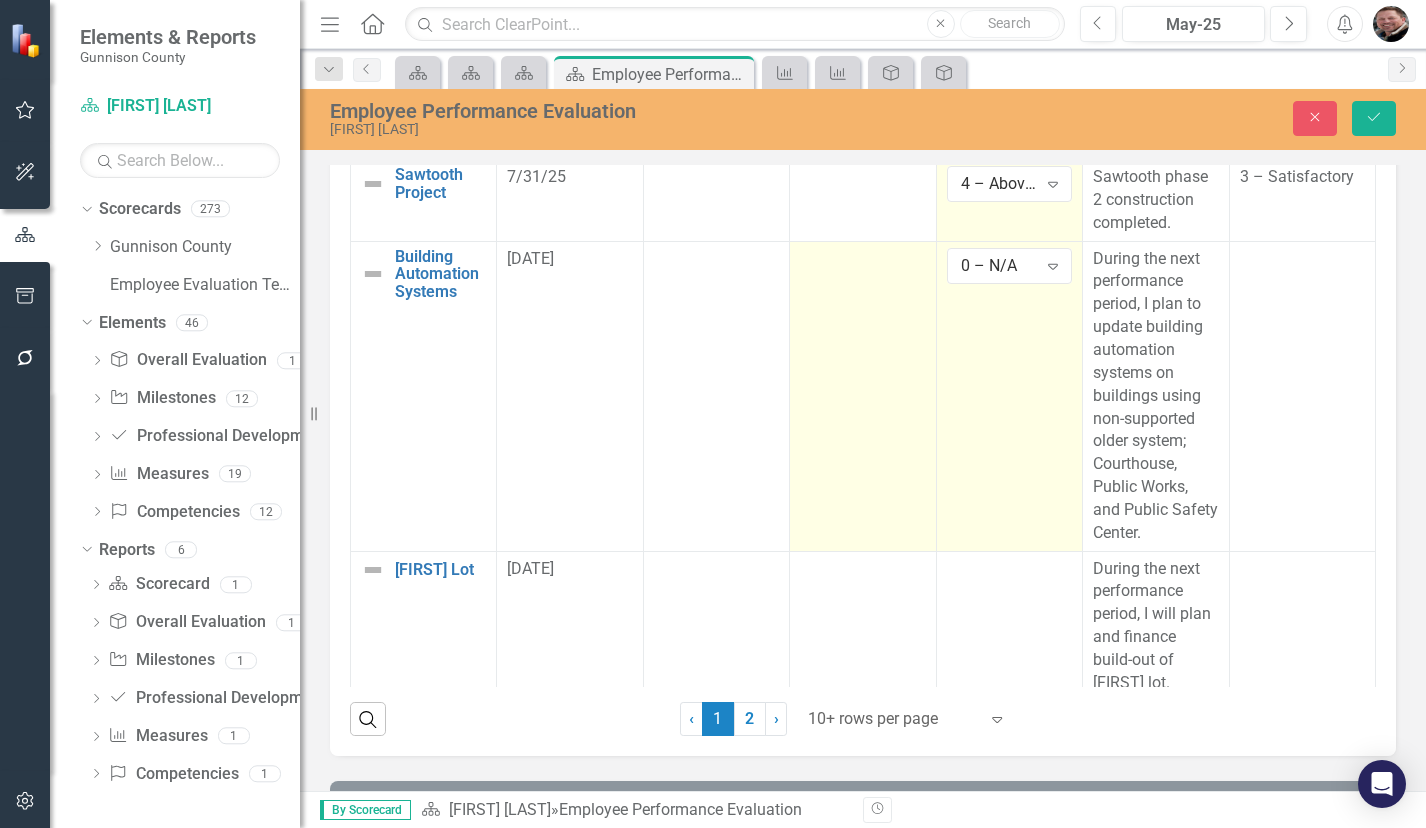 click at bounding box center [863, 396] 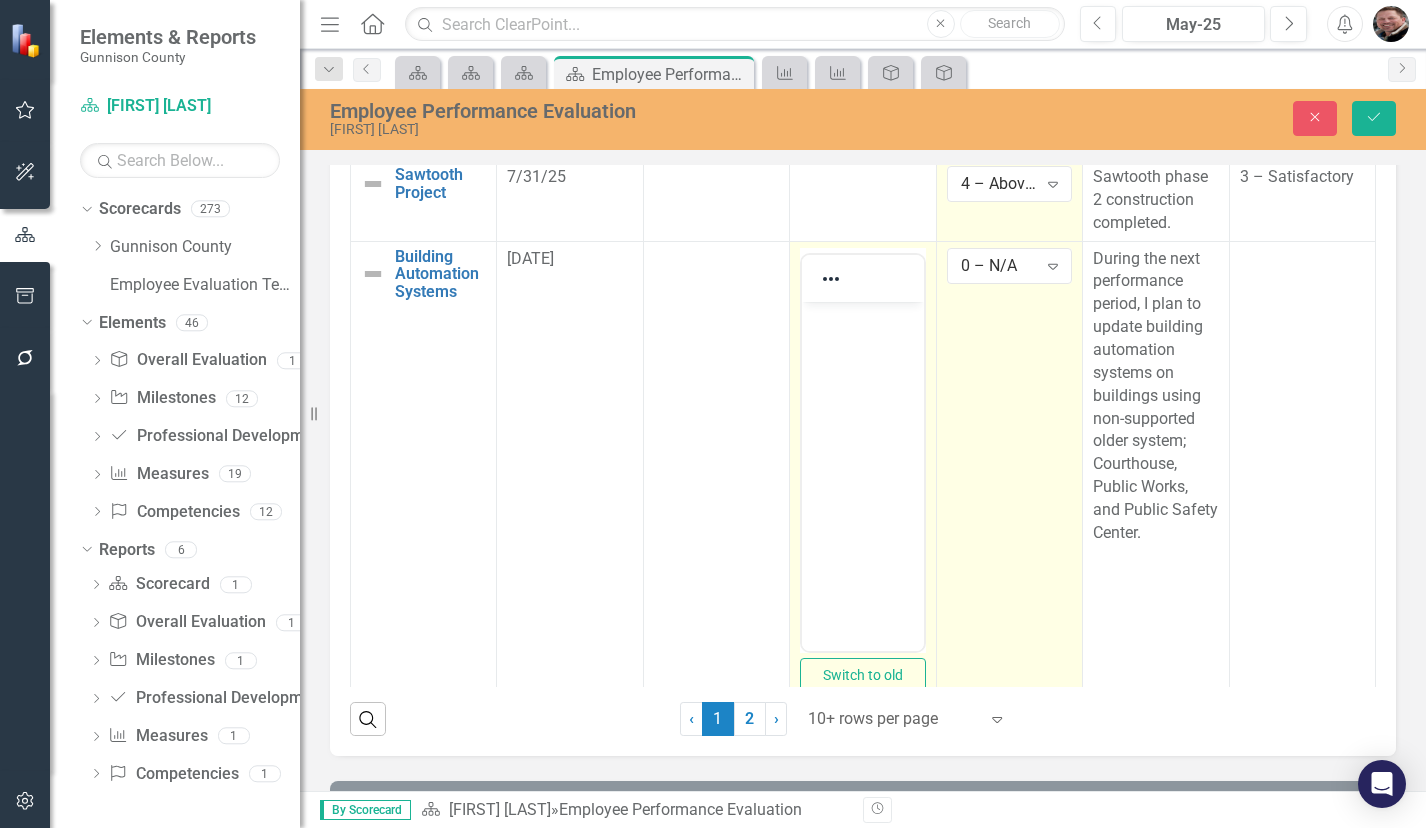 scroll, scrollTop: 0, scrollLeft: 0, axis: both 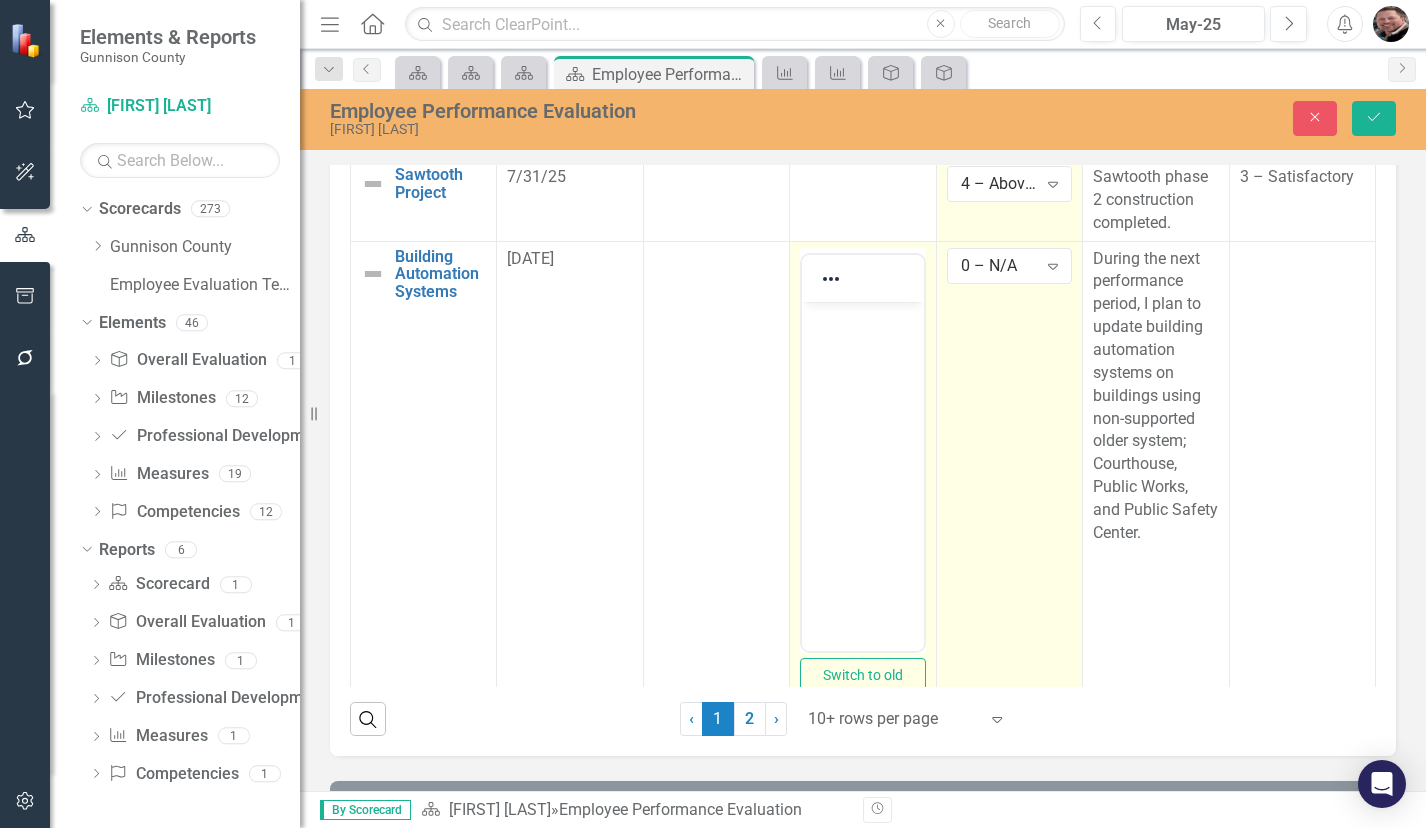 click at bounding box center [862, 318] 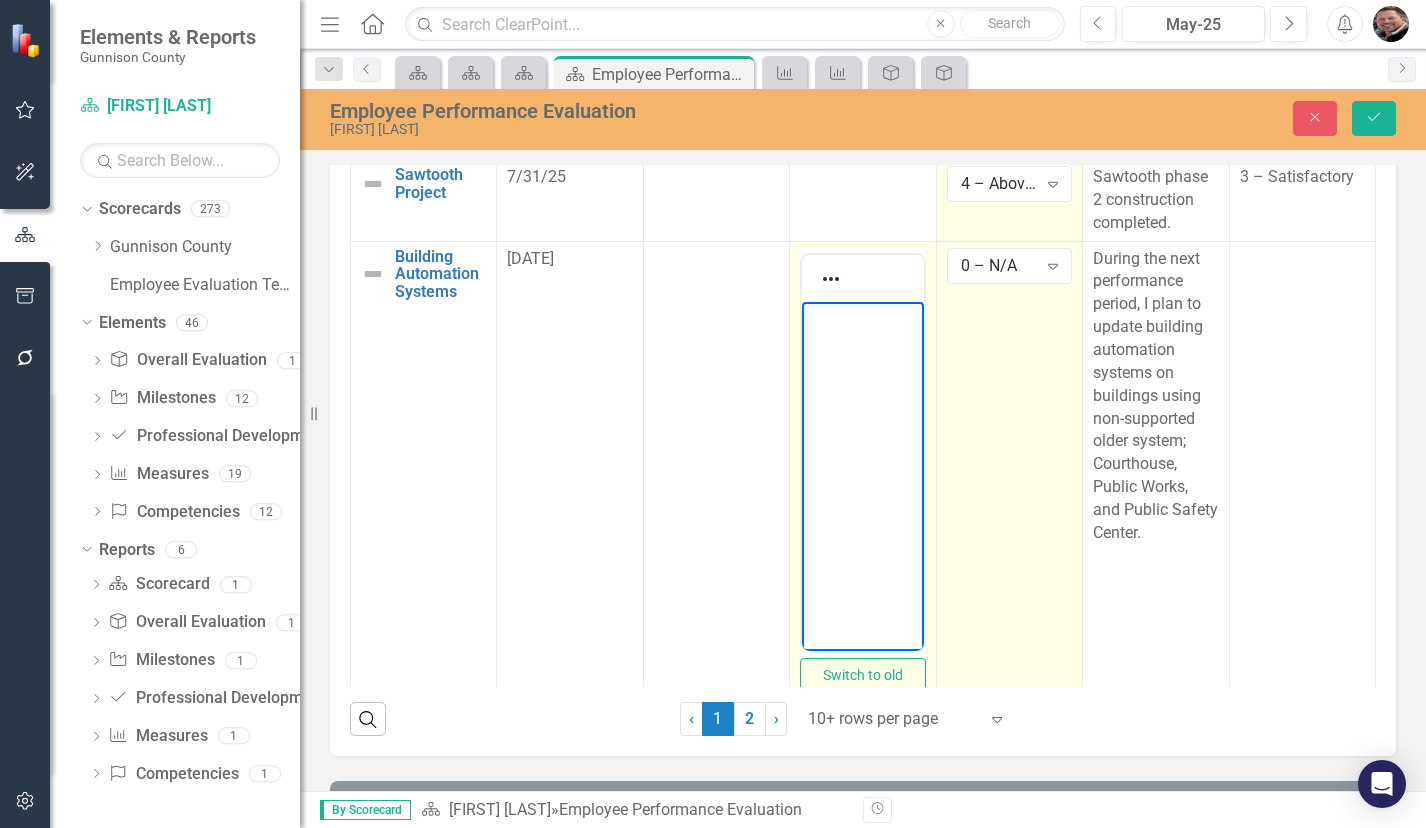 type 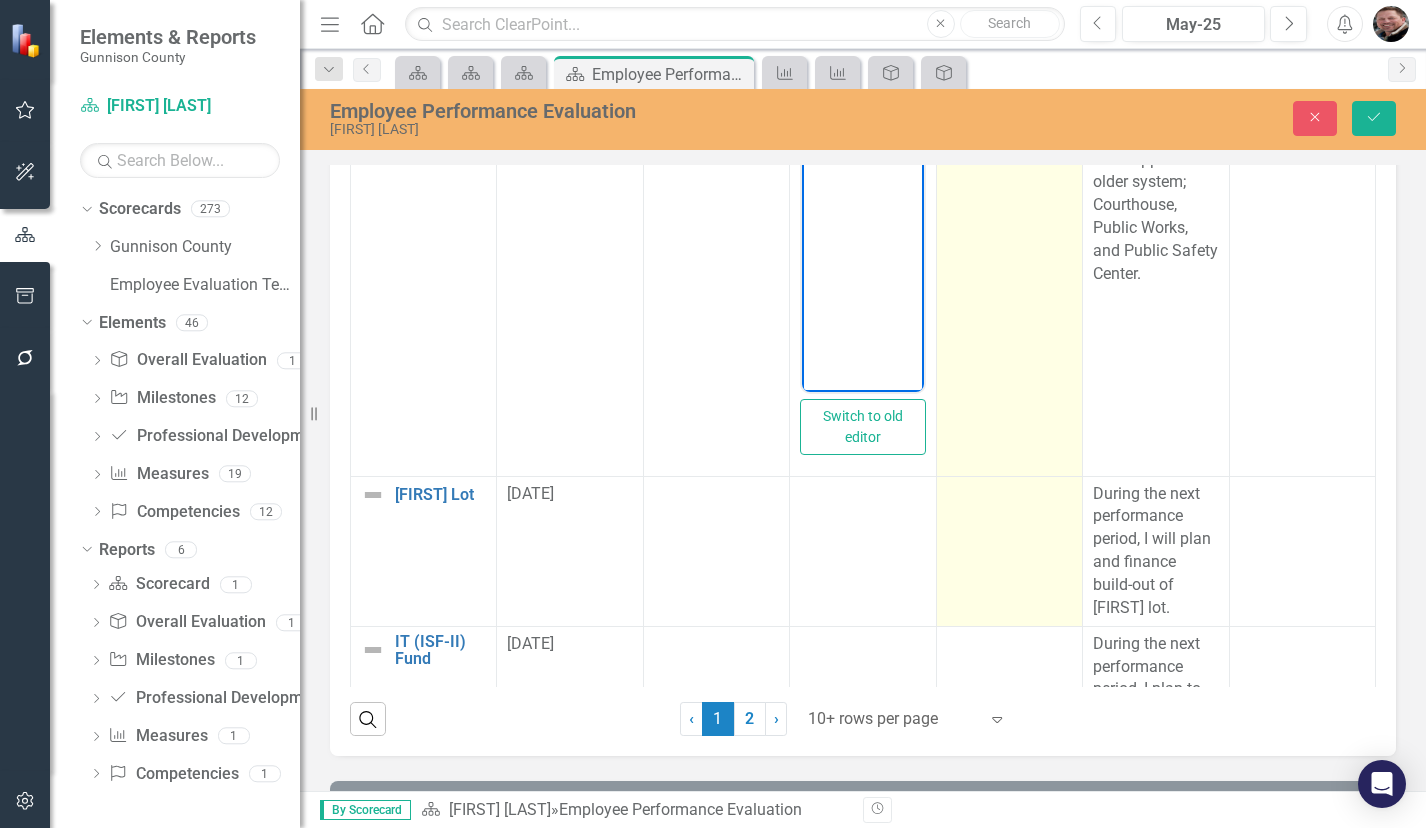 scroll, scrollTop: 3200, scrollLeft: 0, axis: vertical 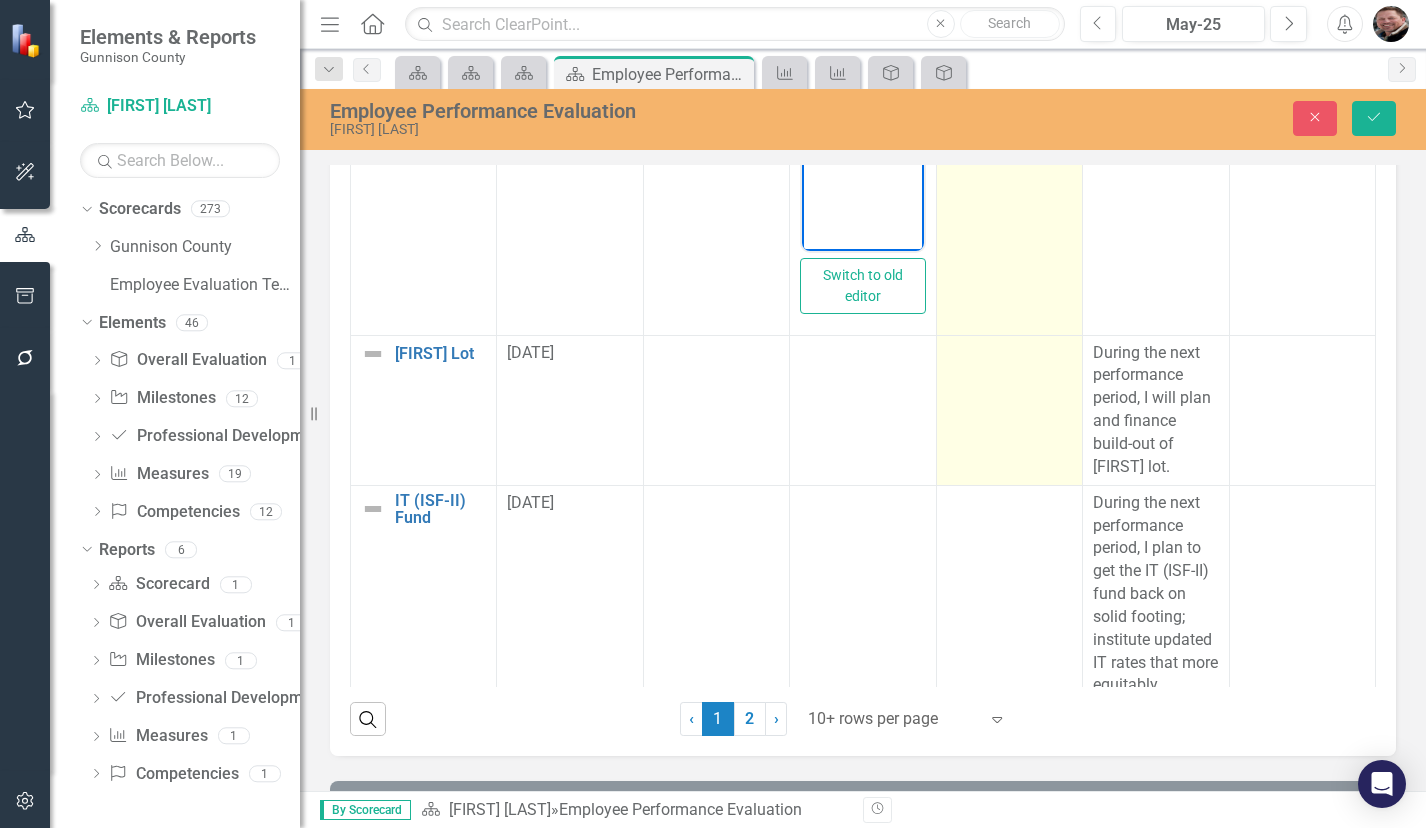 click at bounding box center [1009, 410] 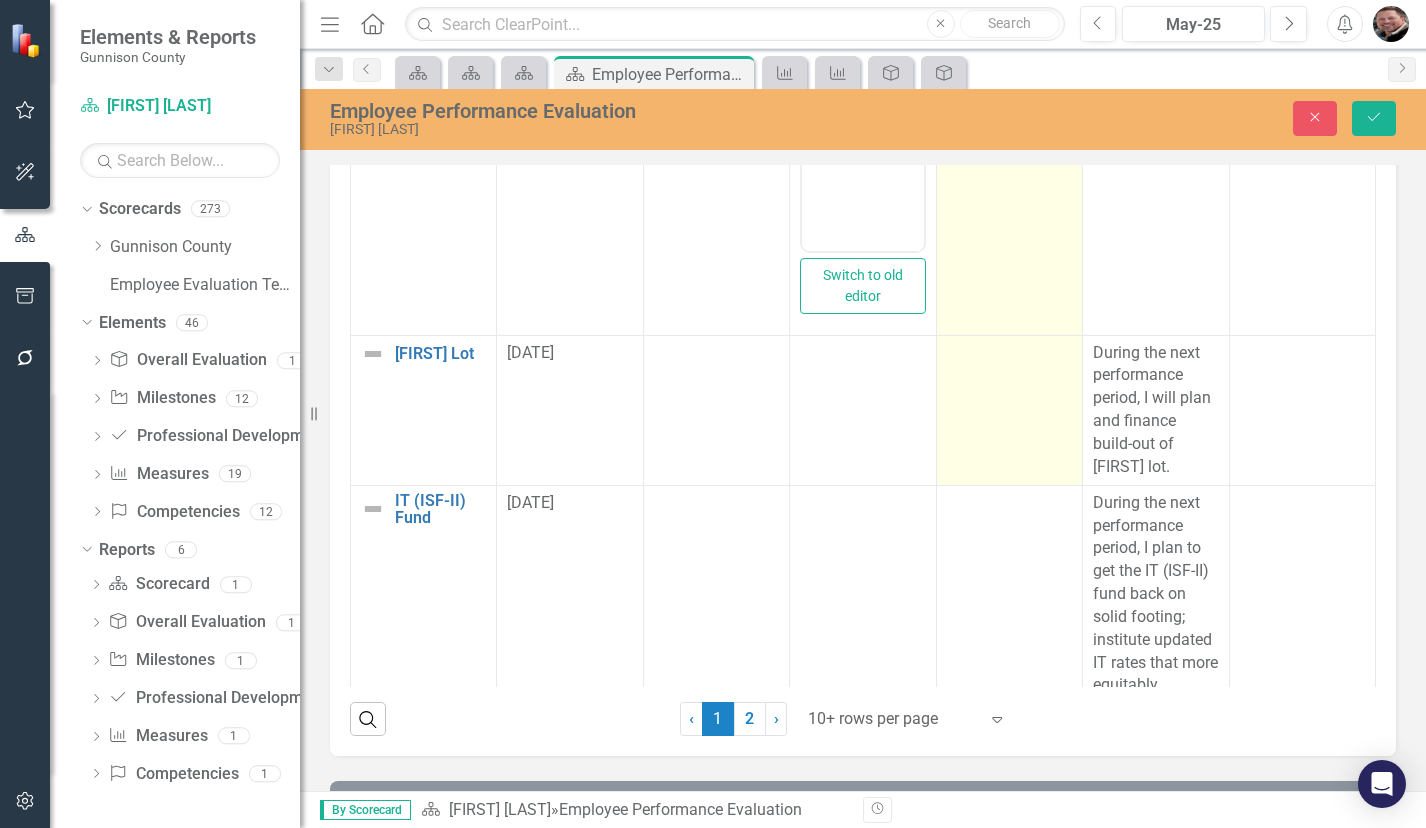 click at bounding box center [1009, 410] 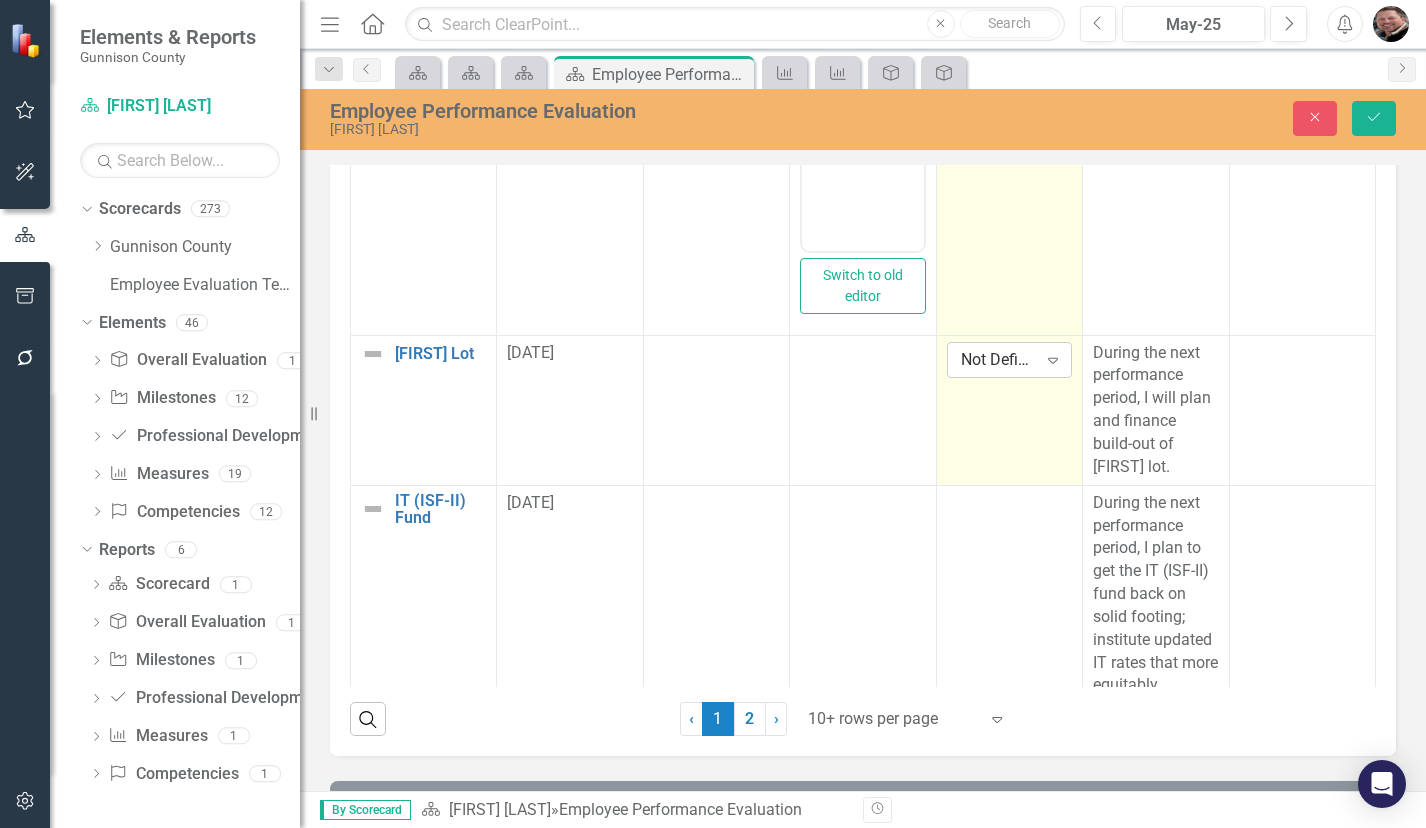 click on "Expand" 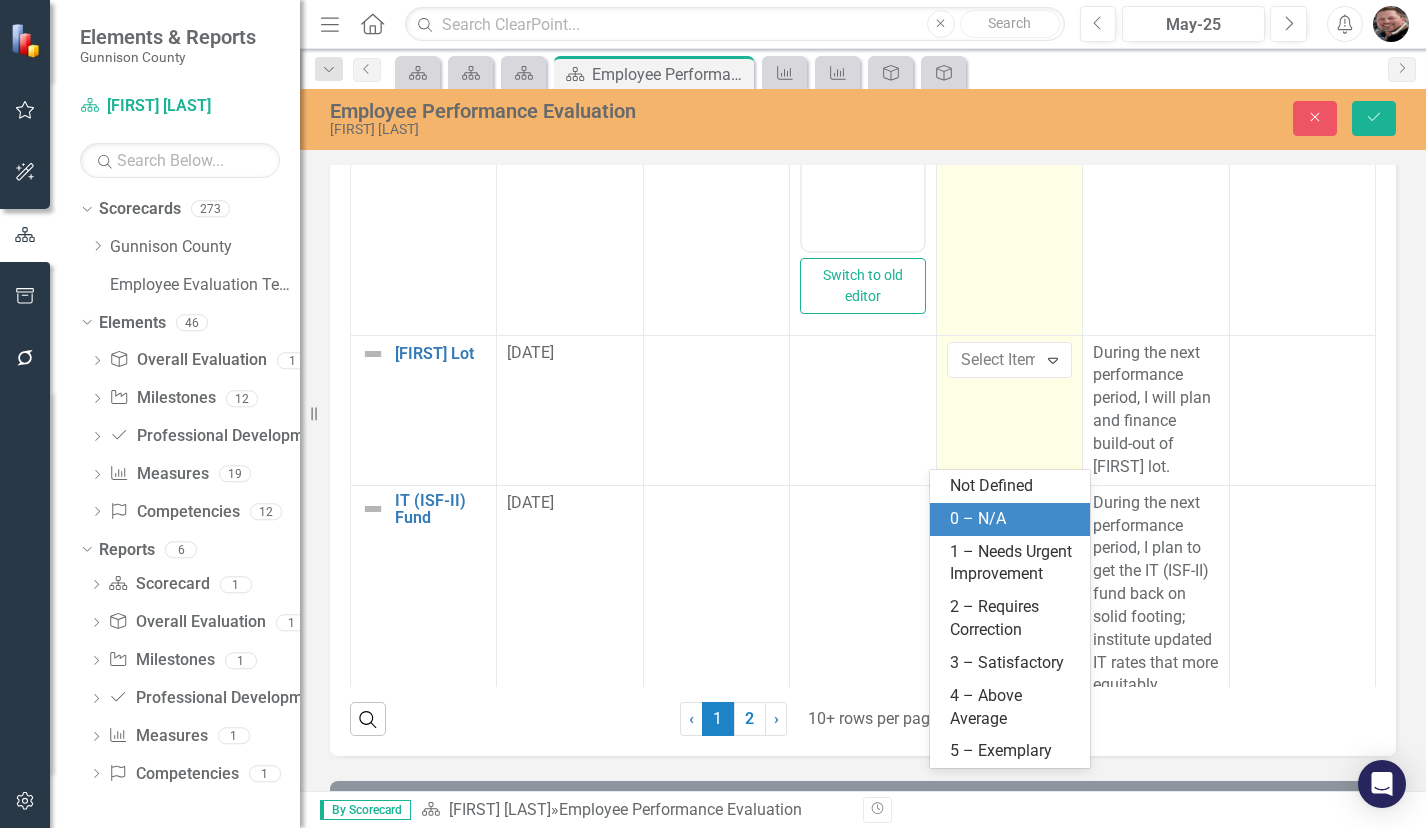click on "0 – N/A" at bounding box center [1014, 519] 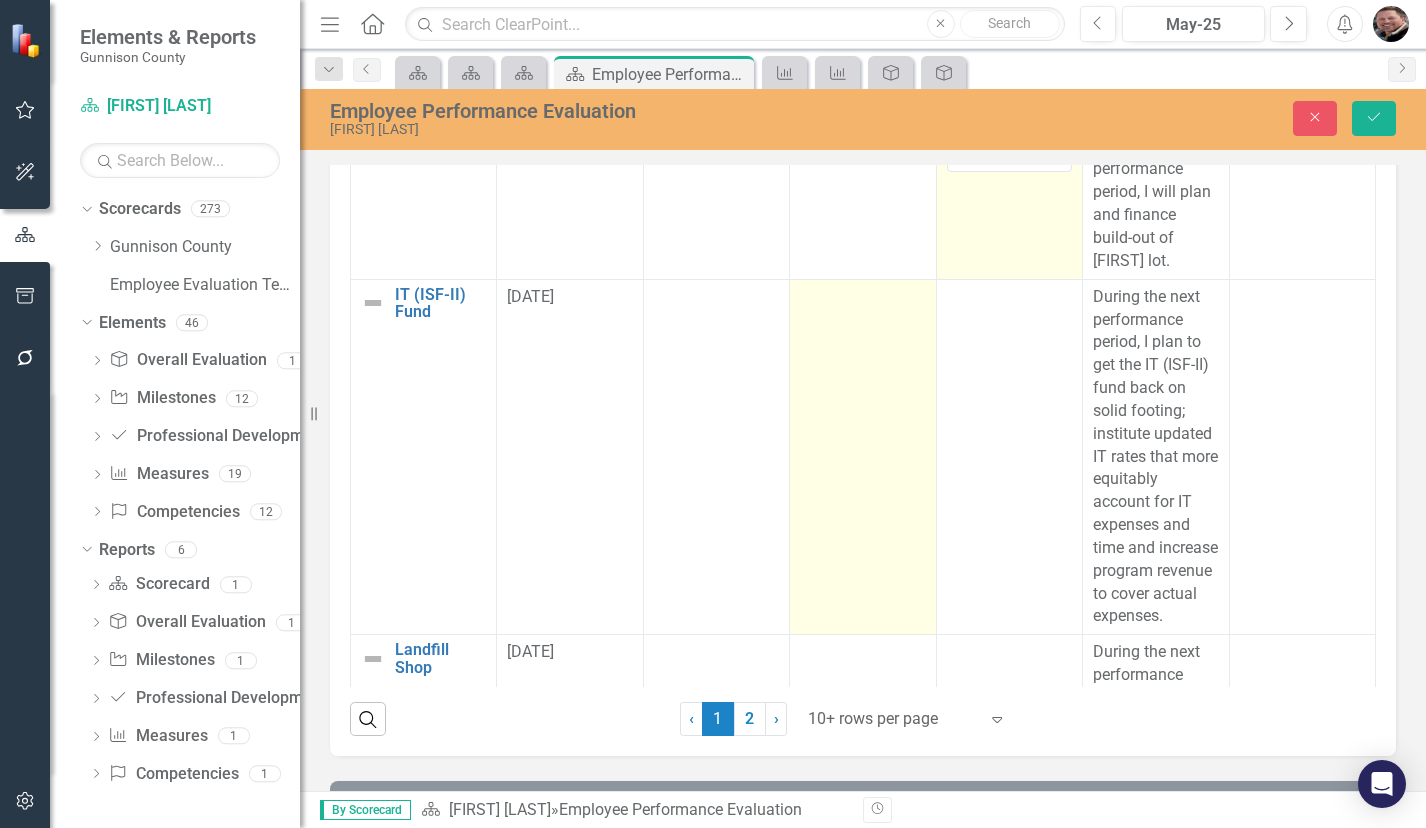 scroll, scrollTop: 3500, scrollLeft: 0, axis: vertical 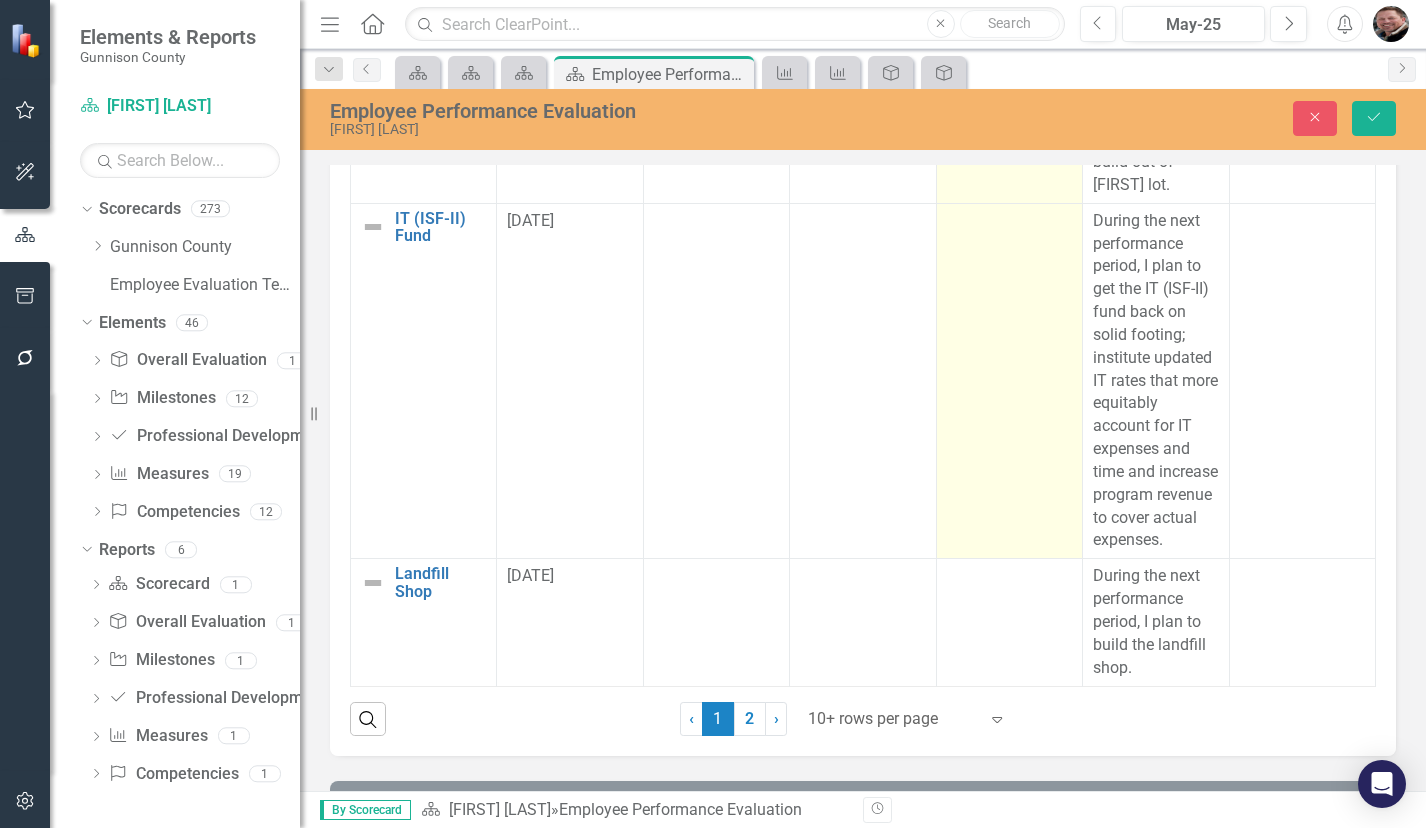 click at bounding box center [1009, 381] 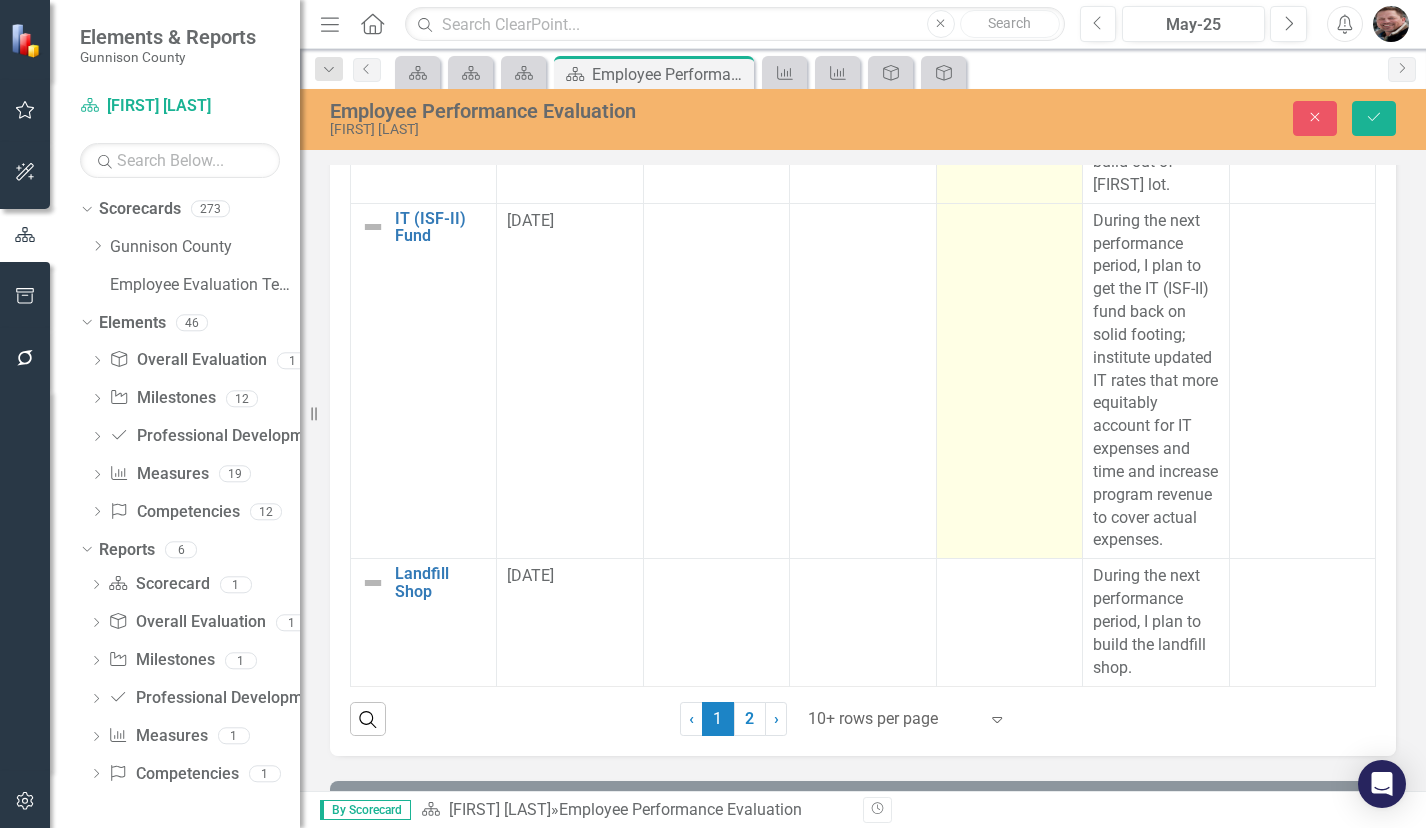 click at bounding box center [1009, 381] 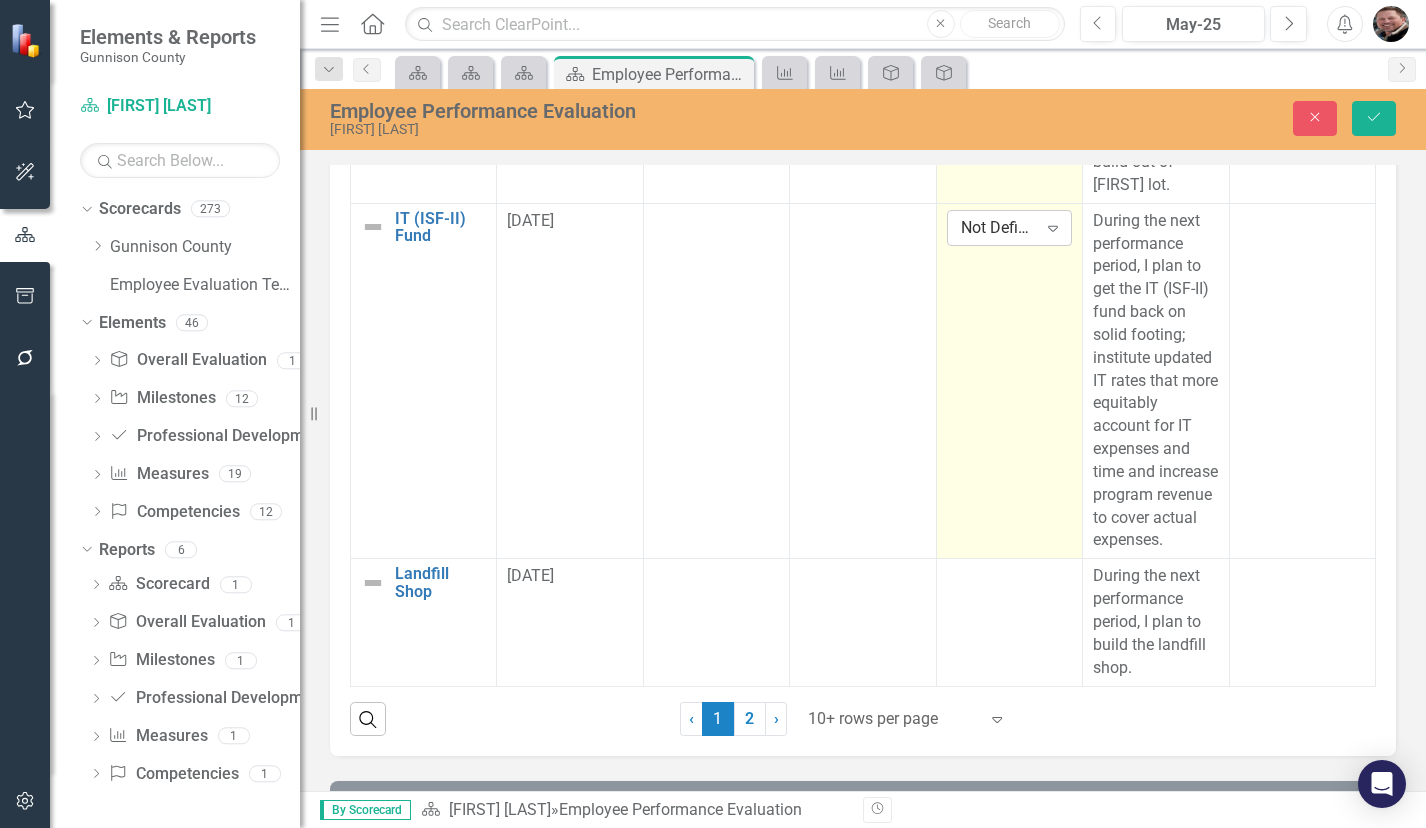 click on "Expand" 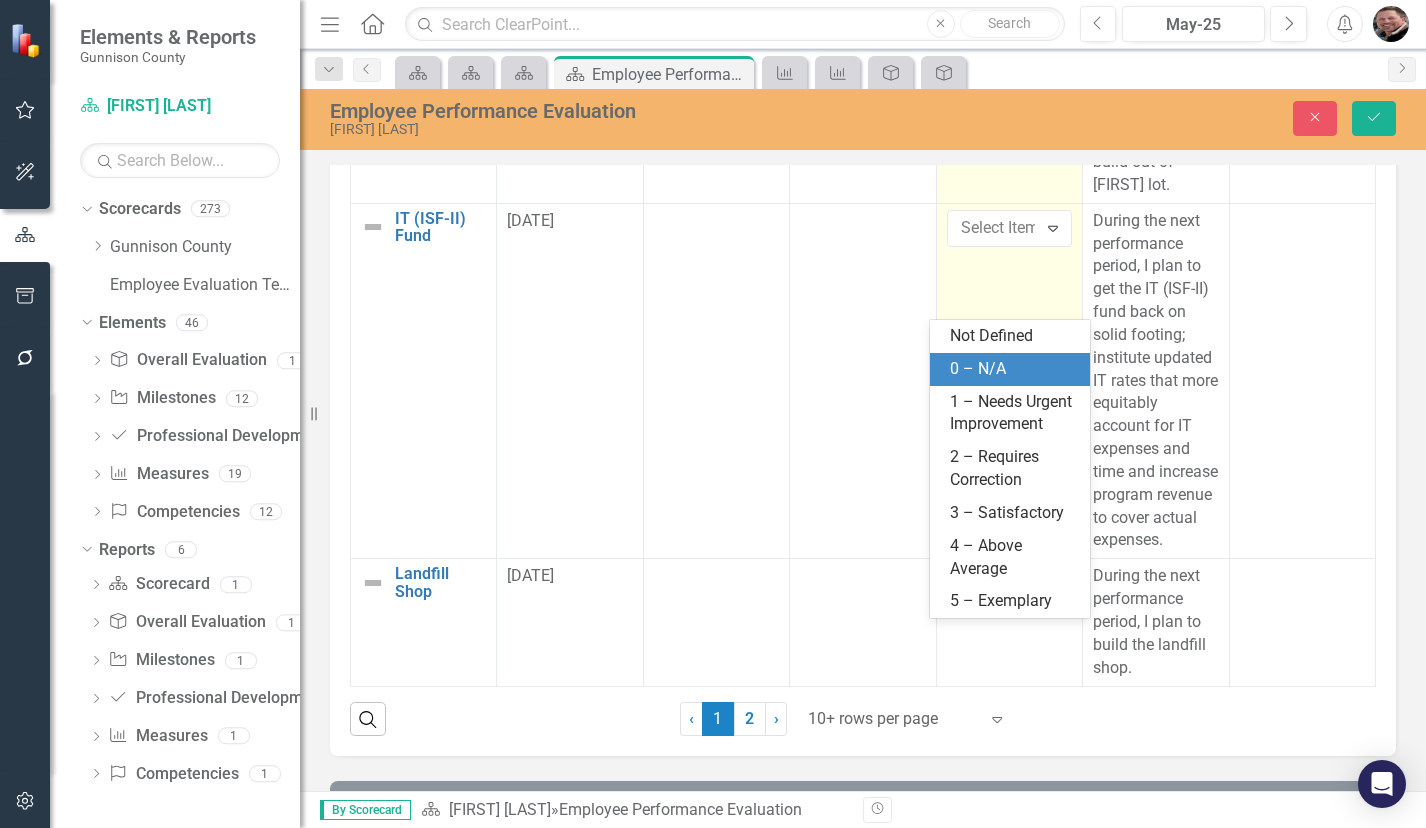 click on "0 – N/A" at bounding box center [1014, 369] 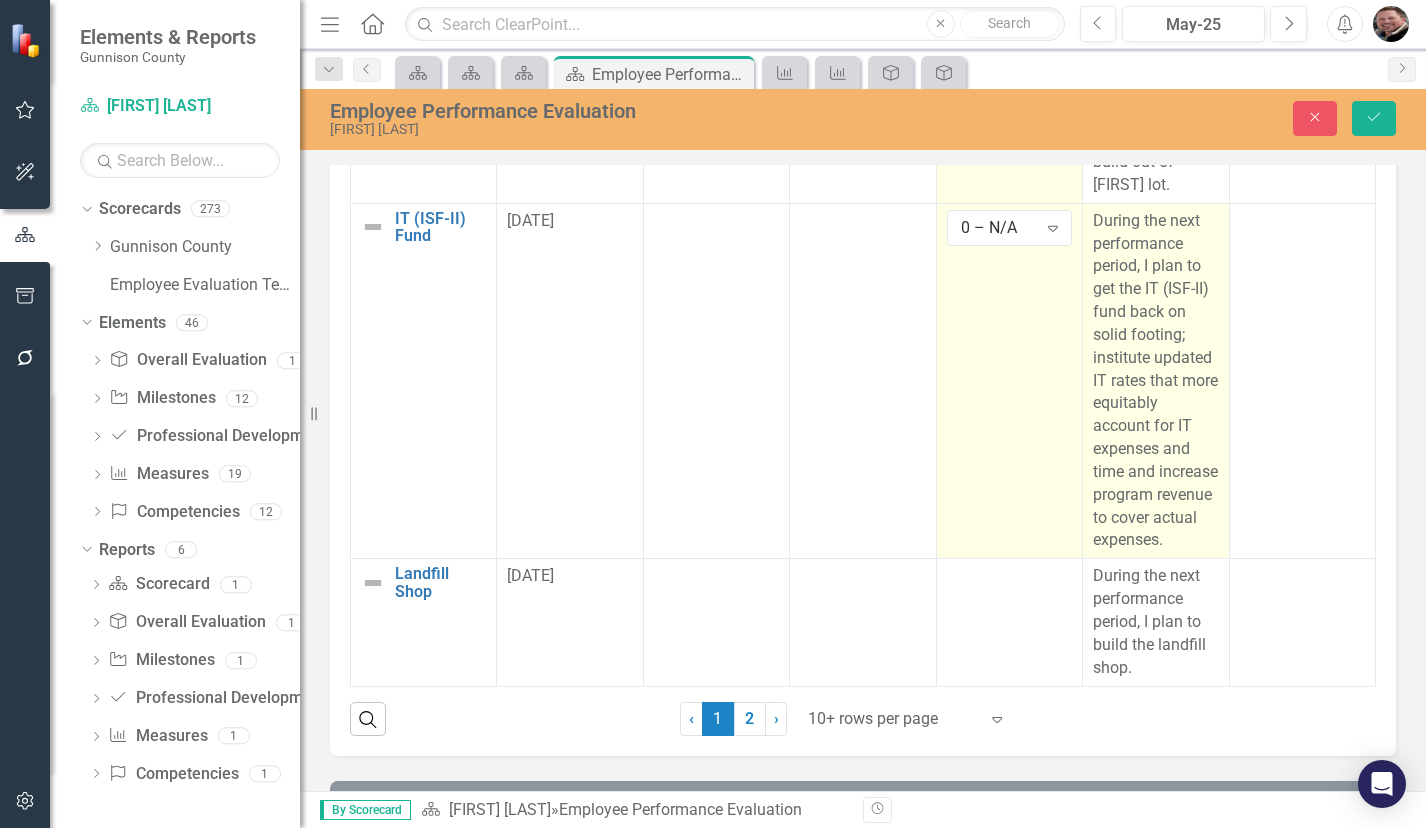 scroll, scrollTop: 3596, scrollLeft: 0, axis: vertical 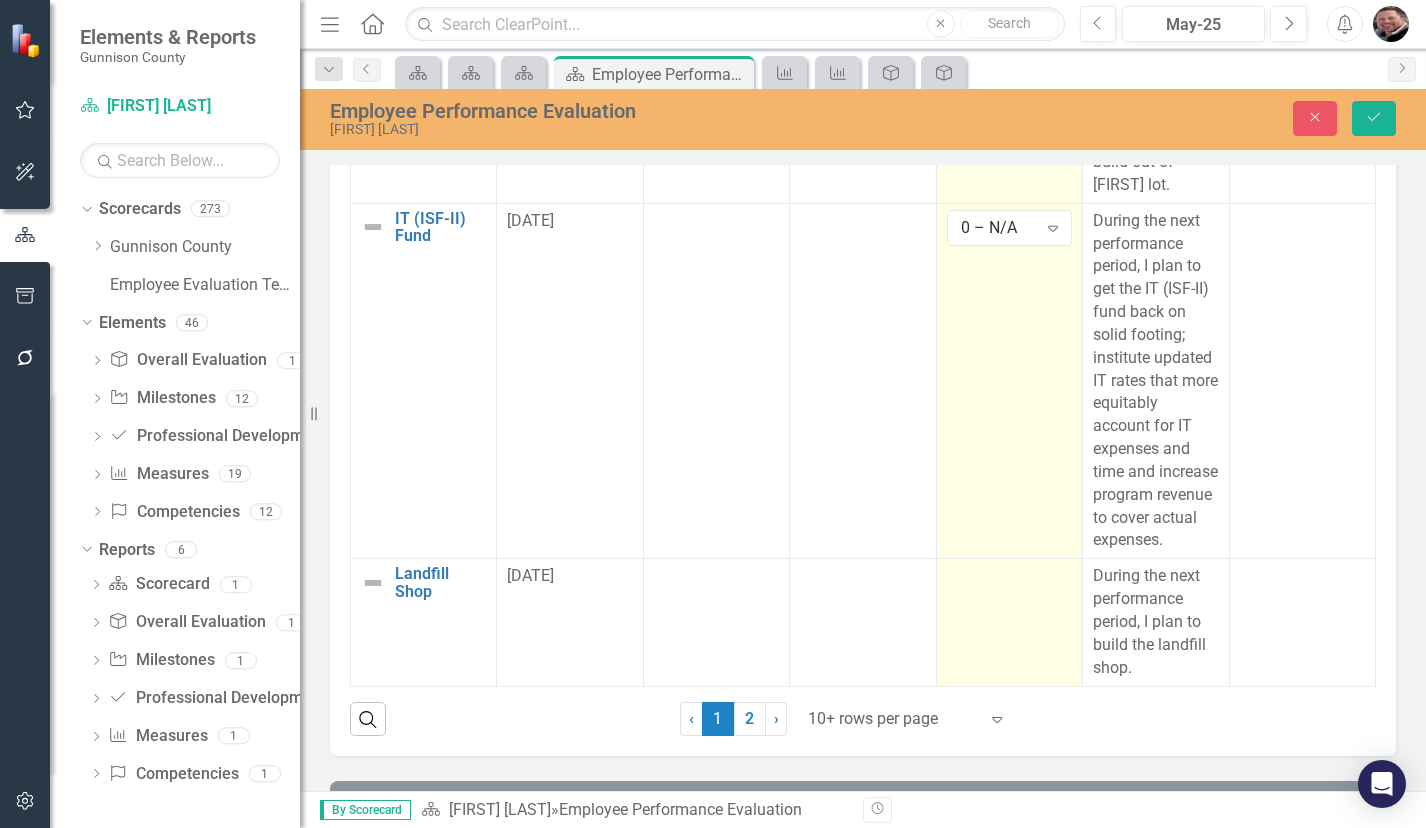 click at bounding box center (1009, 622) 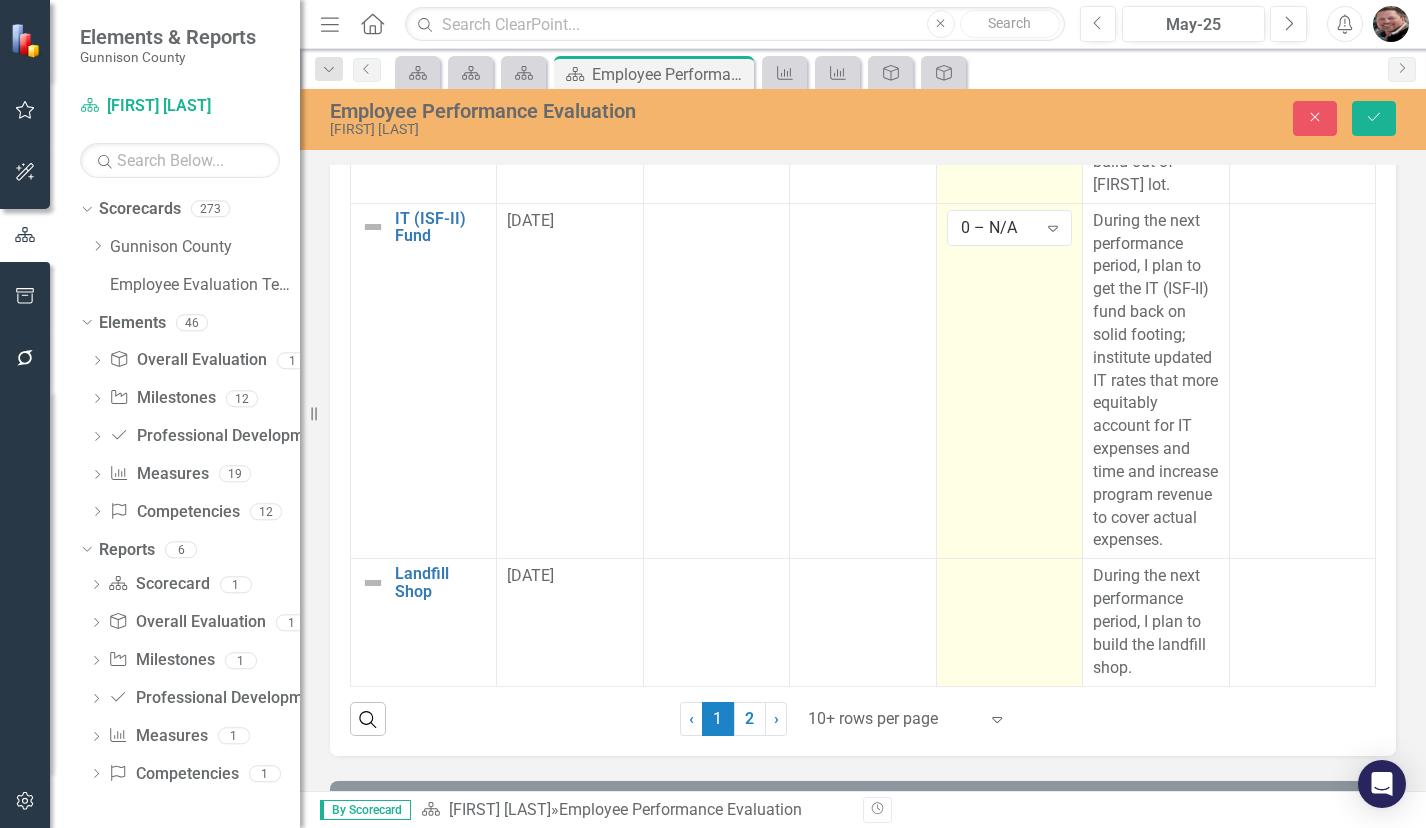 click at bounding box center (1009, 622) 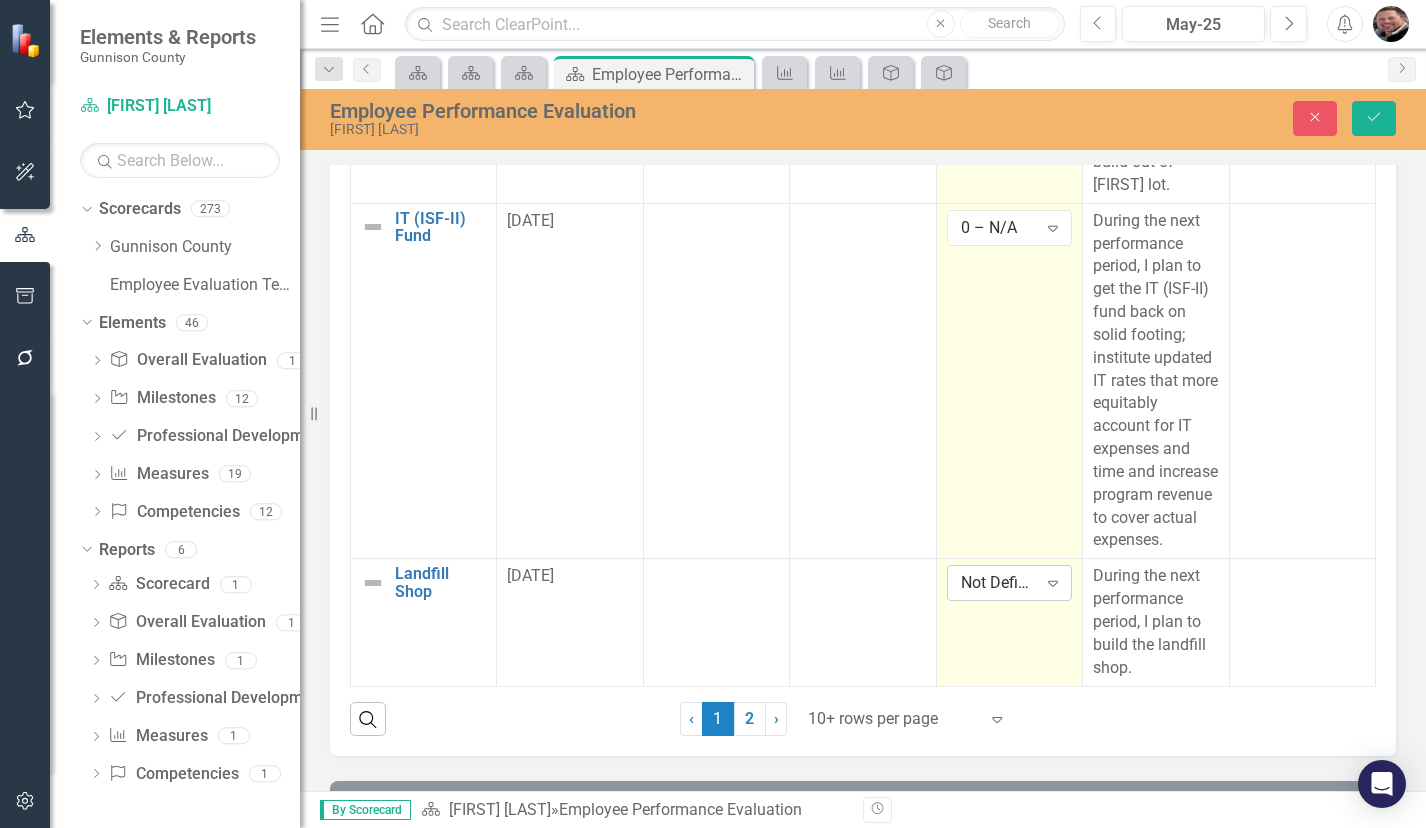 click on "Expand" 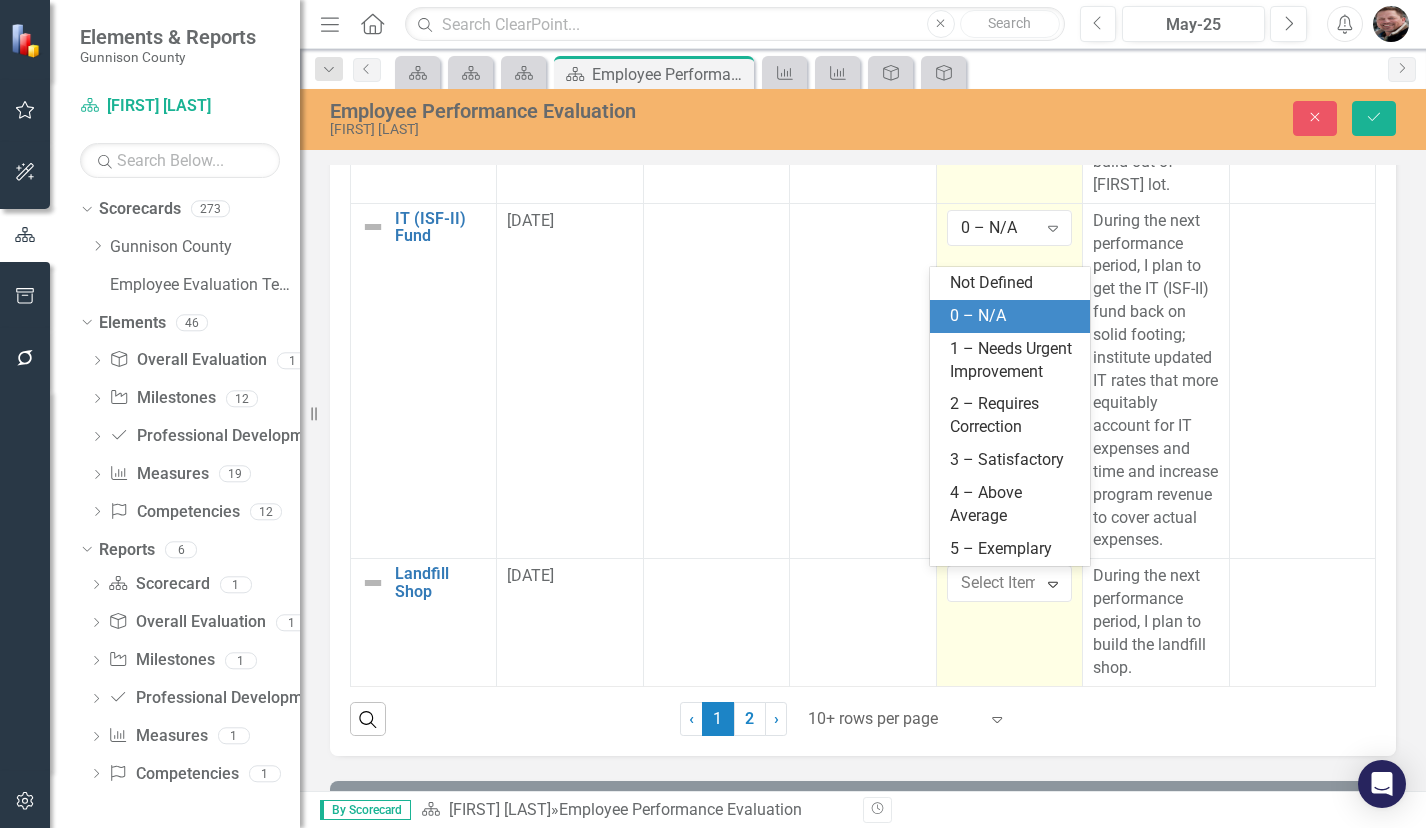 click on "0 – N/A" at bounding box center (1014, 316) 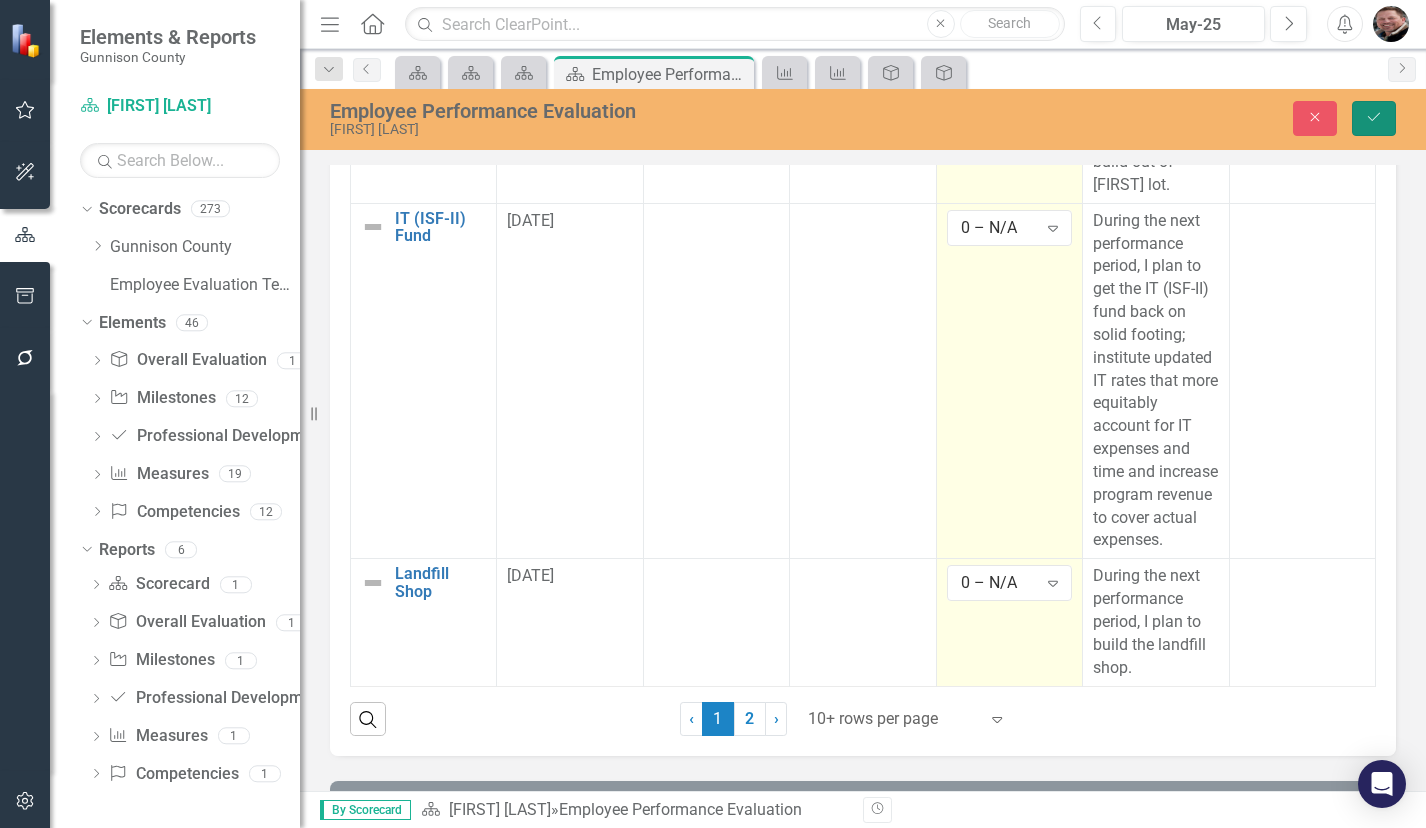 click on "Save" 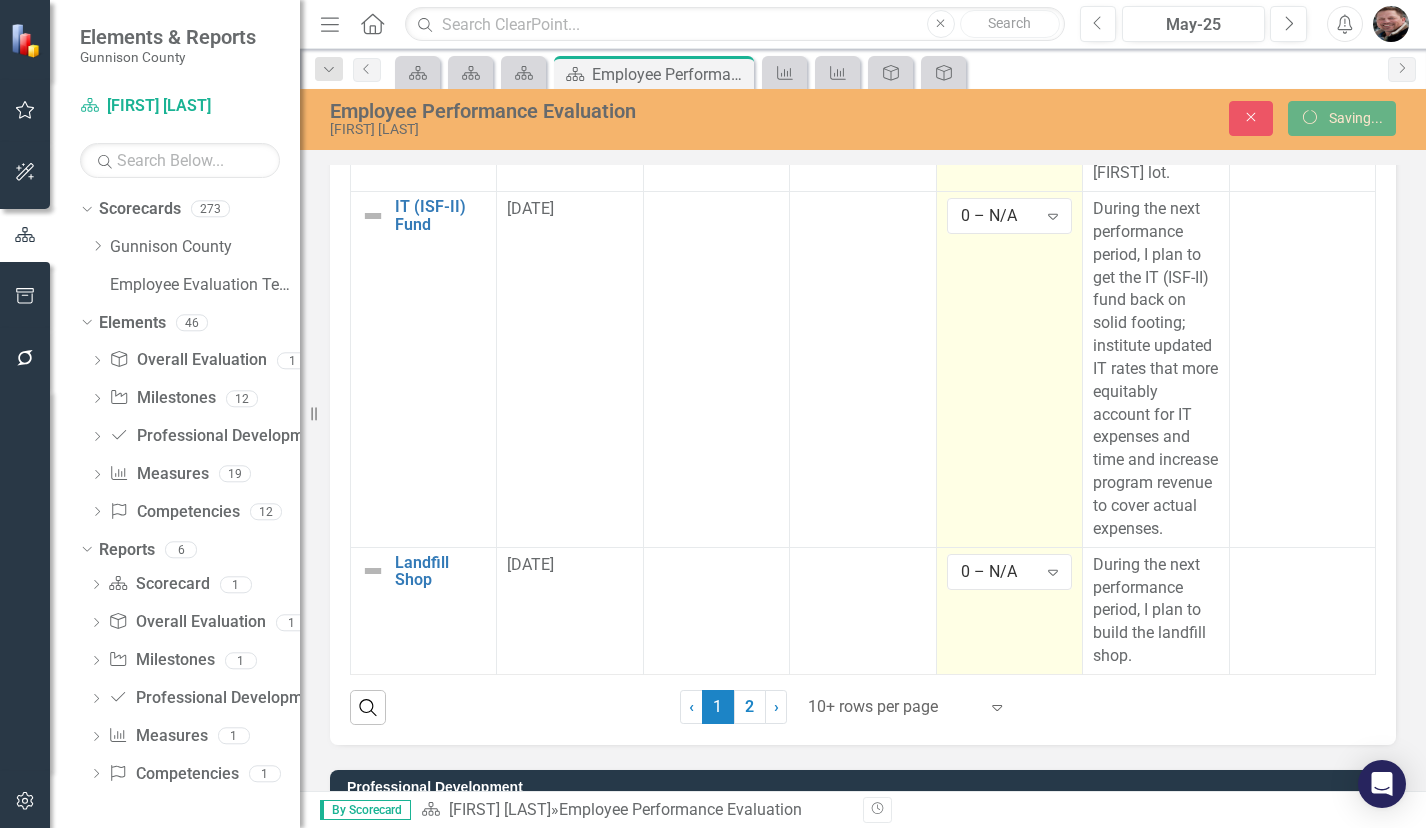 scroll, scrollTop: 2384, scrollLeft: 0, axis: vertical 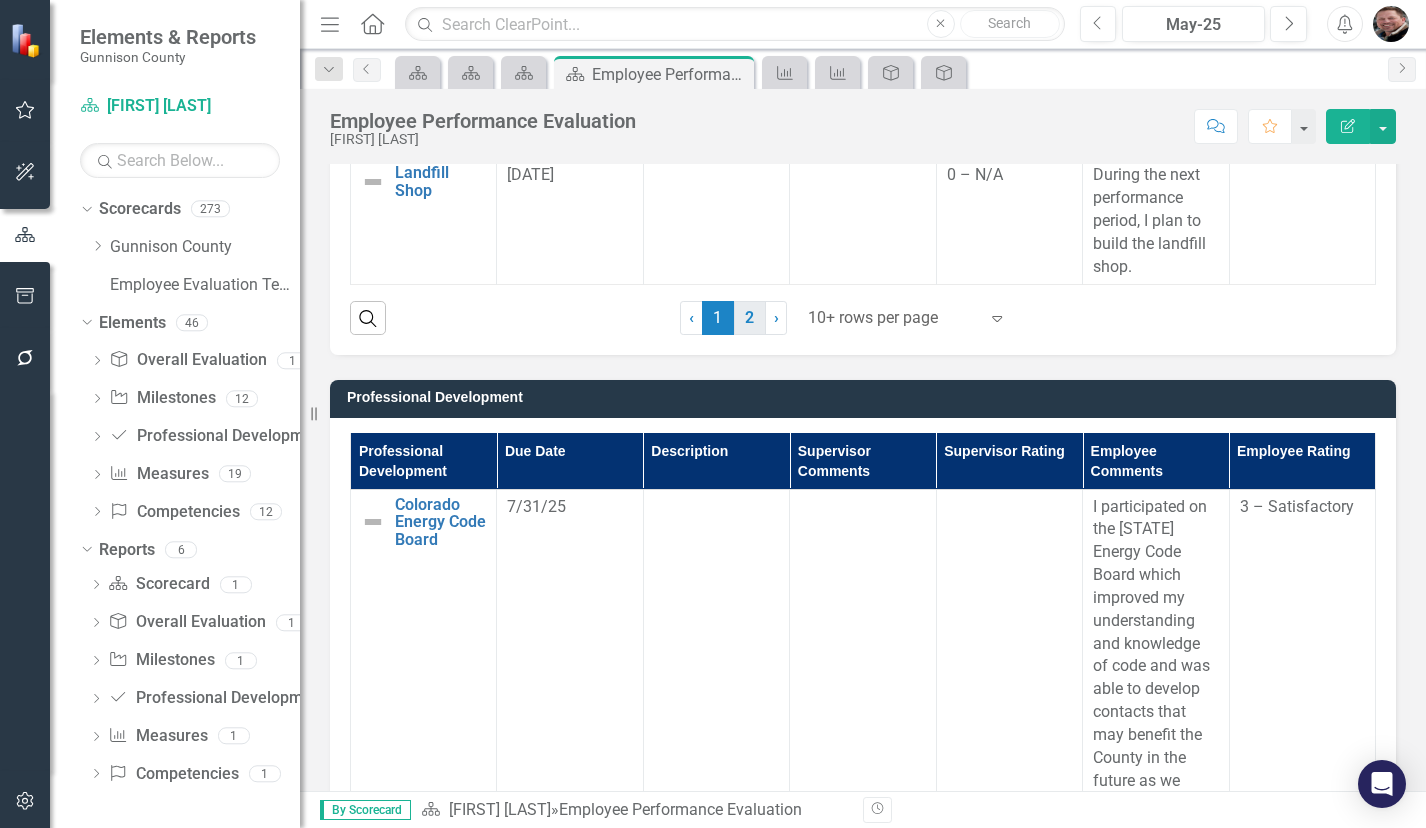 click on "2" at bounding box center [750, 318] 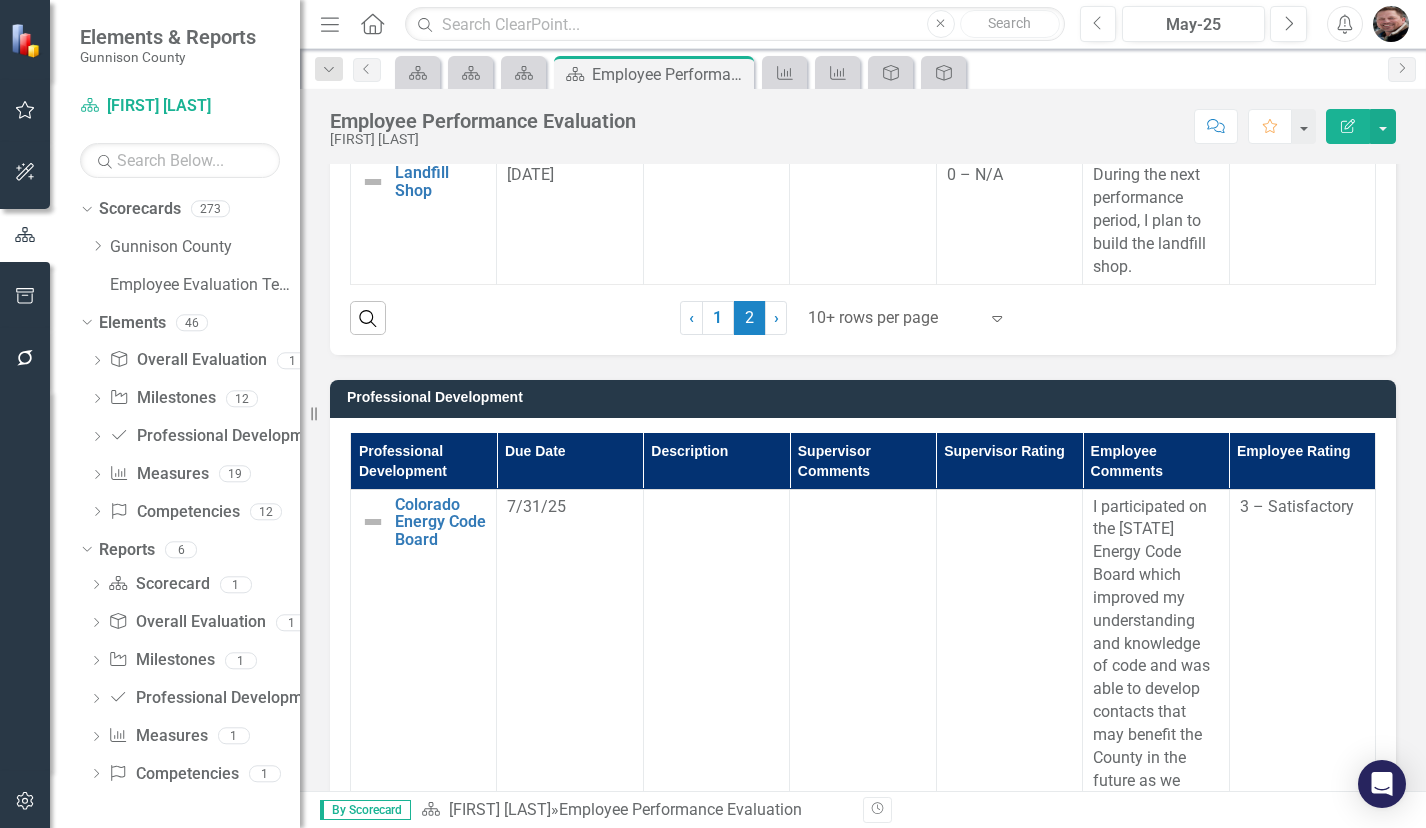 scroll, scrollTop: 0, scrollLeft: 0, axis: both 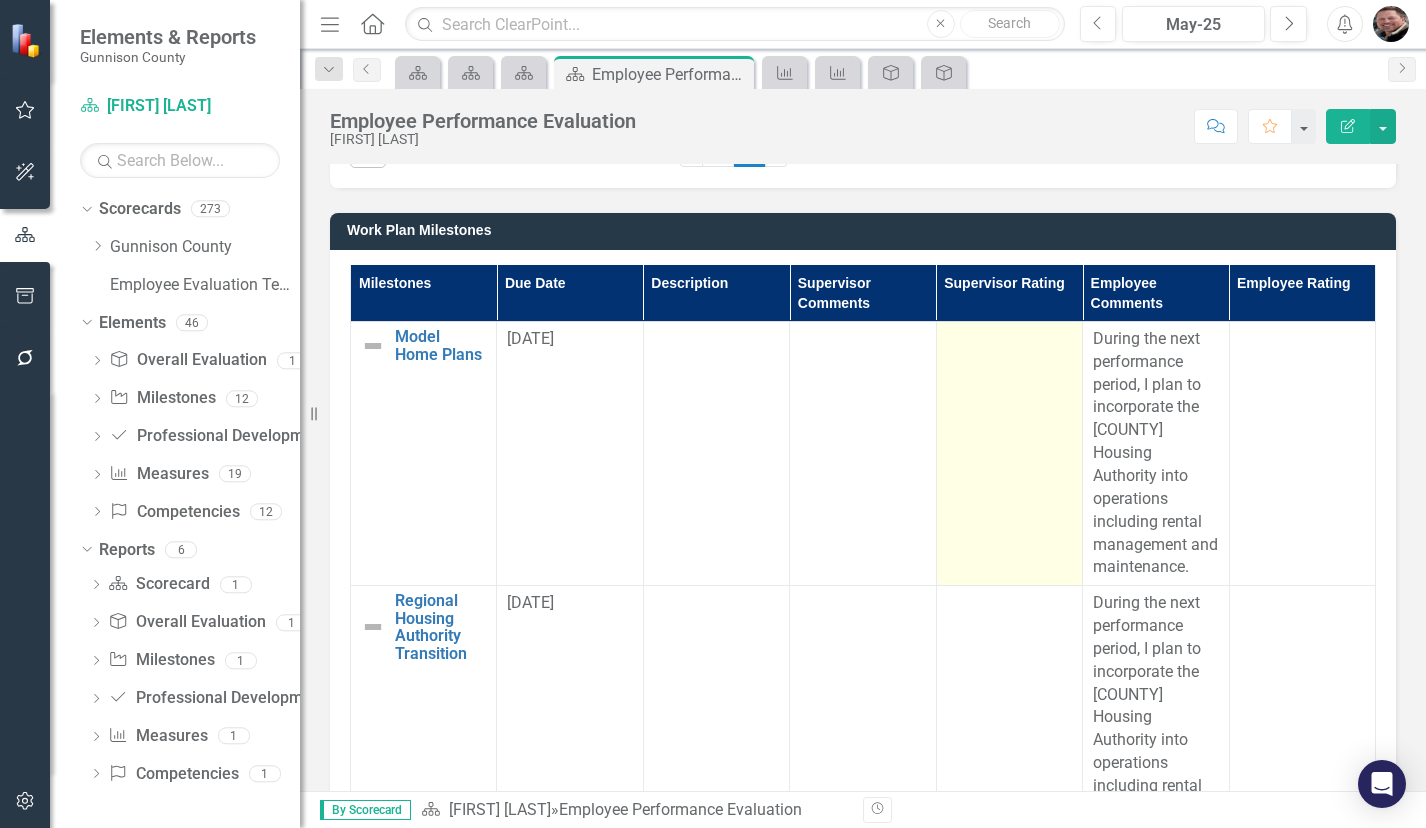 click at bounding box center [1009, 453] 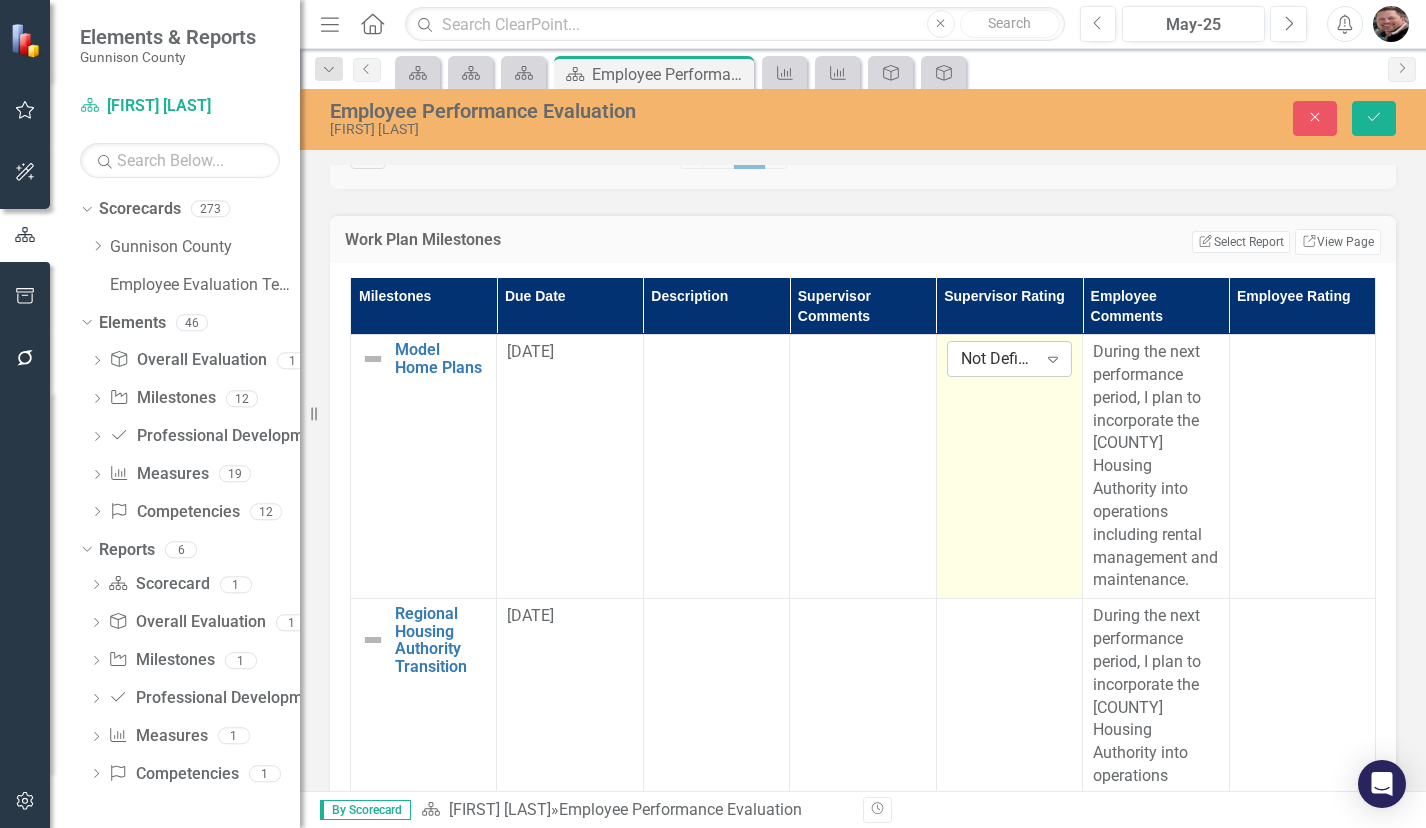 click on "Expand" 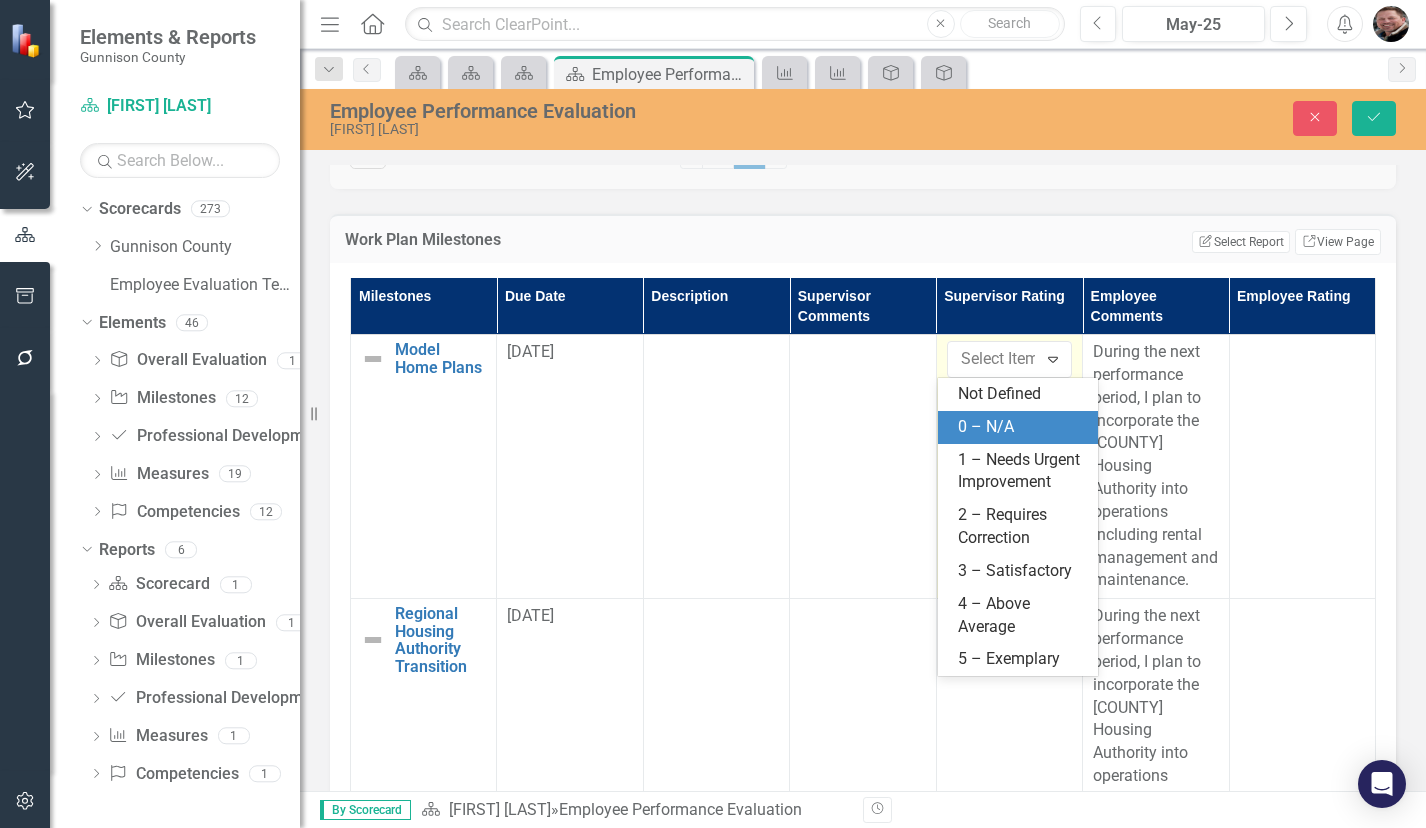 click on "0 – N/A" at bounding box center (1022, 427) 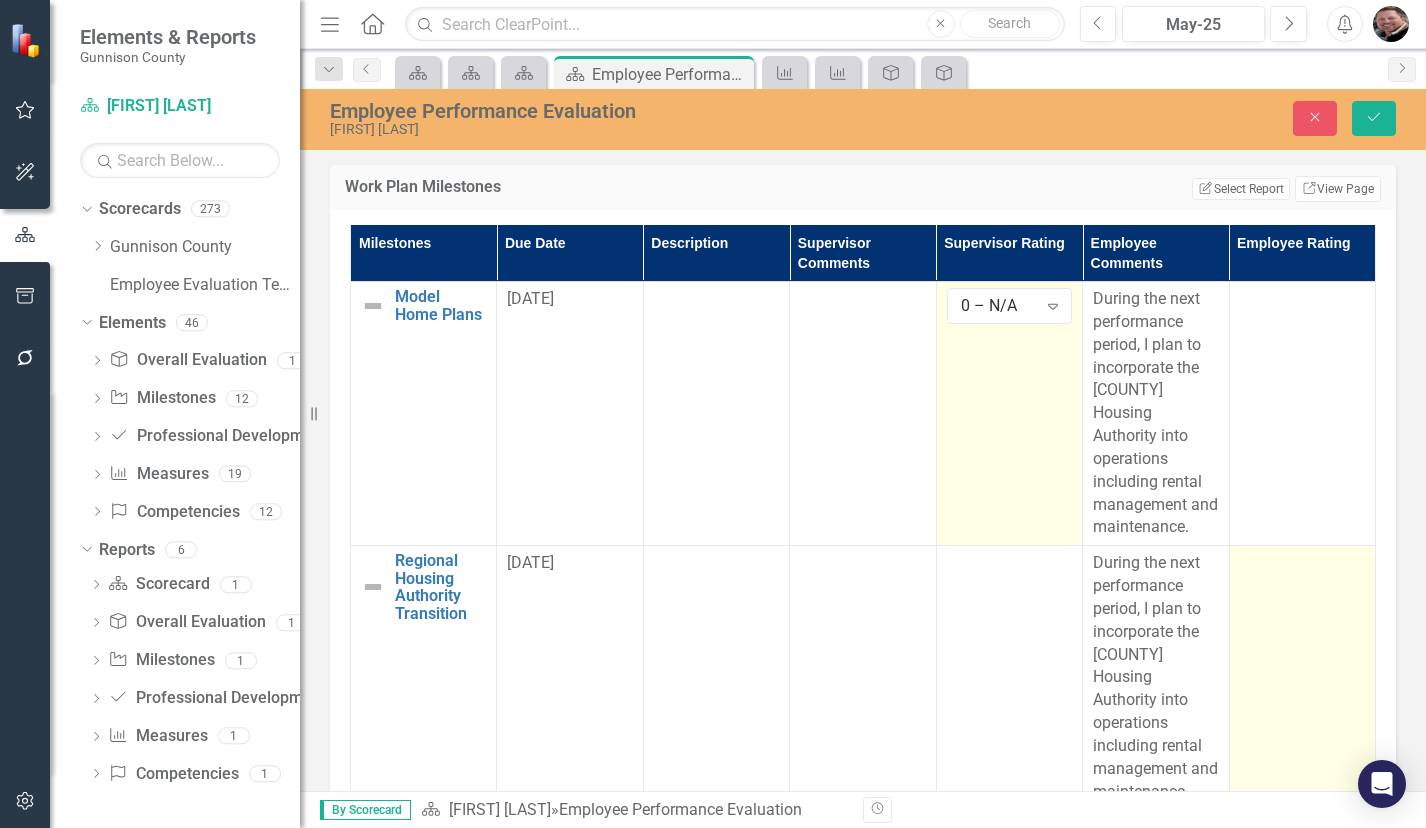 scroll, scrollTop: 2200, scrollLeft: 0, axis: vertical 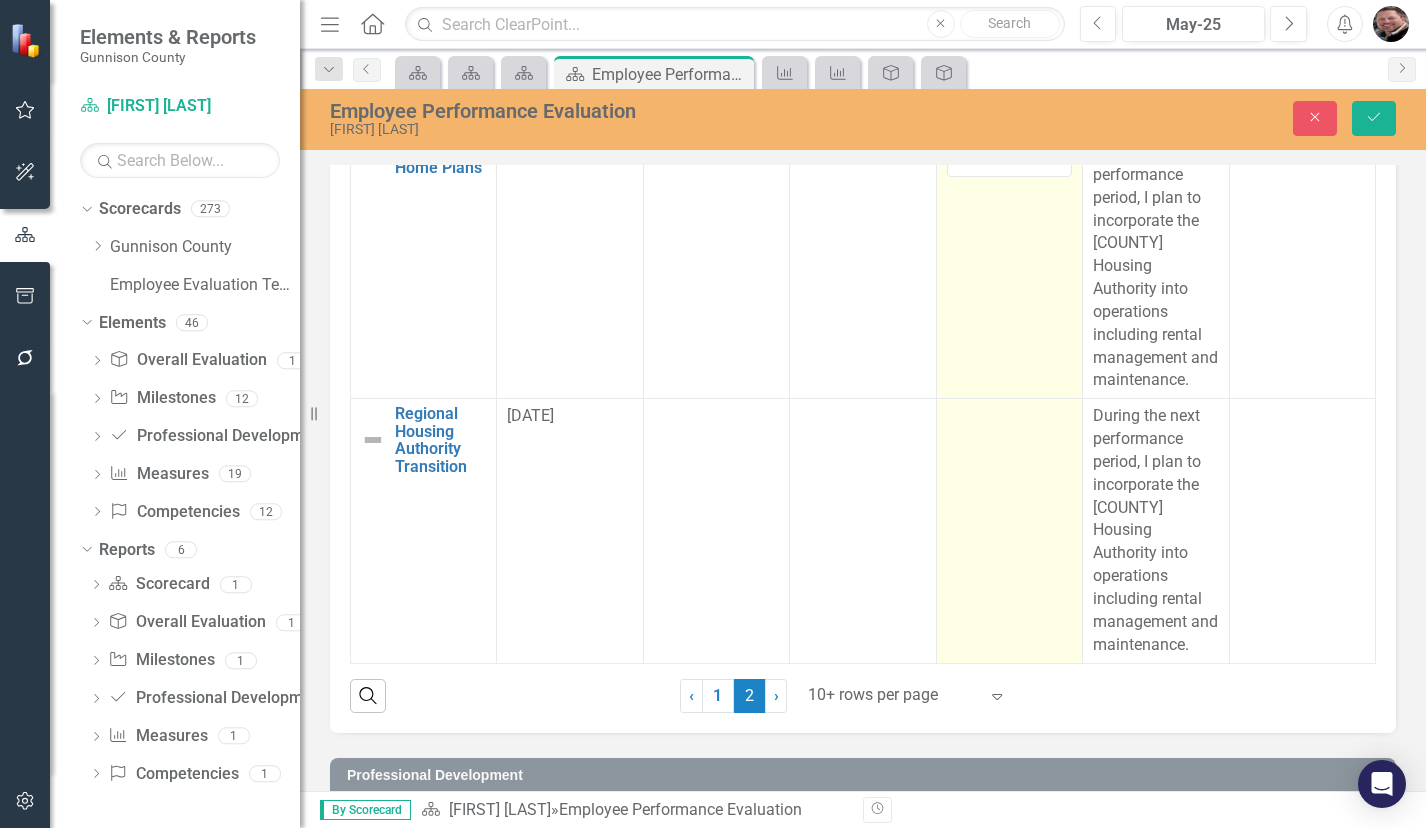 click at bounding box center [1009, 531] 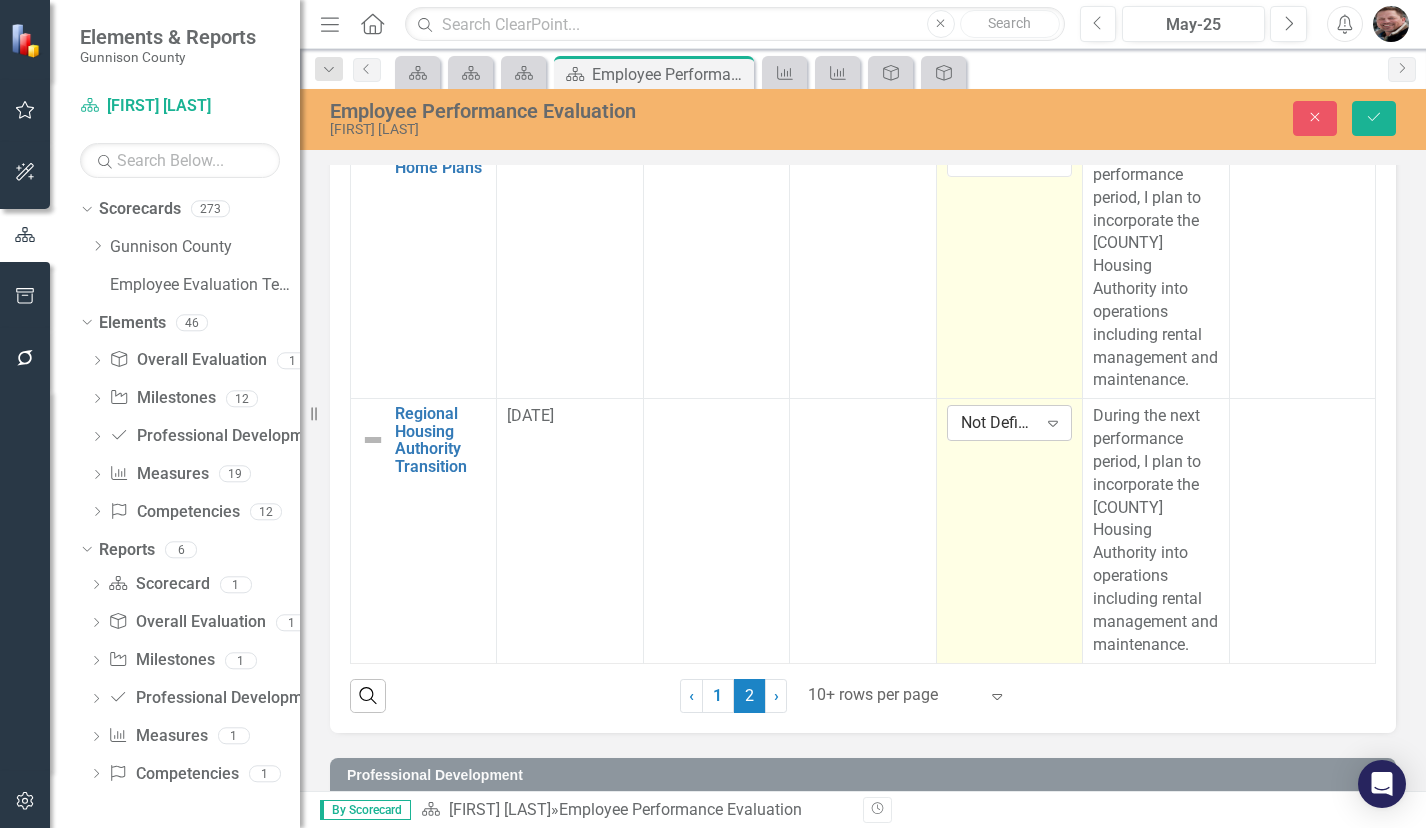 click on "Expand" 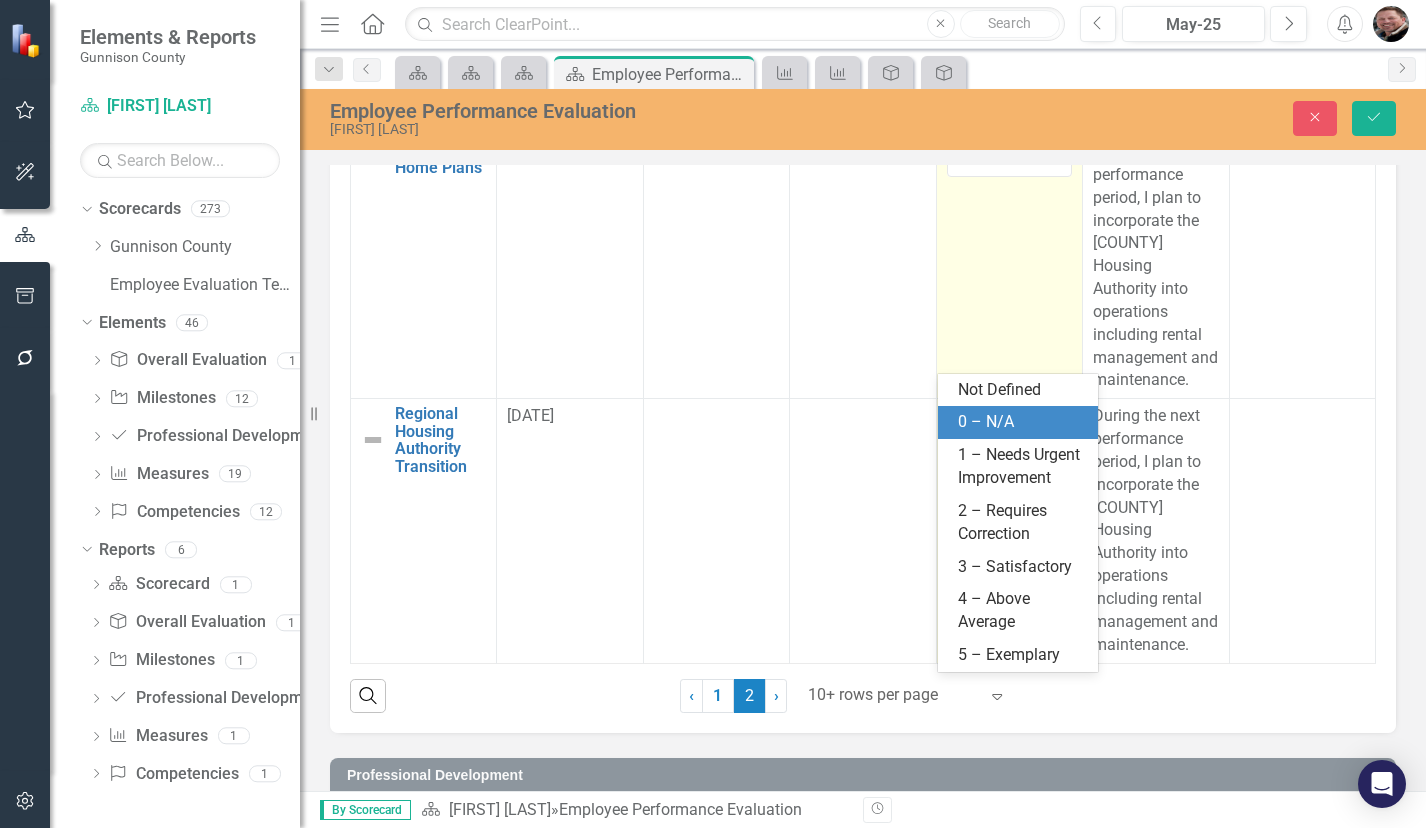 click on "0 – N/A" at bounding box center [1022, 422] 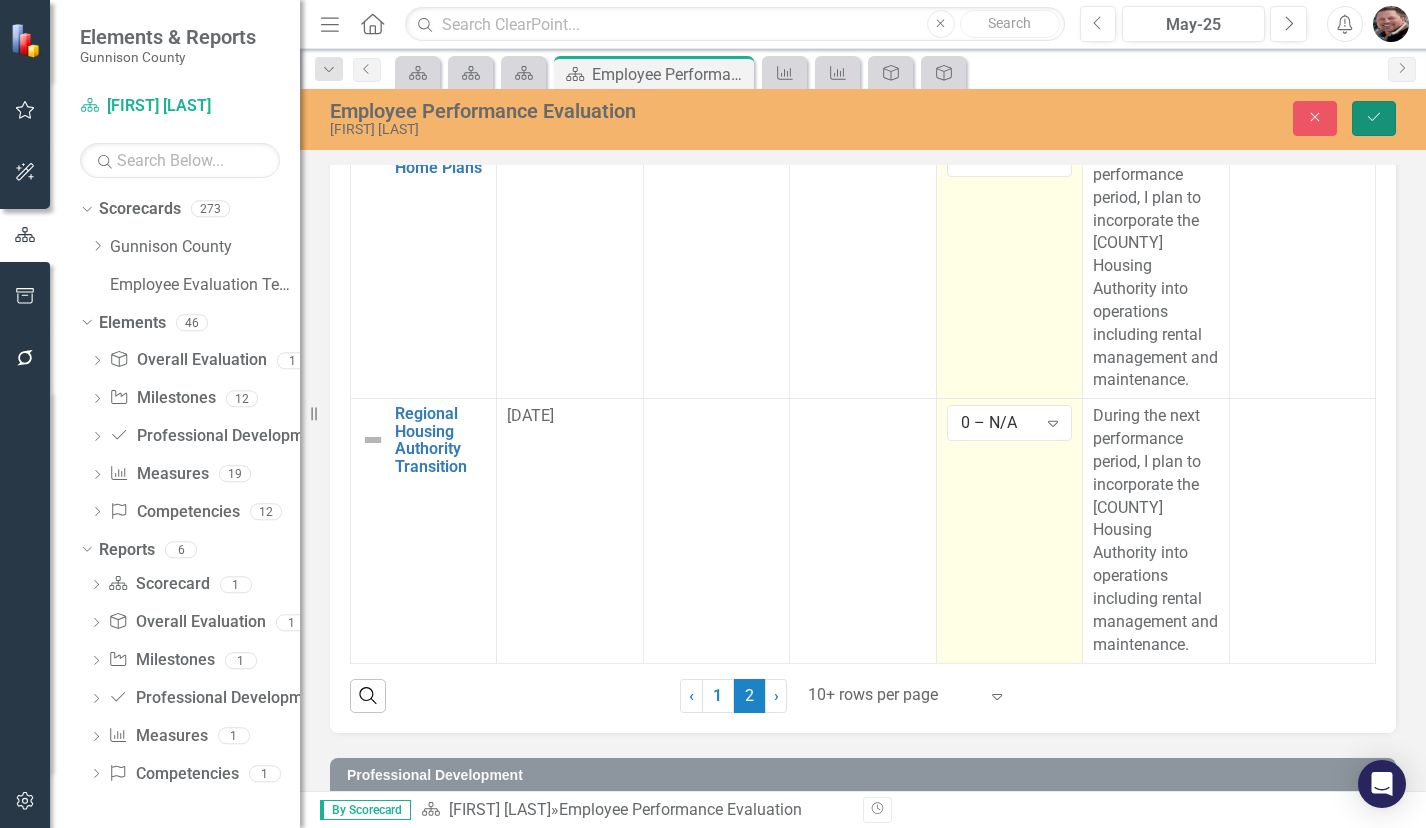 click on "Save" at bounding box center [1374, 118] 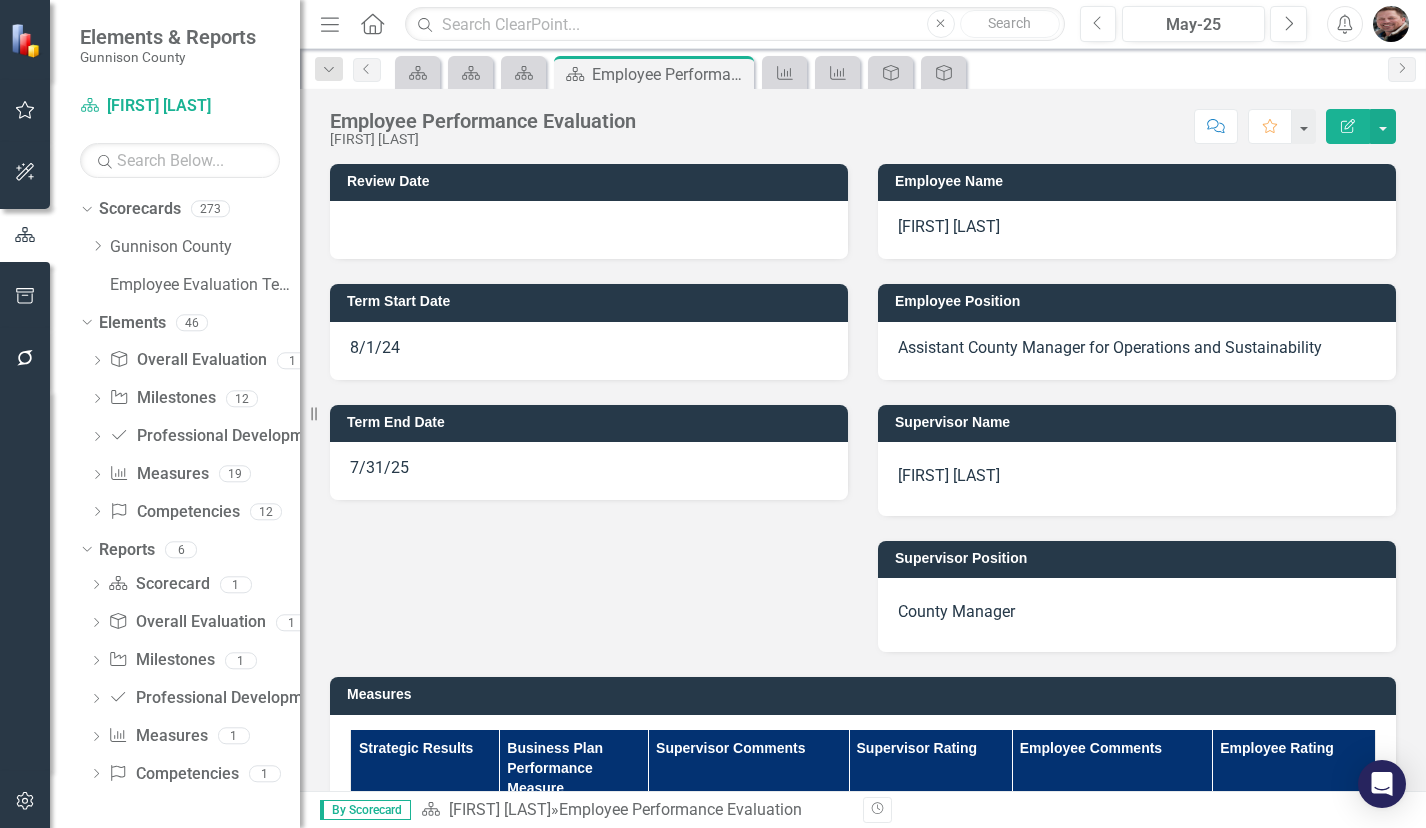 scroll, scrollTop: 700, scrollLeft: 0, axis: vertical 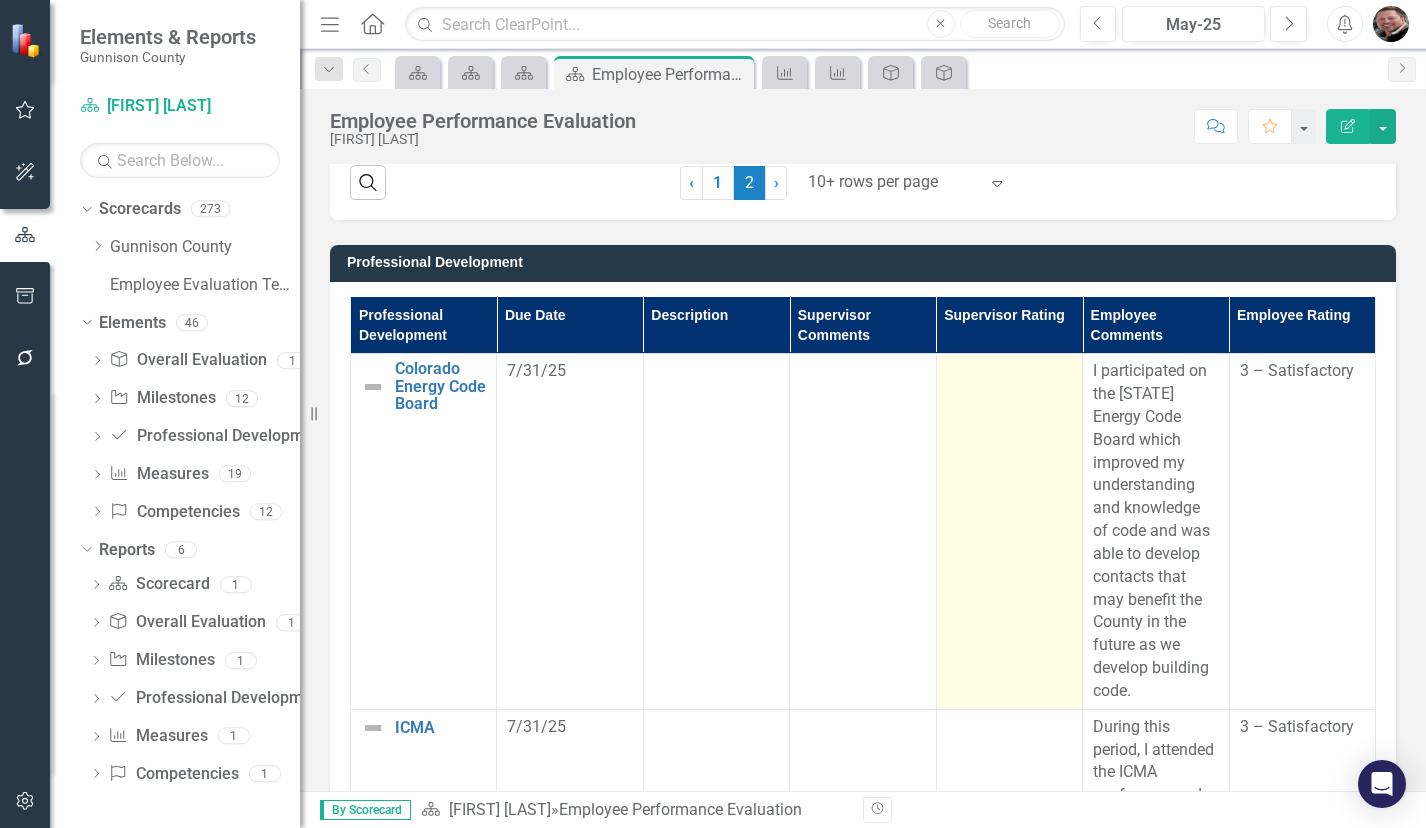 click at bounding box center (1009, 532) 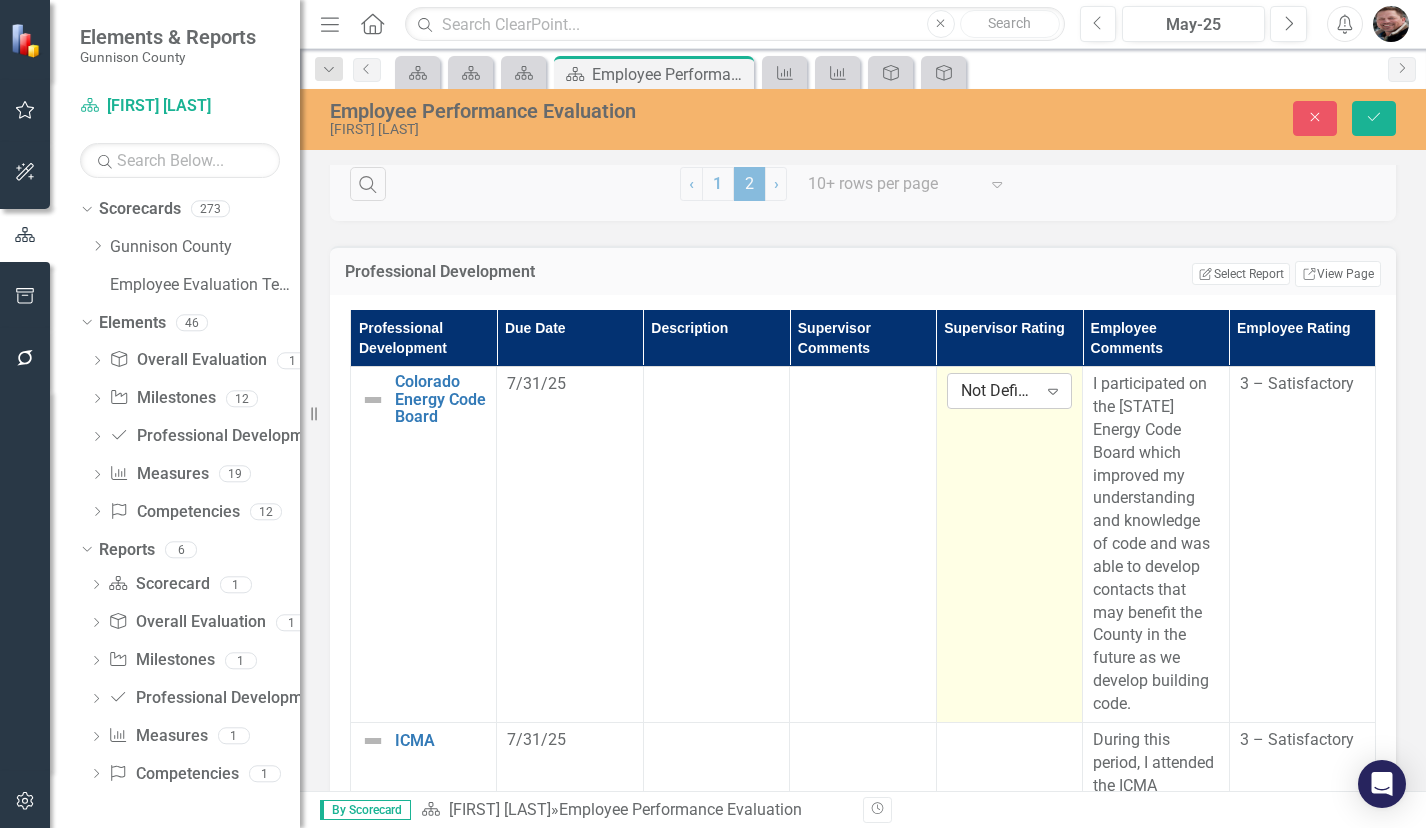 click on "Expand" 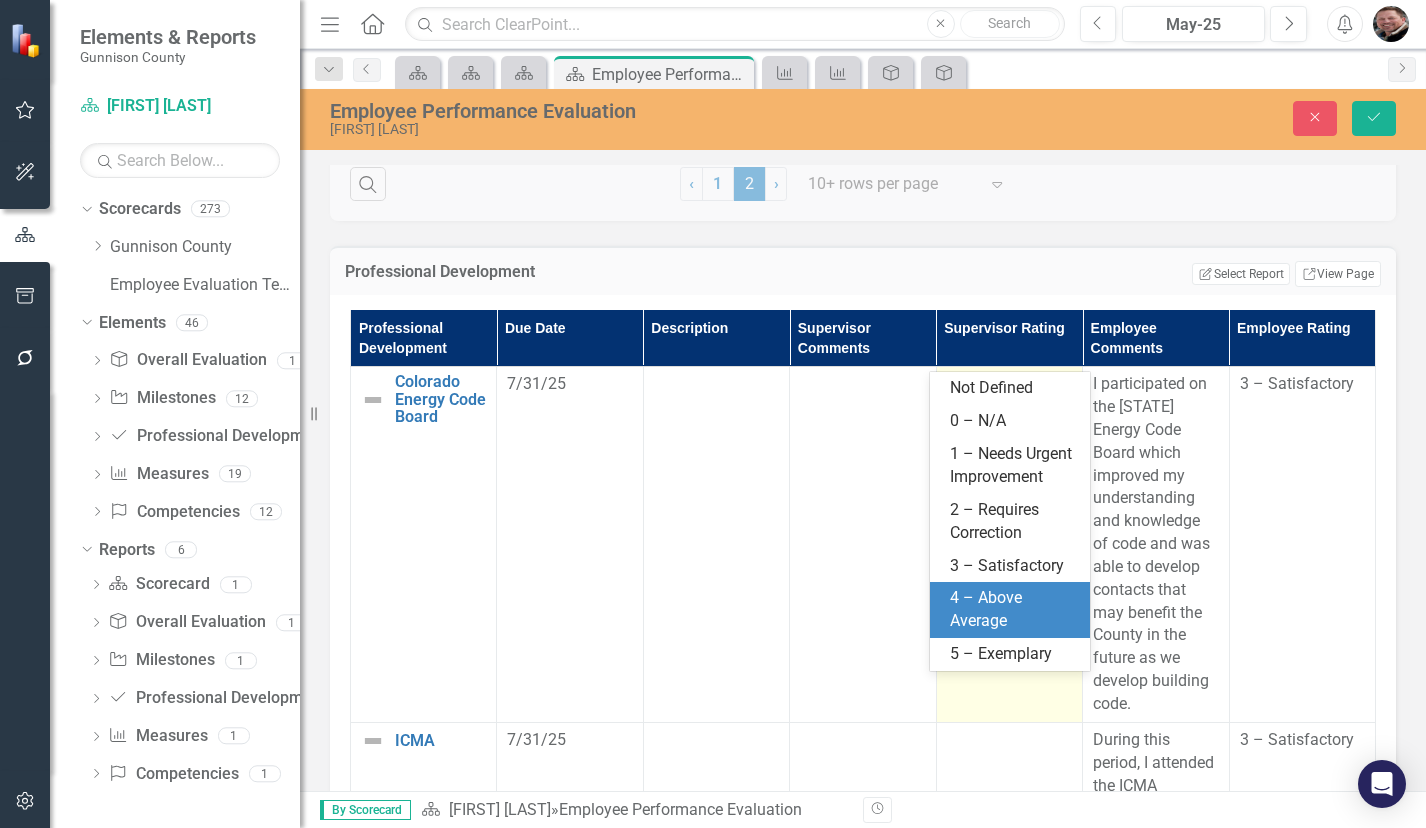 click on "4 – Above Average" at bounding box center [1014, 610] 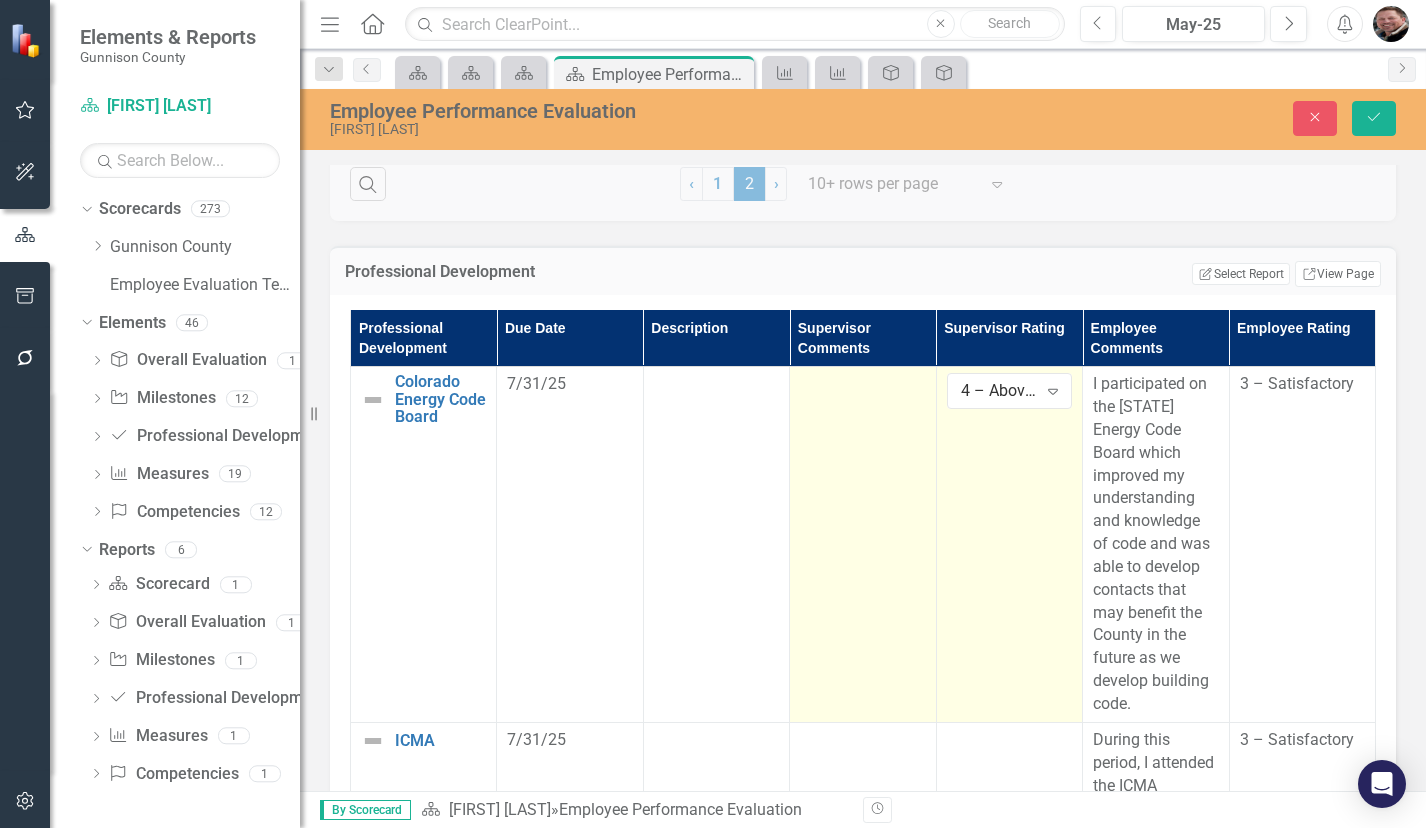 click at bounding box center [863, 545] 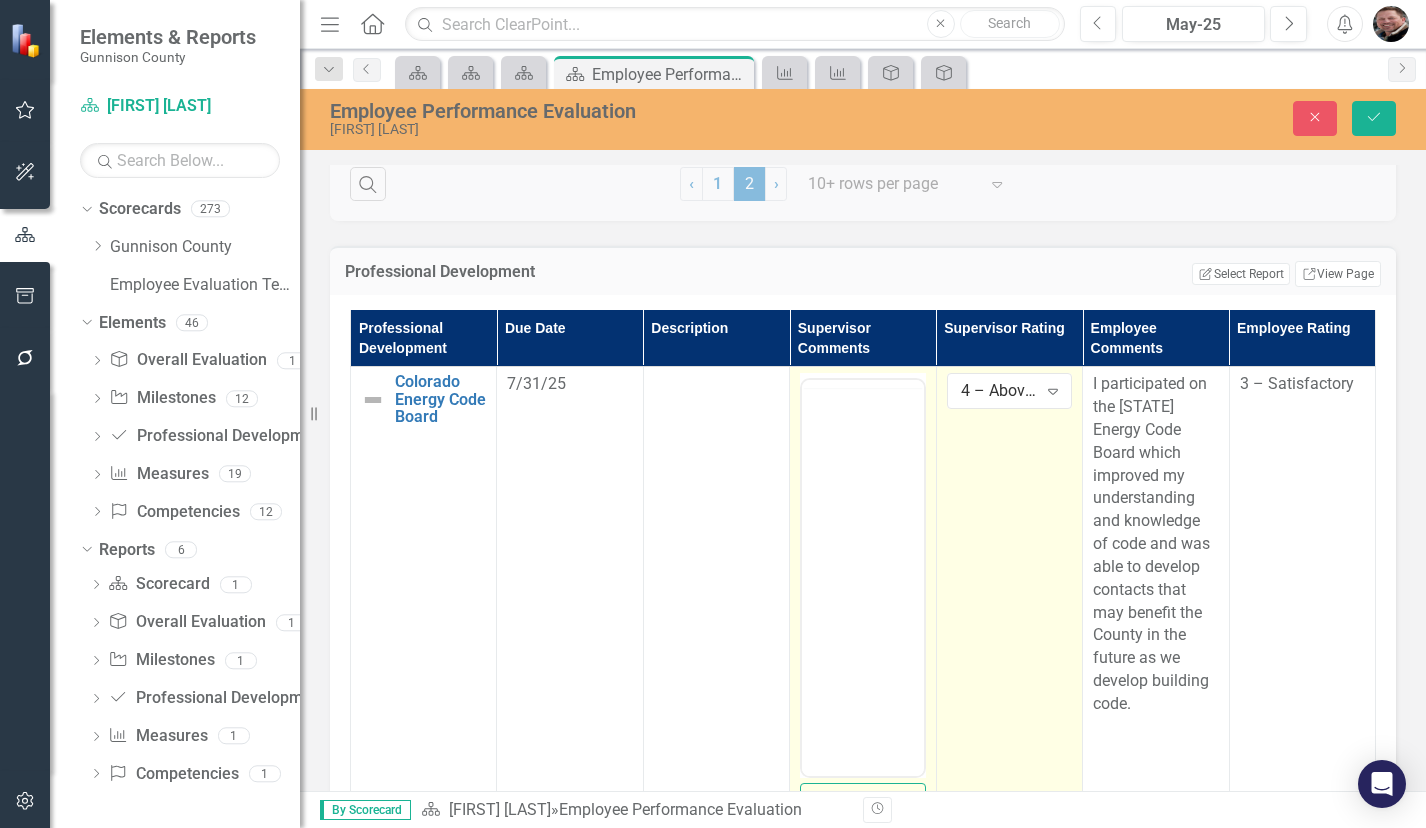 scroll, scrollTop: 0, scrollLeft: 0, axis: both 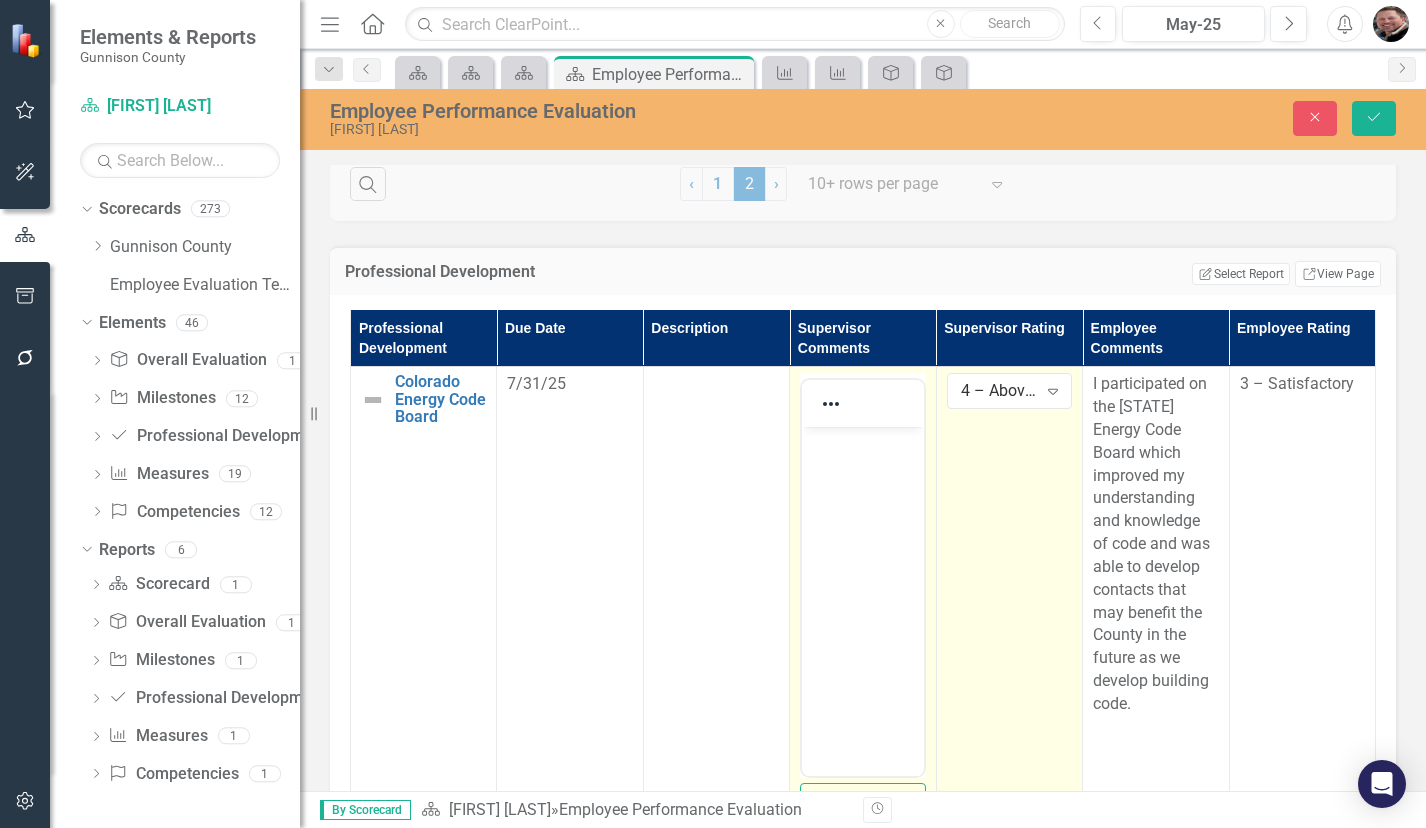 click at bounding box center [862, 577] 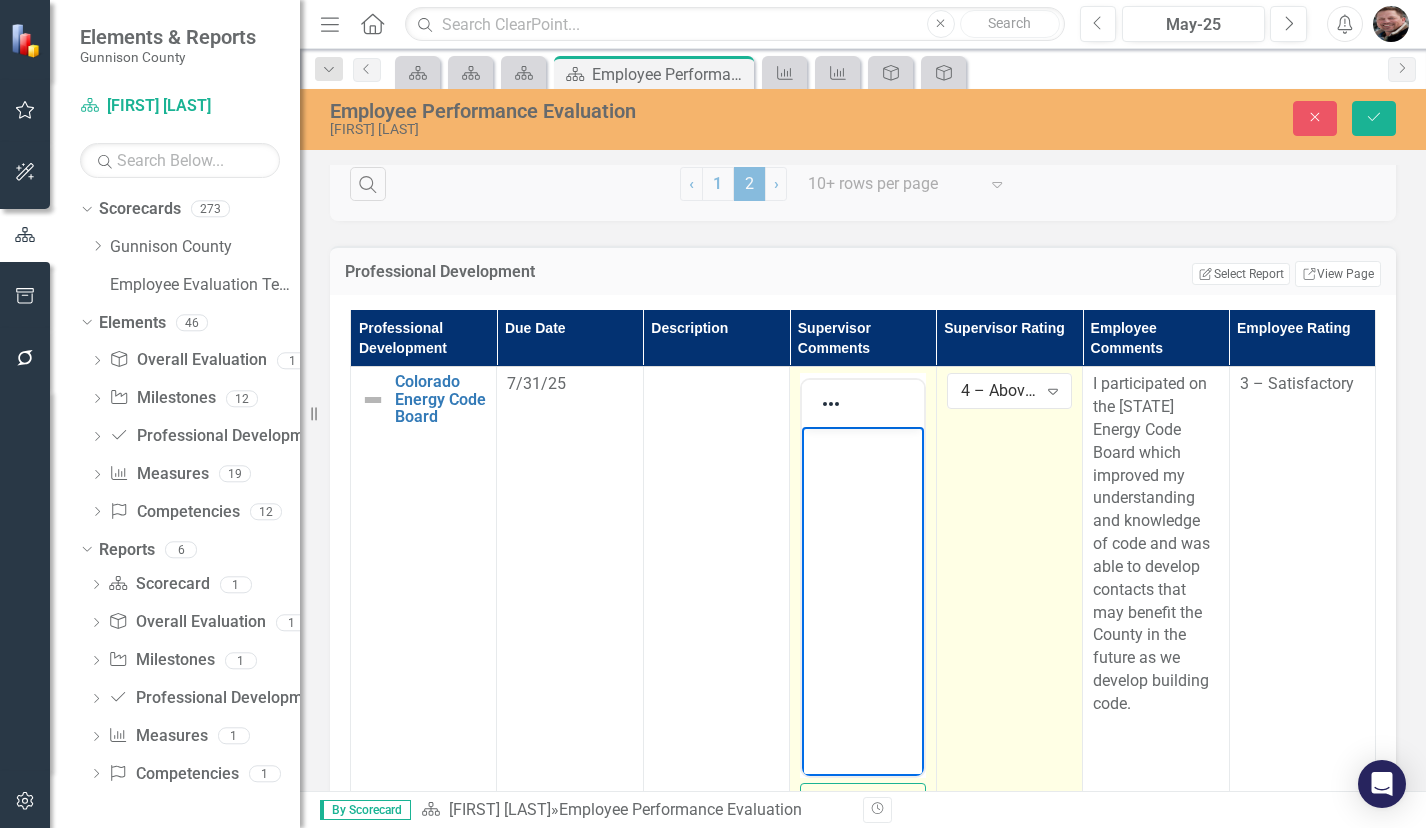 type 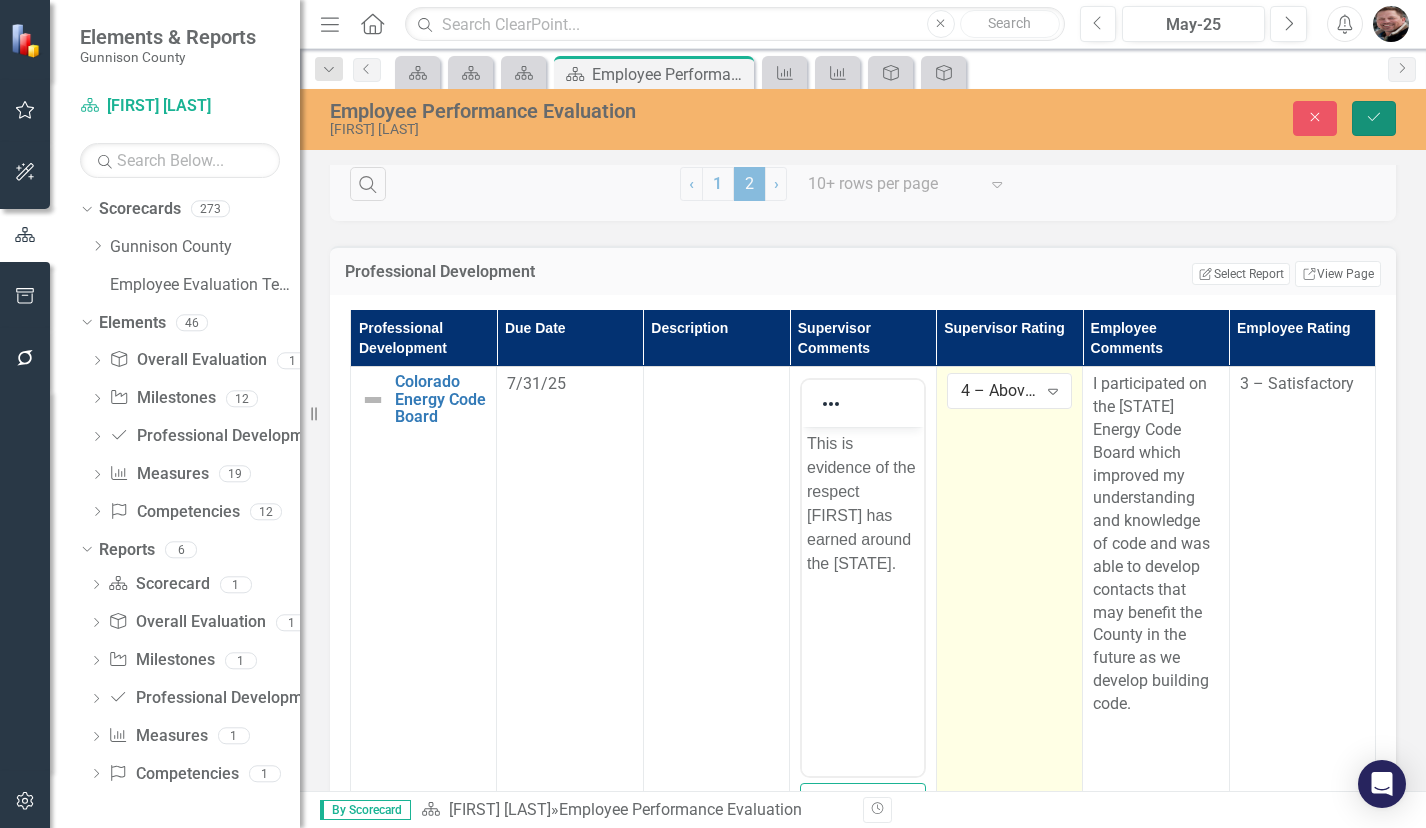 click on "Save" 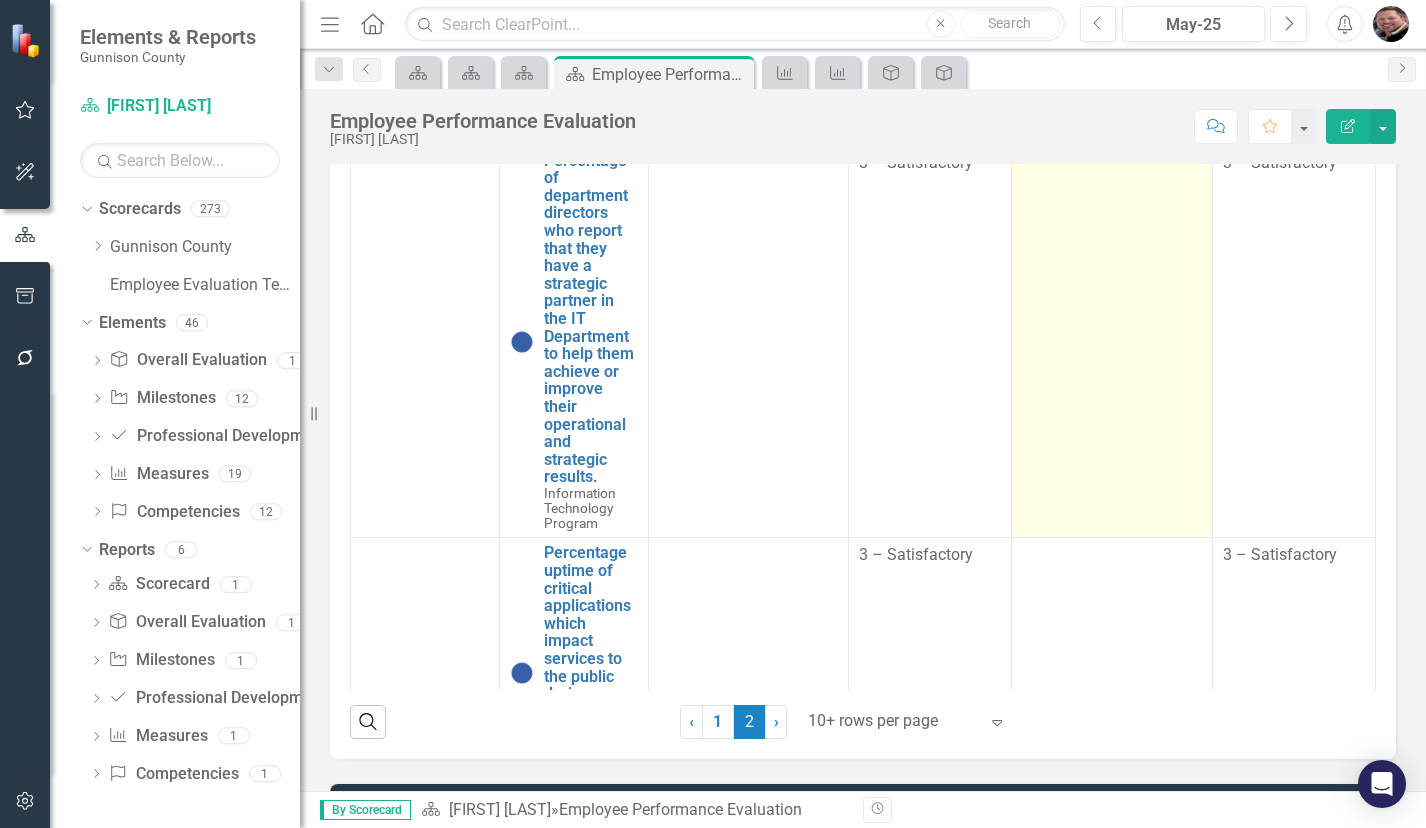 scroll, scrollTop: 700, scrollLeft: 0, axis: vertical 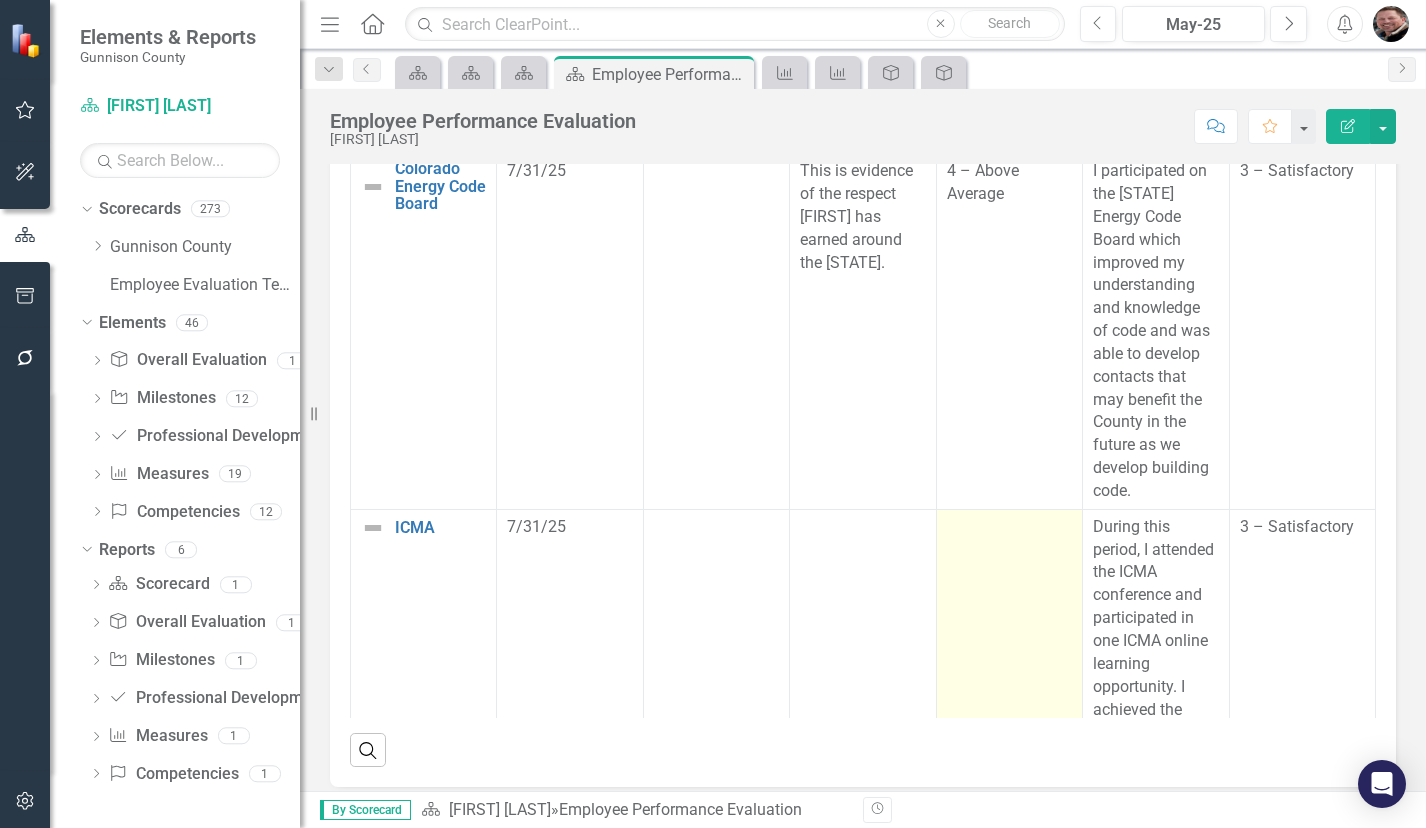 click at bounding box center (1009, 972) 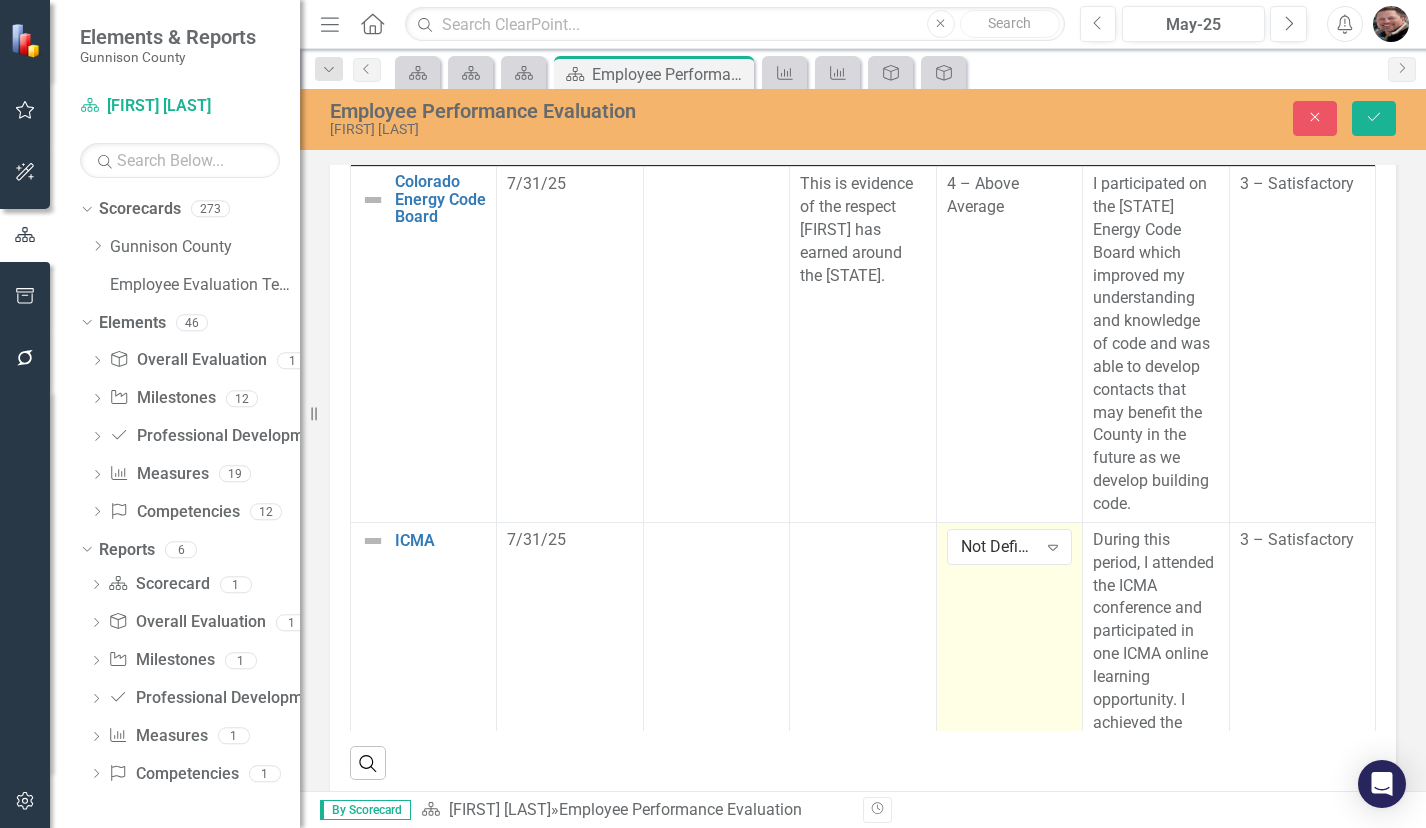 scroll, scrollTop: 2911, scrollLeft: 0, axis: vertical 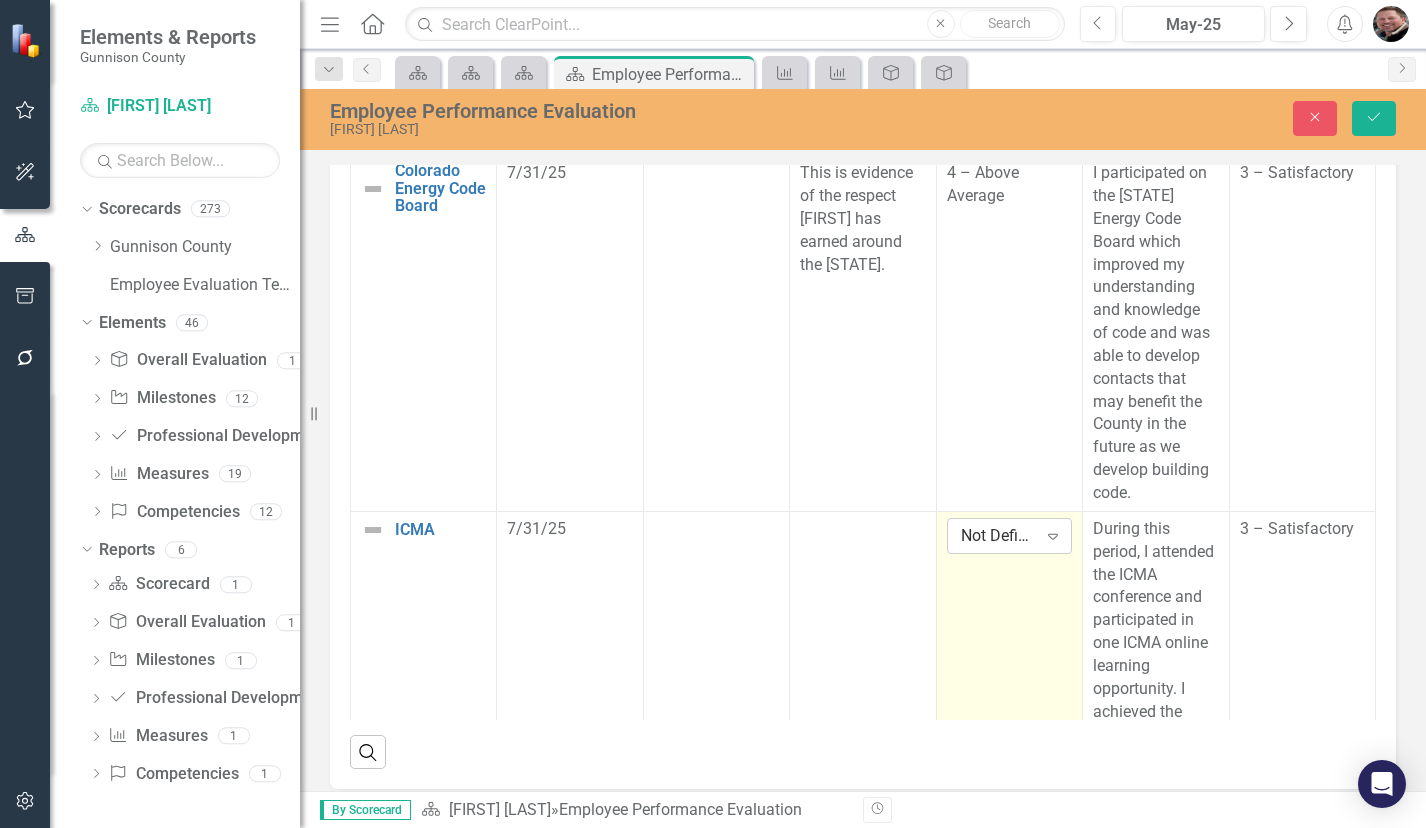 click on "Expand" 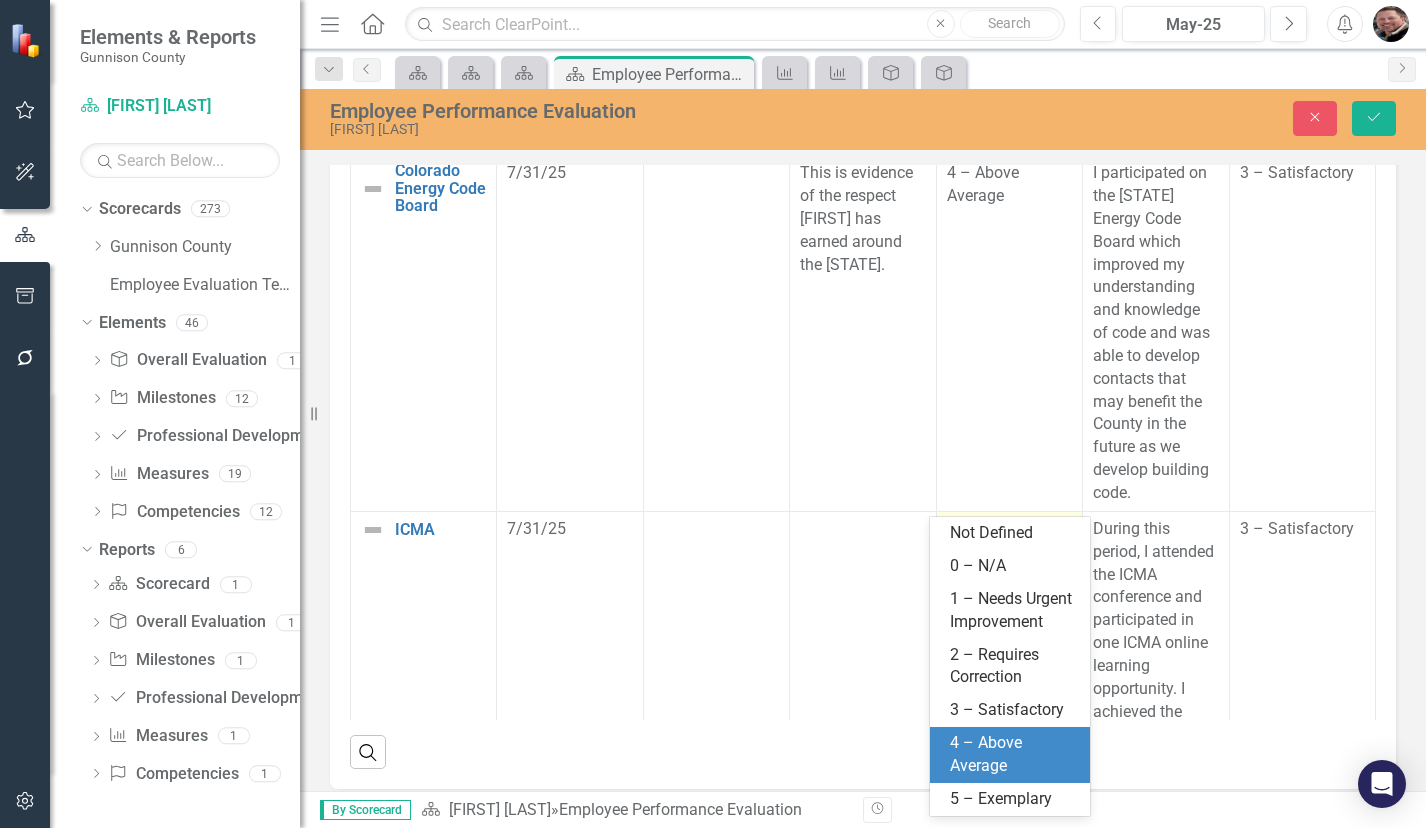 drag, startPoint x: 986, startPoint y: 739, endPoint x: 902, endPoint y: 705, distance: 90.62009 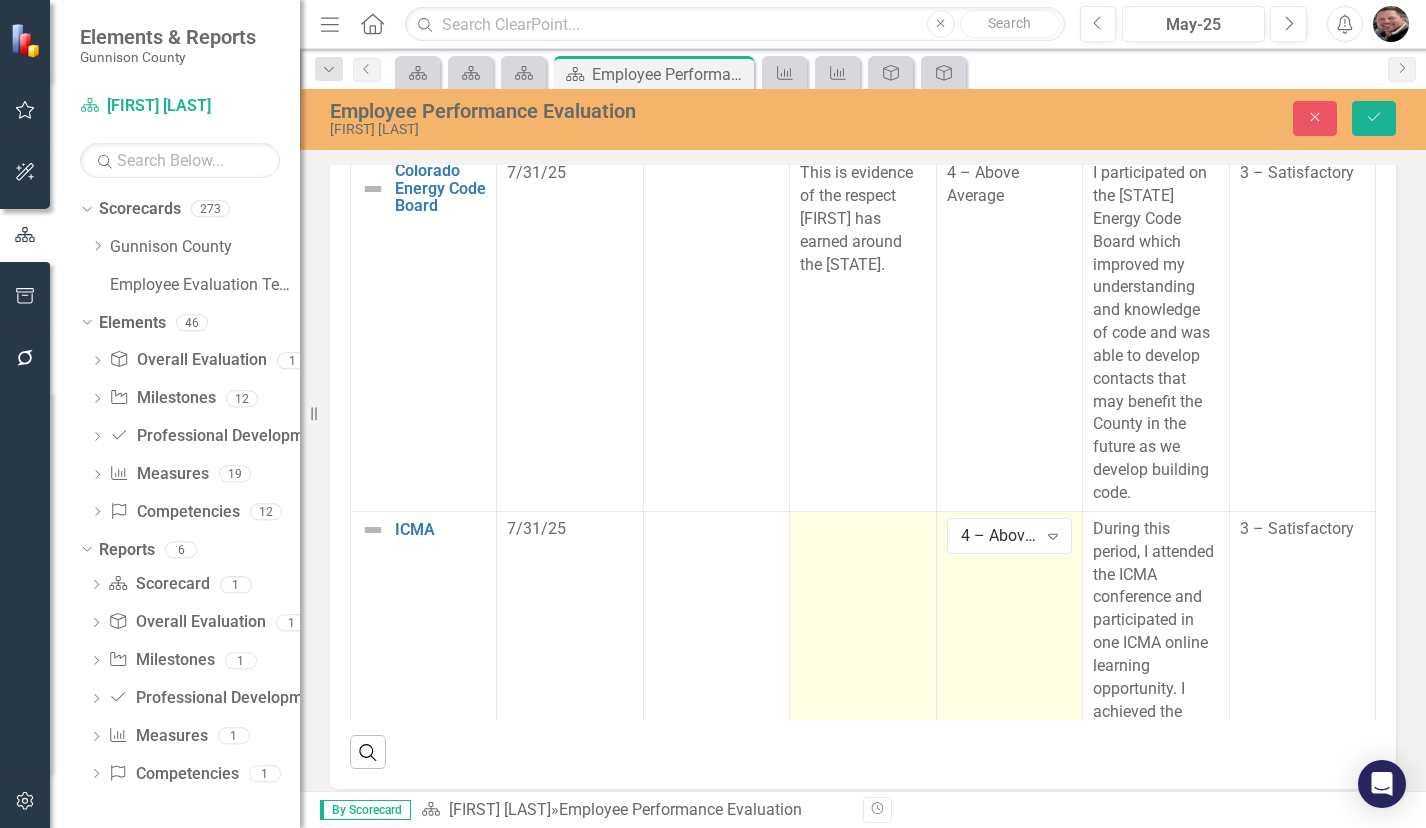 click at bounding box center (863, 974) 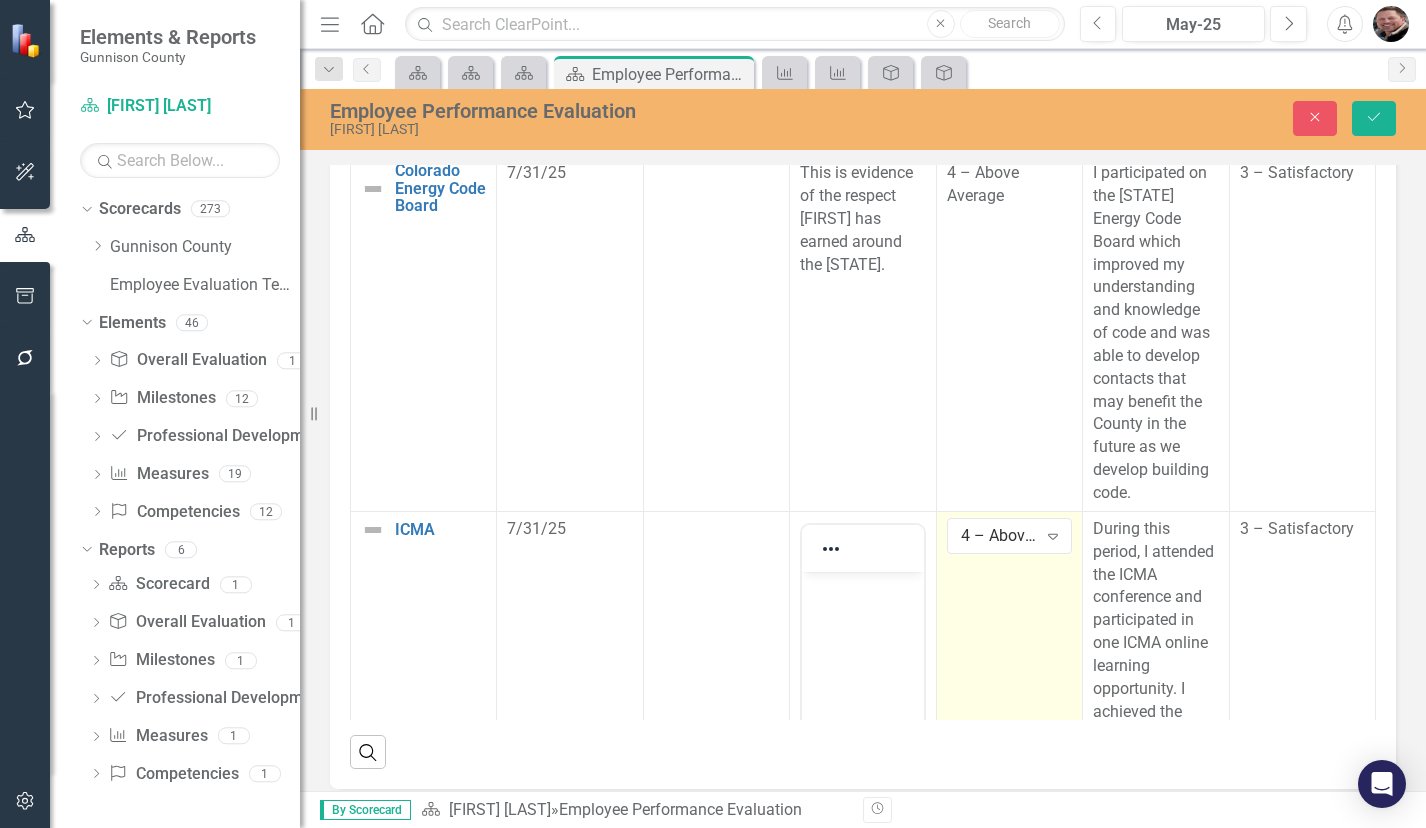 scroll, scrollTop: 0, scrollLeft: 0, axis: both 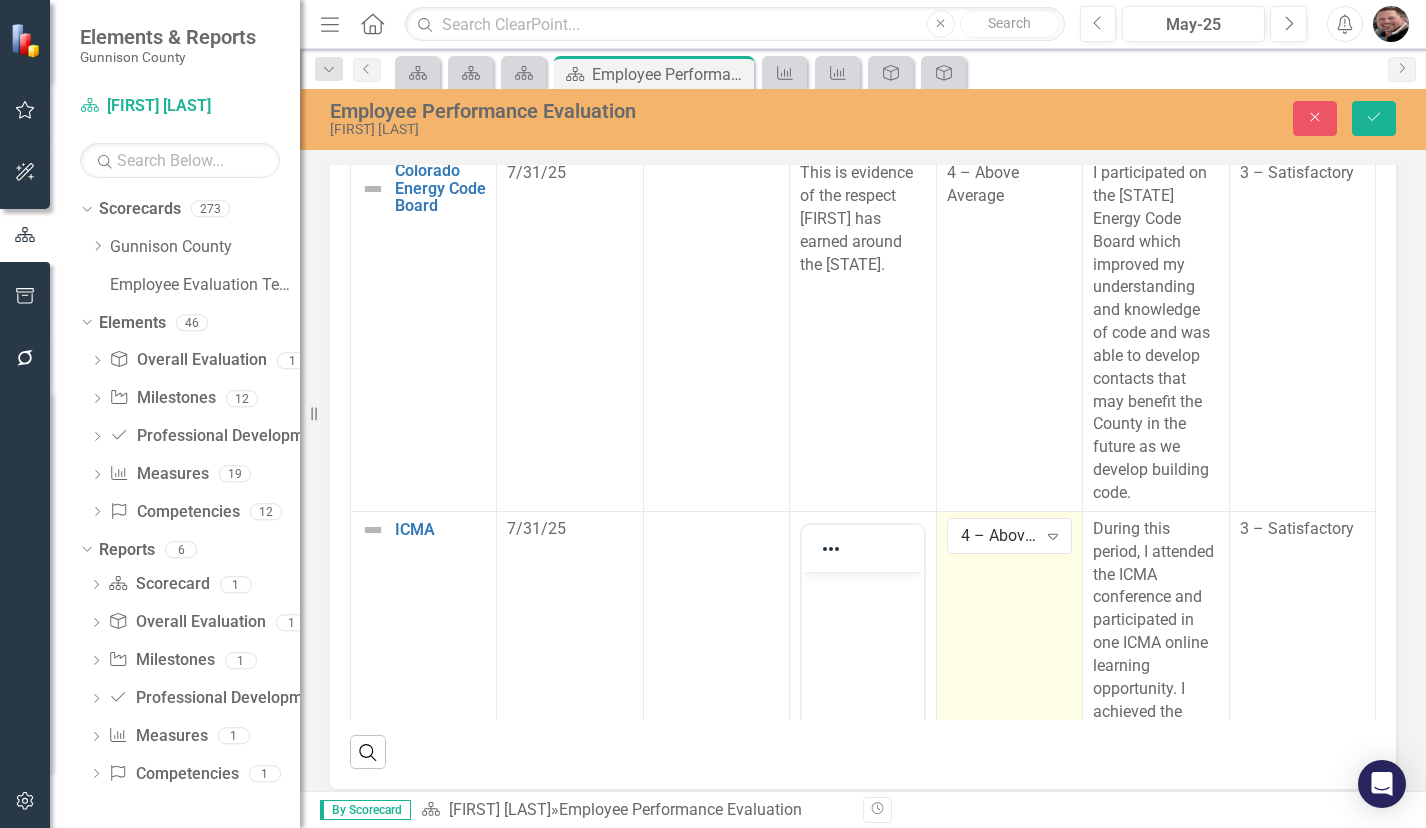 click at bounding box center [862, 588] 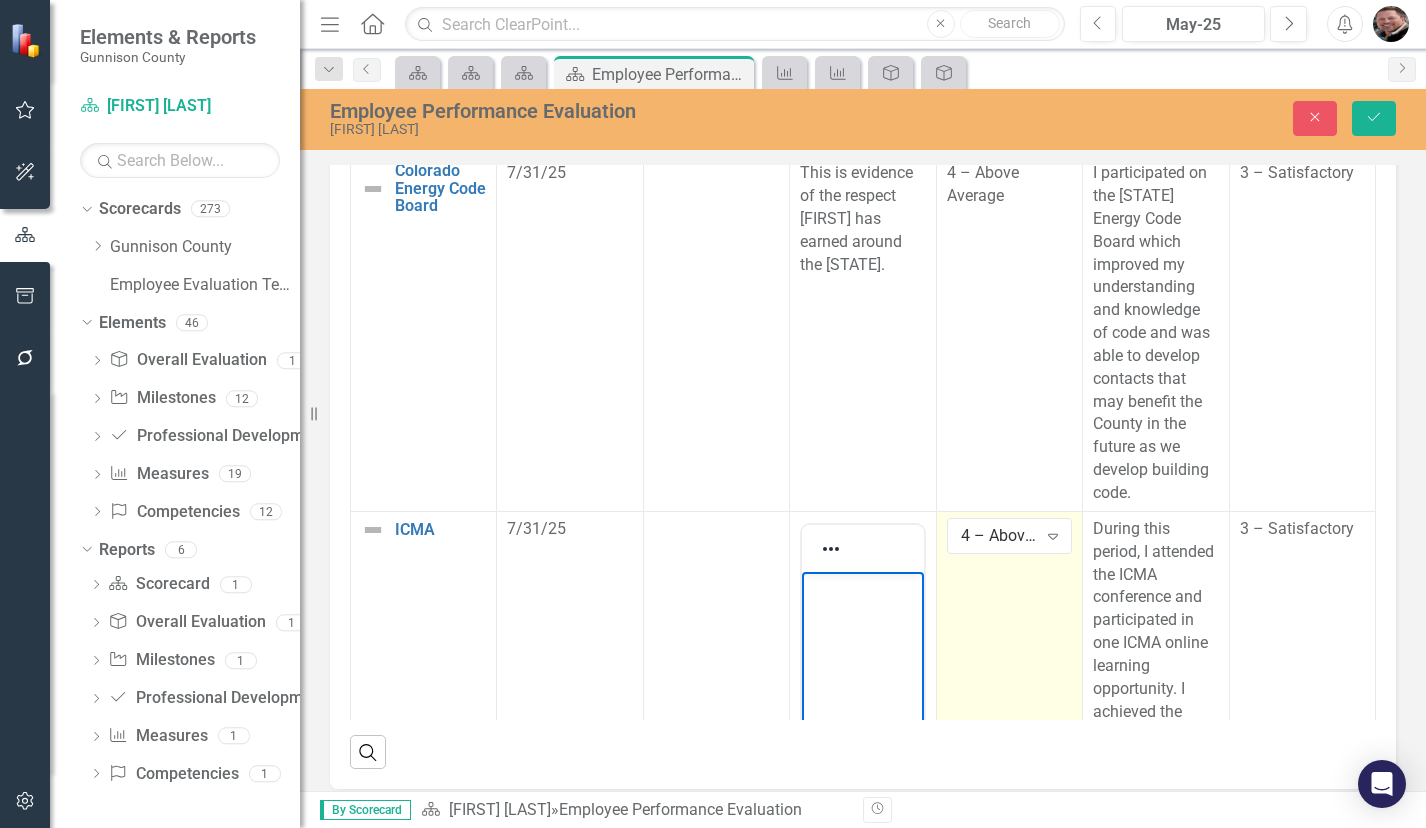type 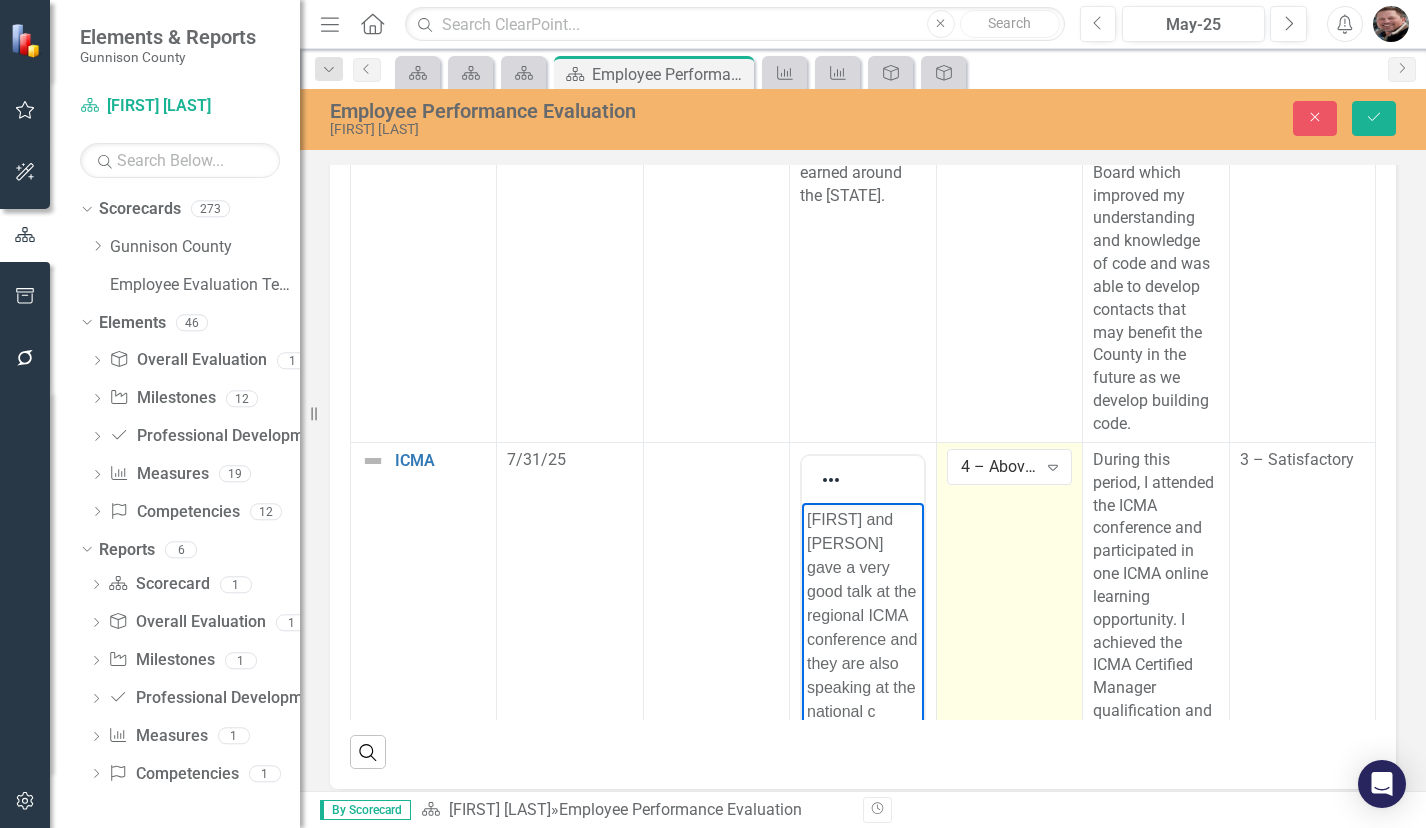 scroll, scrollTop: 93, scrollLeft: 0, axis: vertical 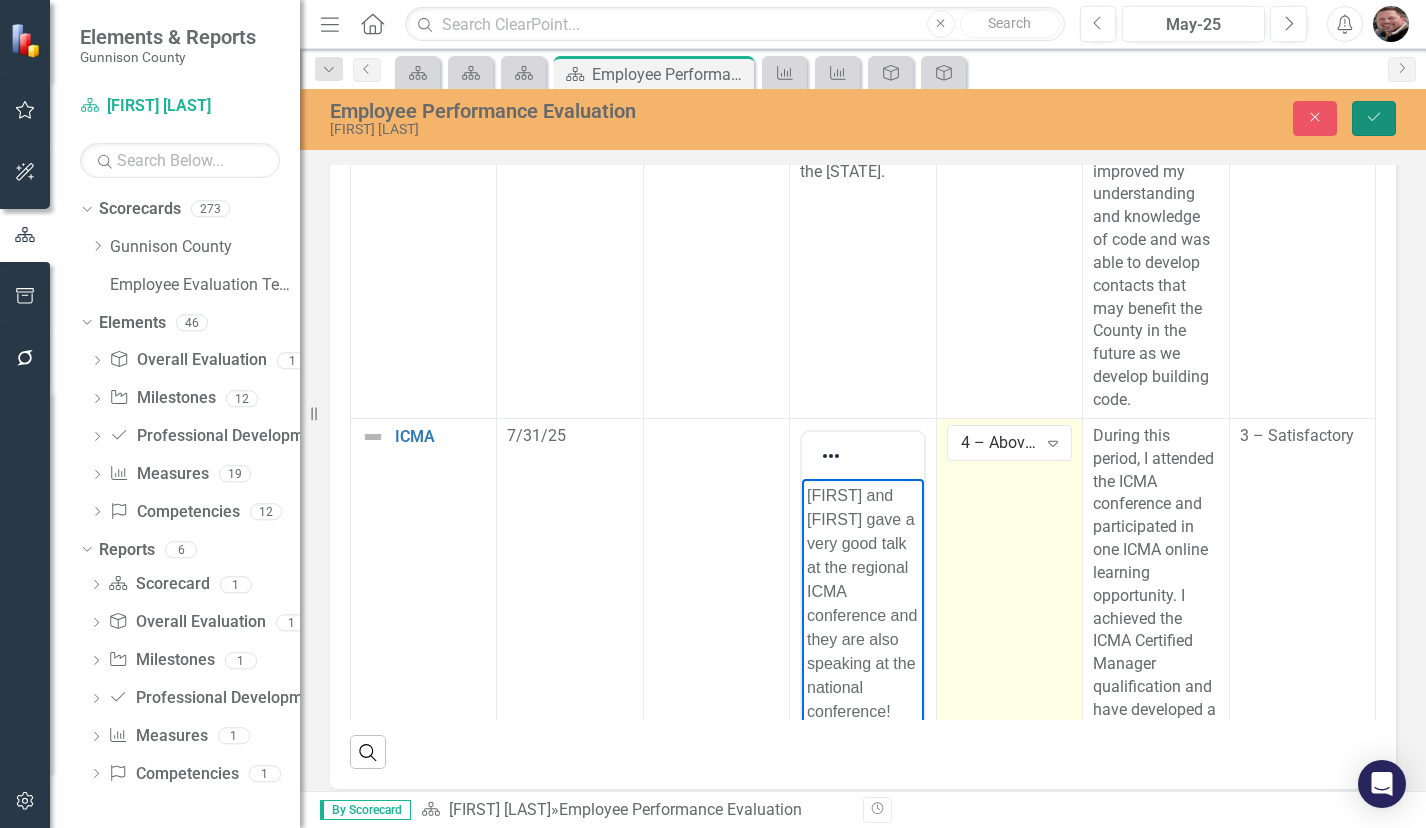 click on "Save" 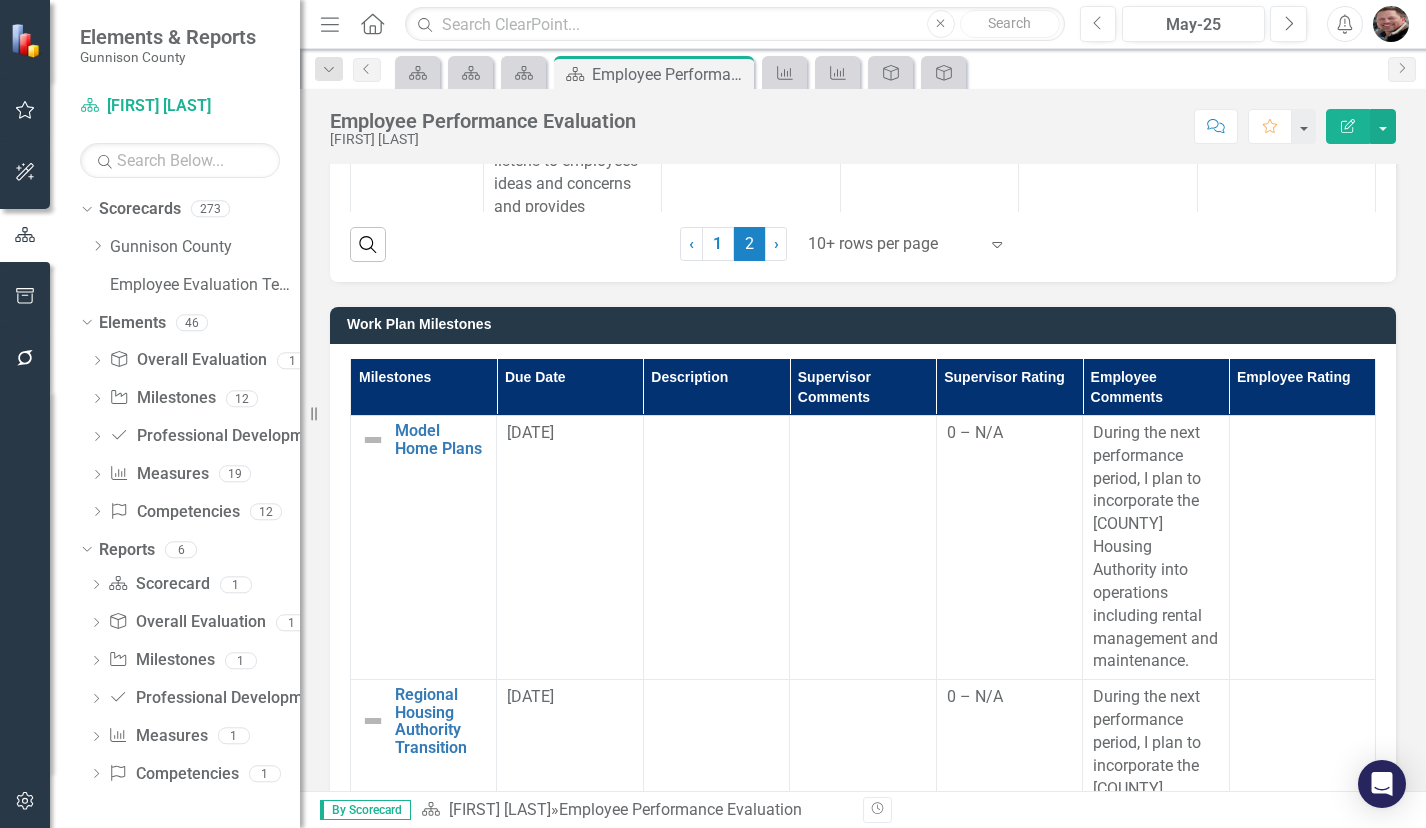scroll, scrollTop: 3406, scrollLeft: 0, axis: vertical 